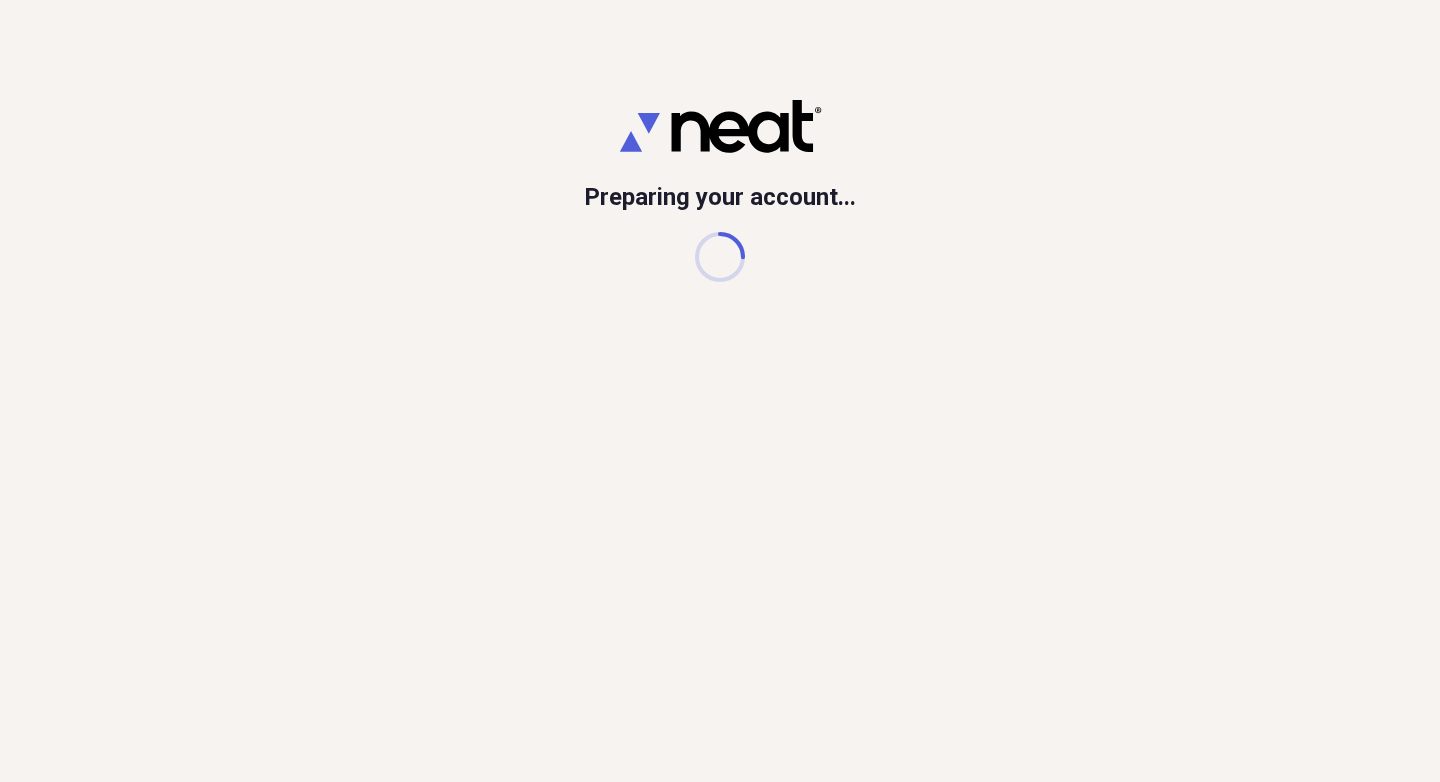 scroll, scrollTop: 0, scrollLeft: 0, axis: both 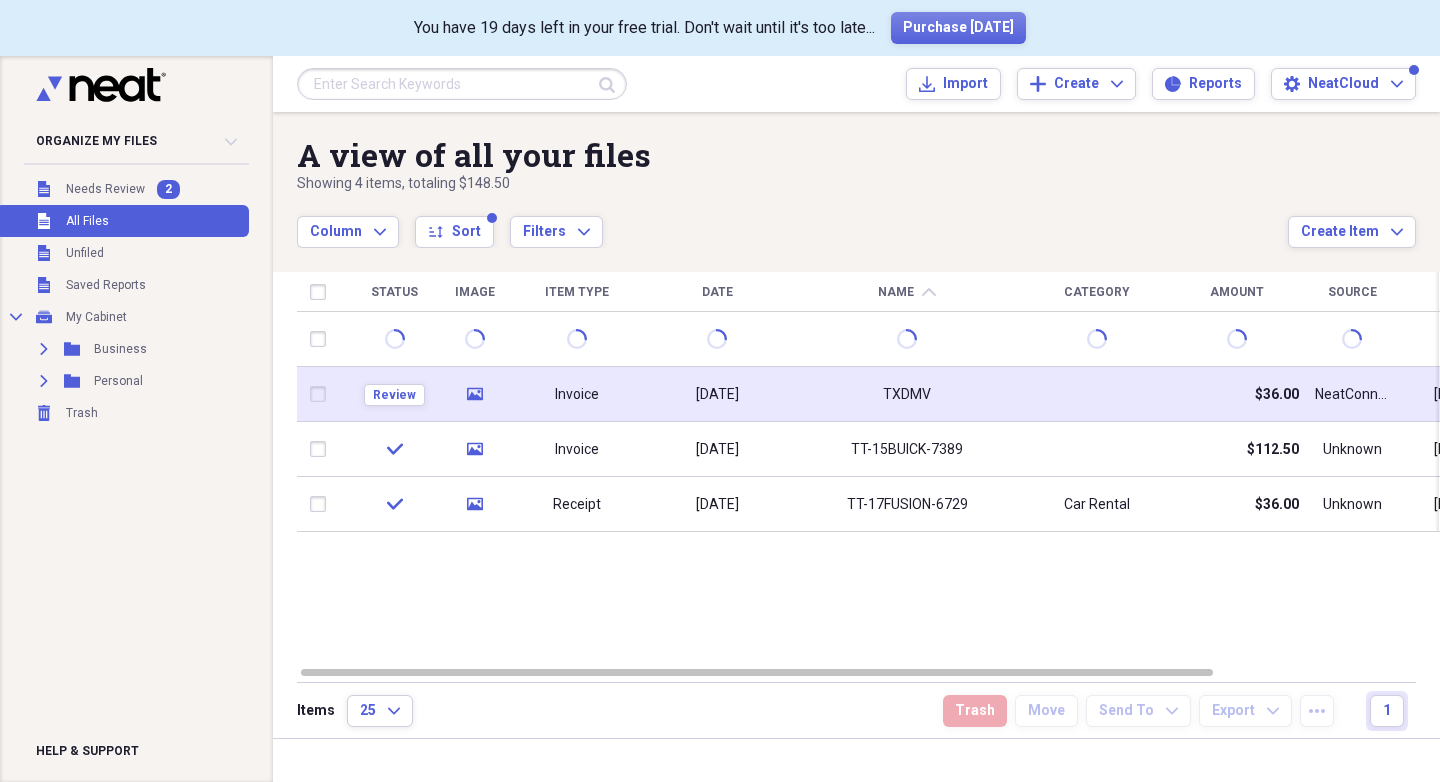 click 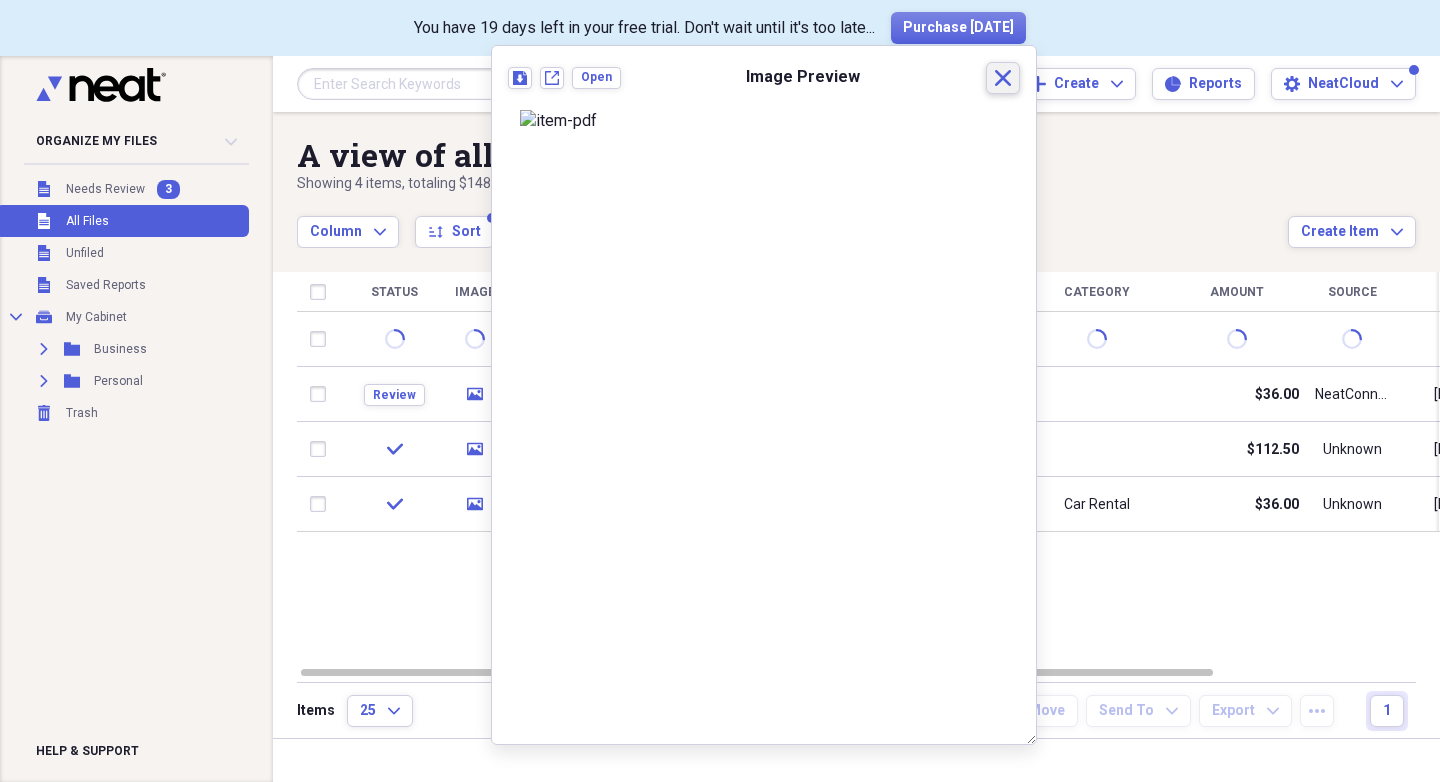 click 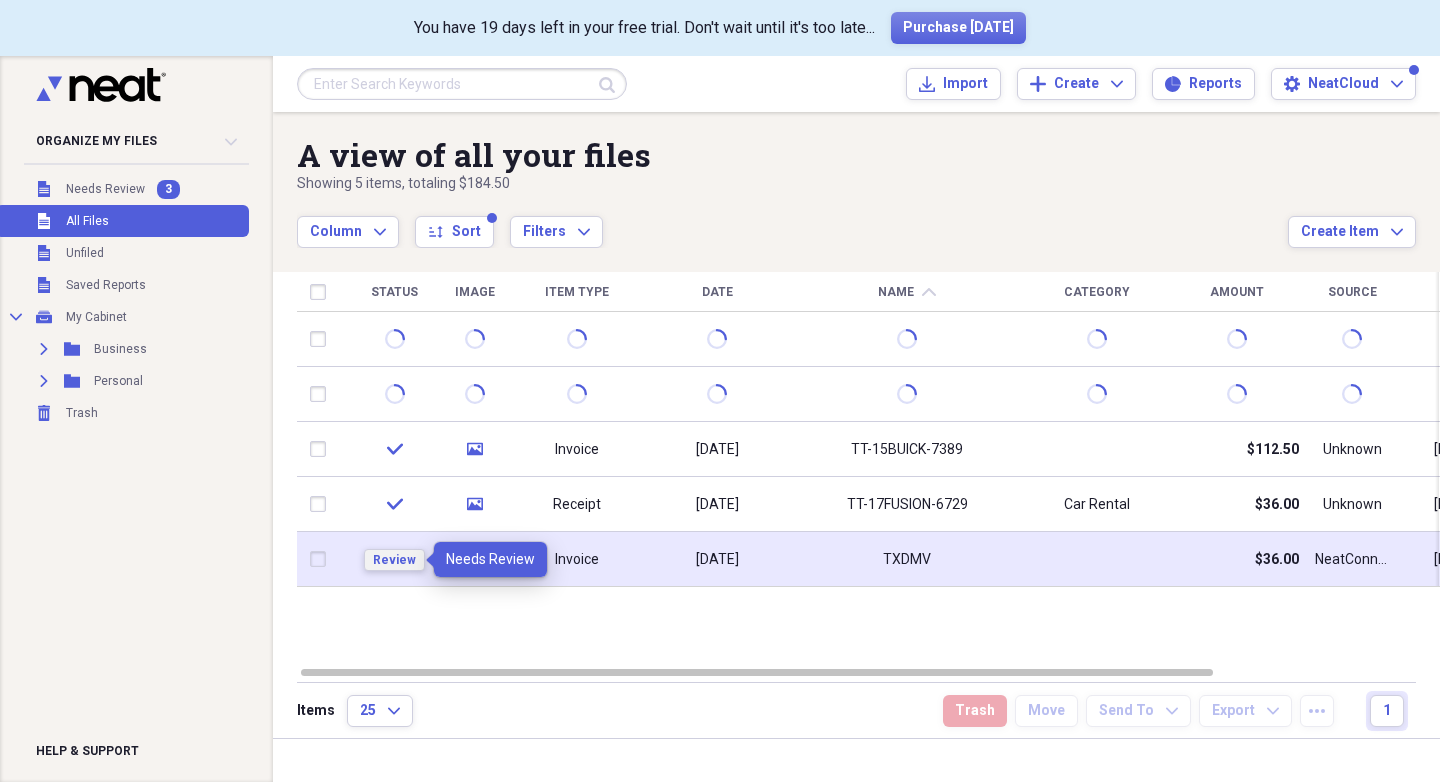 click on "Review" at bounding box center (394, 560) 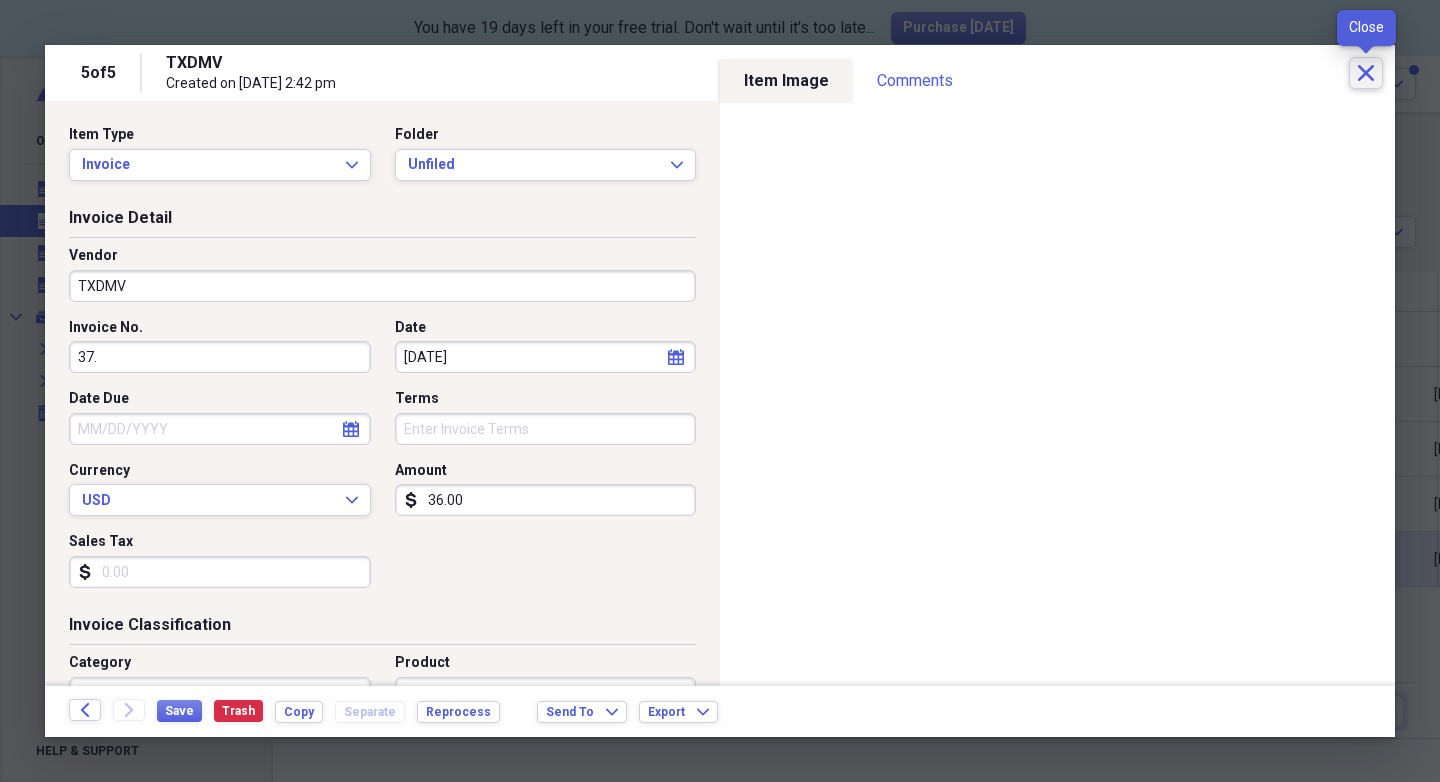 click on "Close" 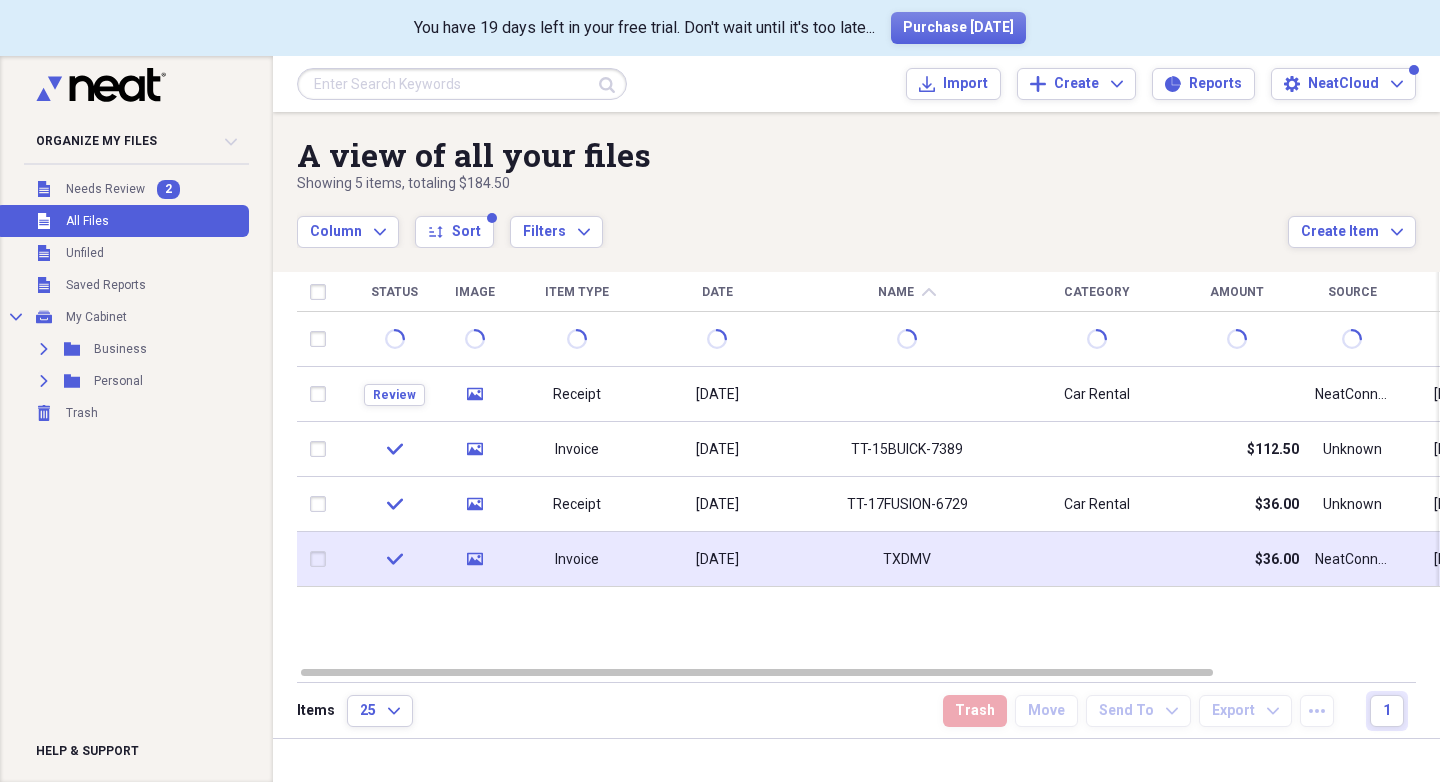 click at bounding box center (322, 559) 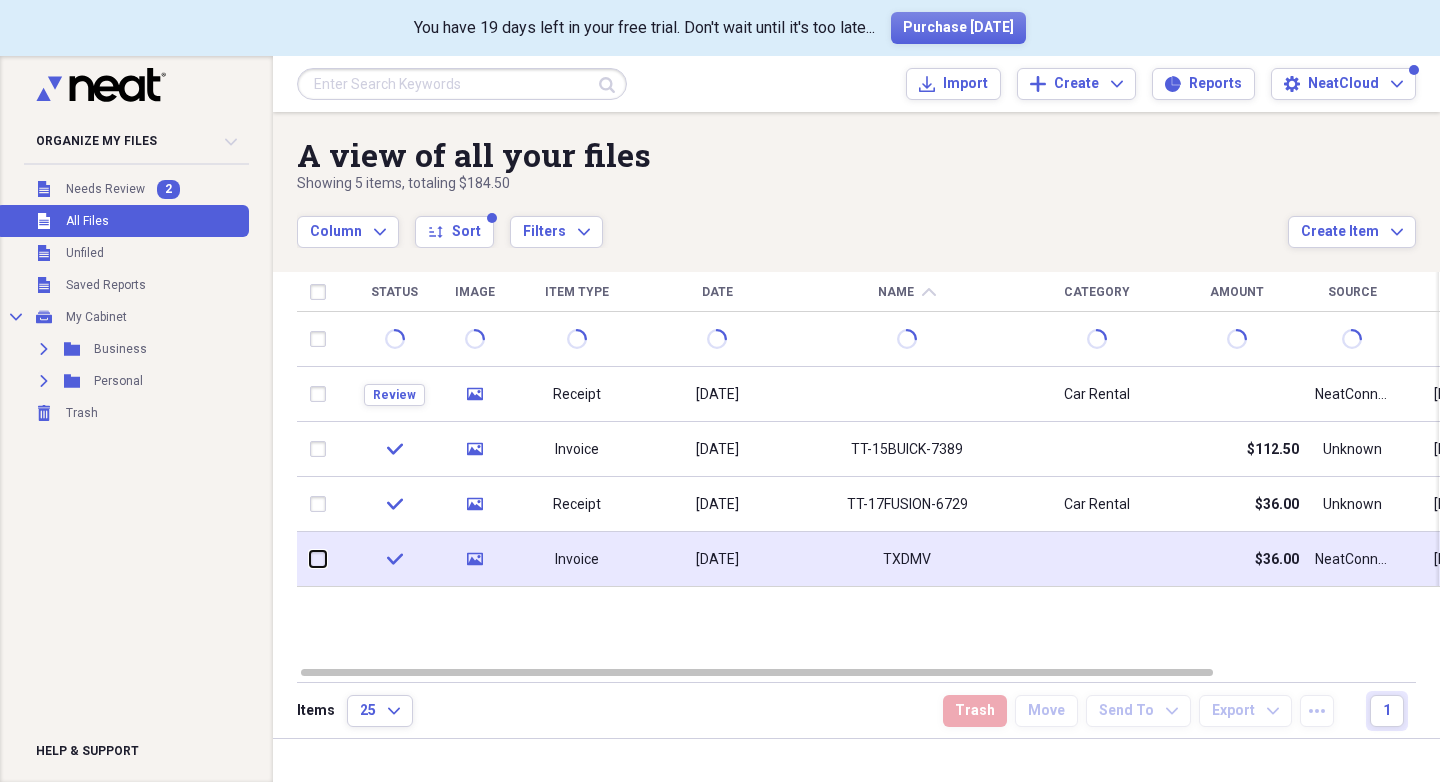 click at bounding box center (310, 559) 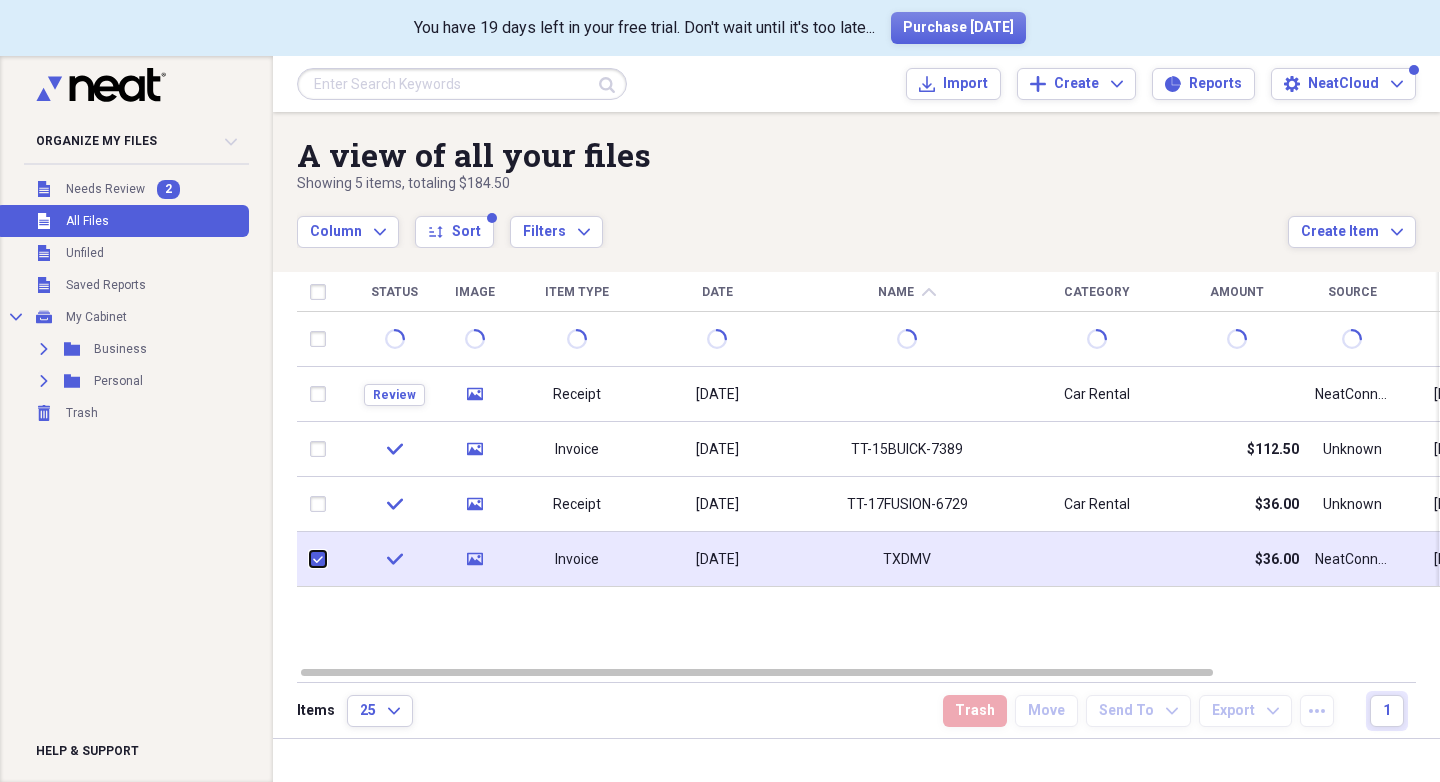 checkbox on "true" 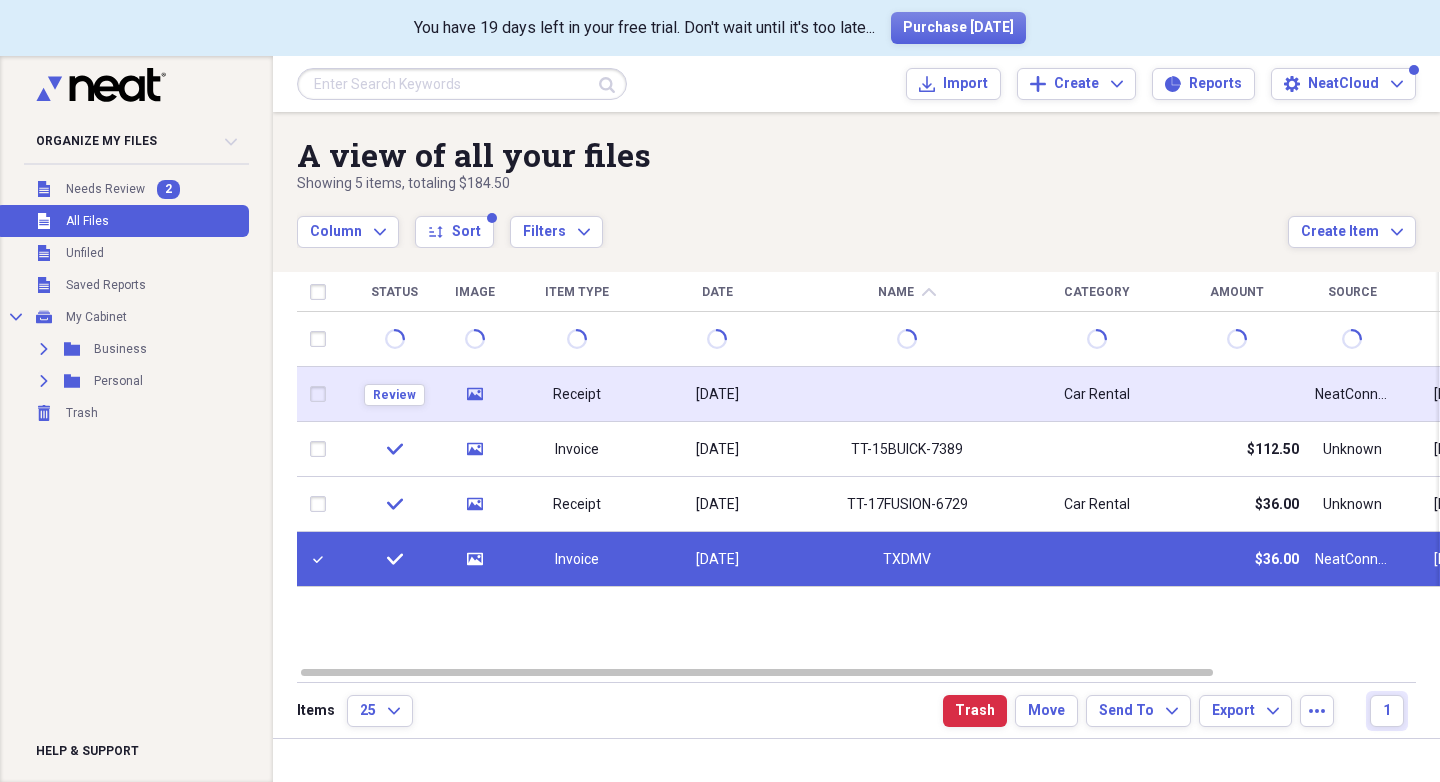 click at bounding box center (322, 394) 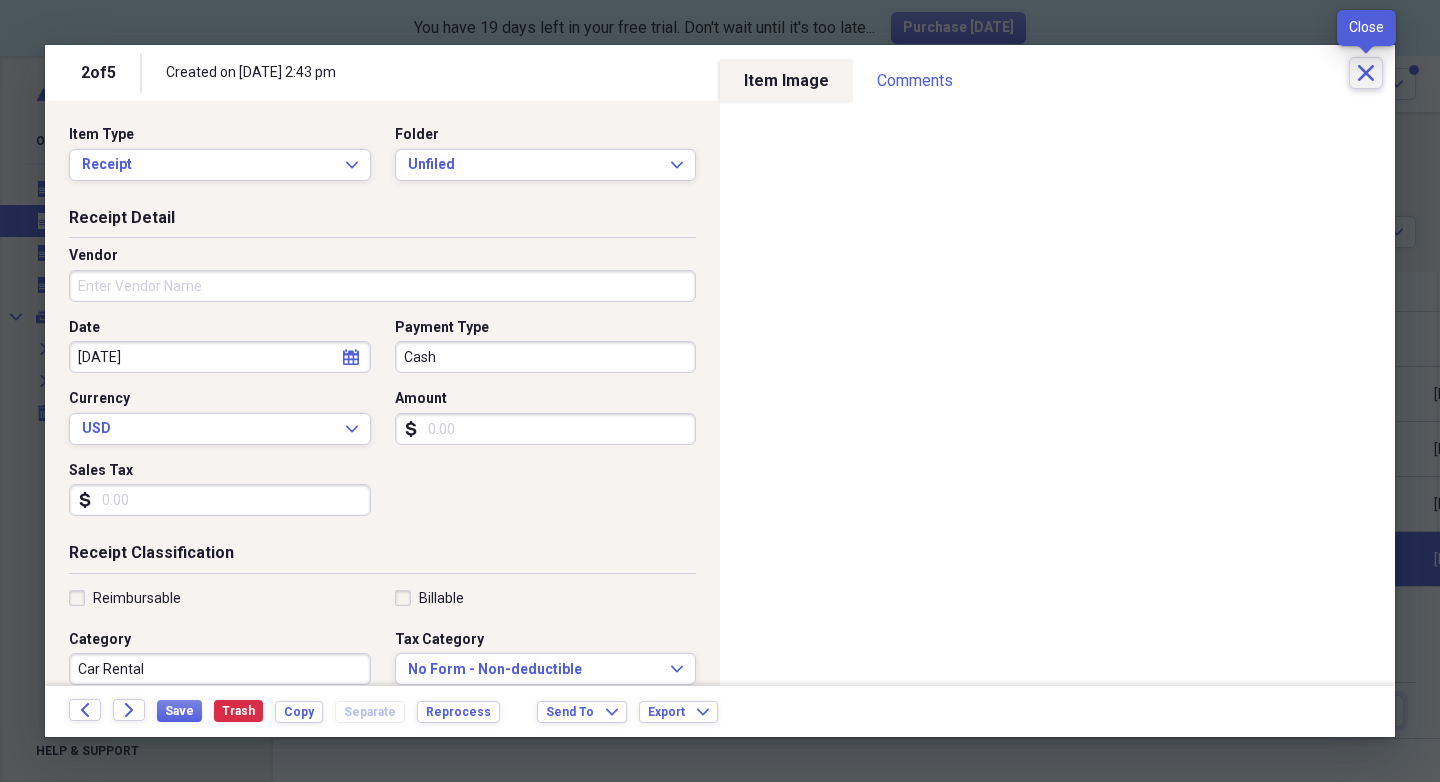 click 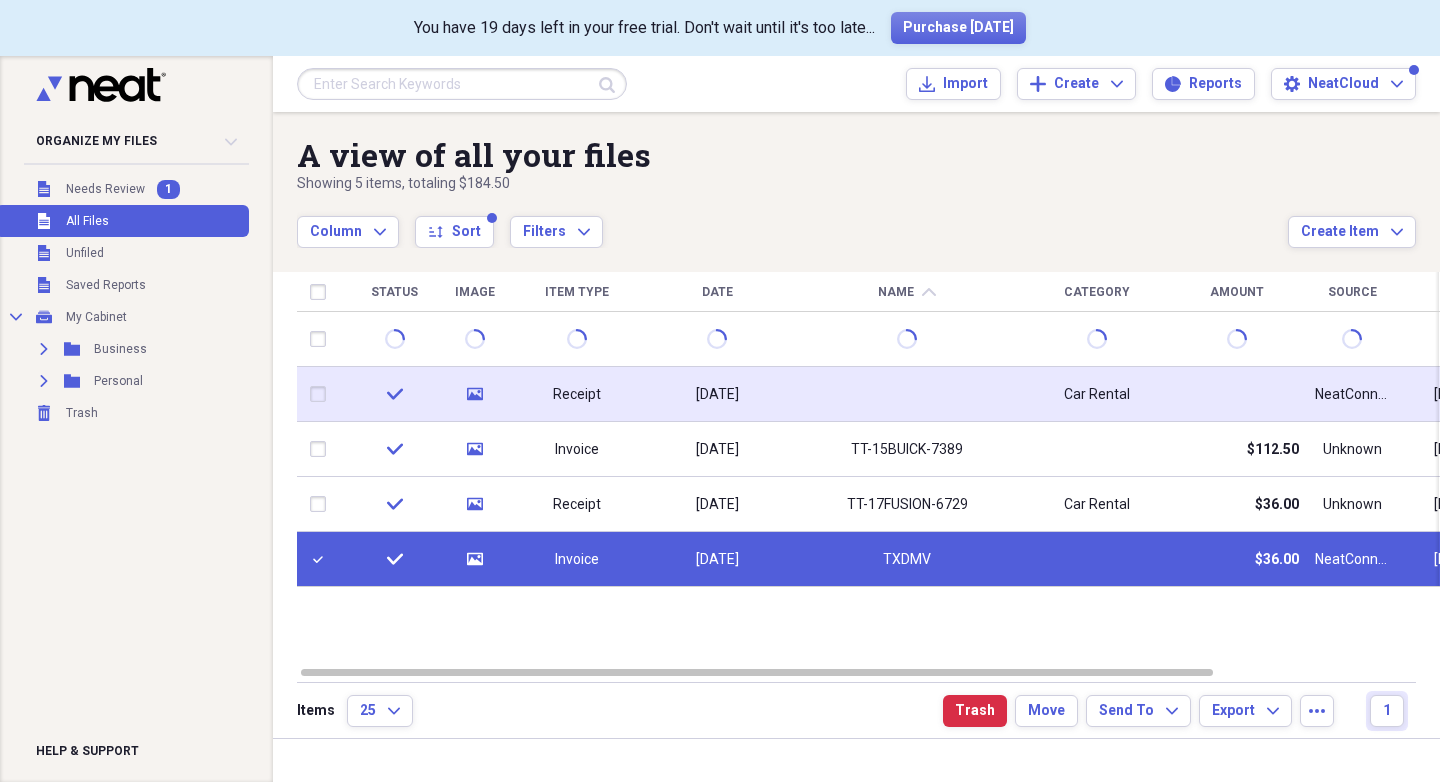 click at bounding box center [322, 394] 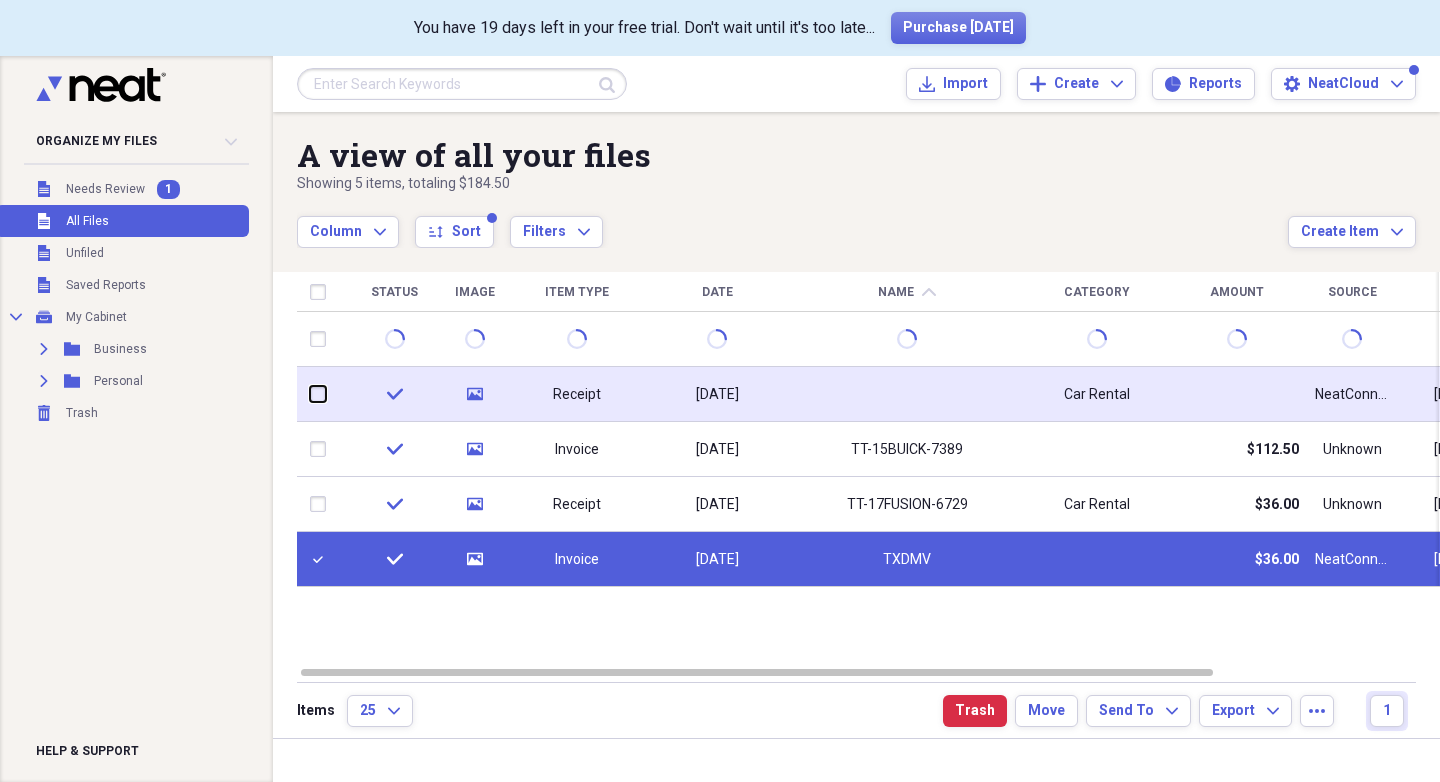 click at bounding box center (310, 394) 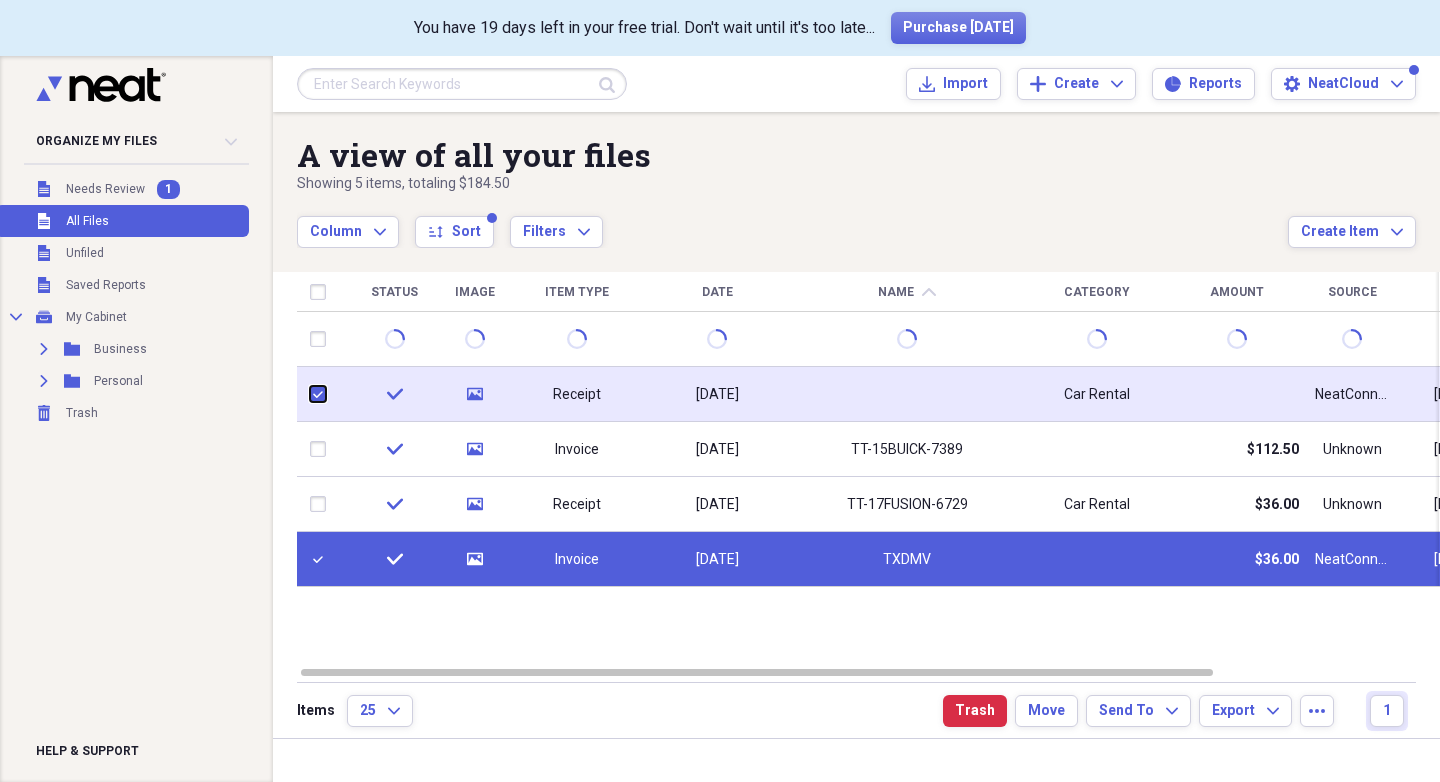 checkbox on "true" 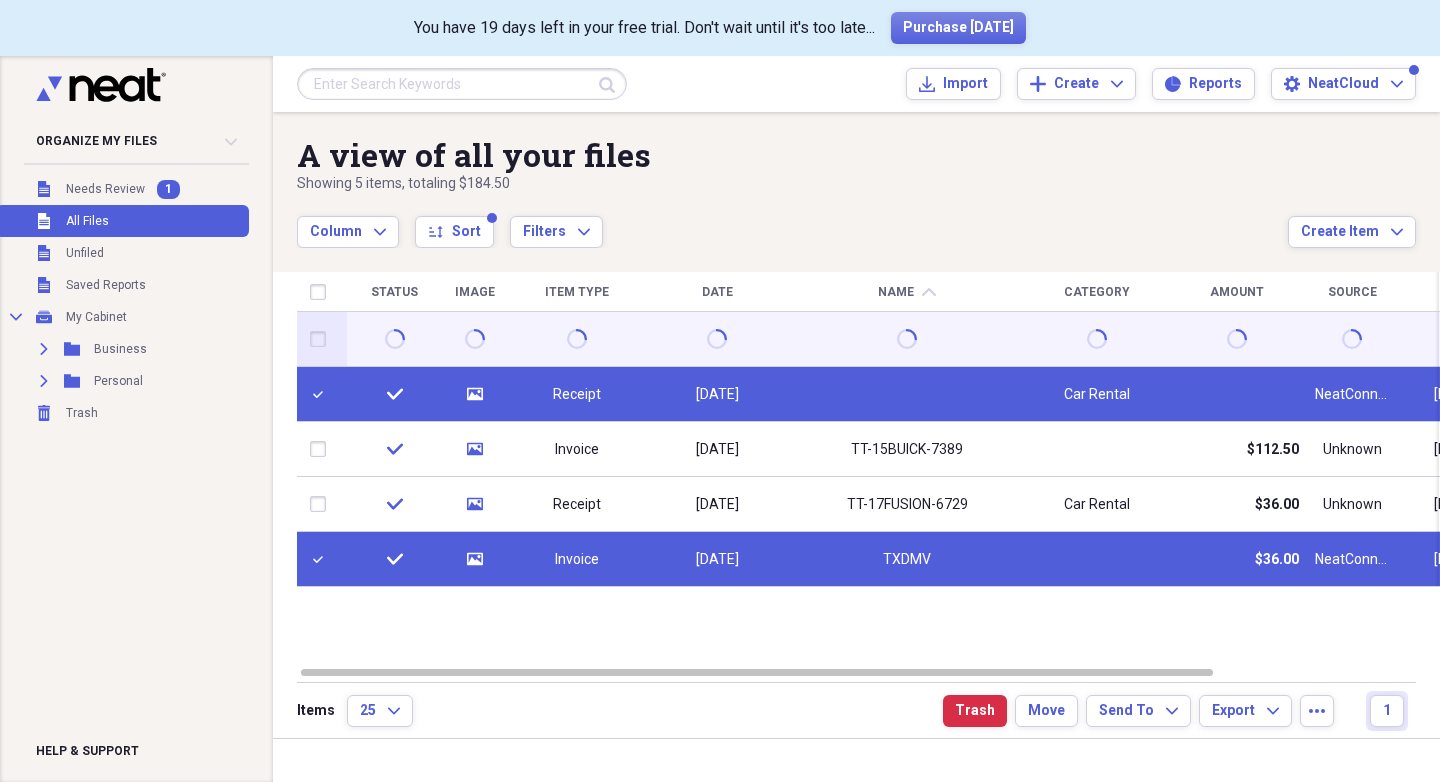 click at bounding box center [322, 339] 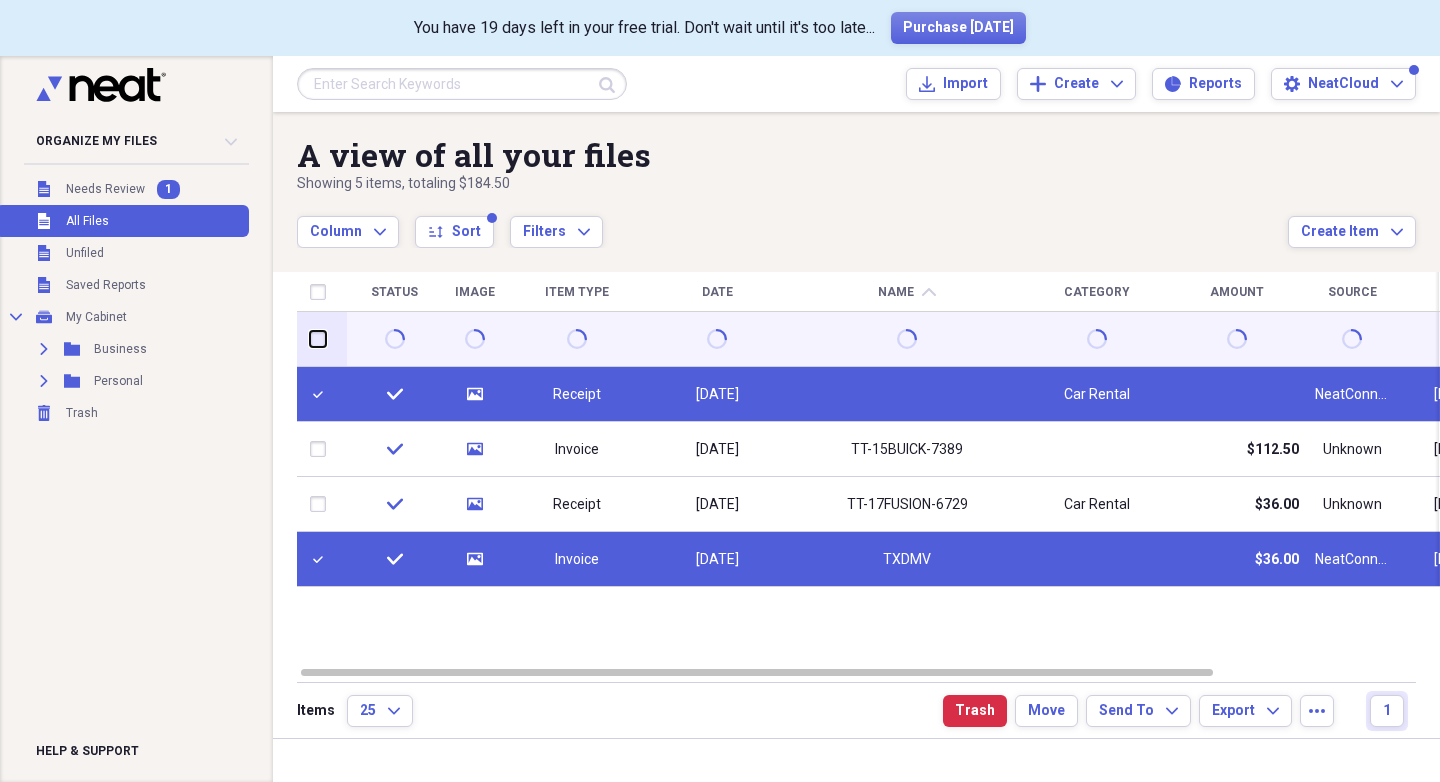 click at bounding box center (310, 339) 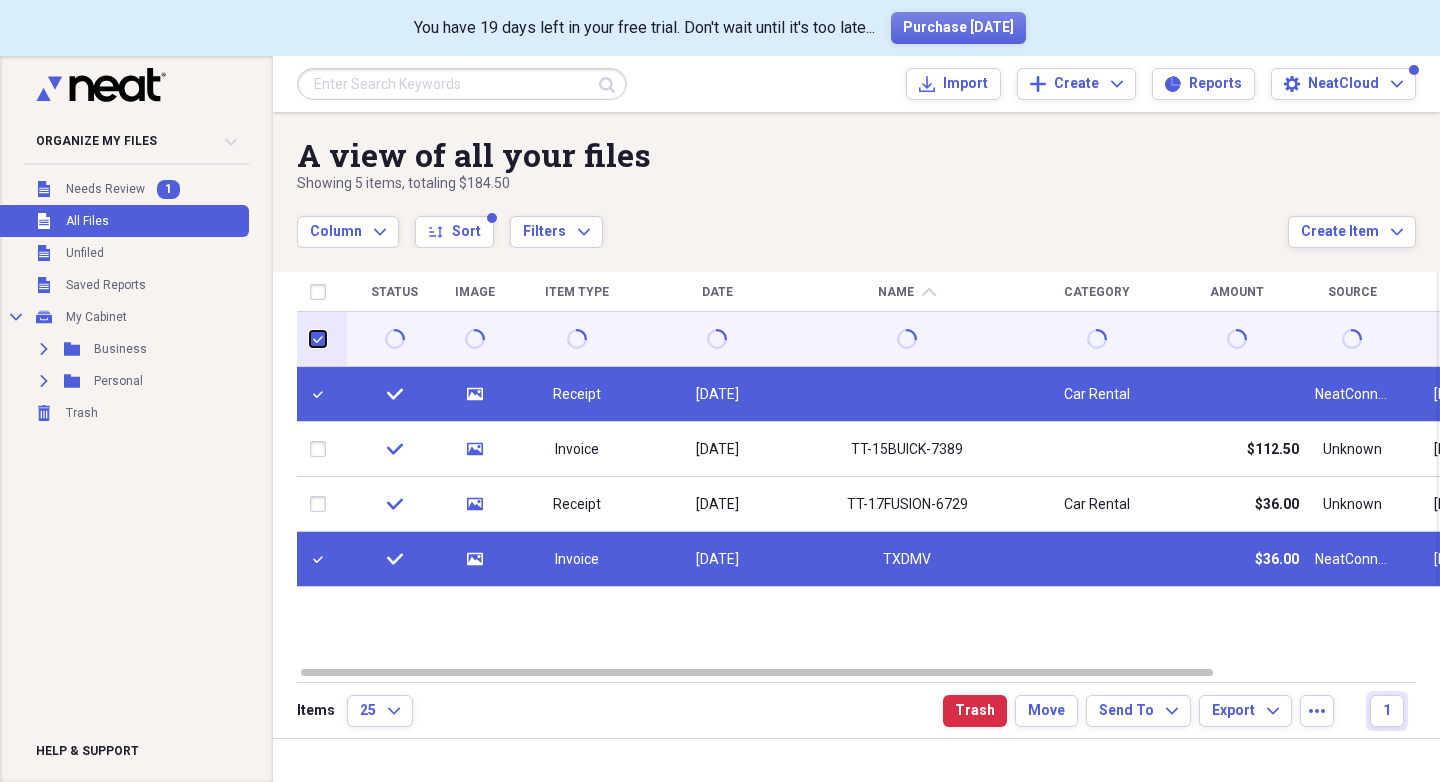 checkbox on "true" 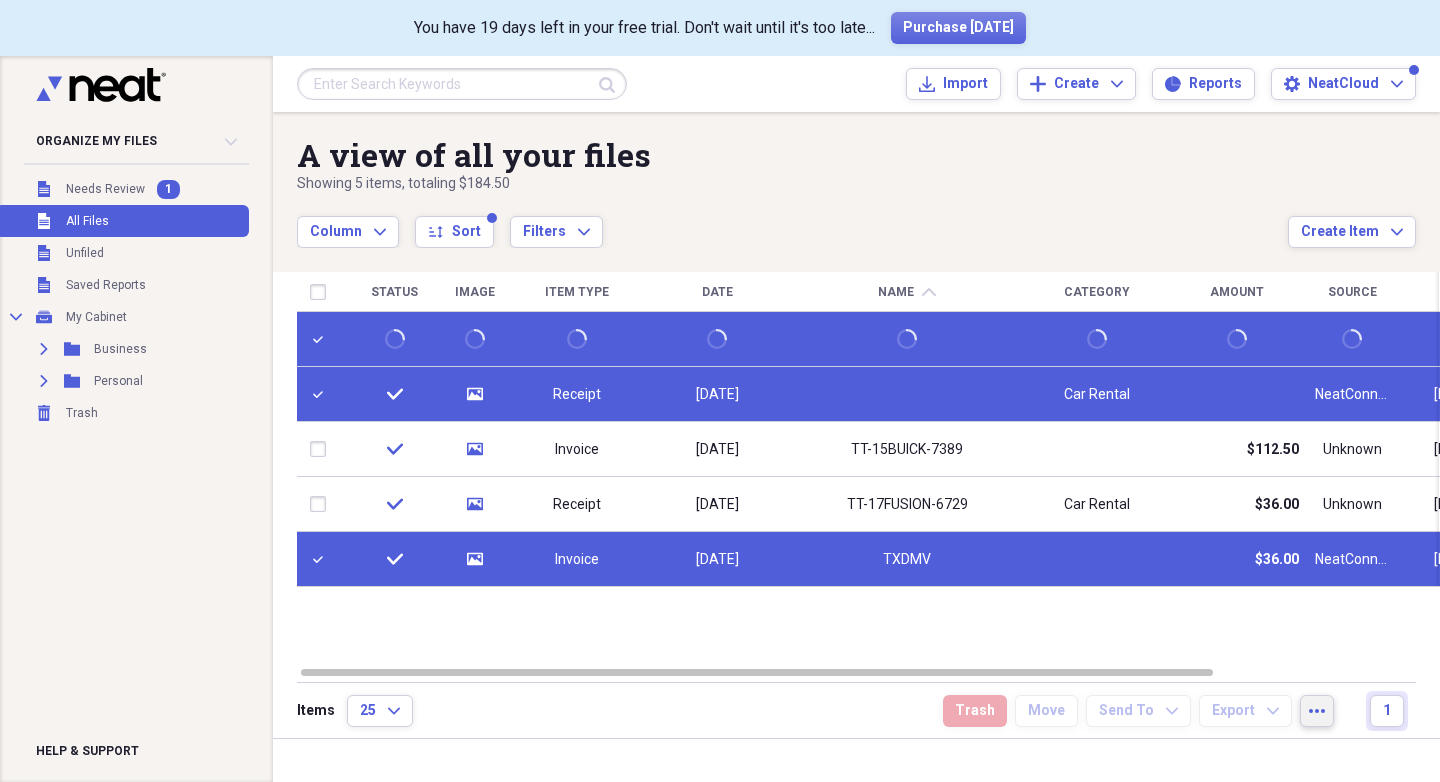click on "more" 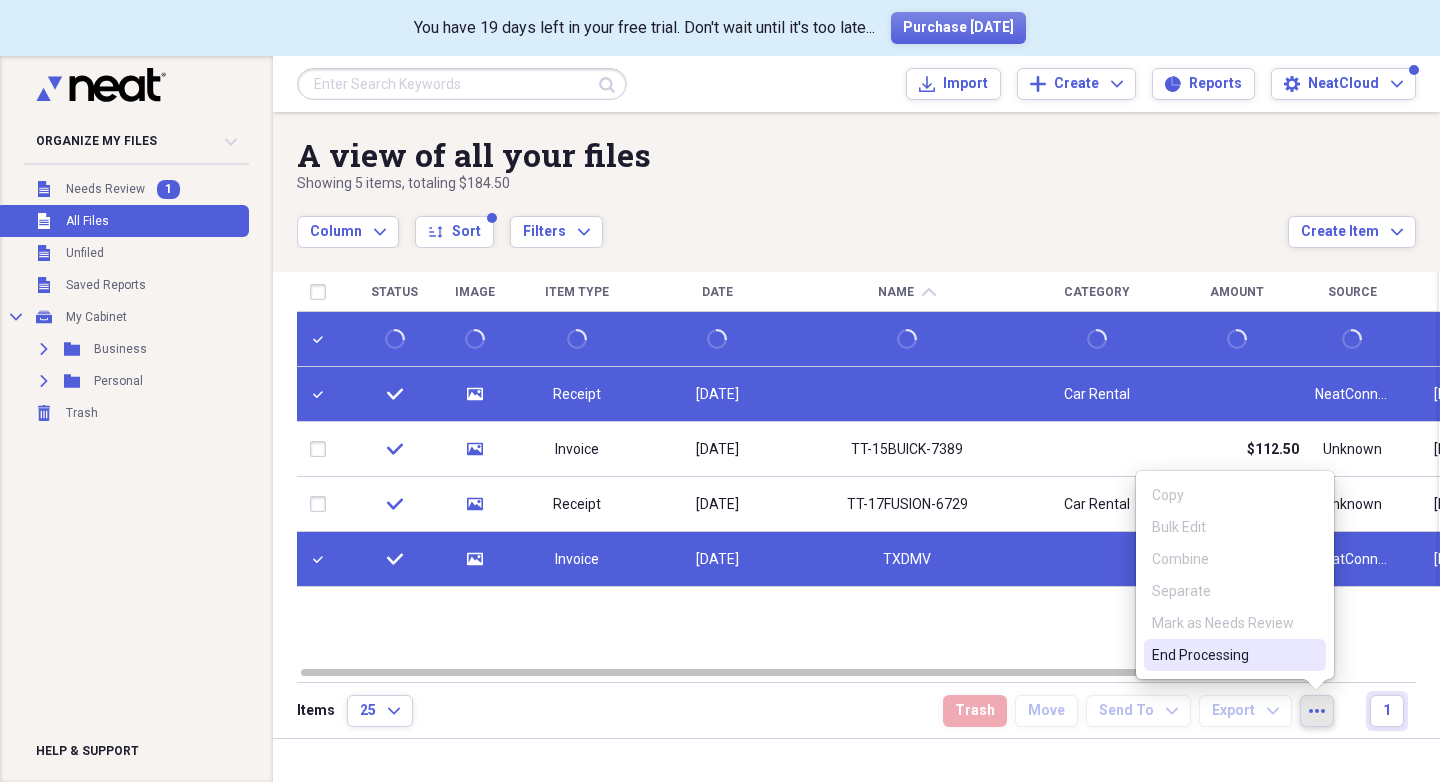 click on "Status Image Item Type Date Name chevron-up Category Amount Source Date Added Folder check media Receipt [DATE] Car Rental NeatConnect [DATE] 2:43 pm Unfiled check media Invoice [DATE] TT-15BUICK-7389 $112.50 Unknown [DATE] 4:14 pm Unfiled check media Receipt [DATE] TT-17FUSION-6729 Car Rental $36.00 Unknown [DATE] 4:20 pm Unfiled check media Invoice [DATE] TXDMV $36.00 NeatConnect [DATE] 2:42 pm Unfiled" at bounding box center [868, 468] 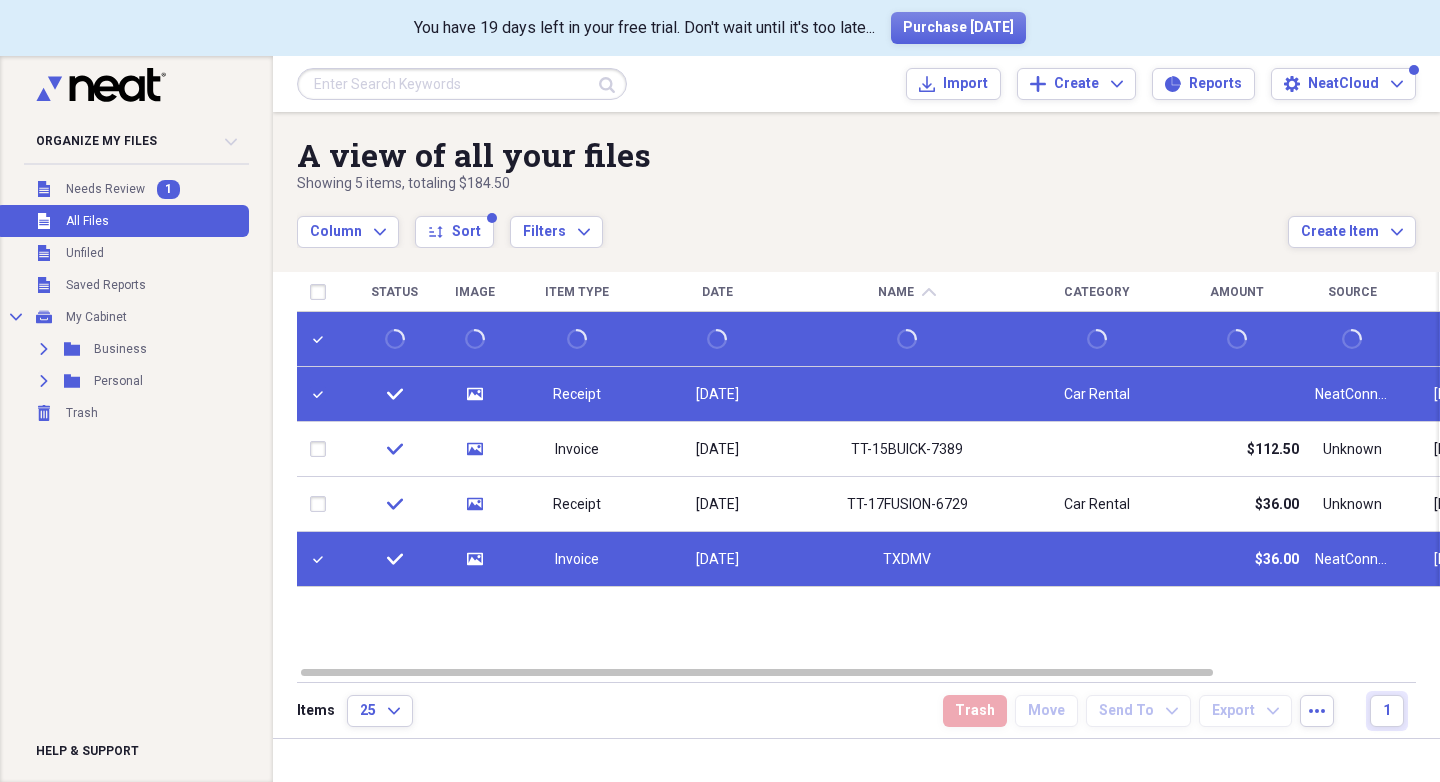 click 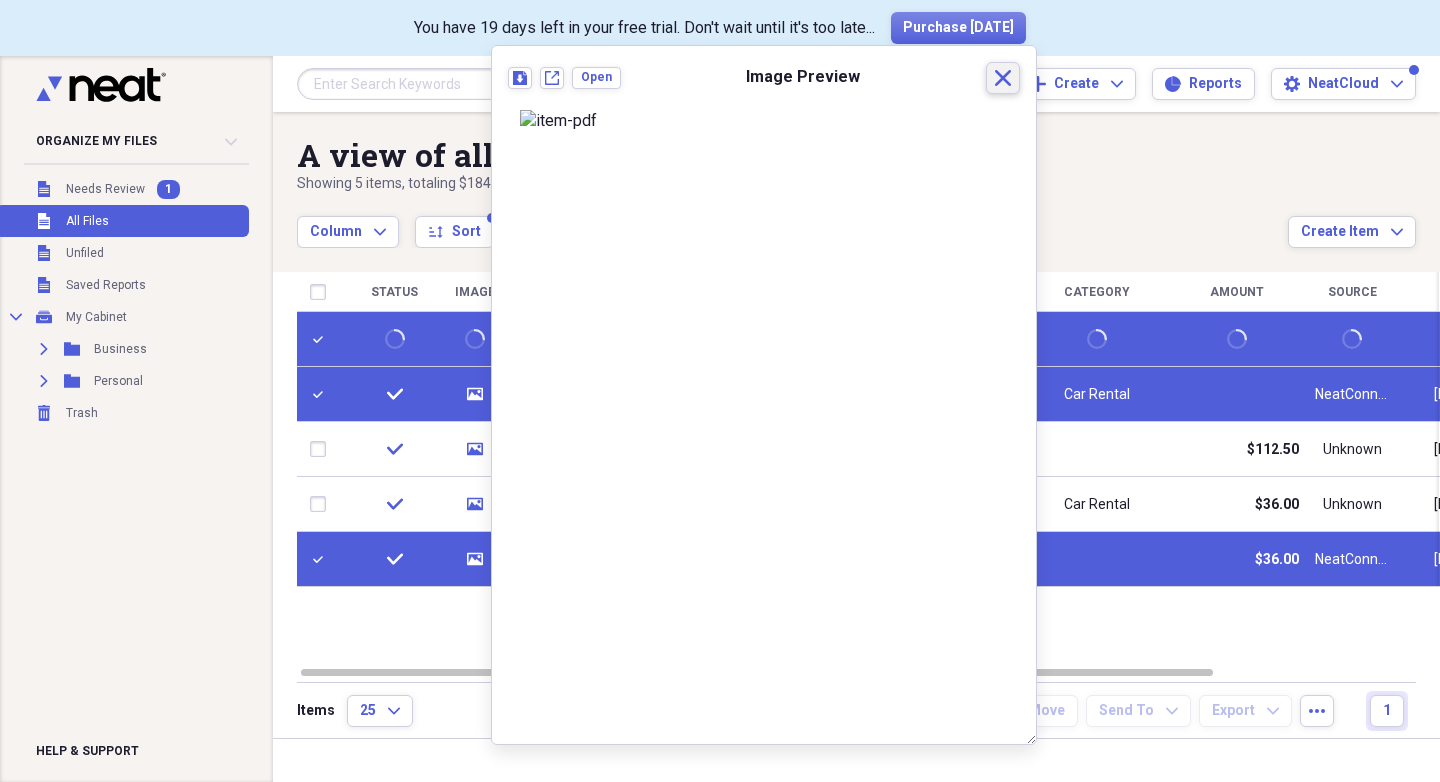click on "Close" 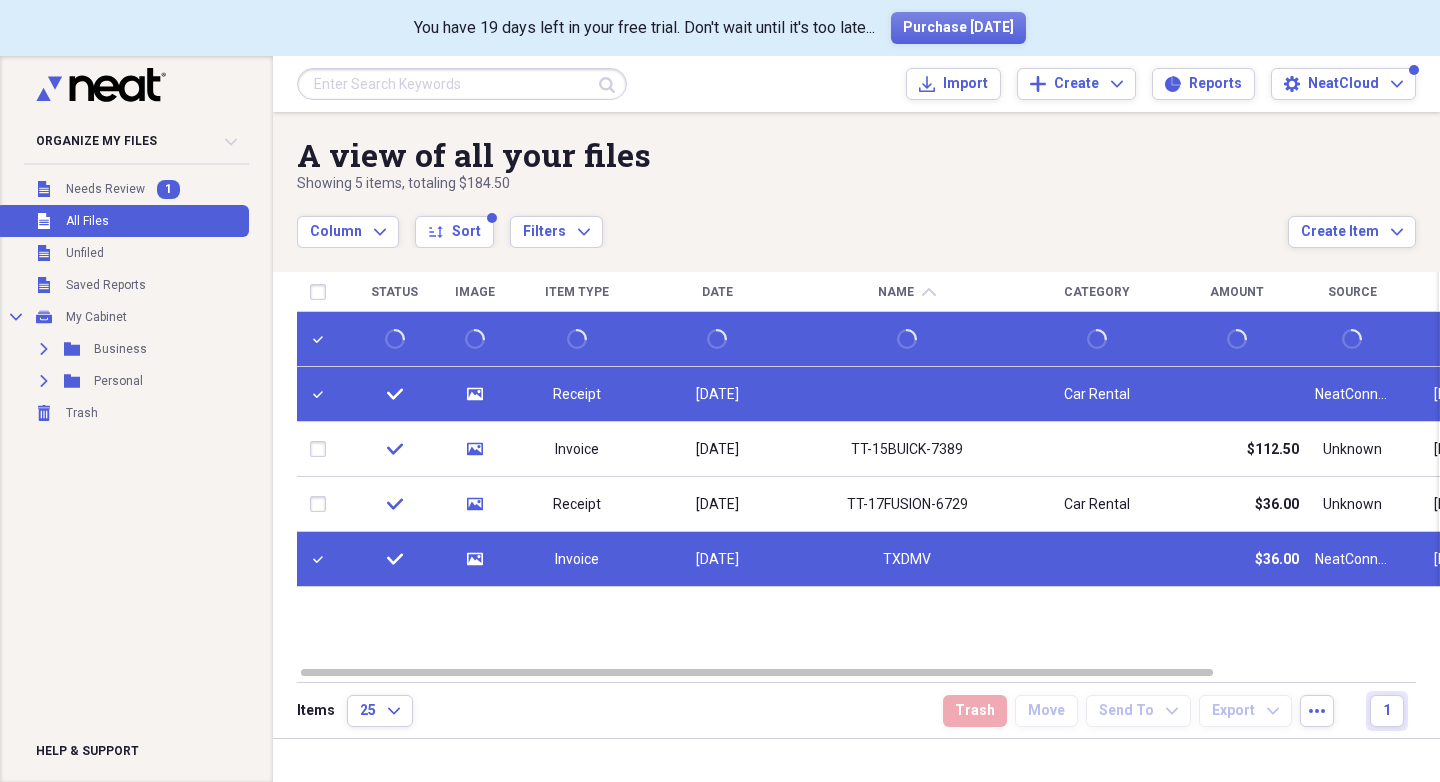 click at bounding box center (322, 559) 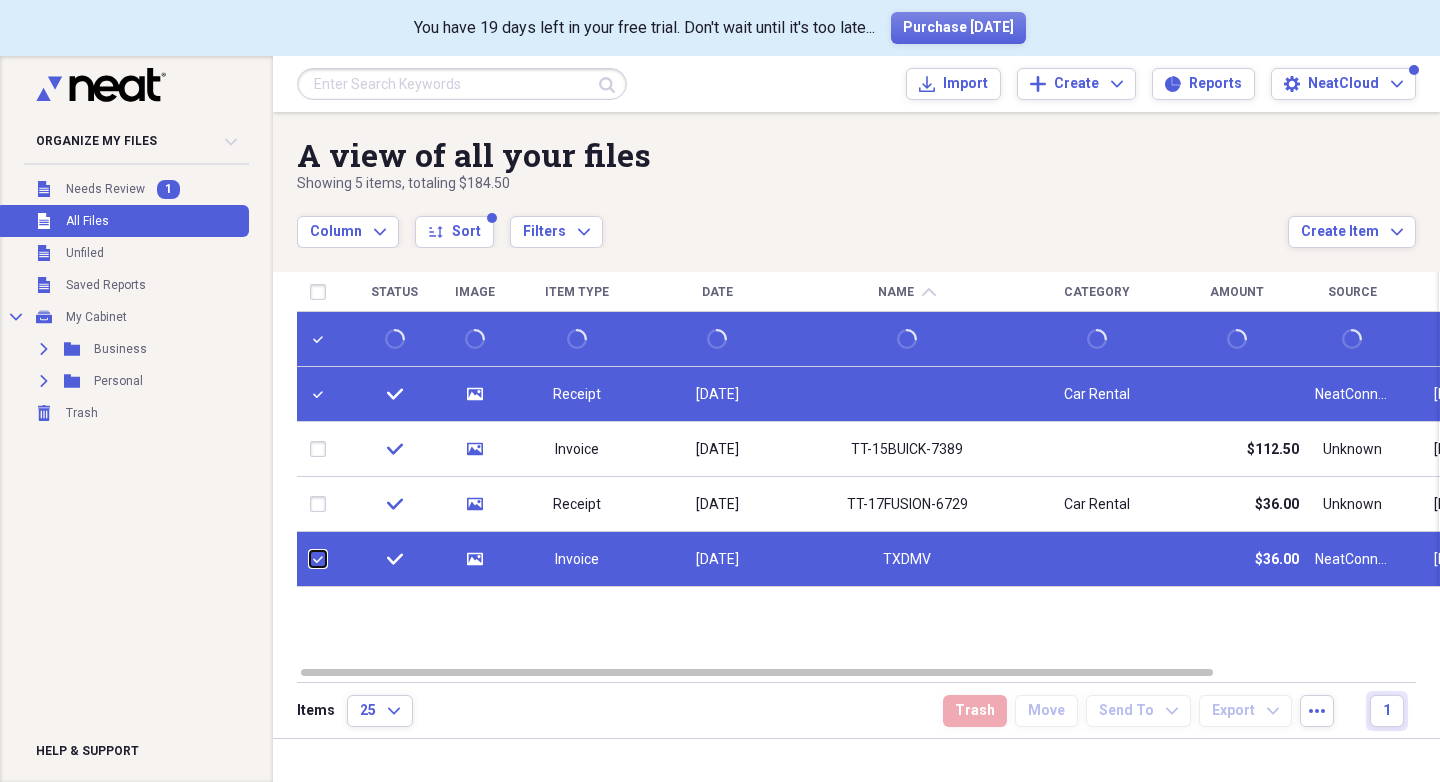 click at bounding box center (310, 559) 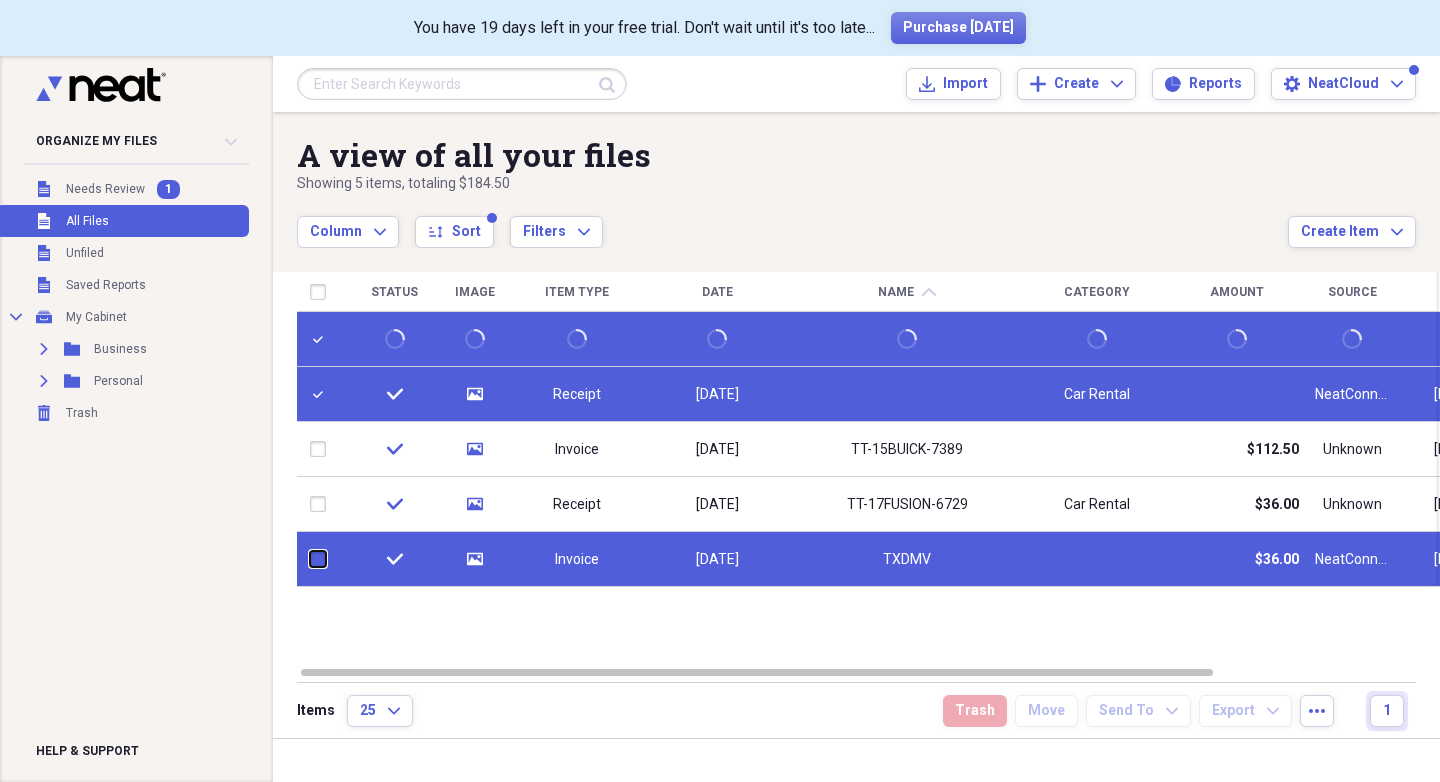 checkbox on "false" 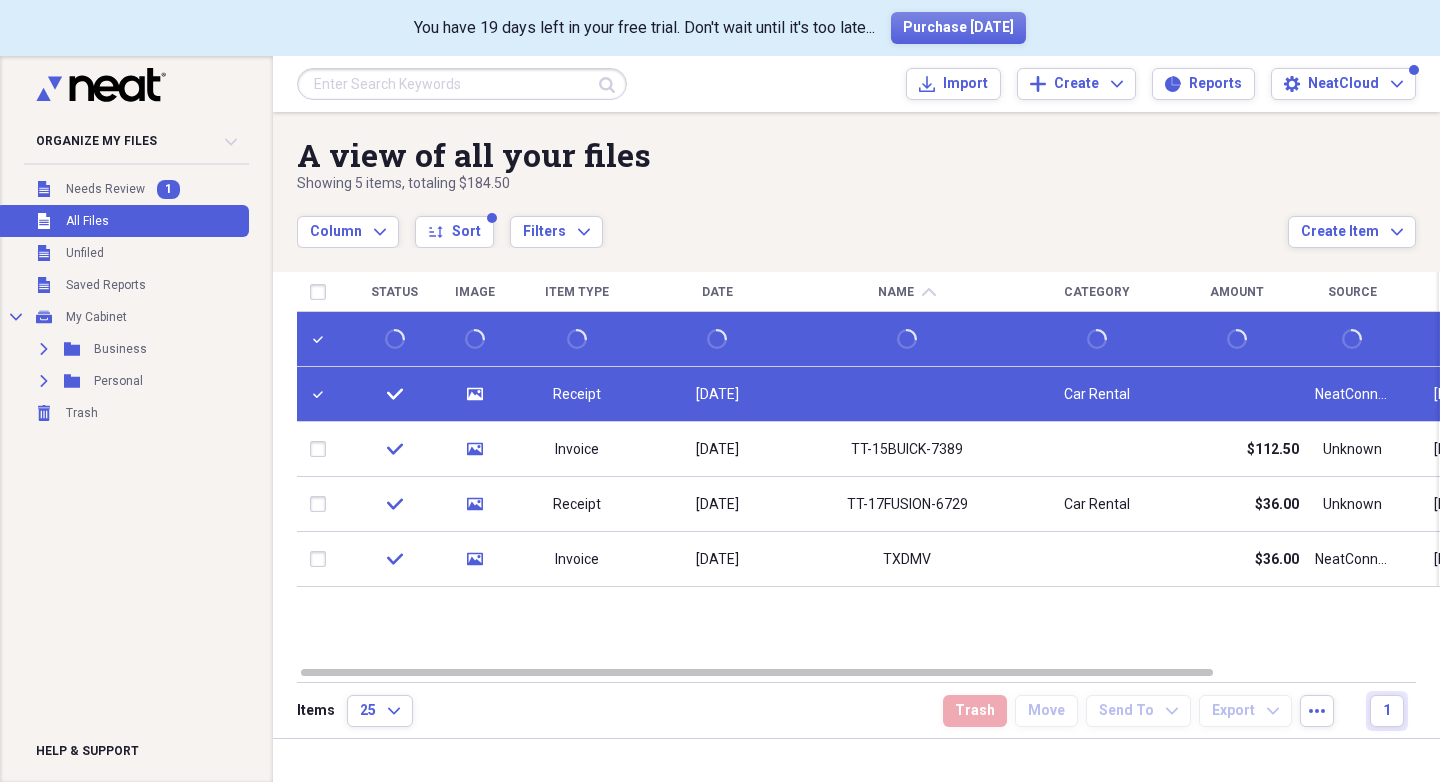 click at bounding box center [322, 394] 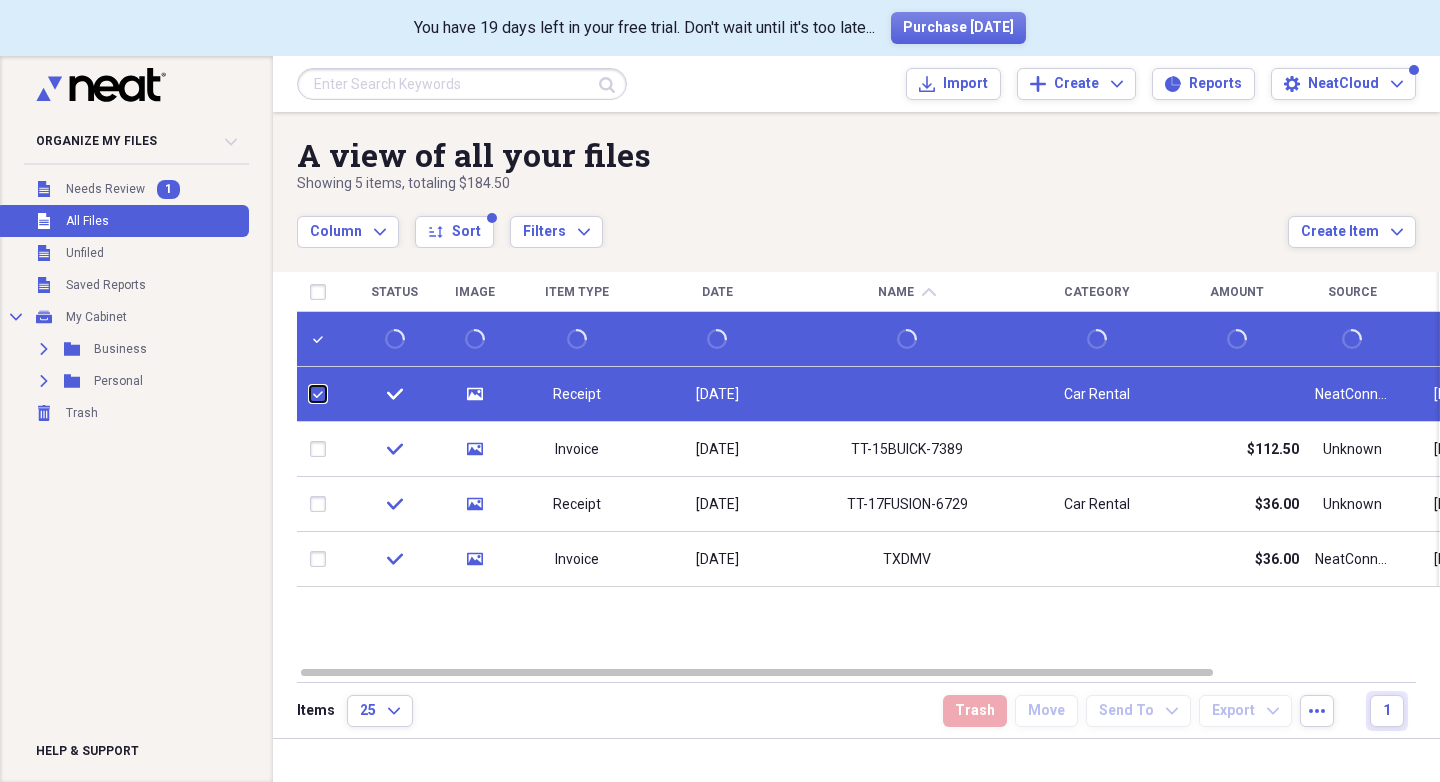 click at bounding box center [310, 394] 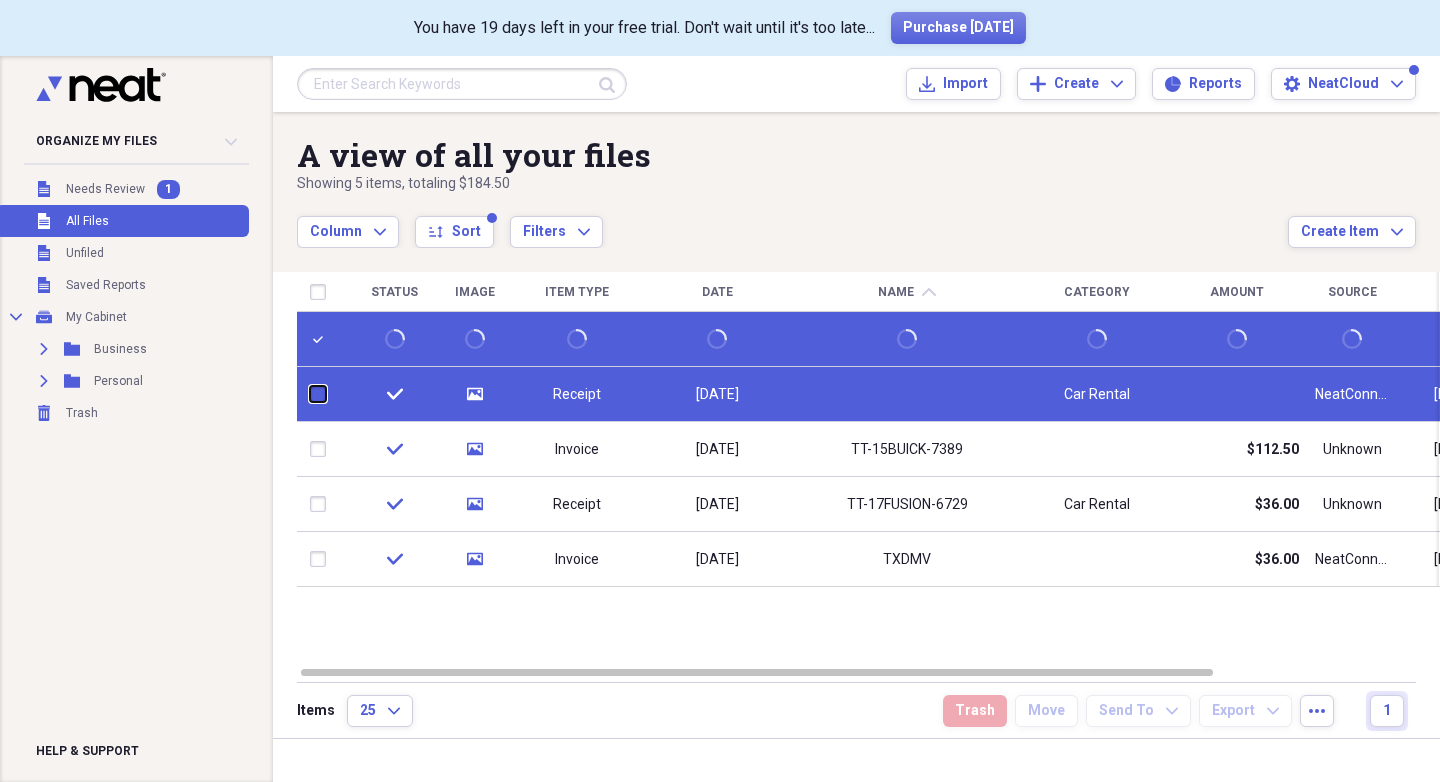 checkbox on "false" 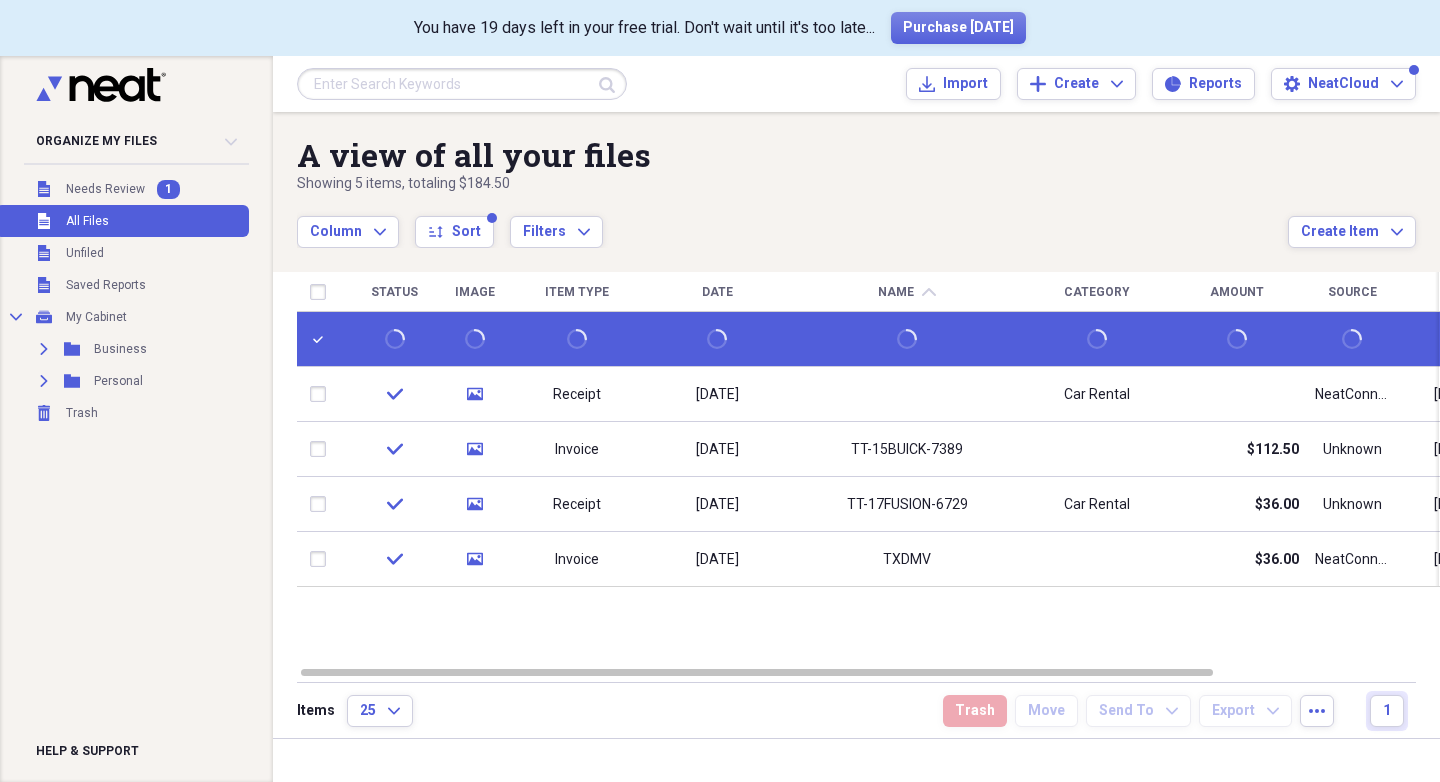 click at bounding box center [322, 339] 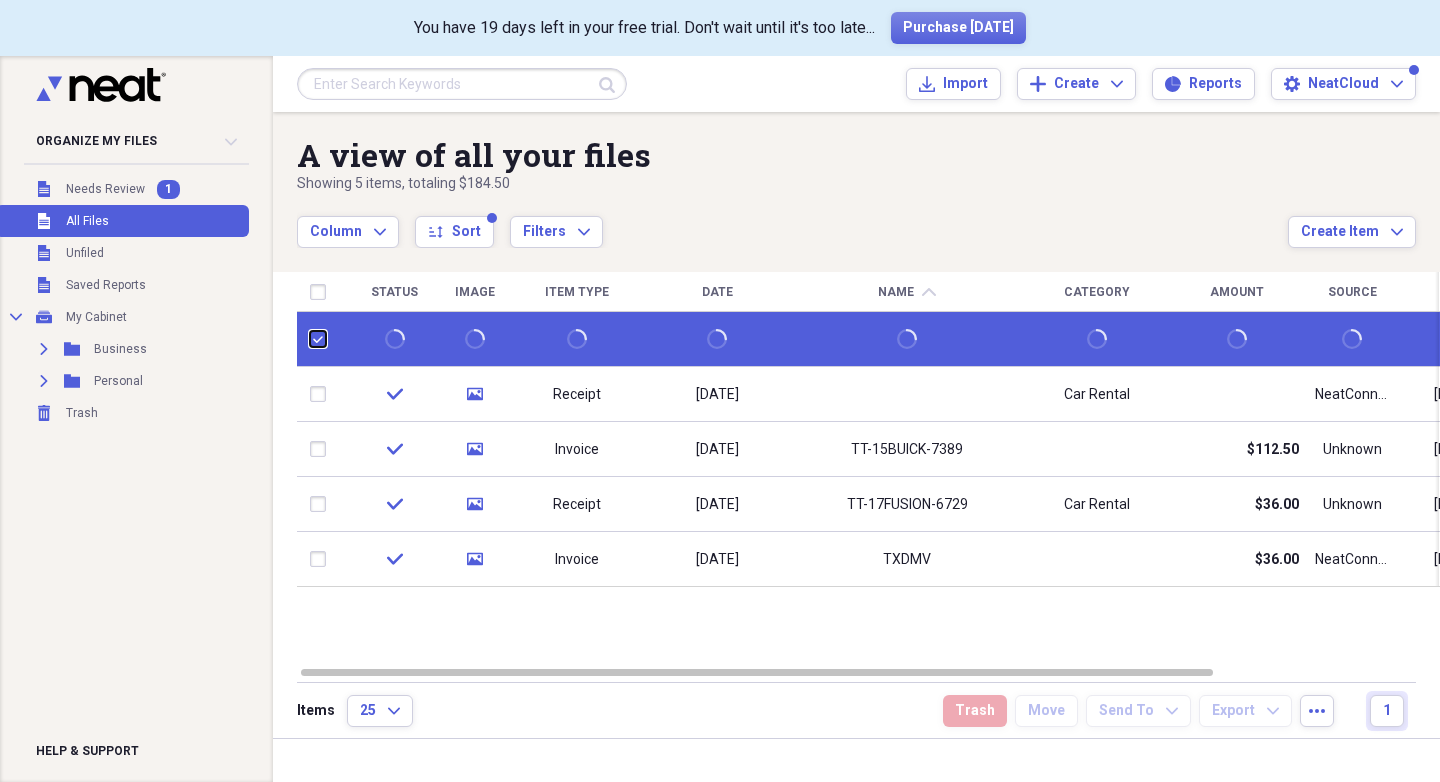 click at bounding box center [310, 339] 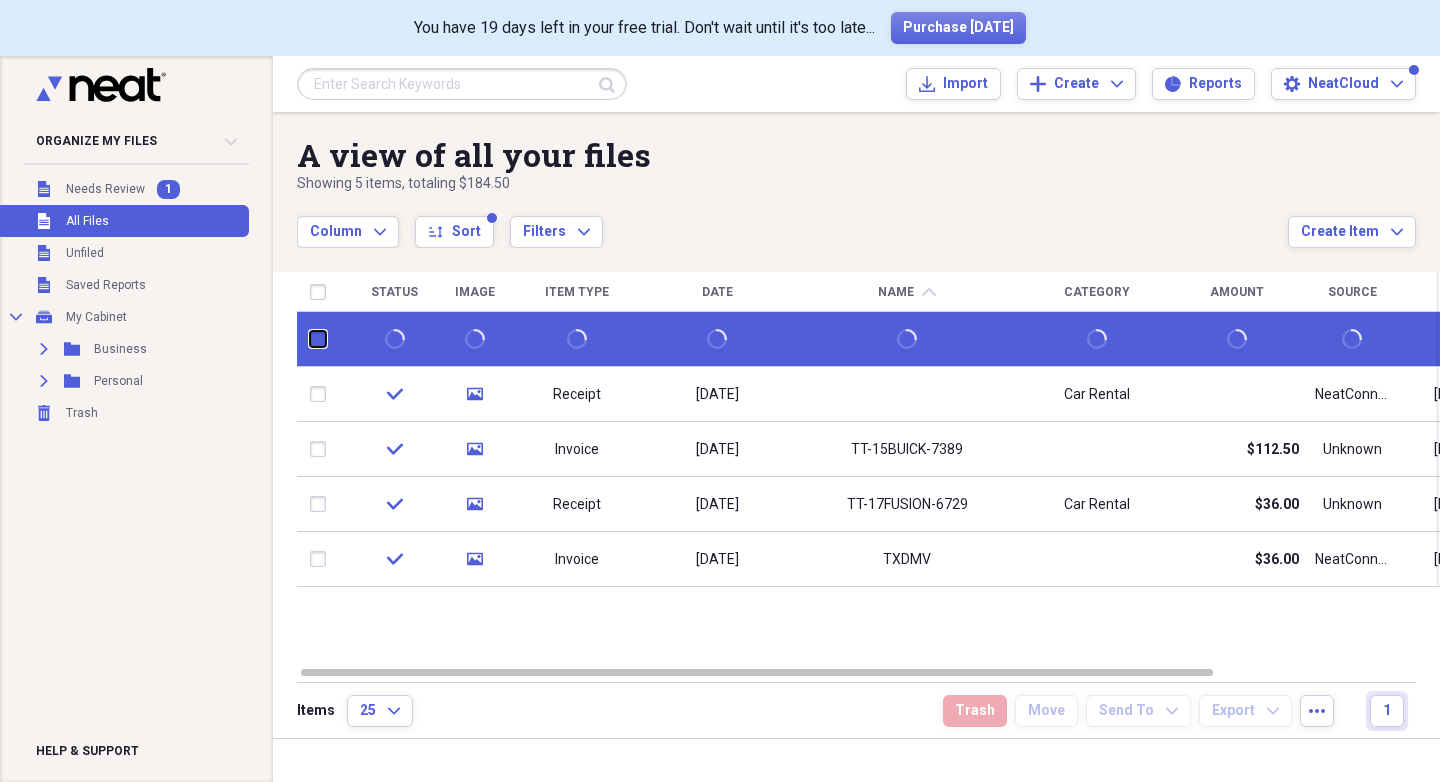 checkbox on "false" 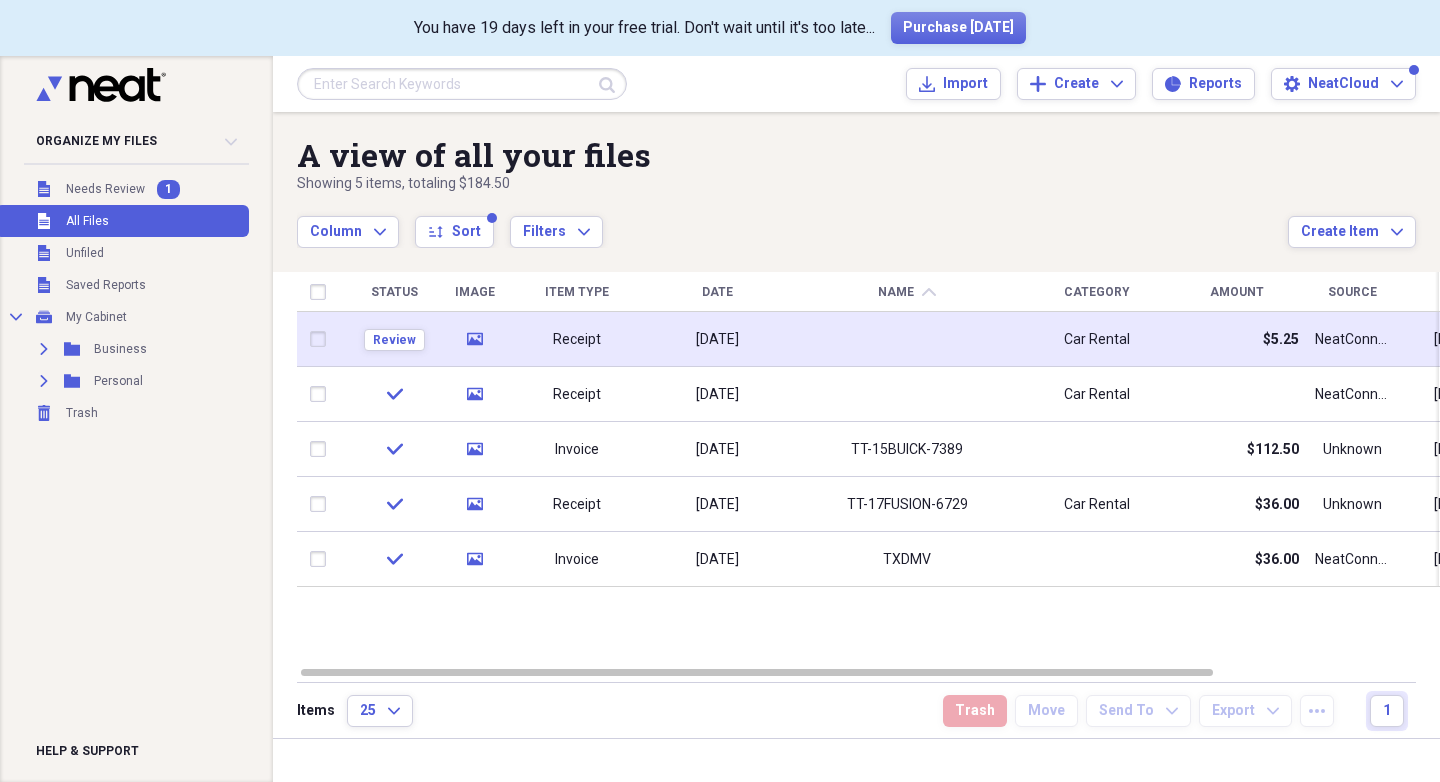 click on "media" at bounding box center (475, 339) 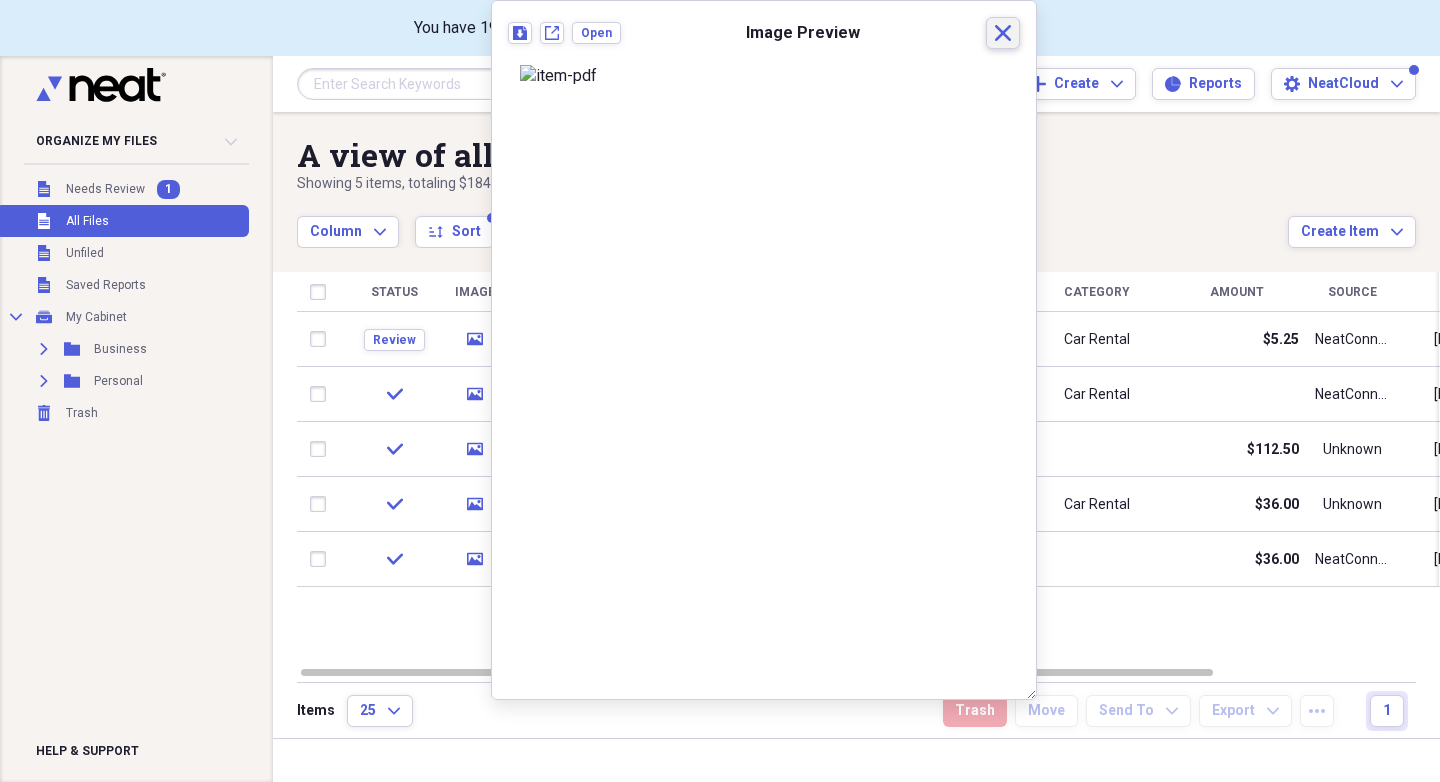 click on "Close" at bounding box center [1003, 33] 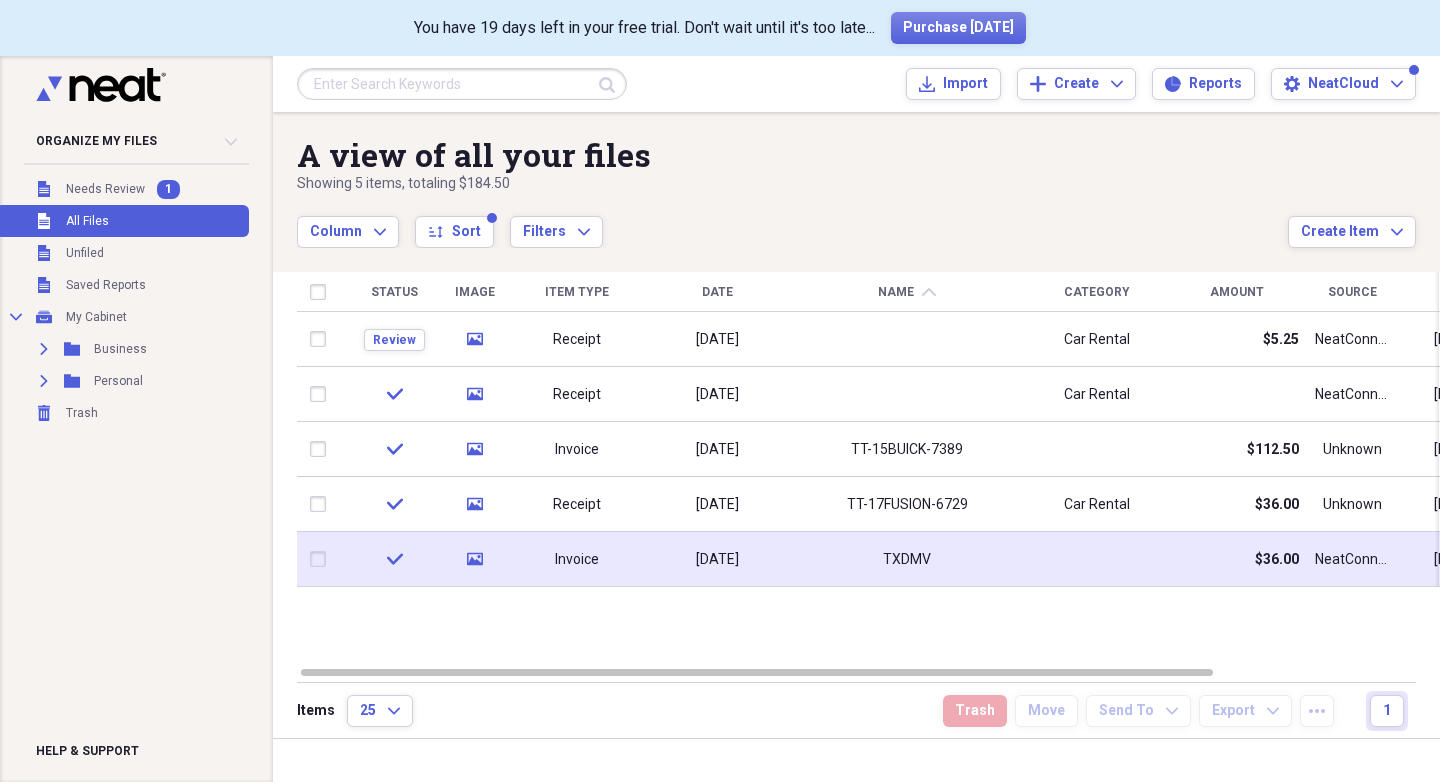click at bounding box center [322, 559] 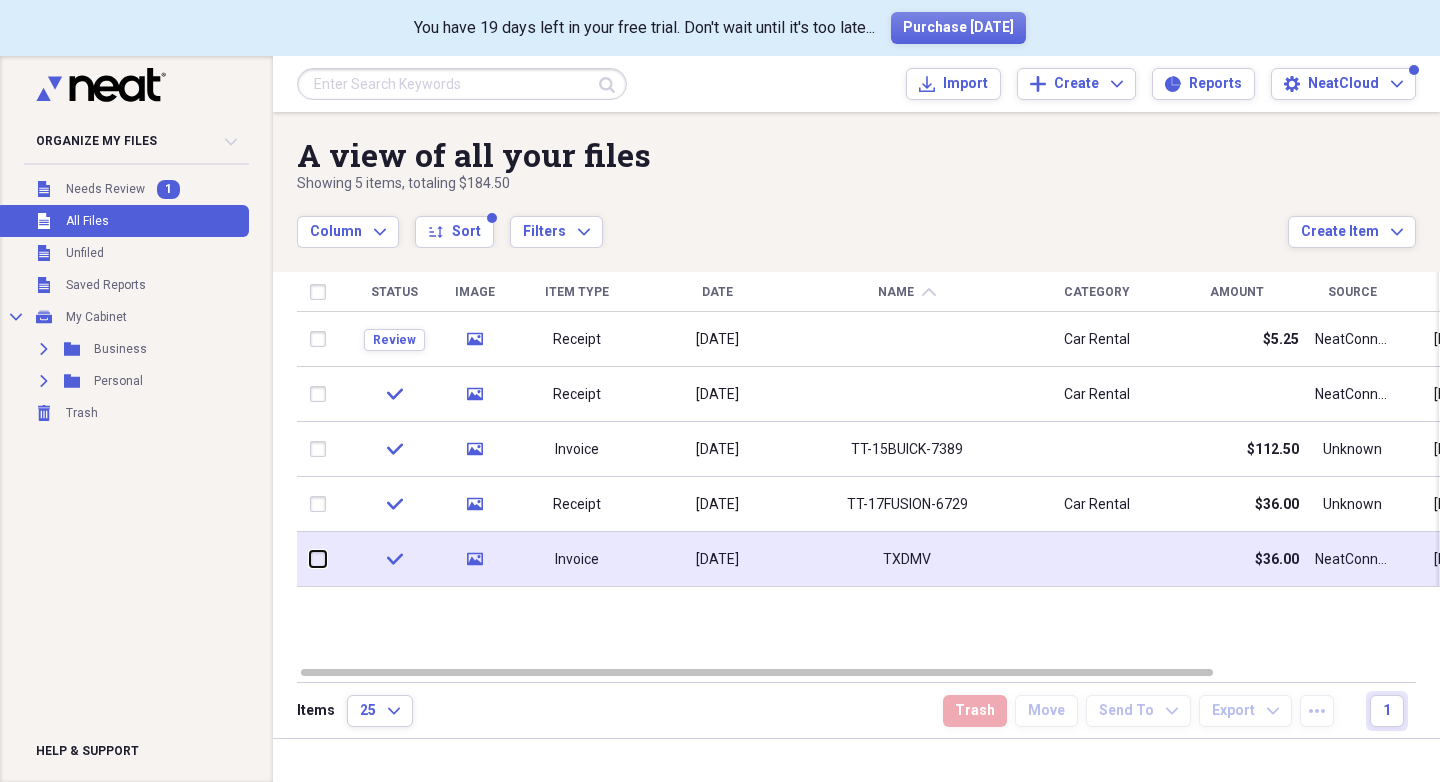 click at bounding box center (310, 559) 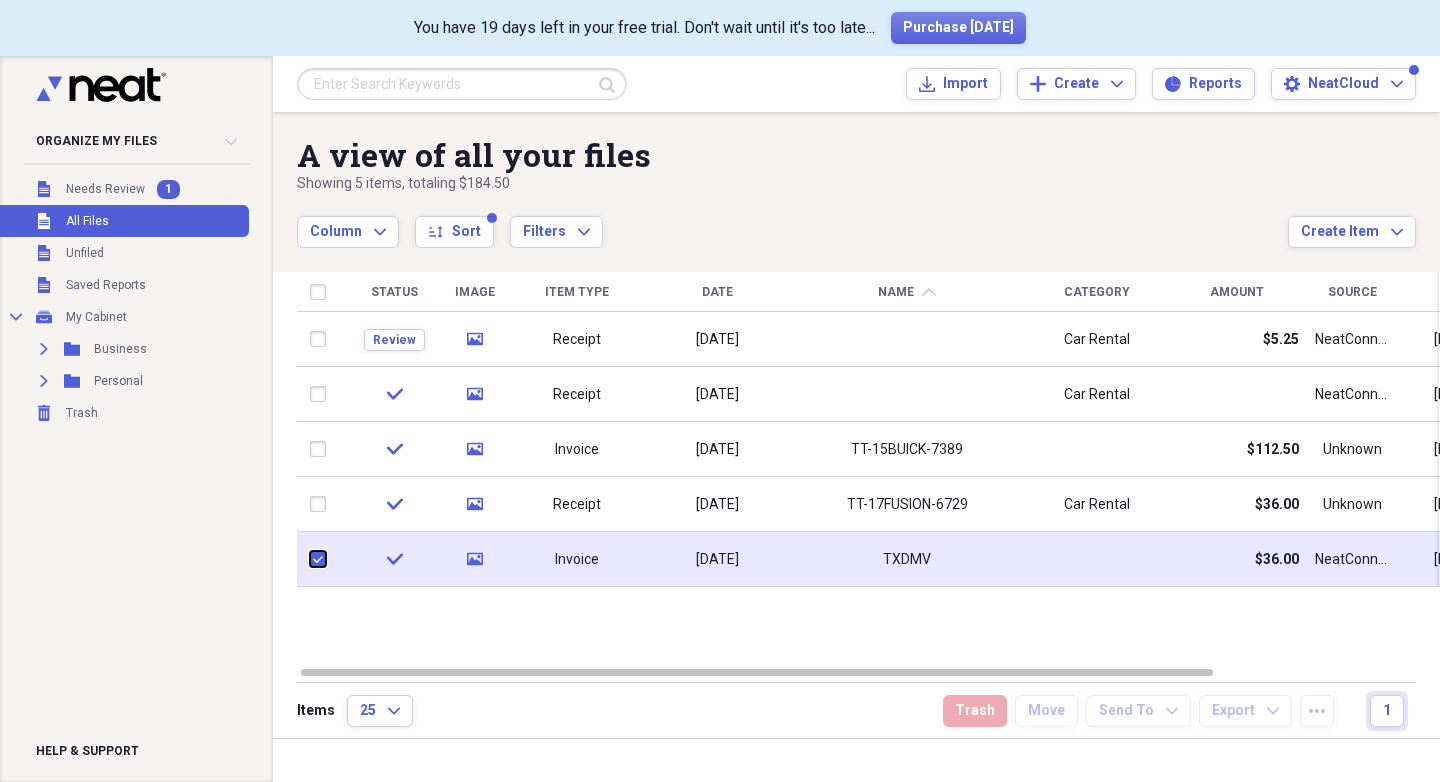 checkbox on "true" 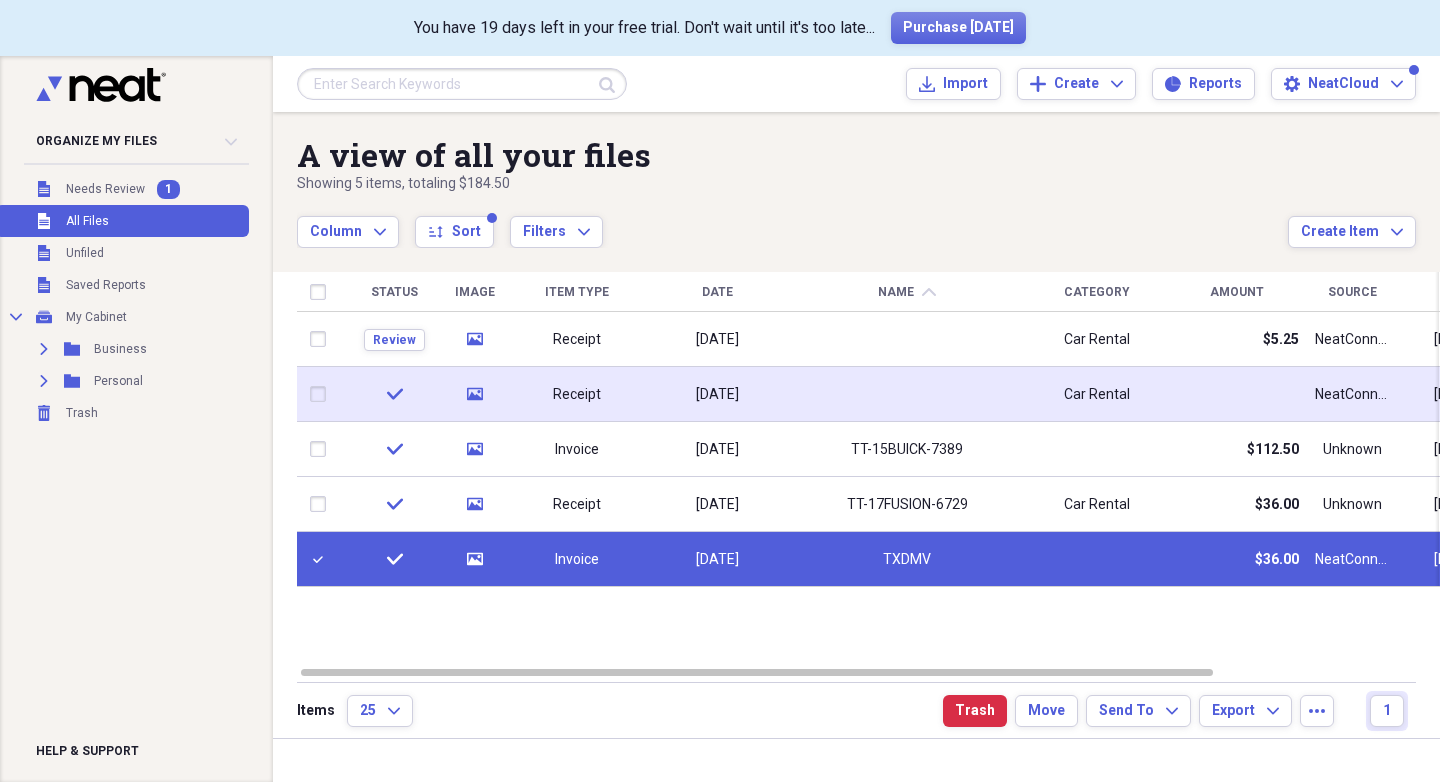 click at bounding box center (322, 394) 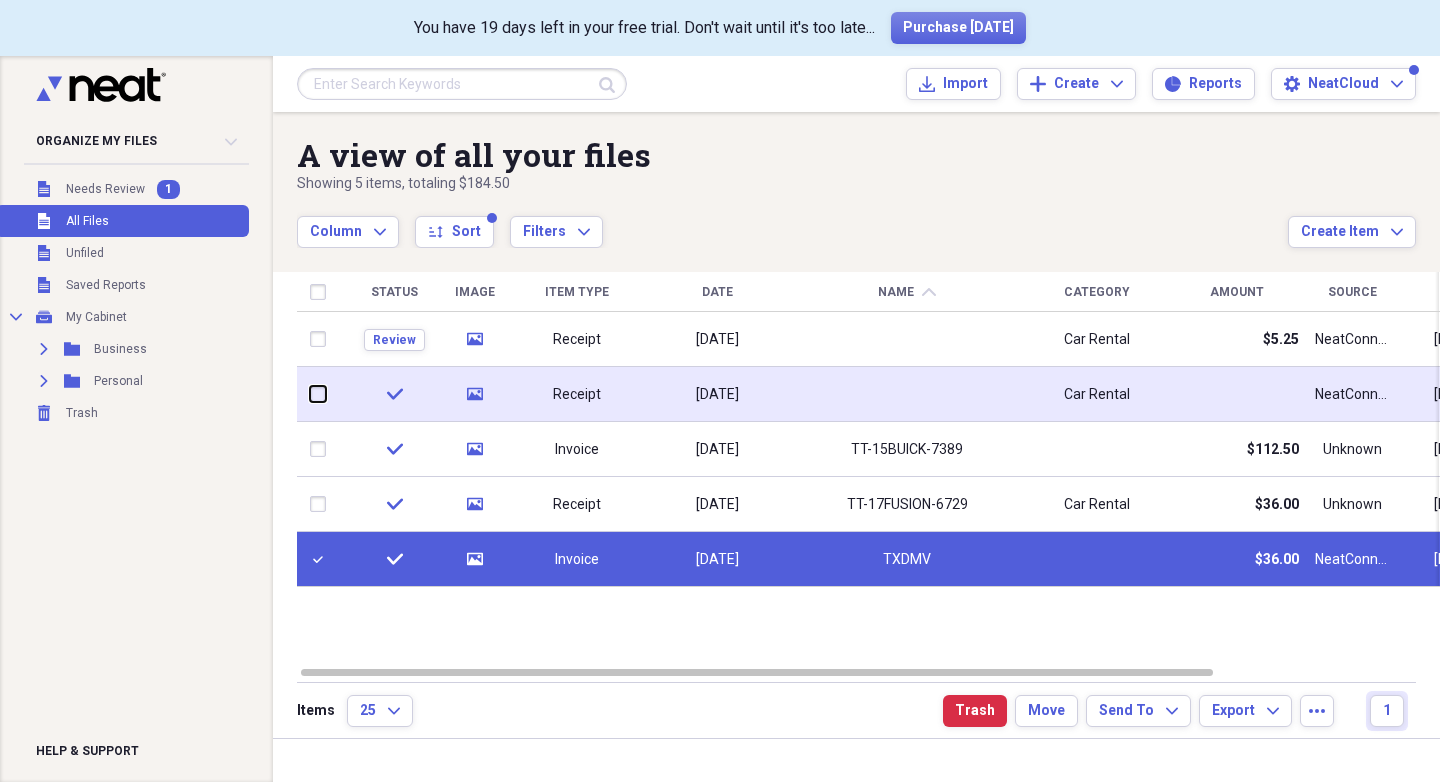 click at bounding box center (310, 394) 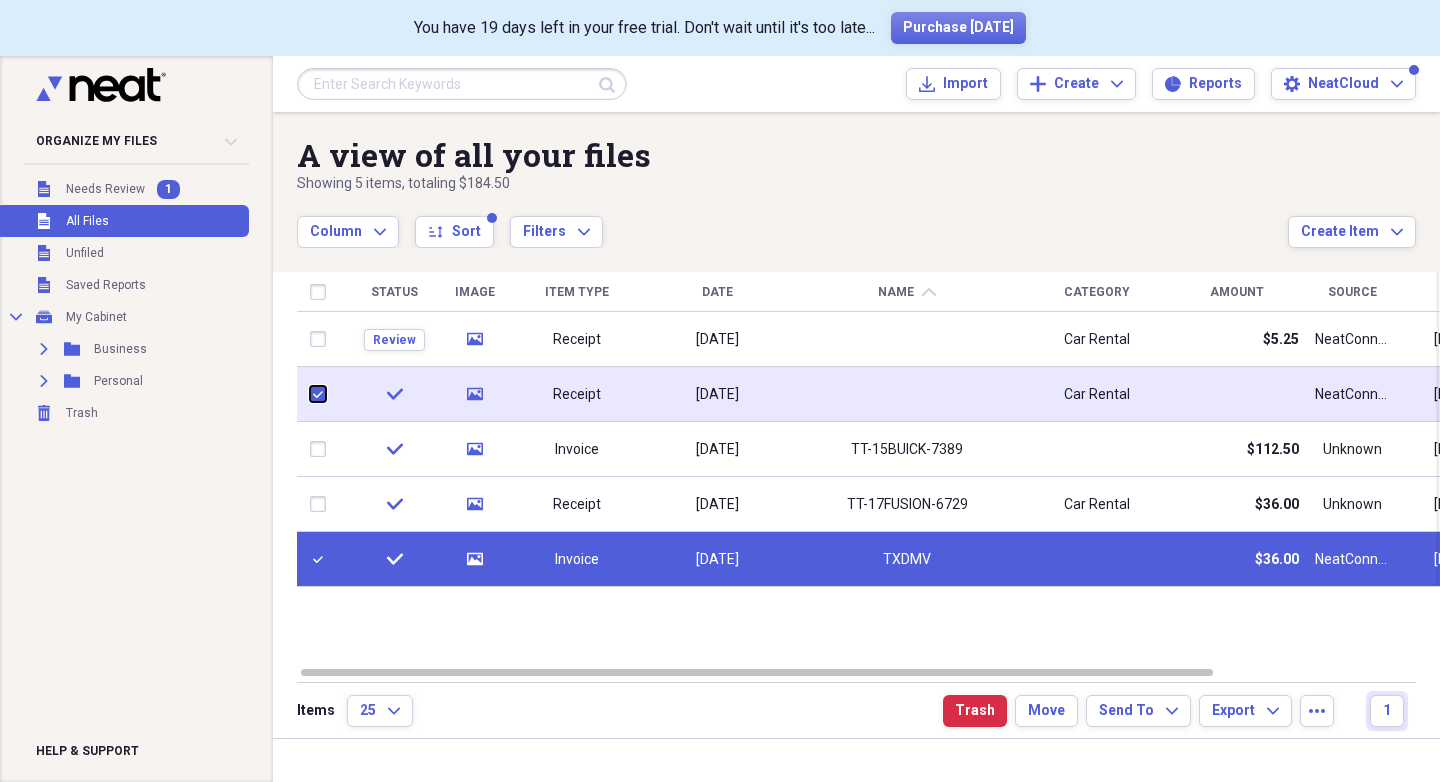 checkbox on "true" 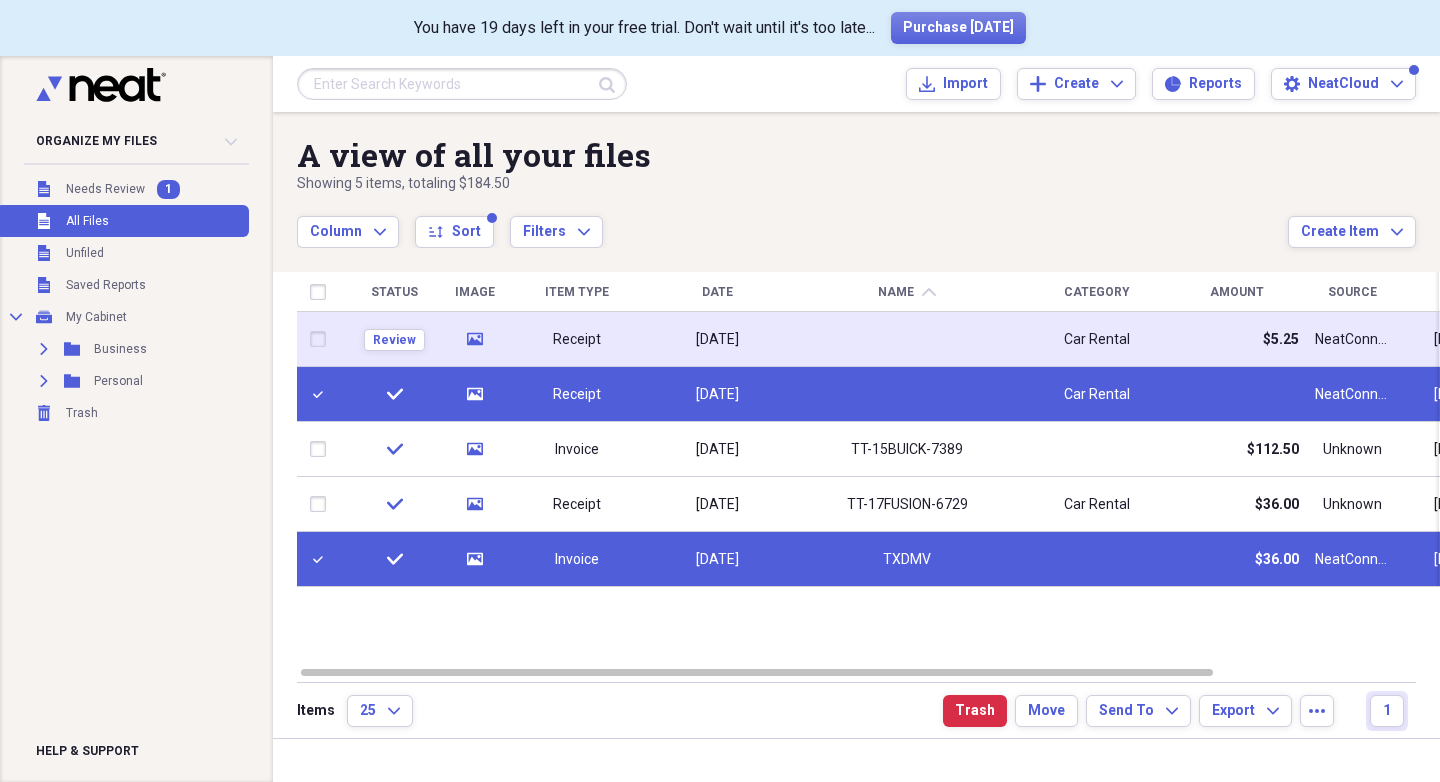 click at bounding box center [322, 339] 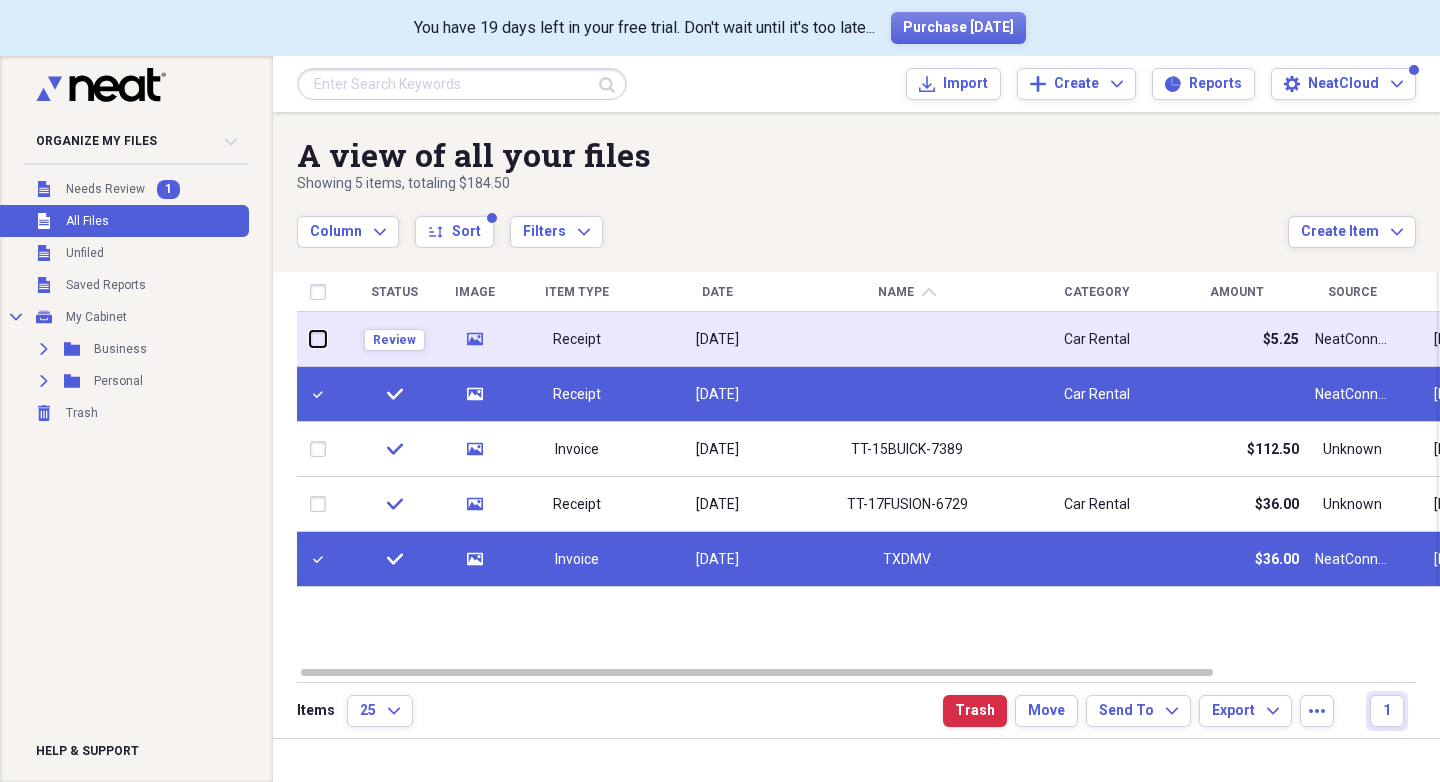 click at bounding box center [310, 339] 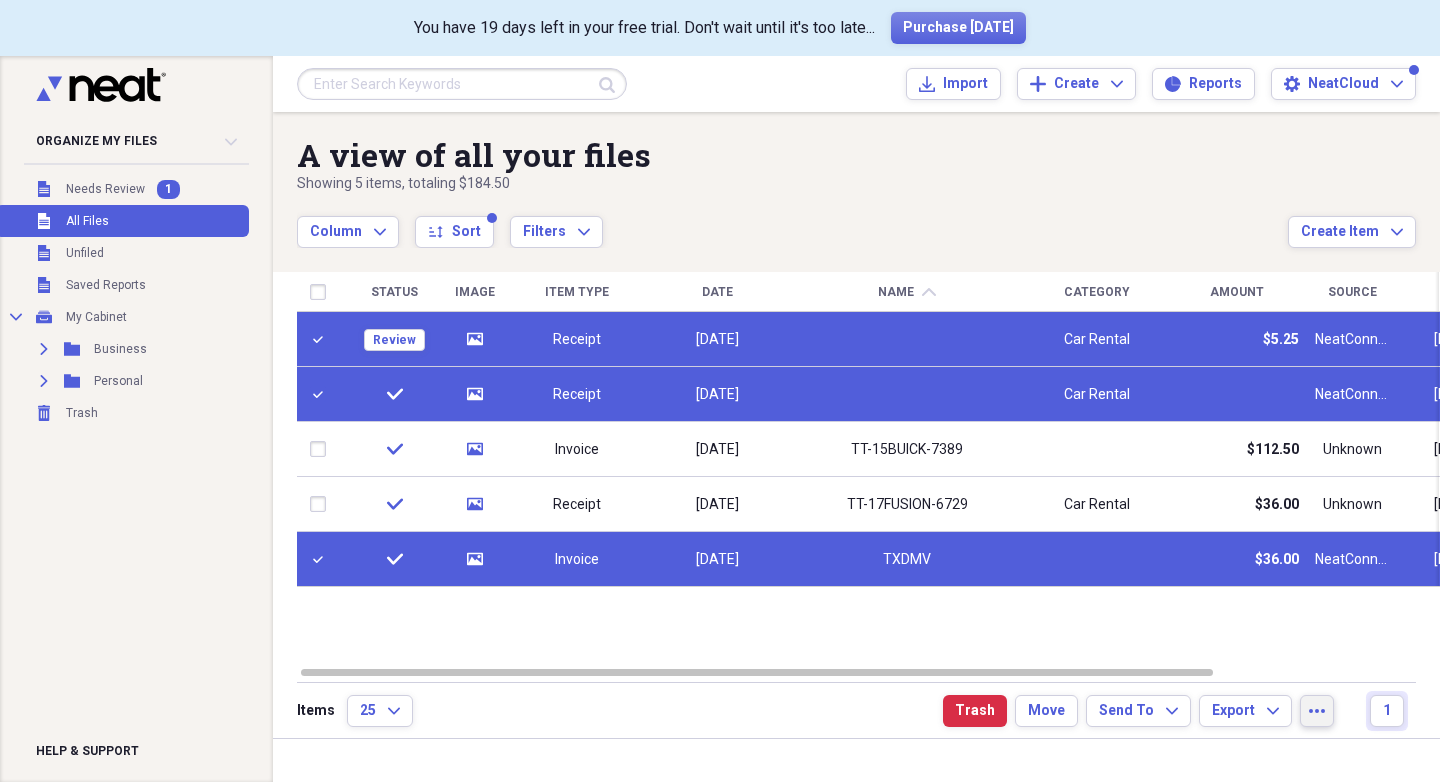 click on "more" at bounding box center (1317, 711) 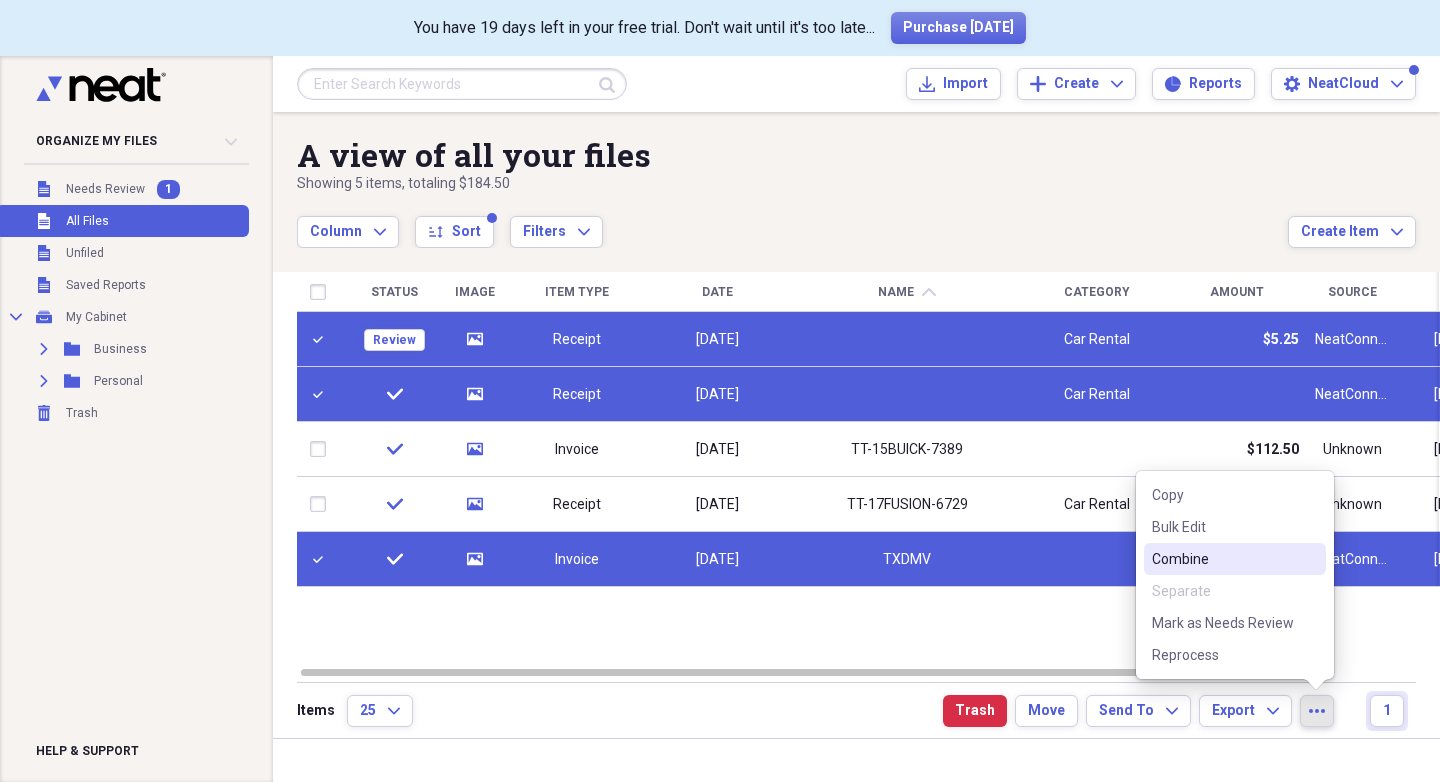 click on "Combine" at bounding box center [1223, 559] 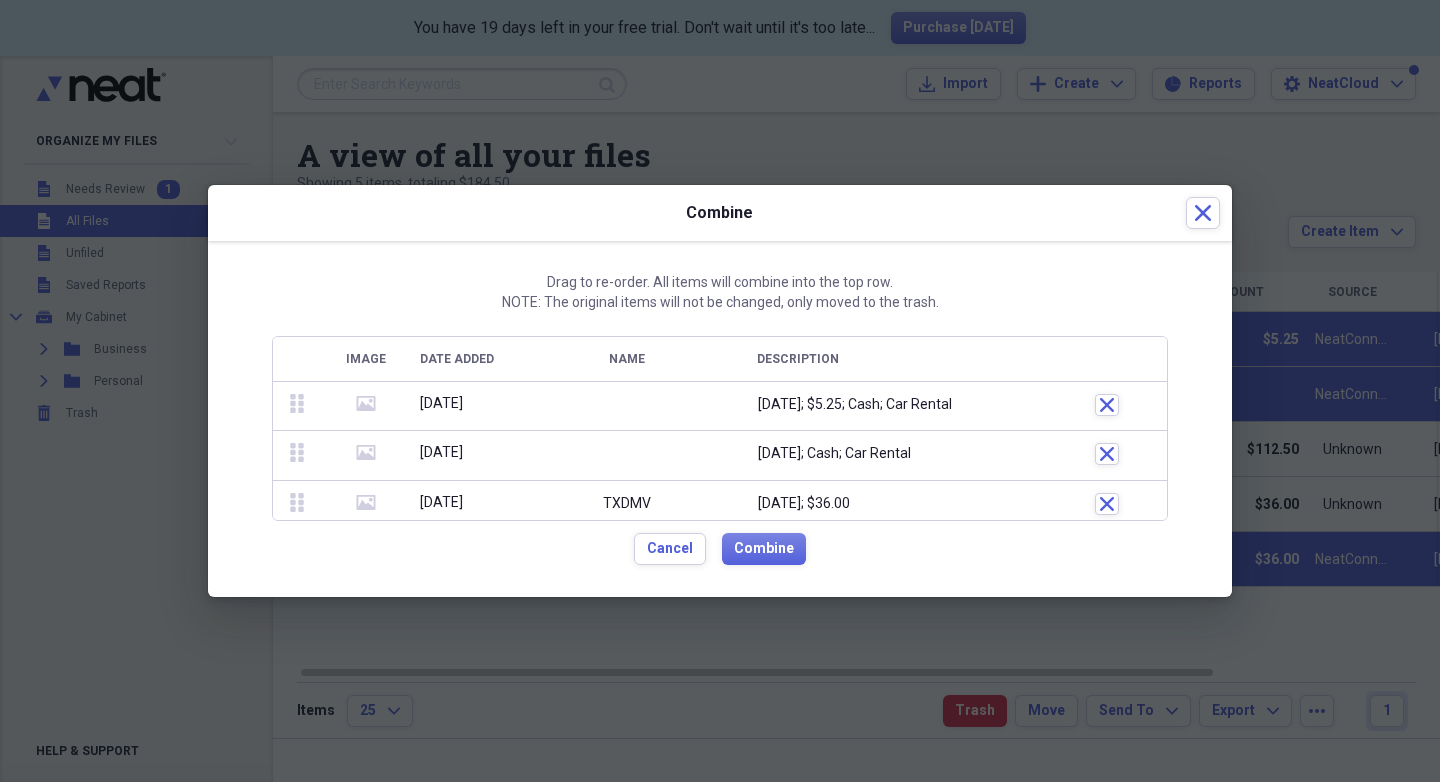 drag, startPoint x: 869, startPoint y: 505, endPoint x: 833, endPoint y: 399, distance: 111.94642 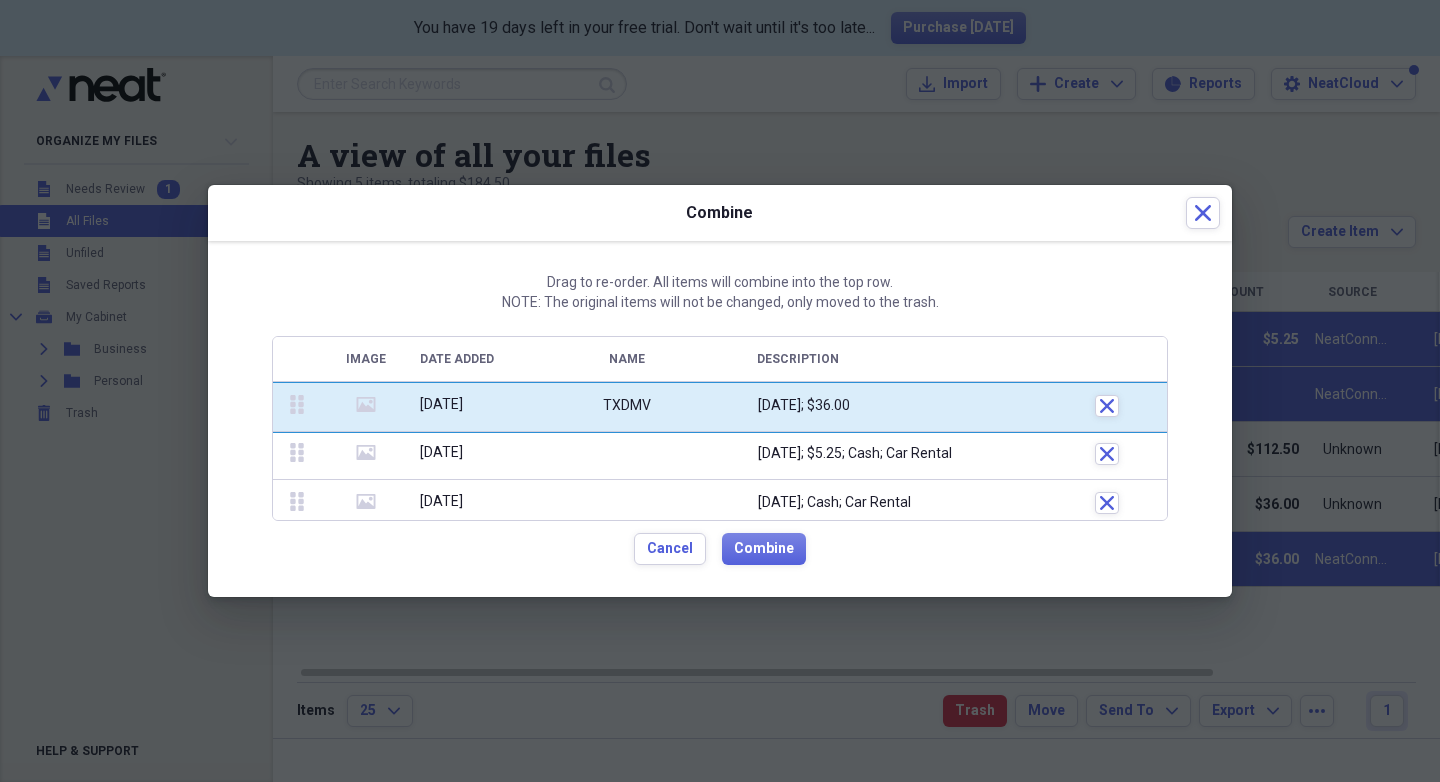 drag, startPoint x: 296, startPoint y: 504, endPoint x: 295, endPoint y: 401, distance: 103.00485 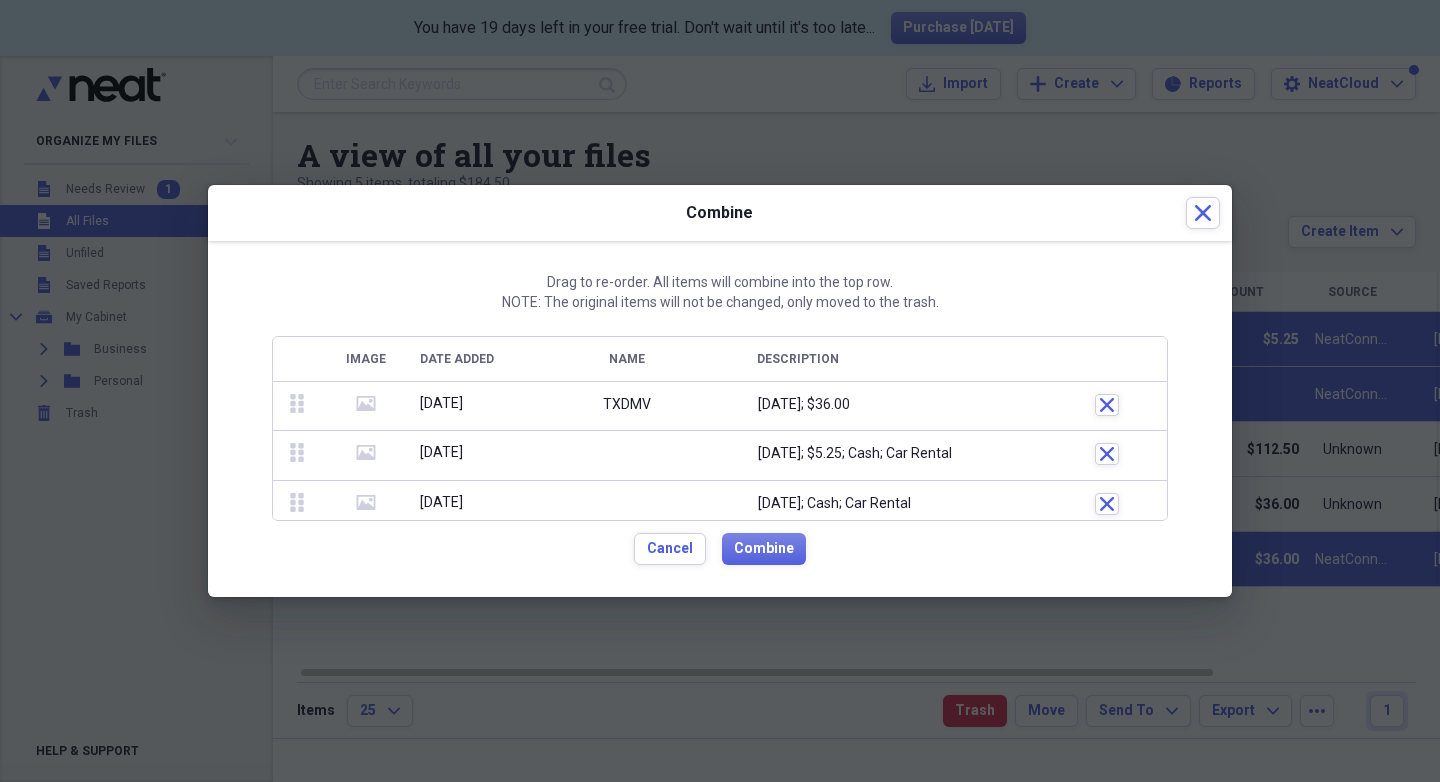 click 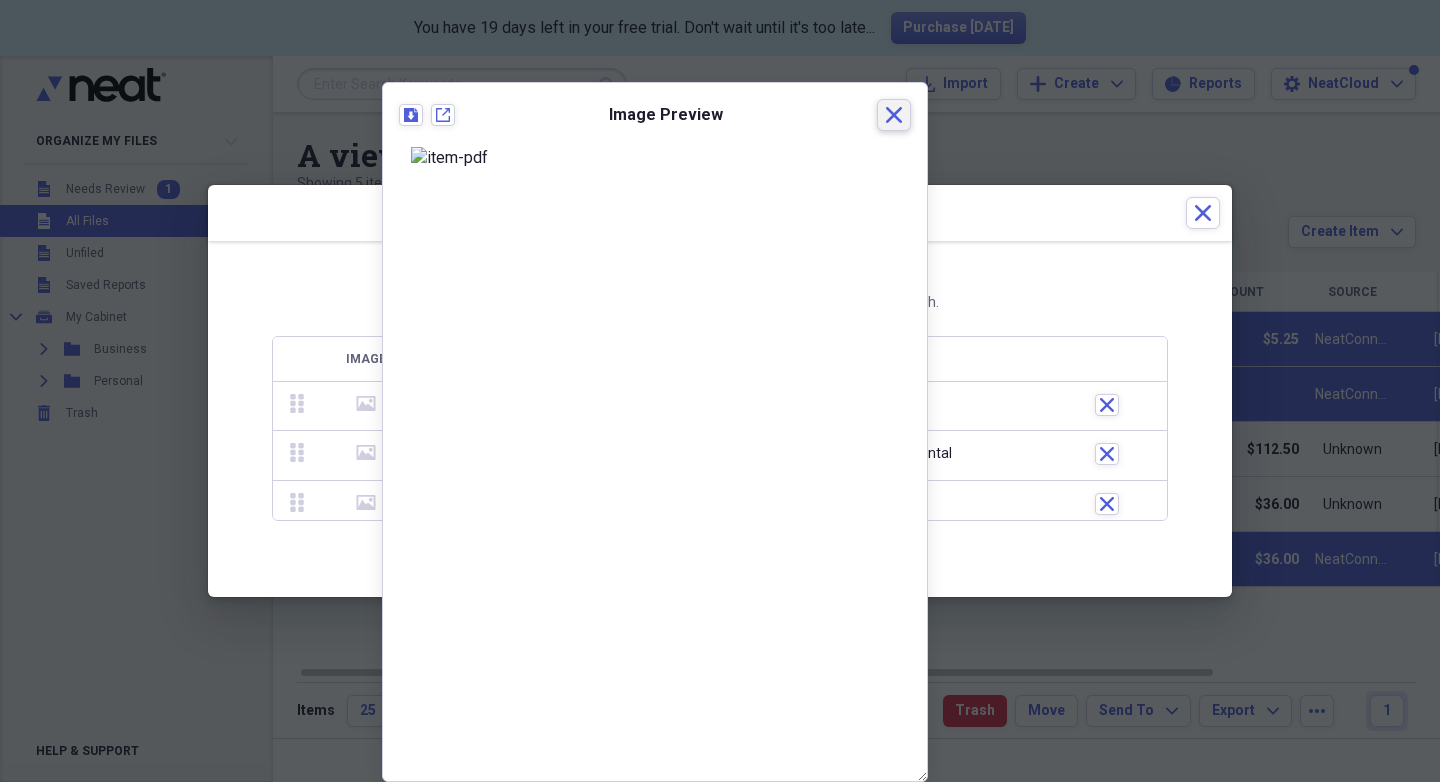 click on "Close" at bounding box center (894, 115) 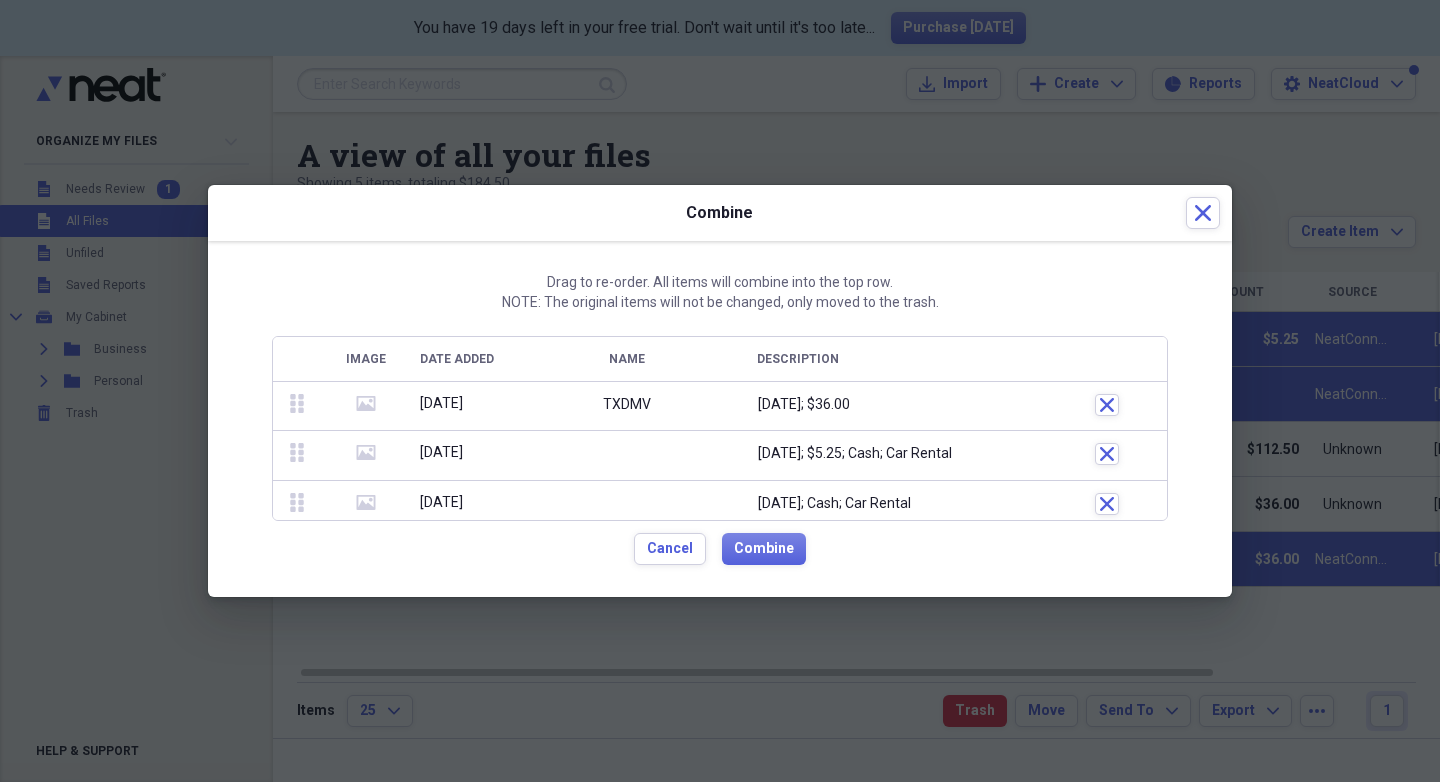 click on "media" 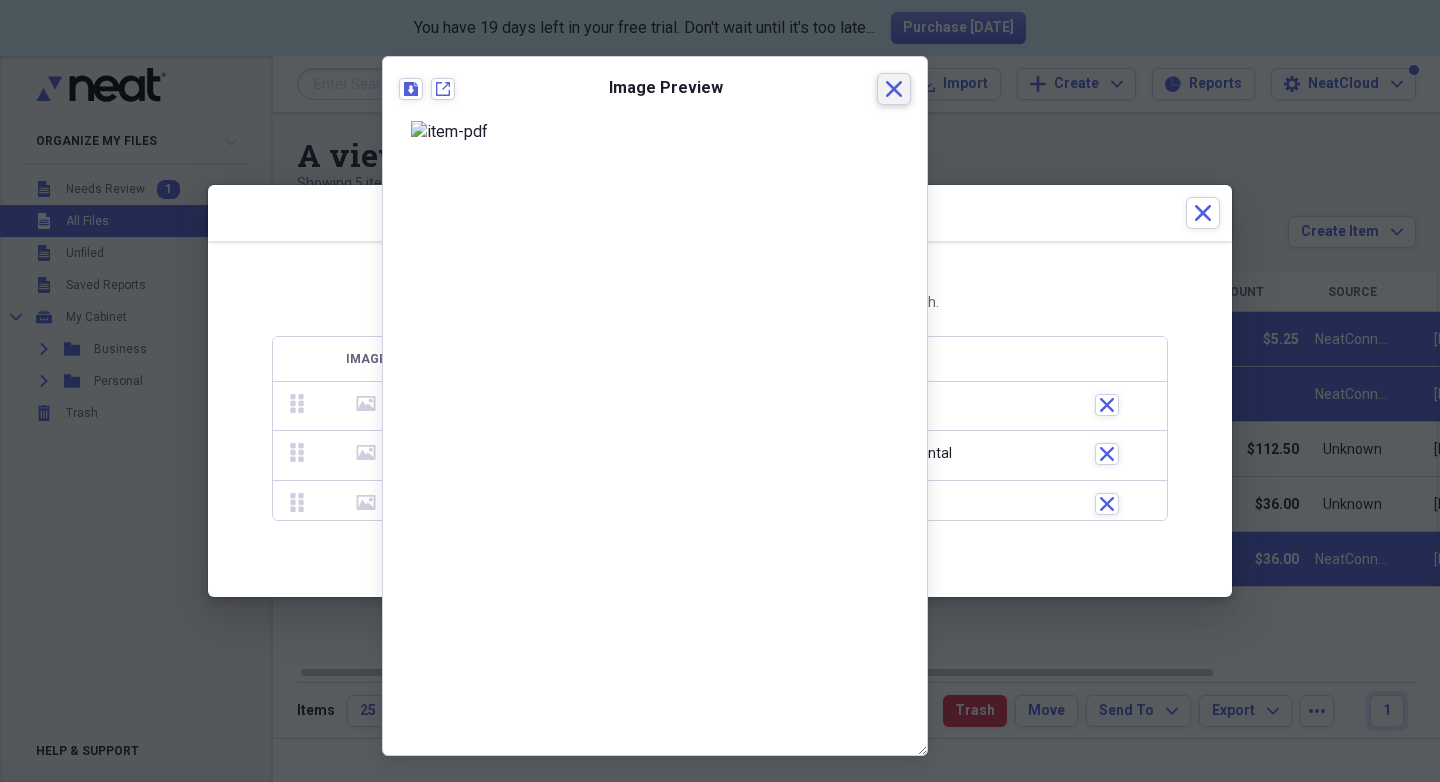 click 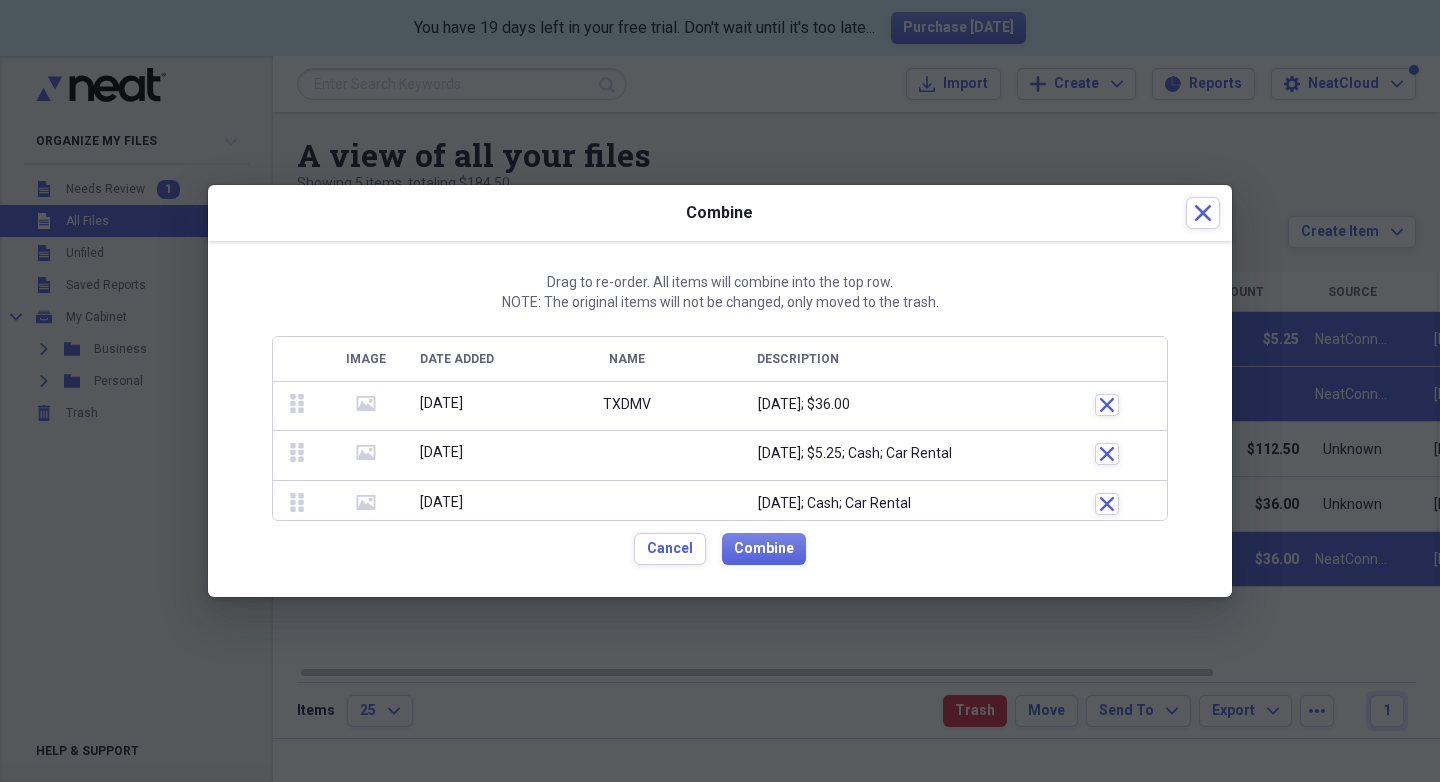 click on "media" 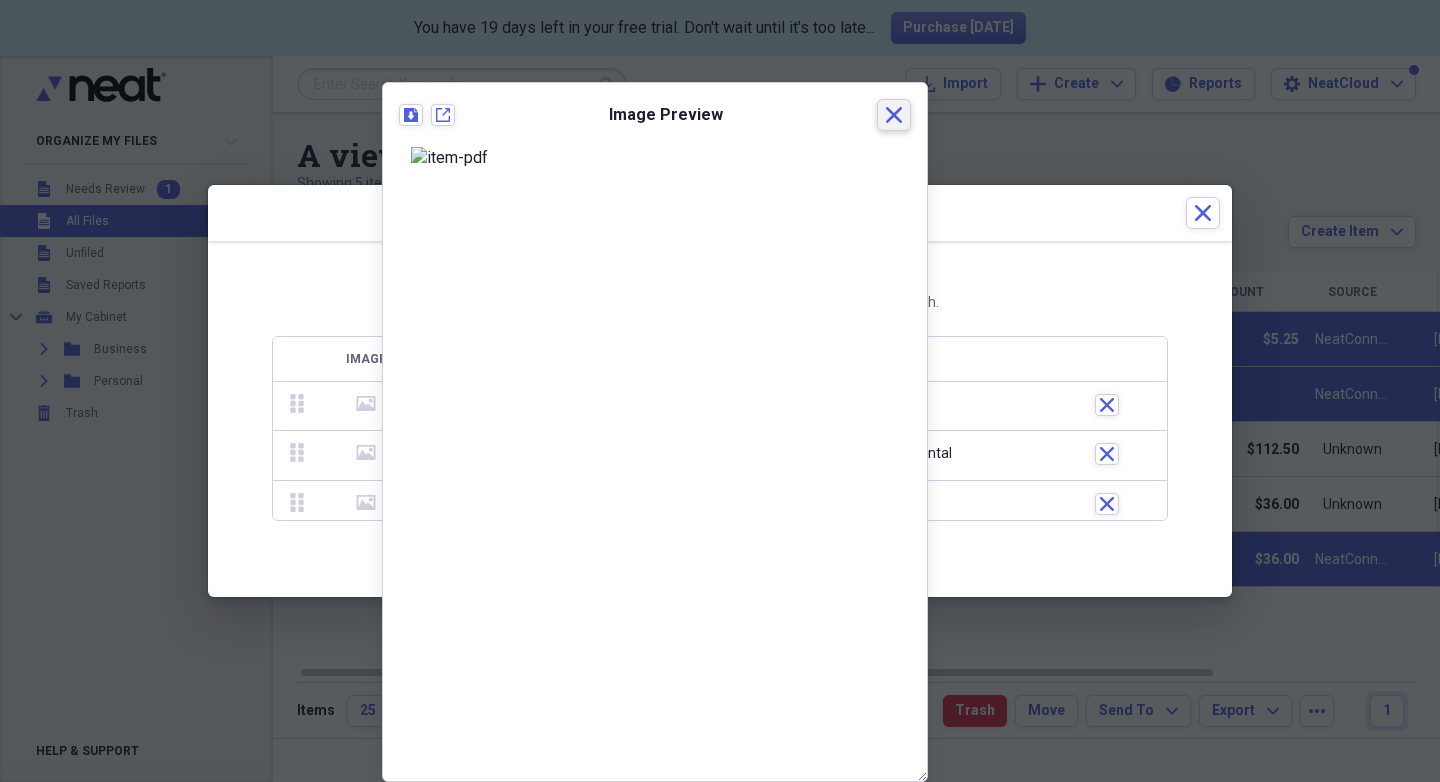 click on "Close" 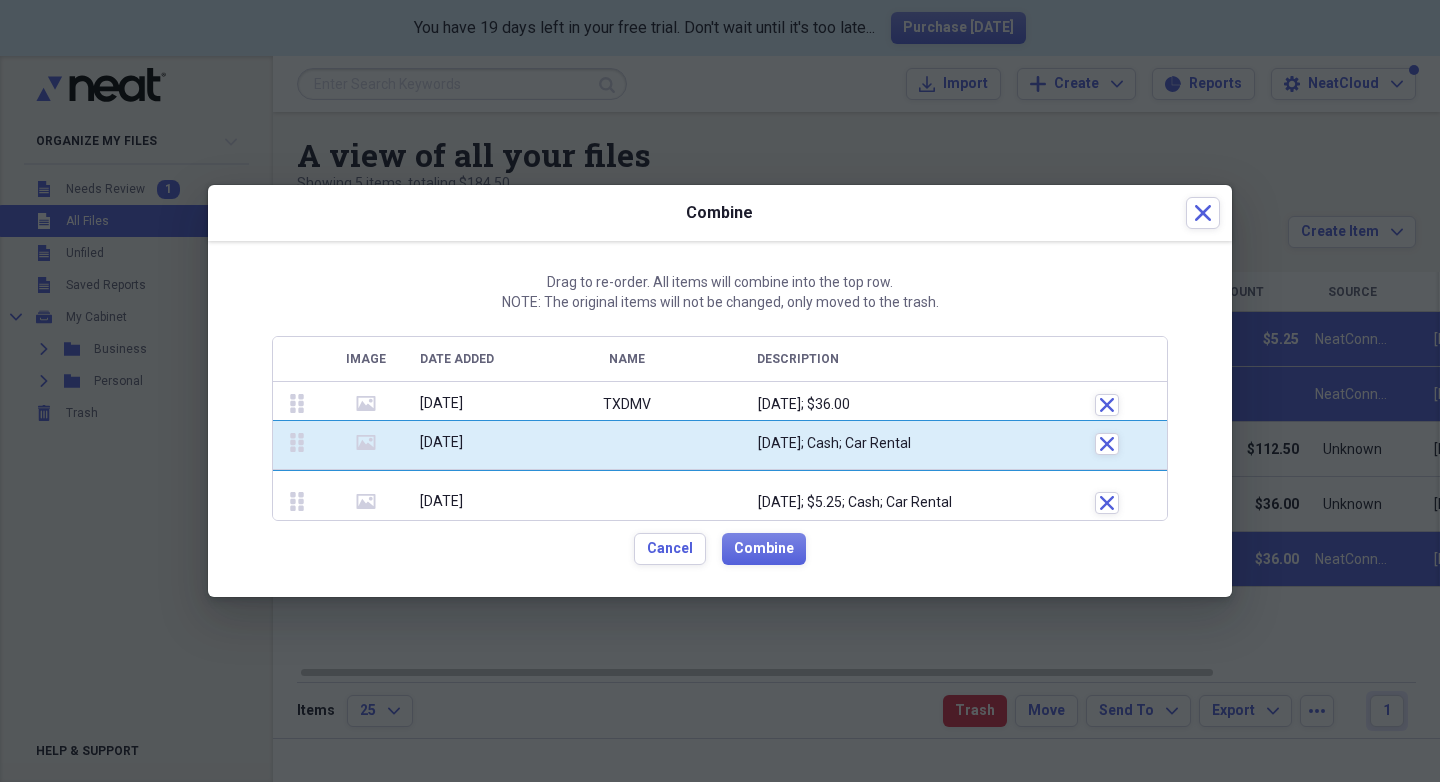 drag, startPoint x: 301, startPoint y: 498, endPoint x: 301, endPoint y: 438, distance: 60 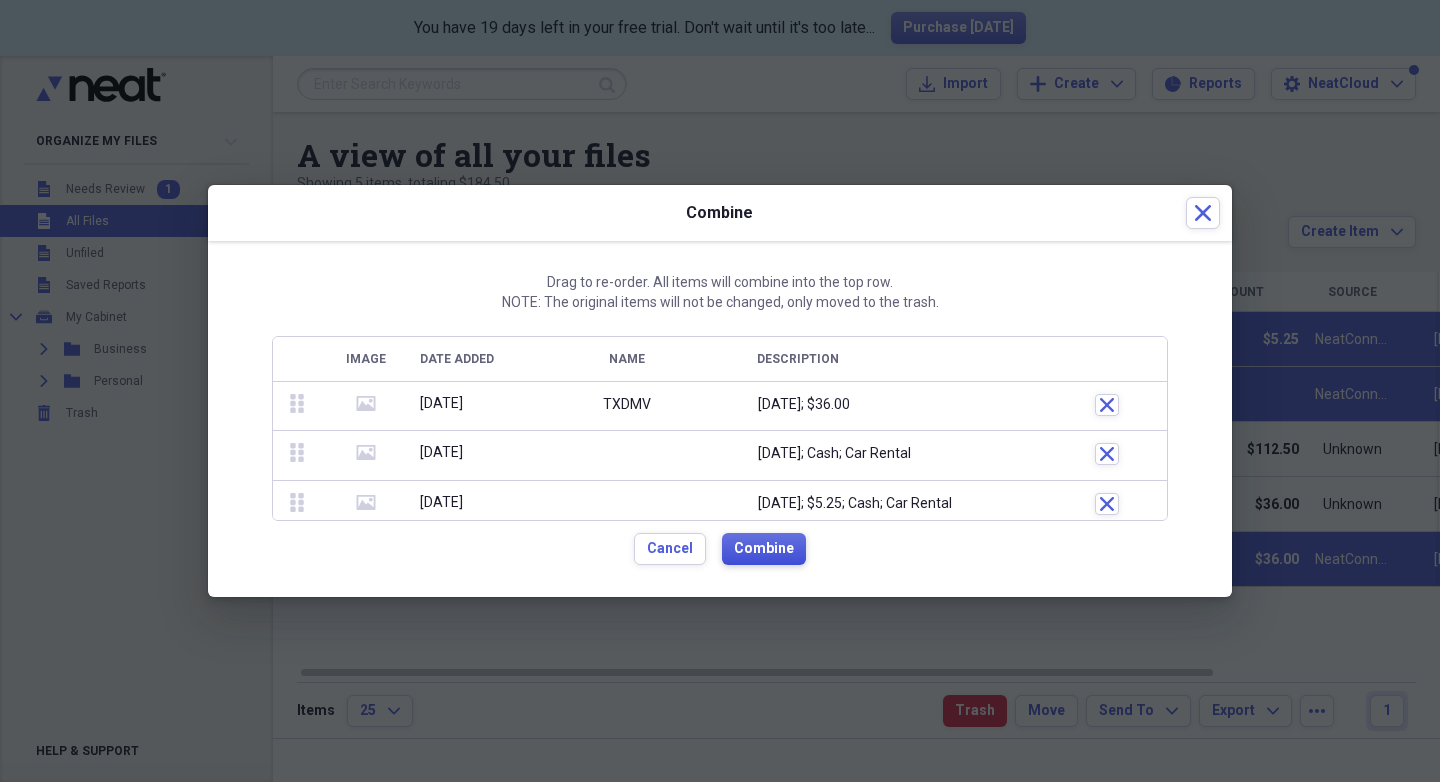 click on "Combine" at bounding box center (764, 549) 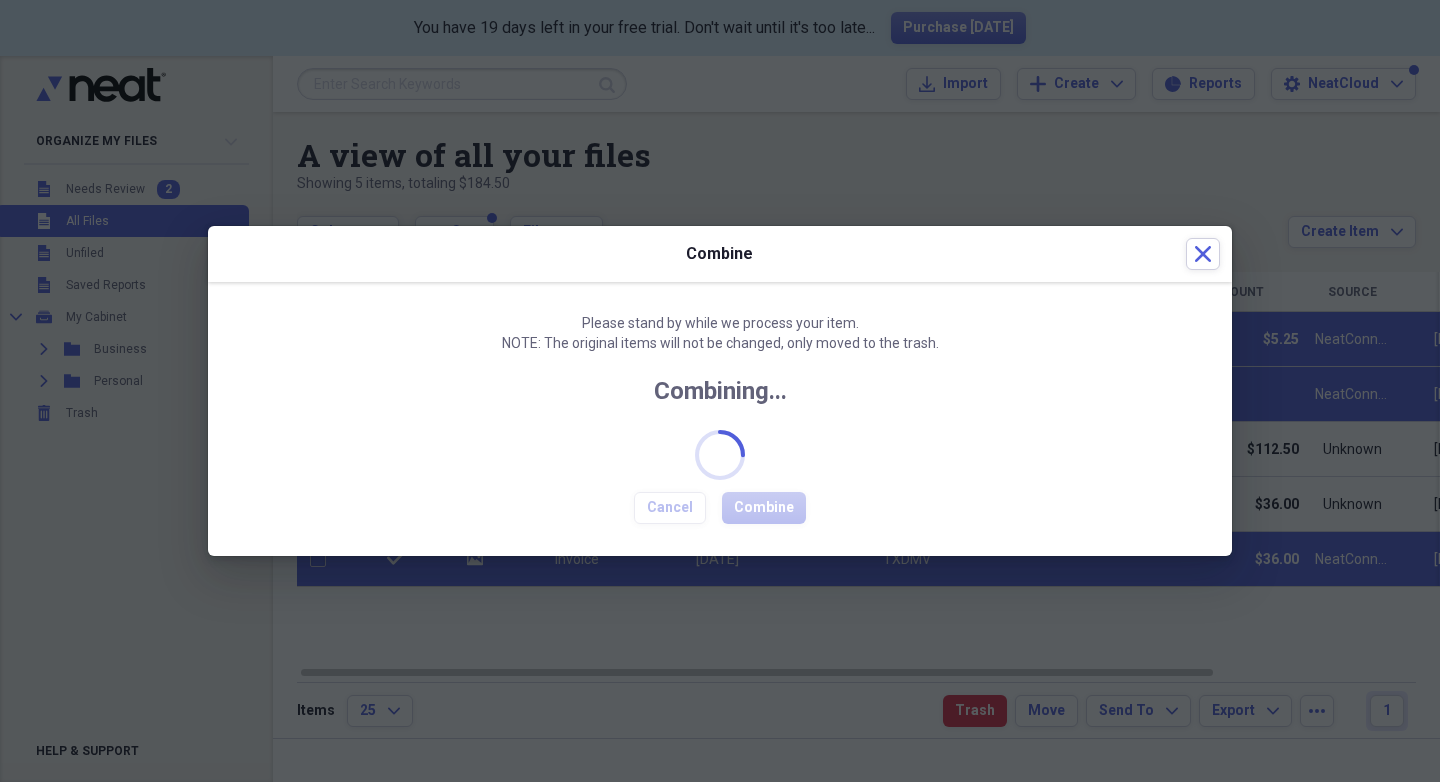 checkbox on "false" 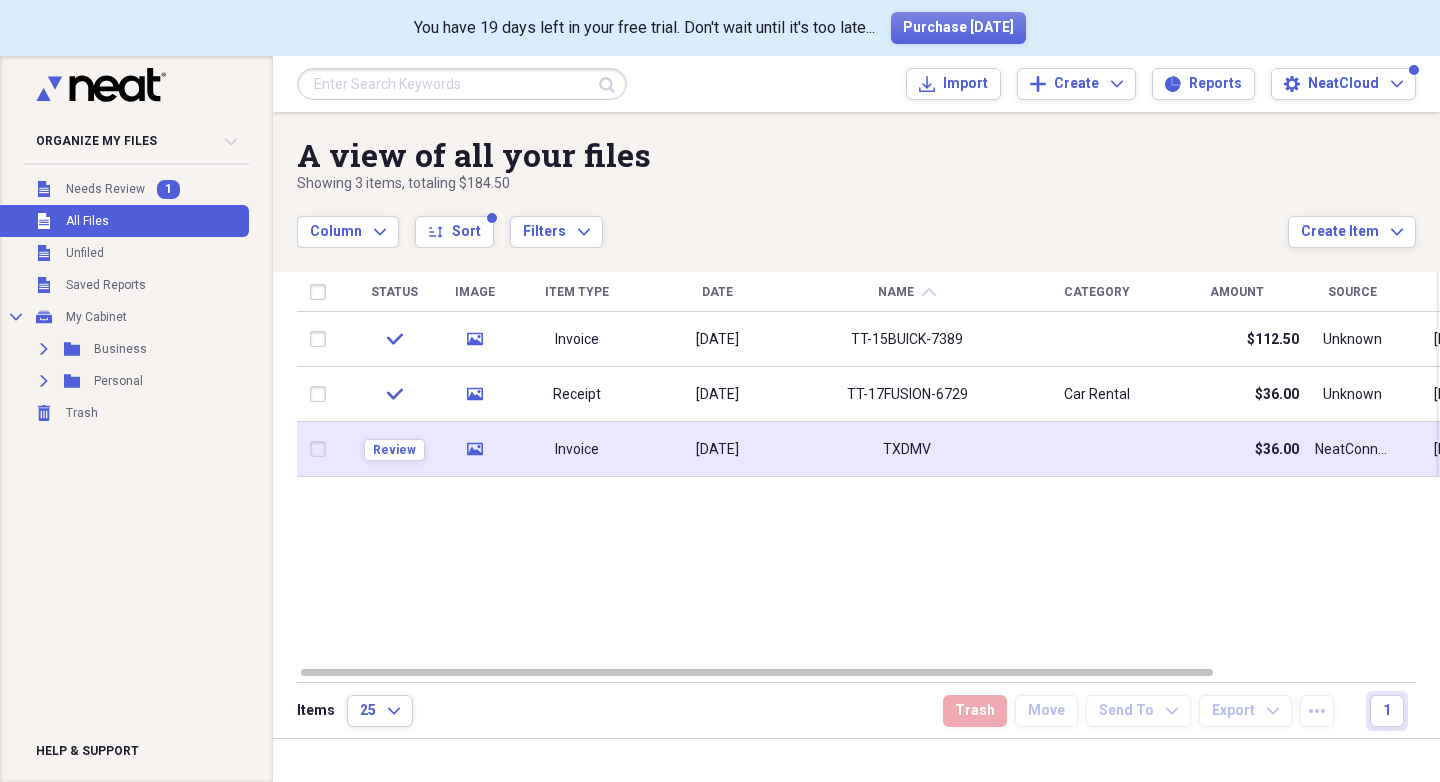 click on "media" 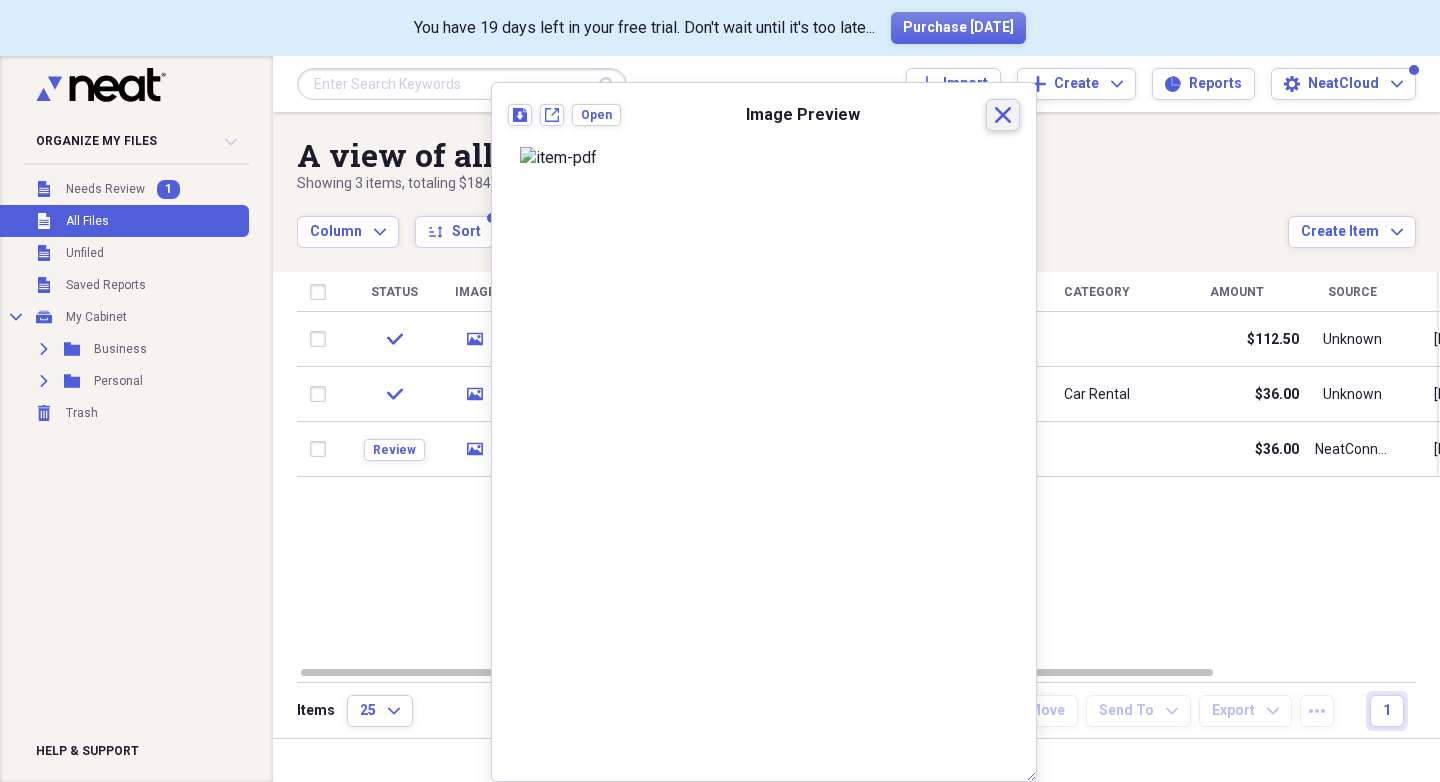 click on "Close" at bounding box center (1003, 115) 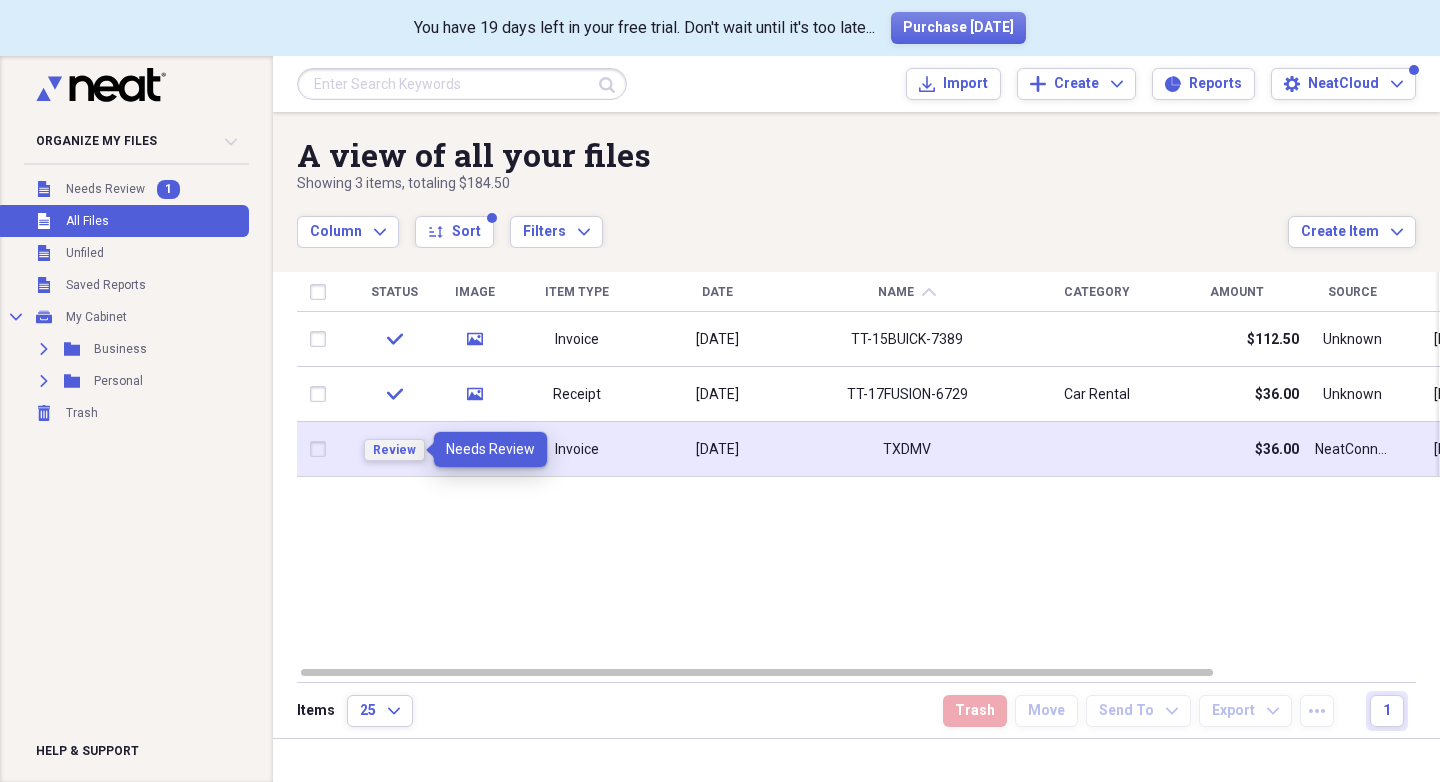 click on "Review" at bounding box center [394, 450] 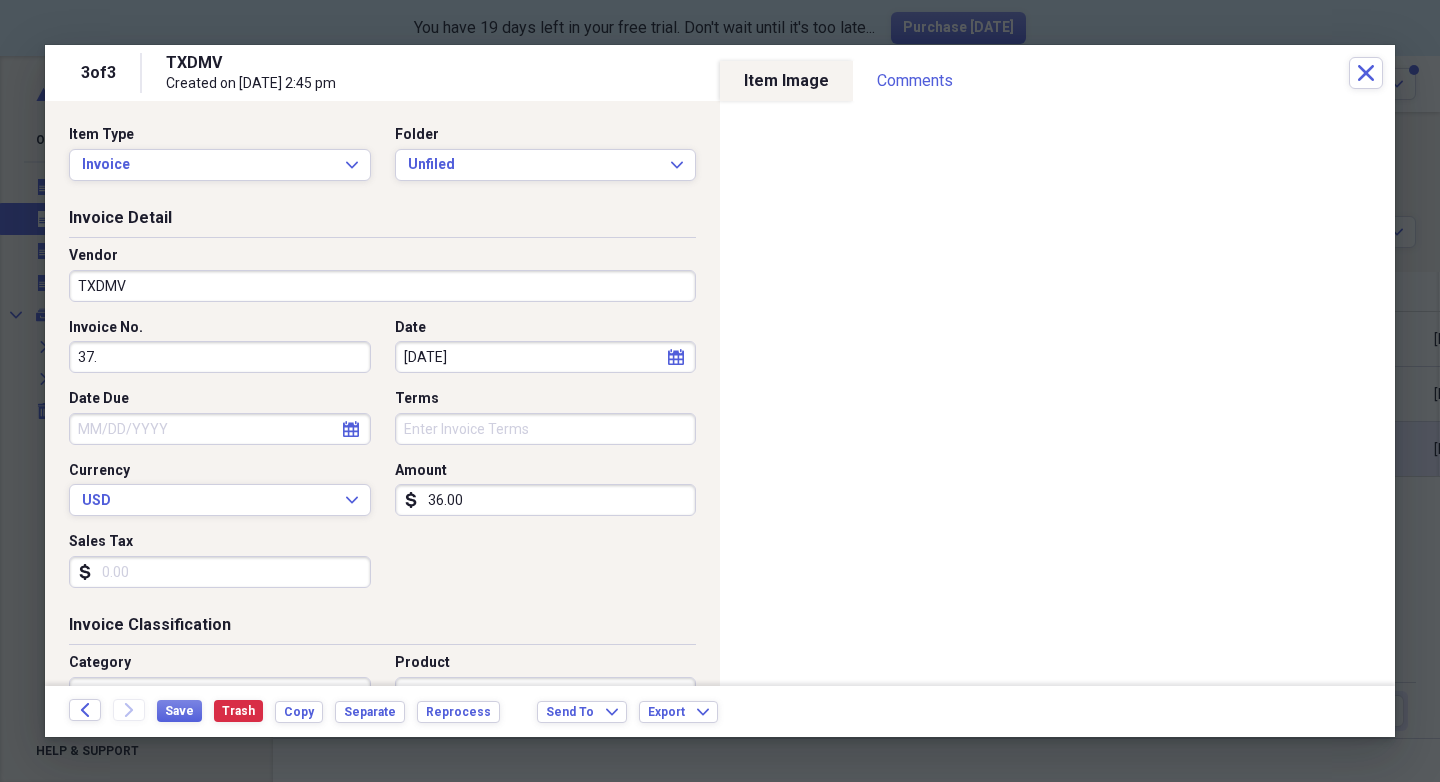 click on "TXDMV" at bounding box center (382, 286) 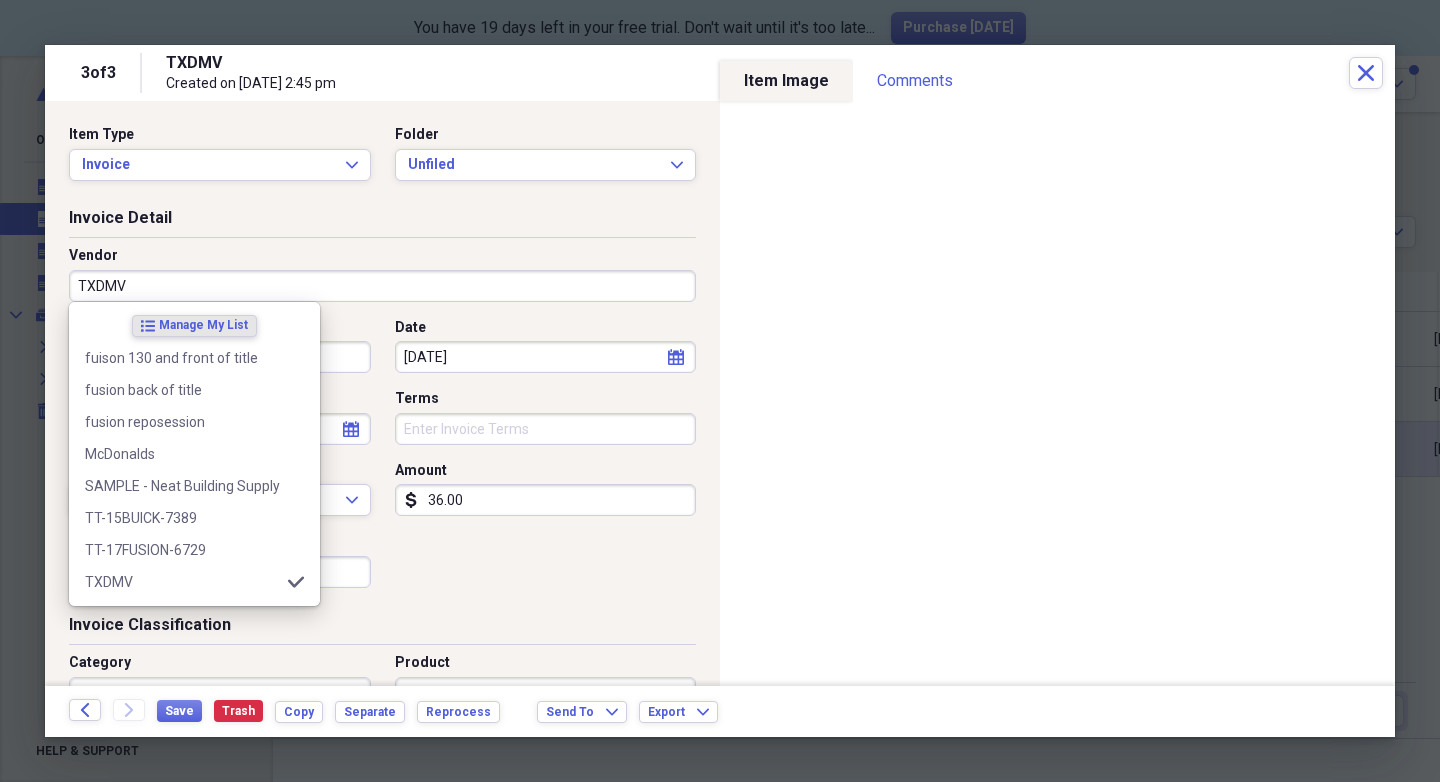 click on "TXDMV" at bounding box center [382, 286] 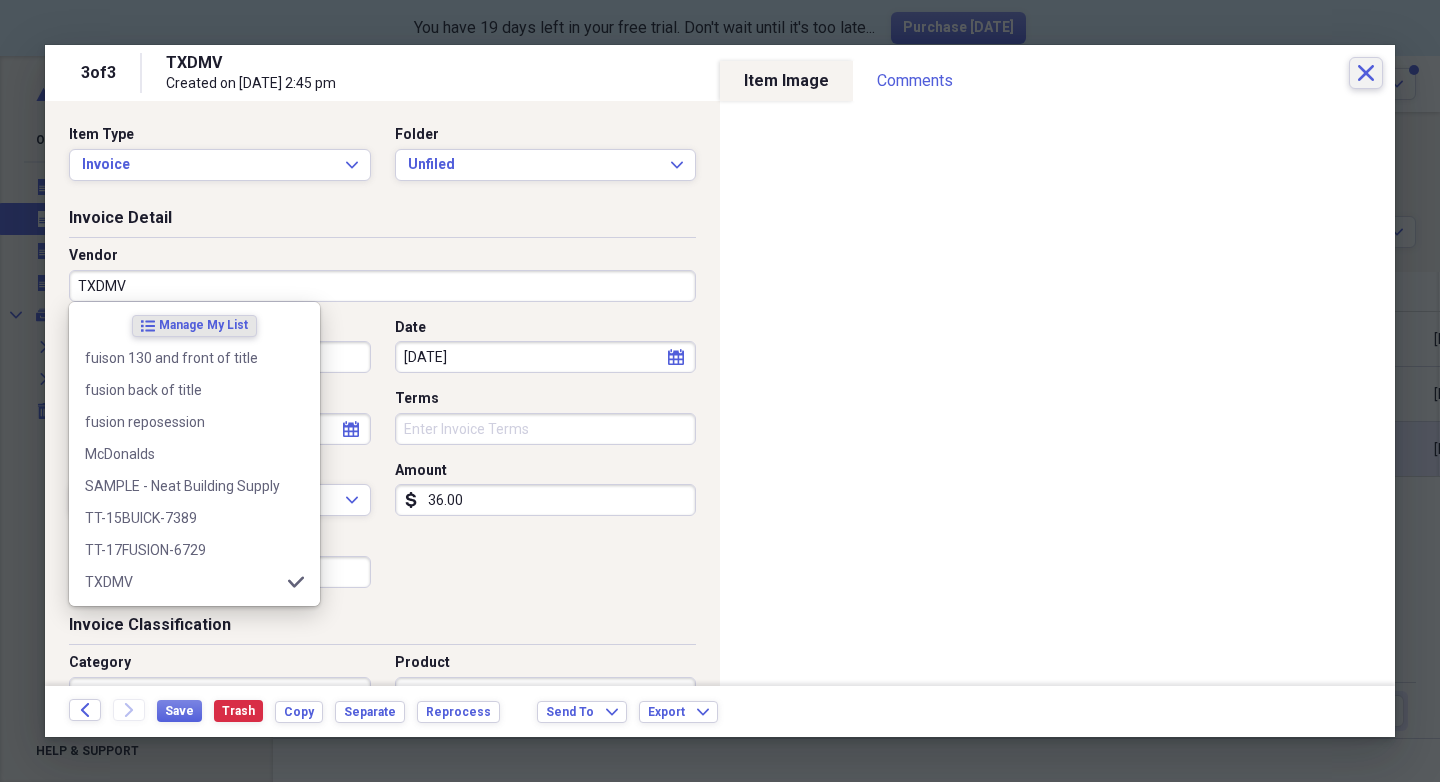 click on "Close" at bounding box center (1366, 73) 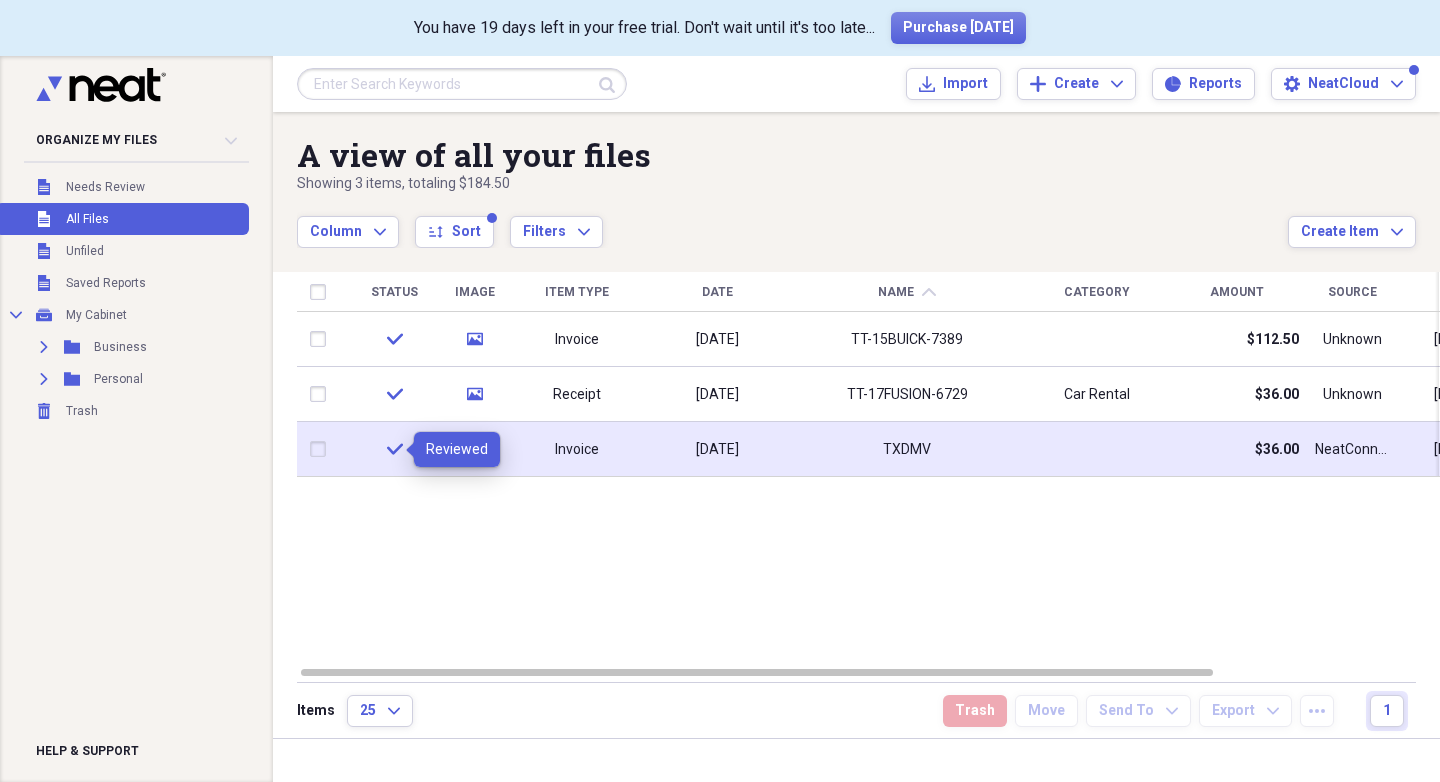 click on "check" 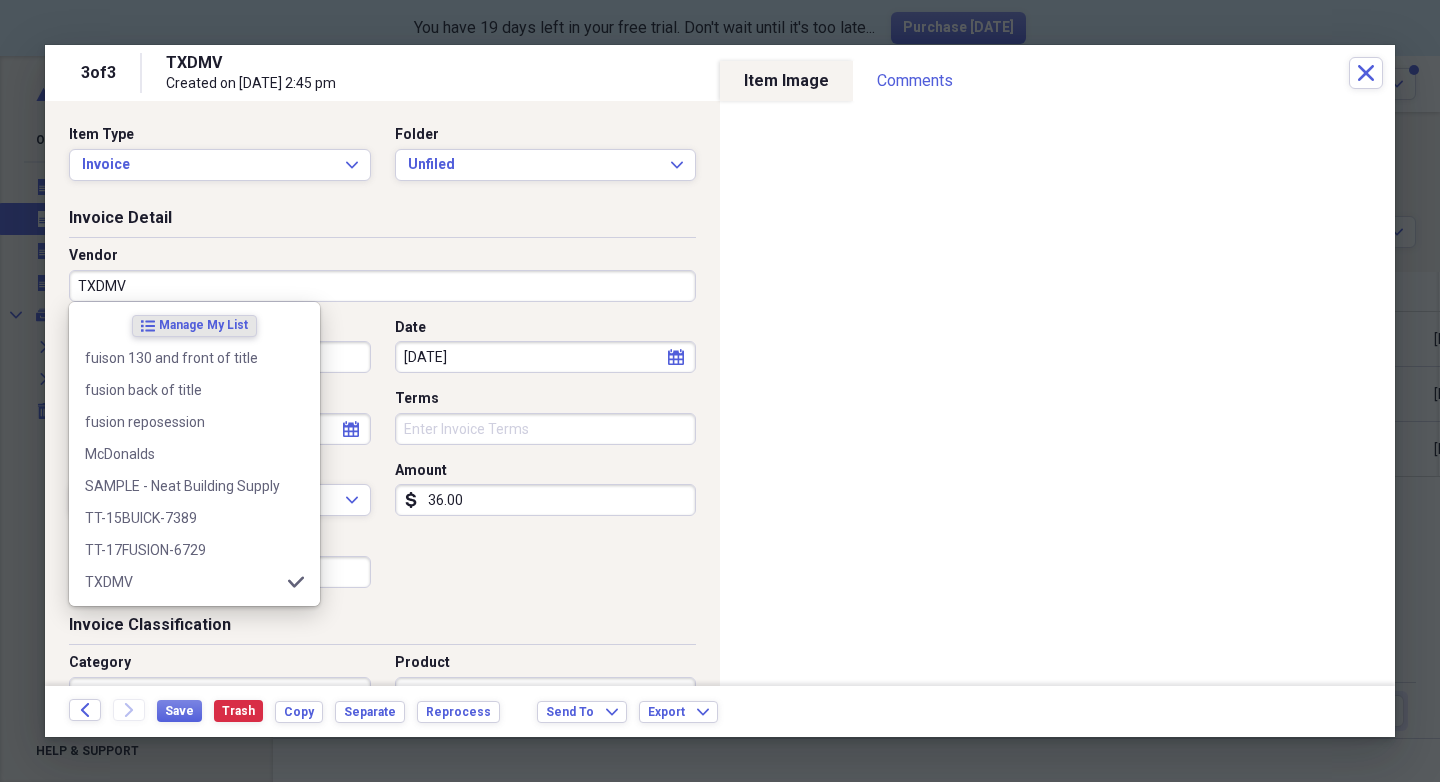 click on "TXDMV" at bounding box center [382, 286] 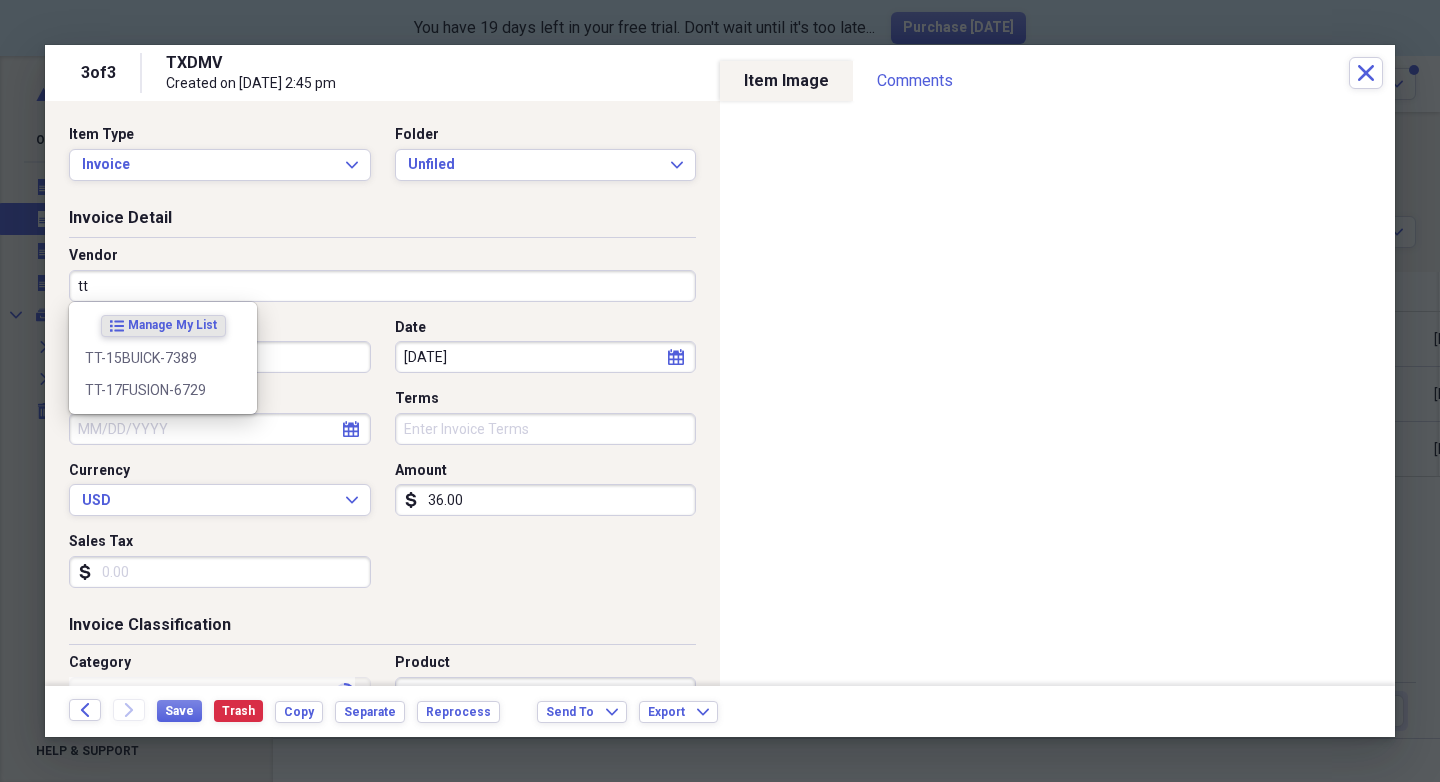 type on "t" 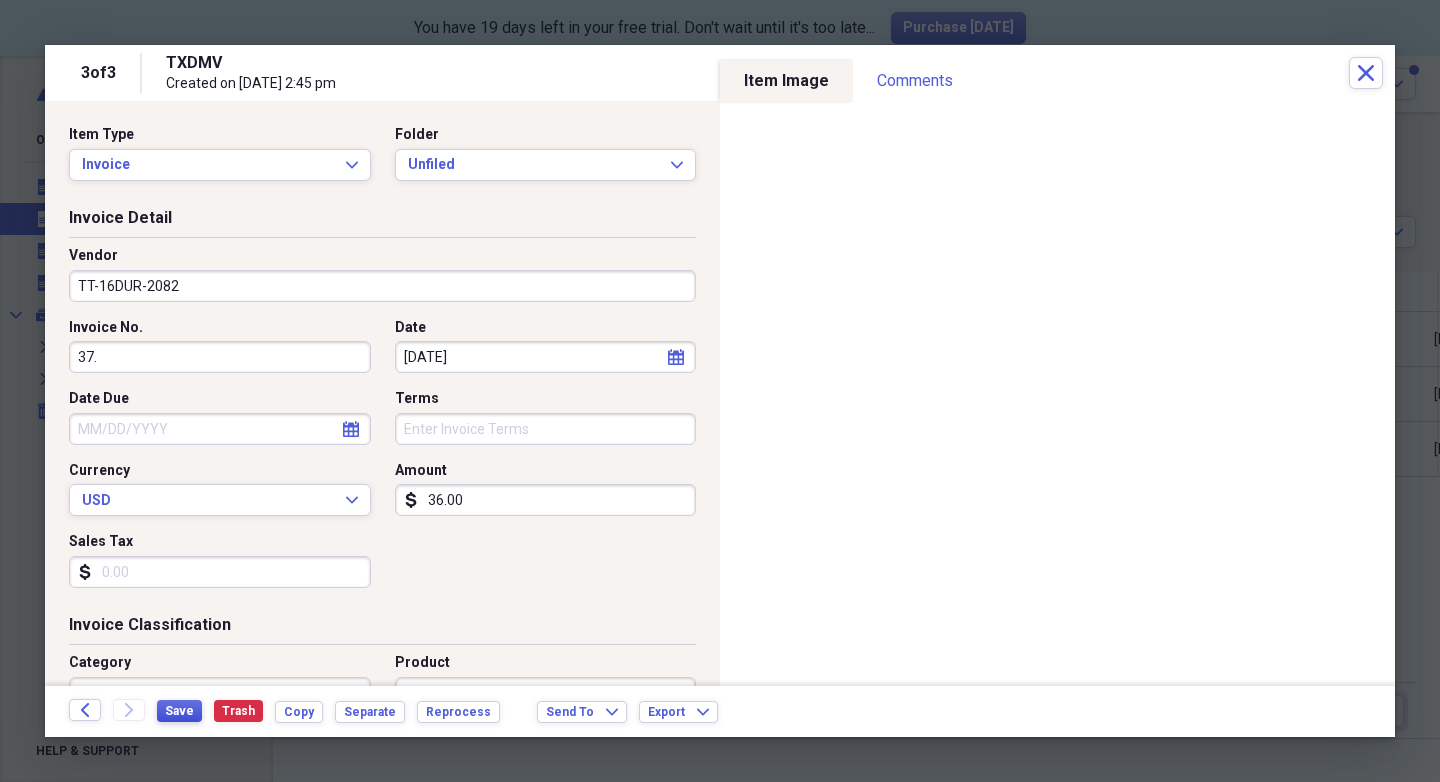 type on "TT-16DUR-2082" 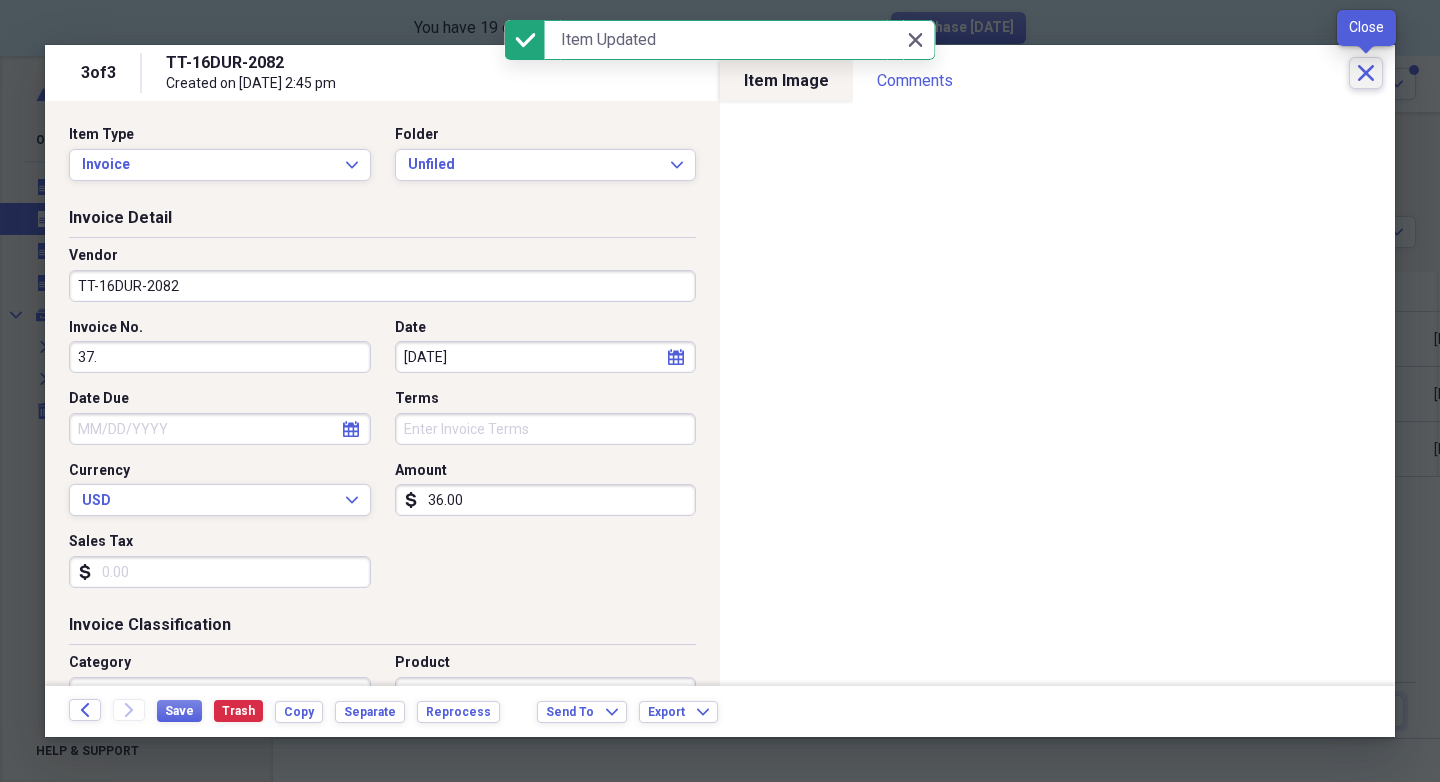 click on "Close" 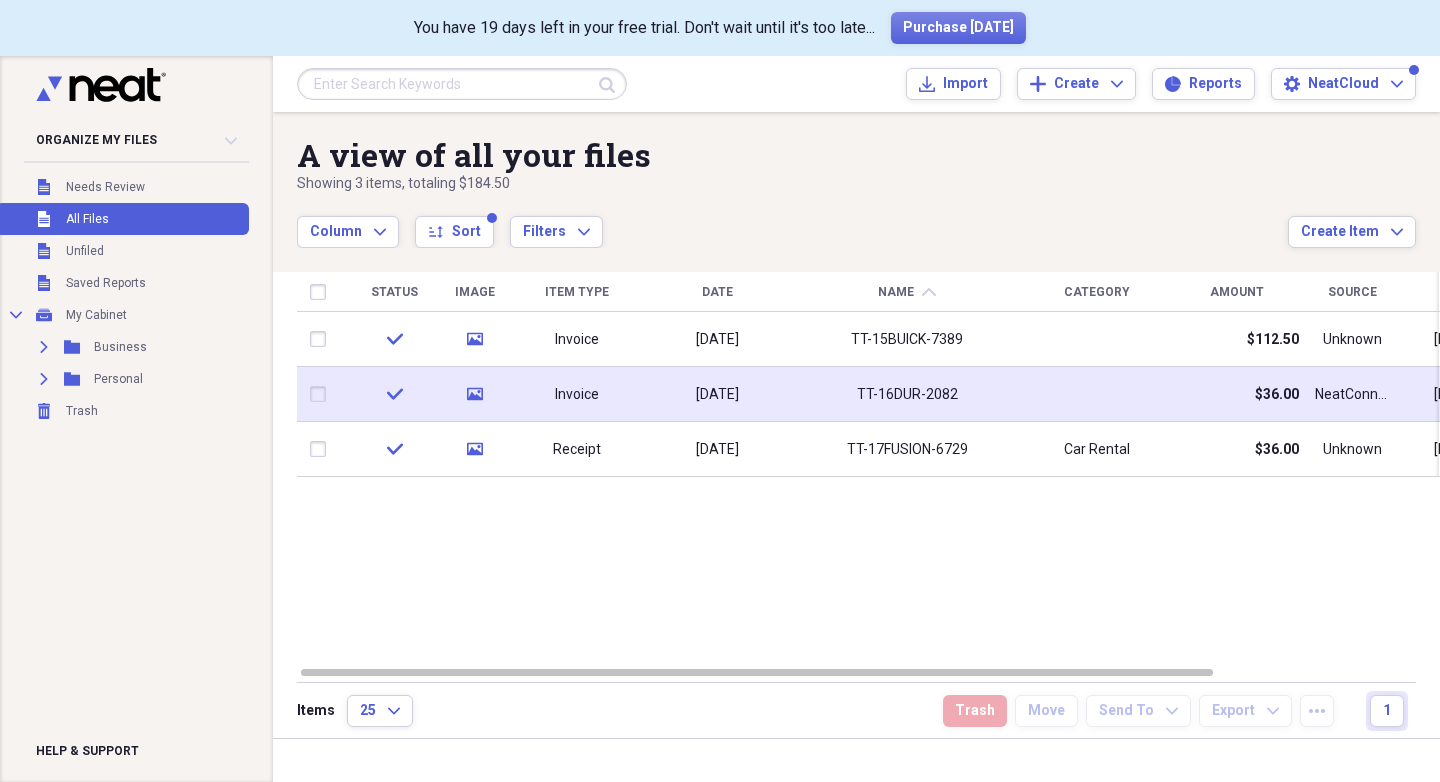 click at bounding box center (322, 394) 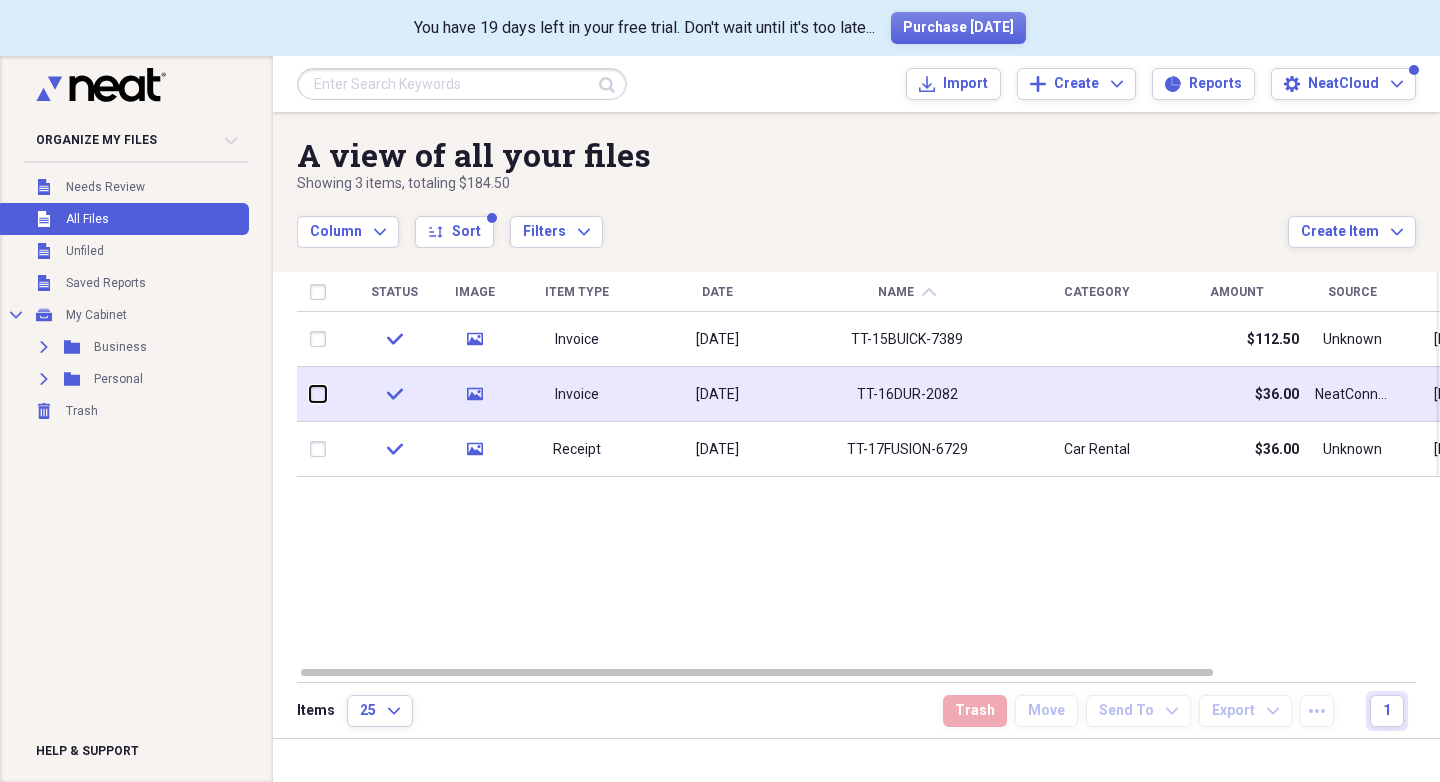 click at bounding box center [310, 394] 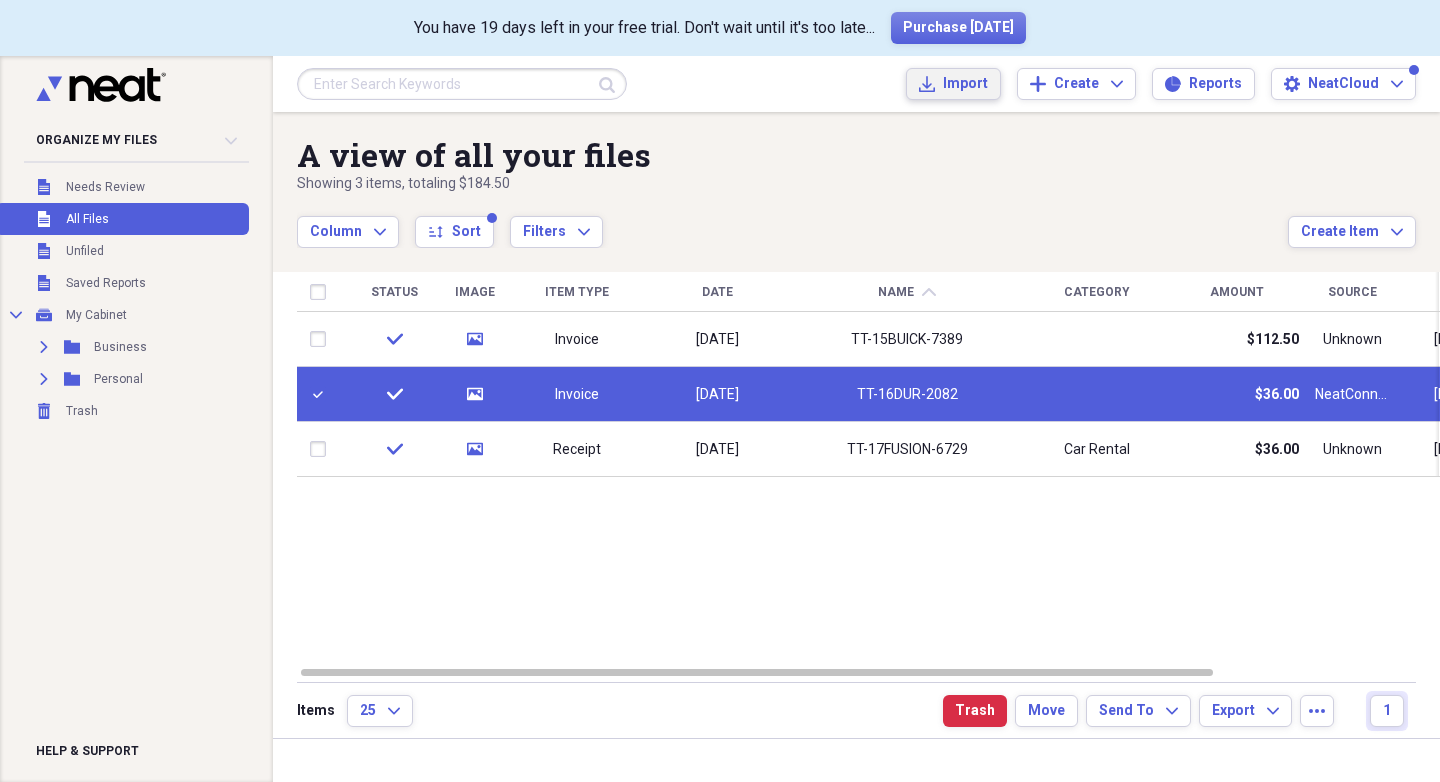 click on "Import" at bounding box center [965, 84] 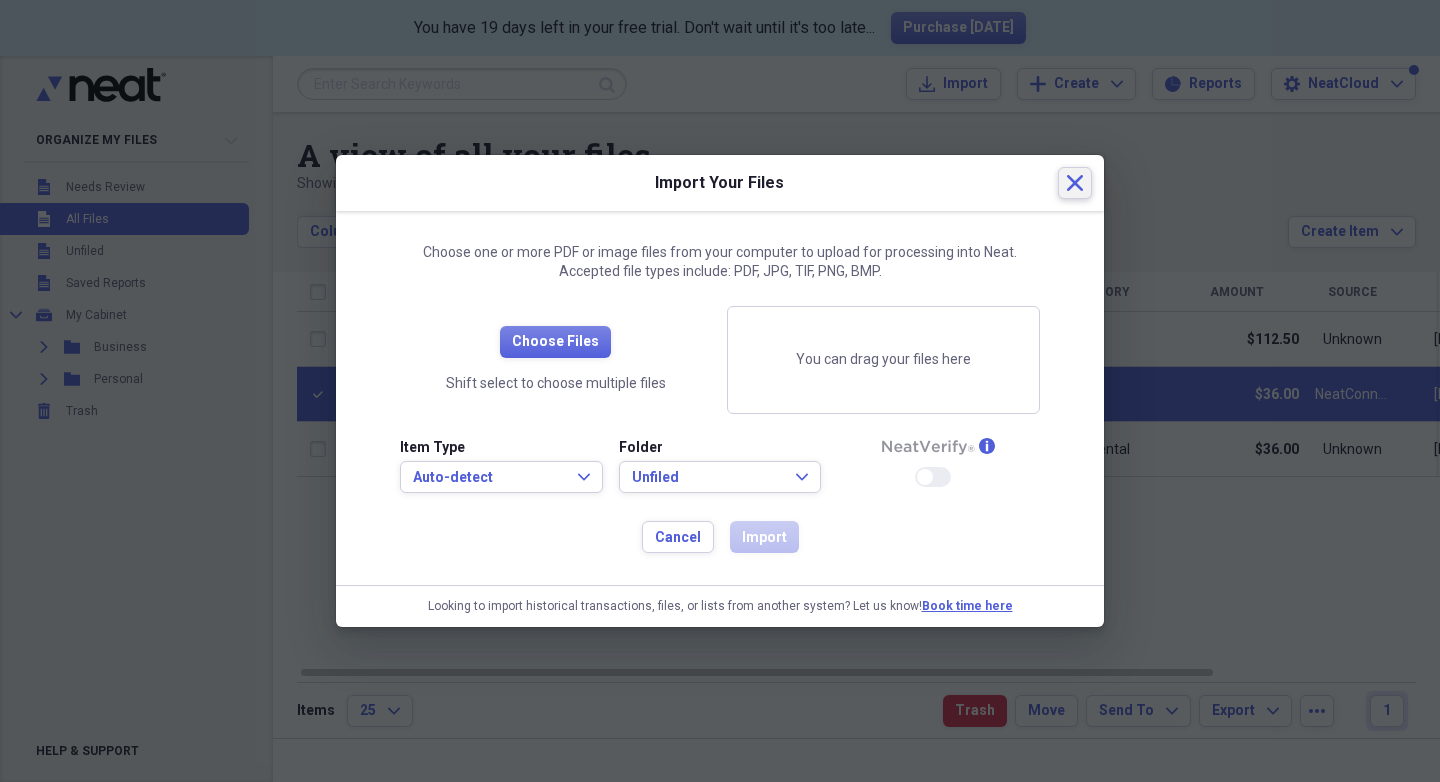 click on "Close" at bounding box center (1075, 183) 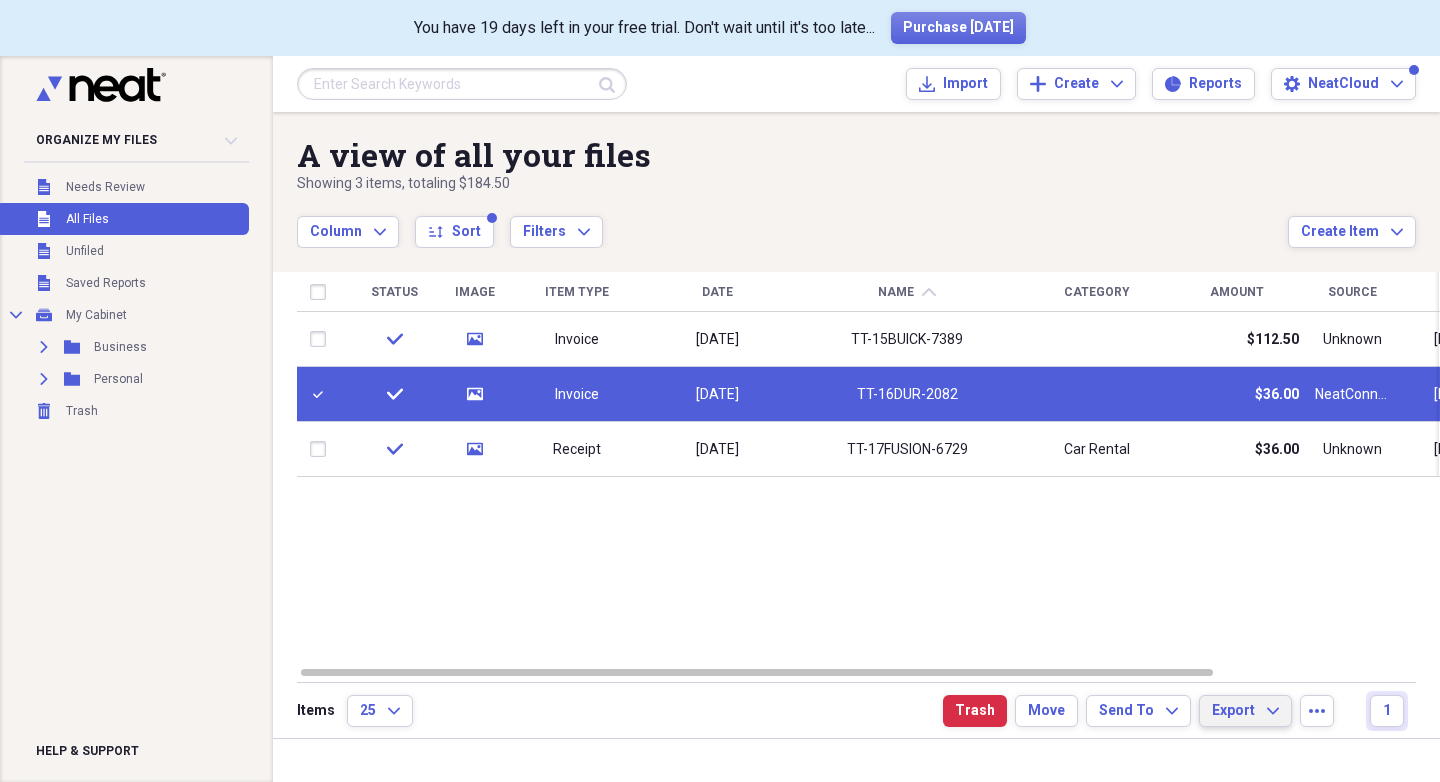 click on "Export Expand" at bounding box center (1245, 711) 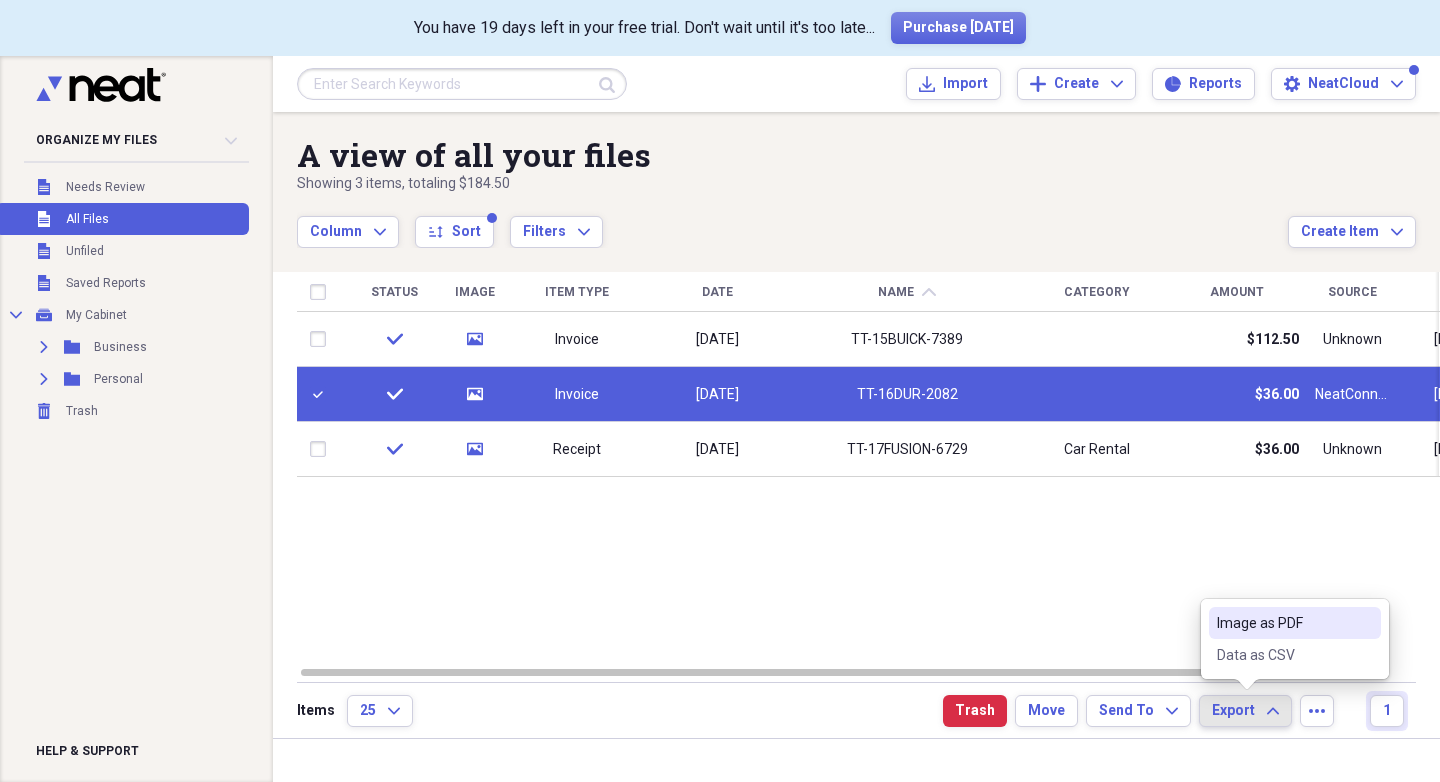 click on "Image as PDF" at bounding box center [1283, 623] 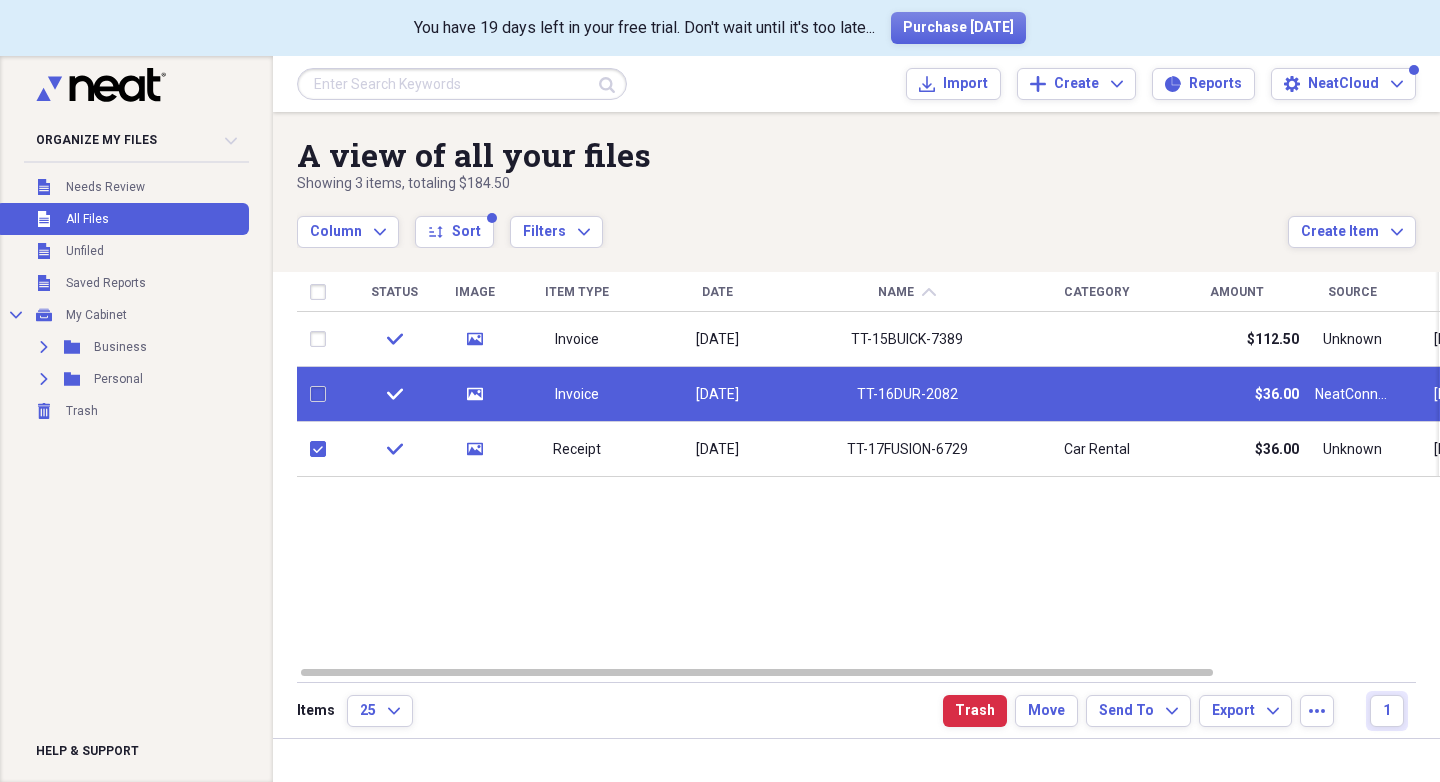 checkbox on "false" 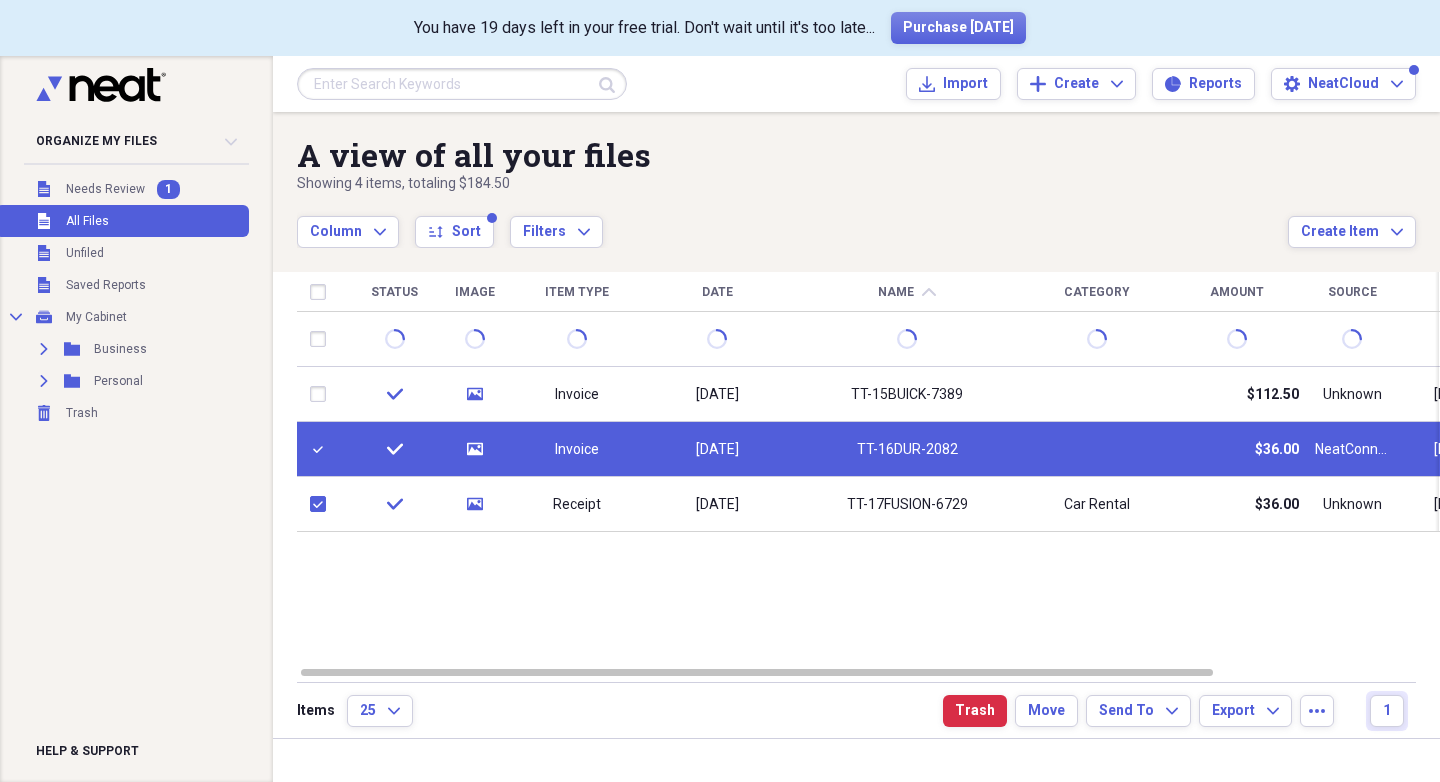 checkbox on "false" 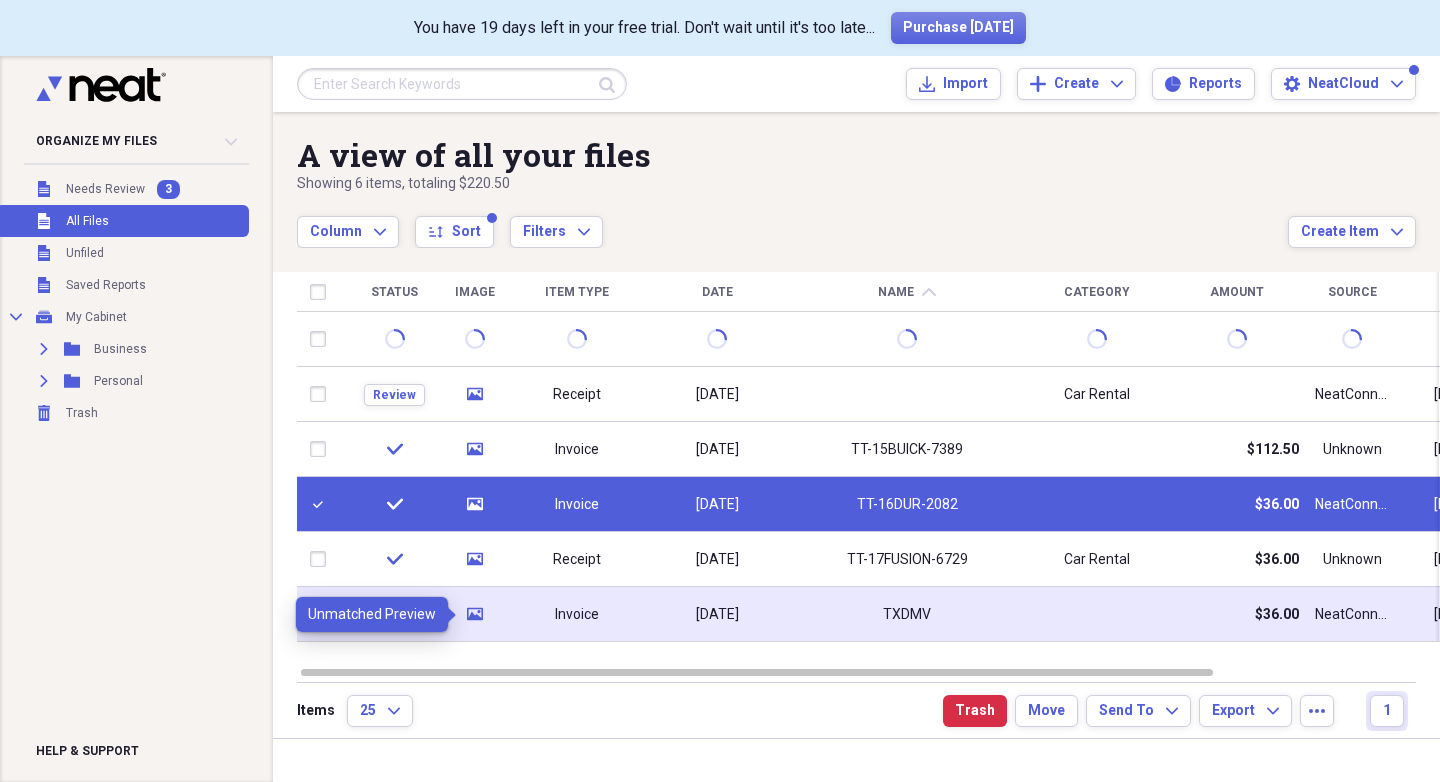 click on "media" 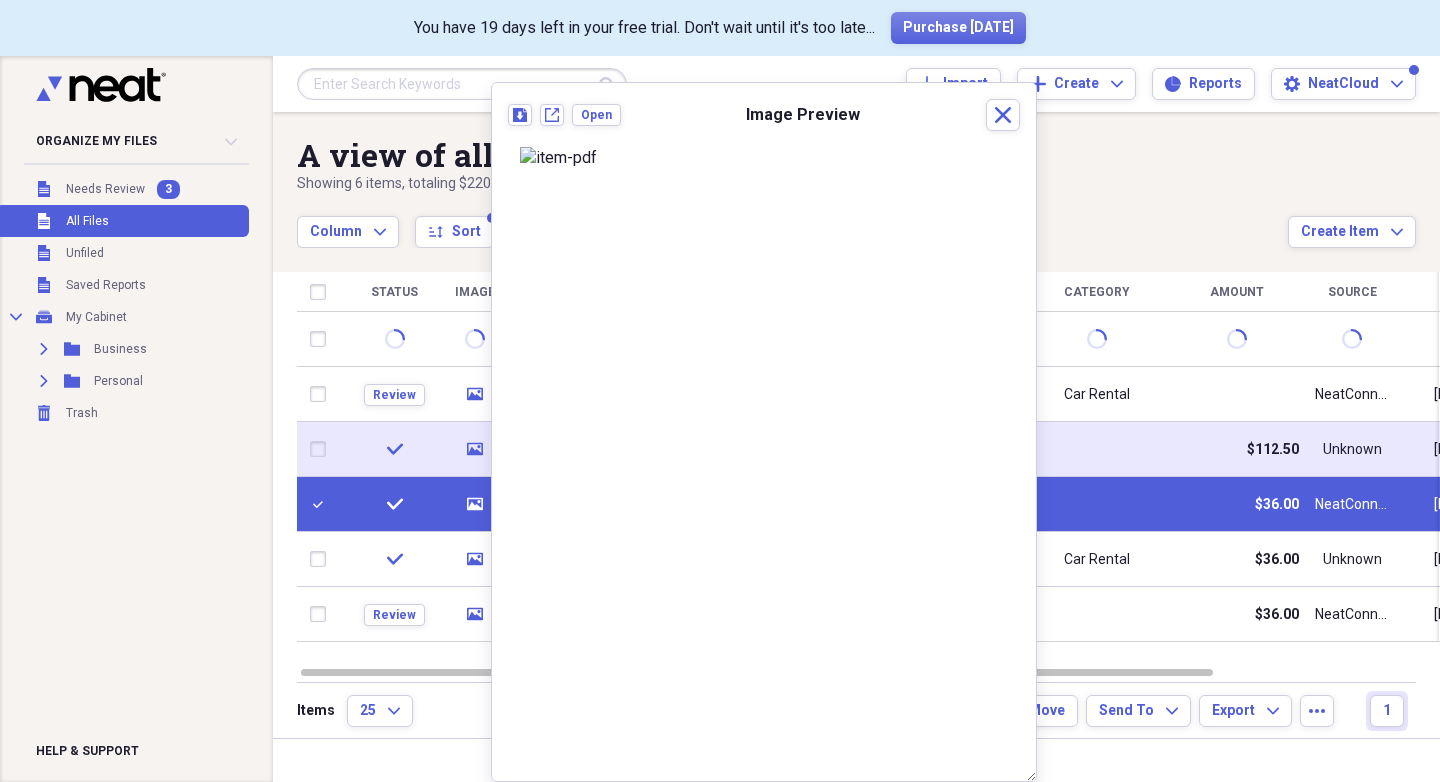 click at bounding box center [1097, 449] 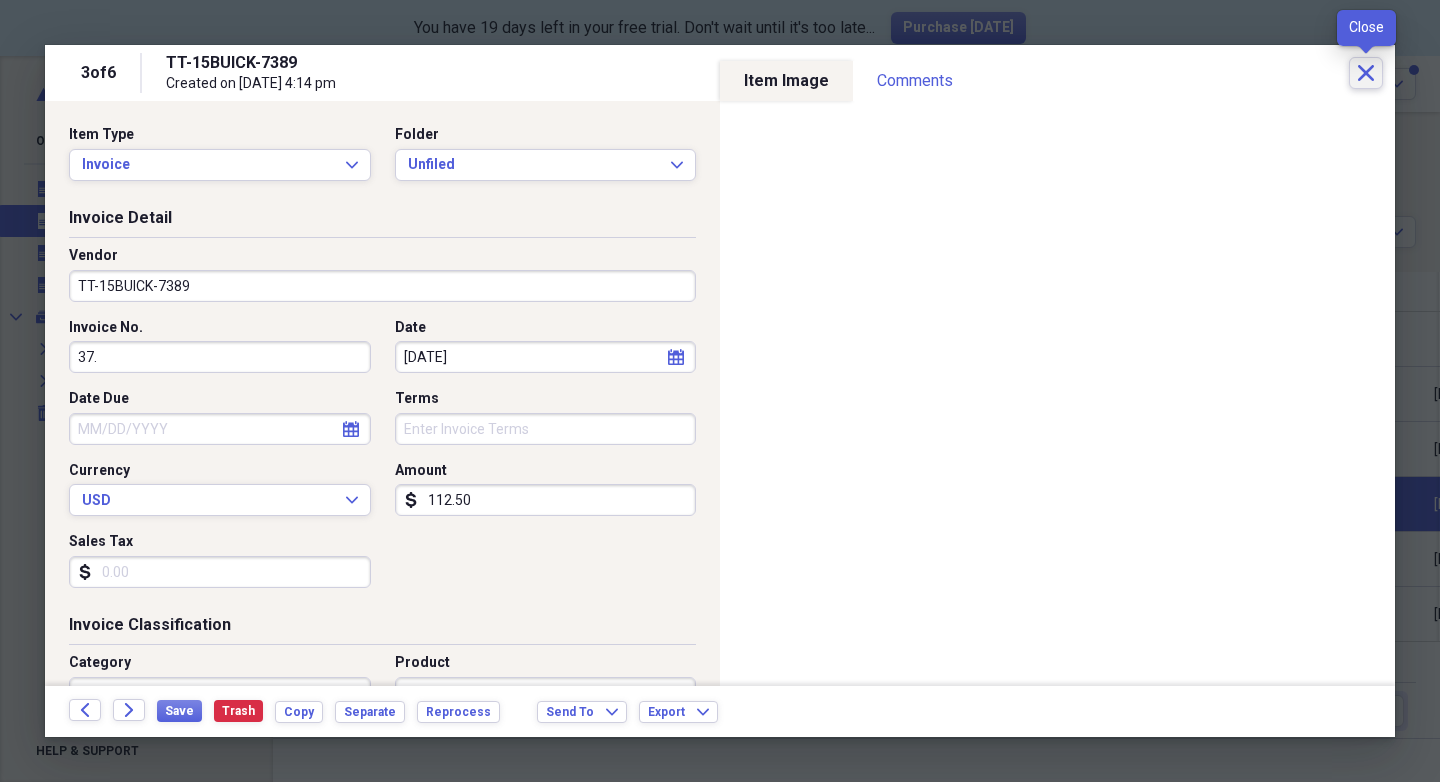 click on "Close" 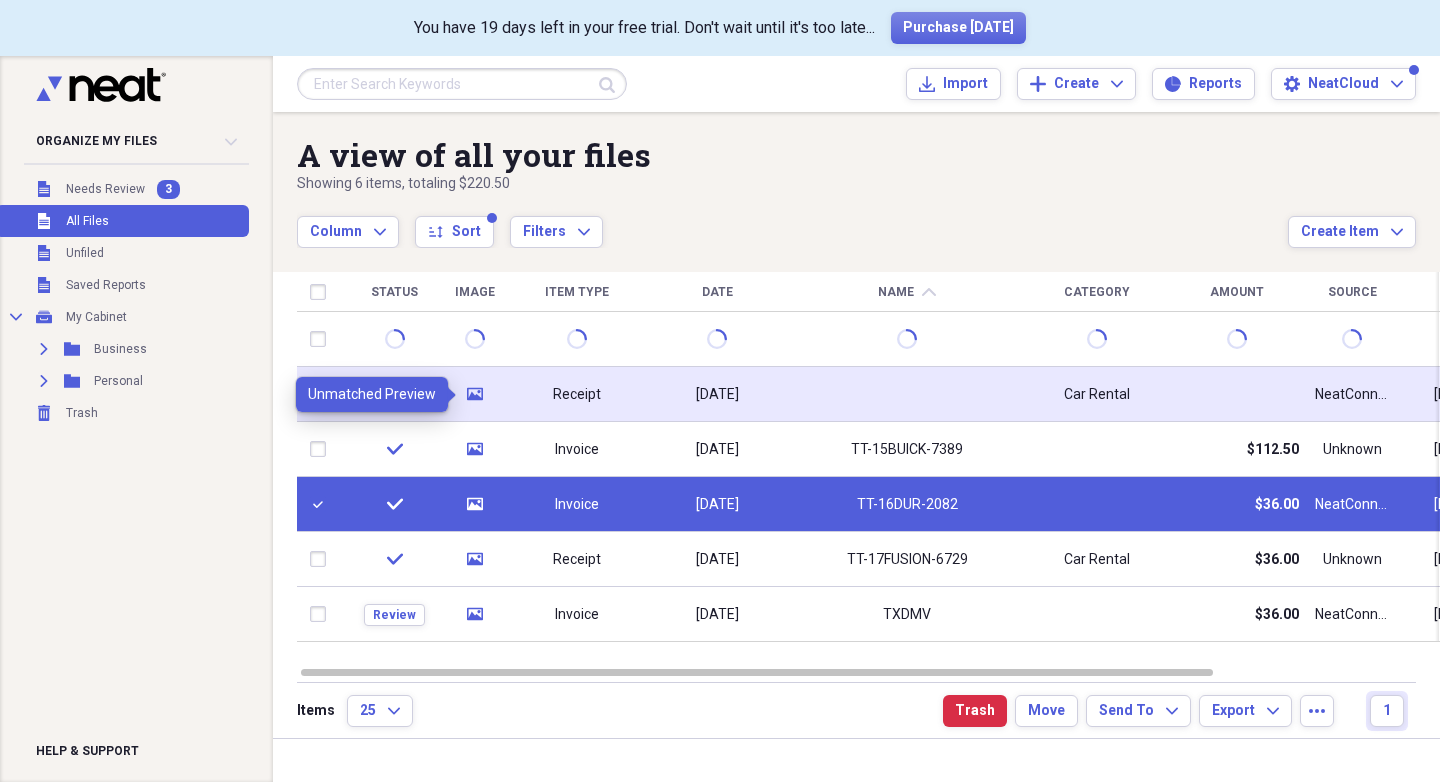 click on "media" 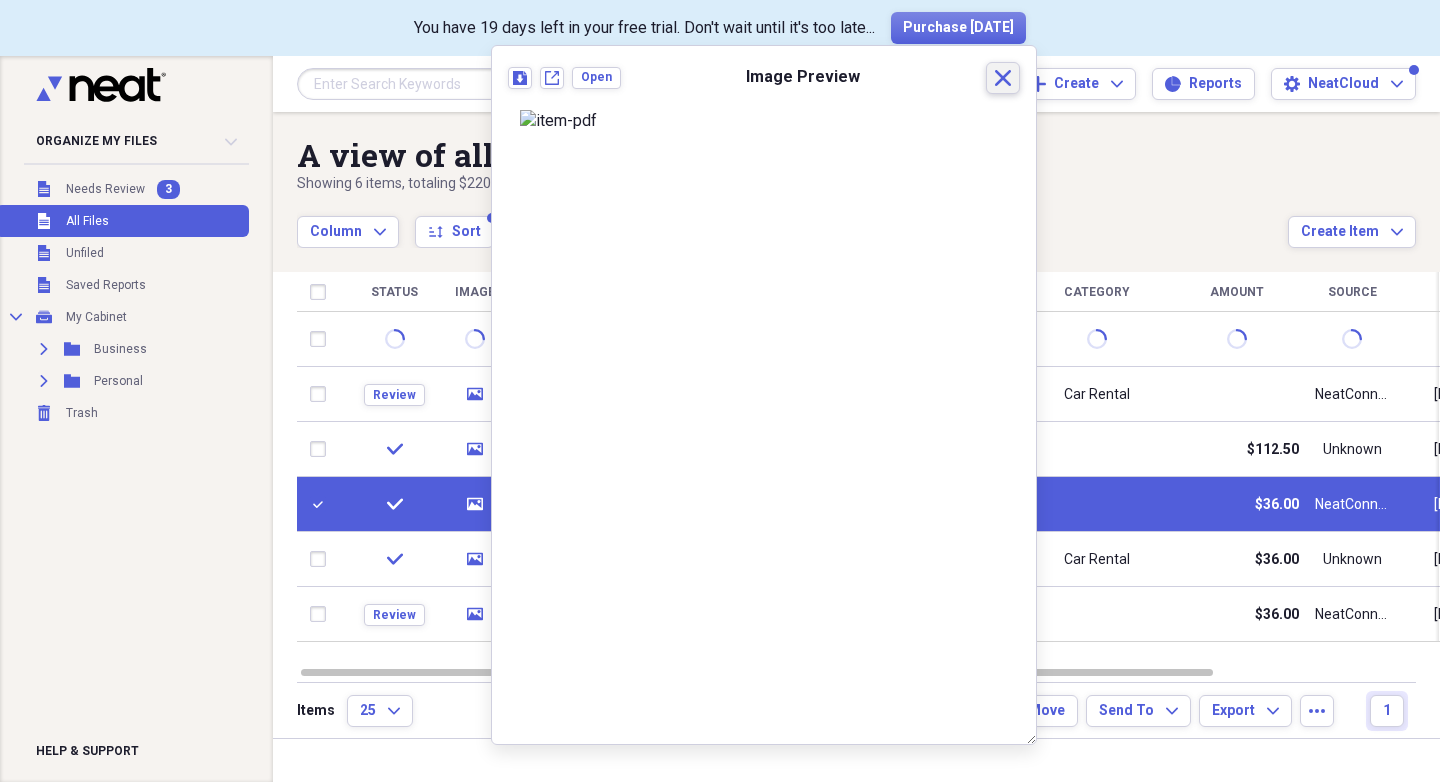 click 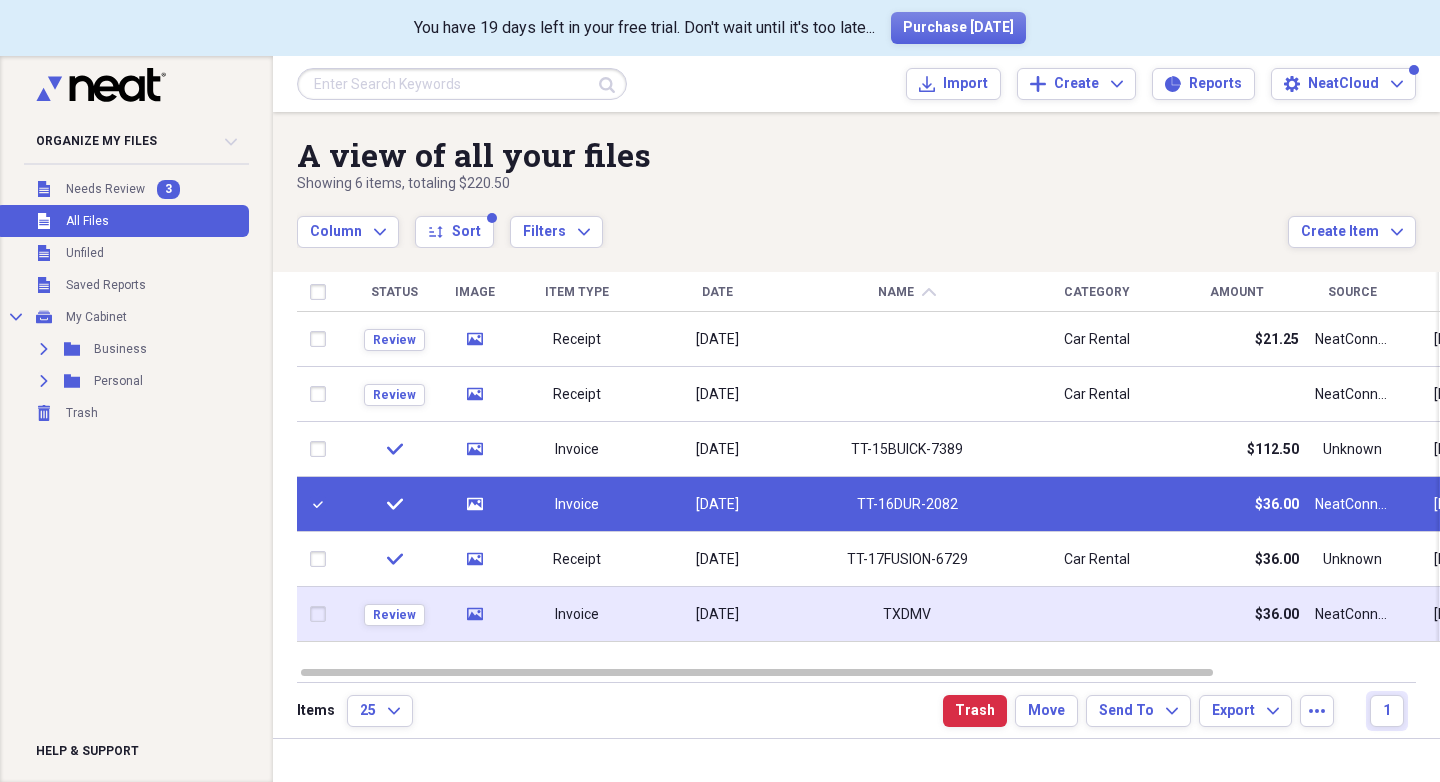 click at bounding box center [322, 614] 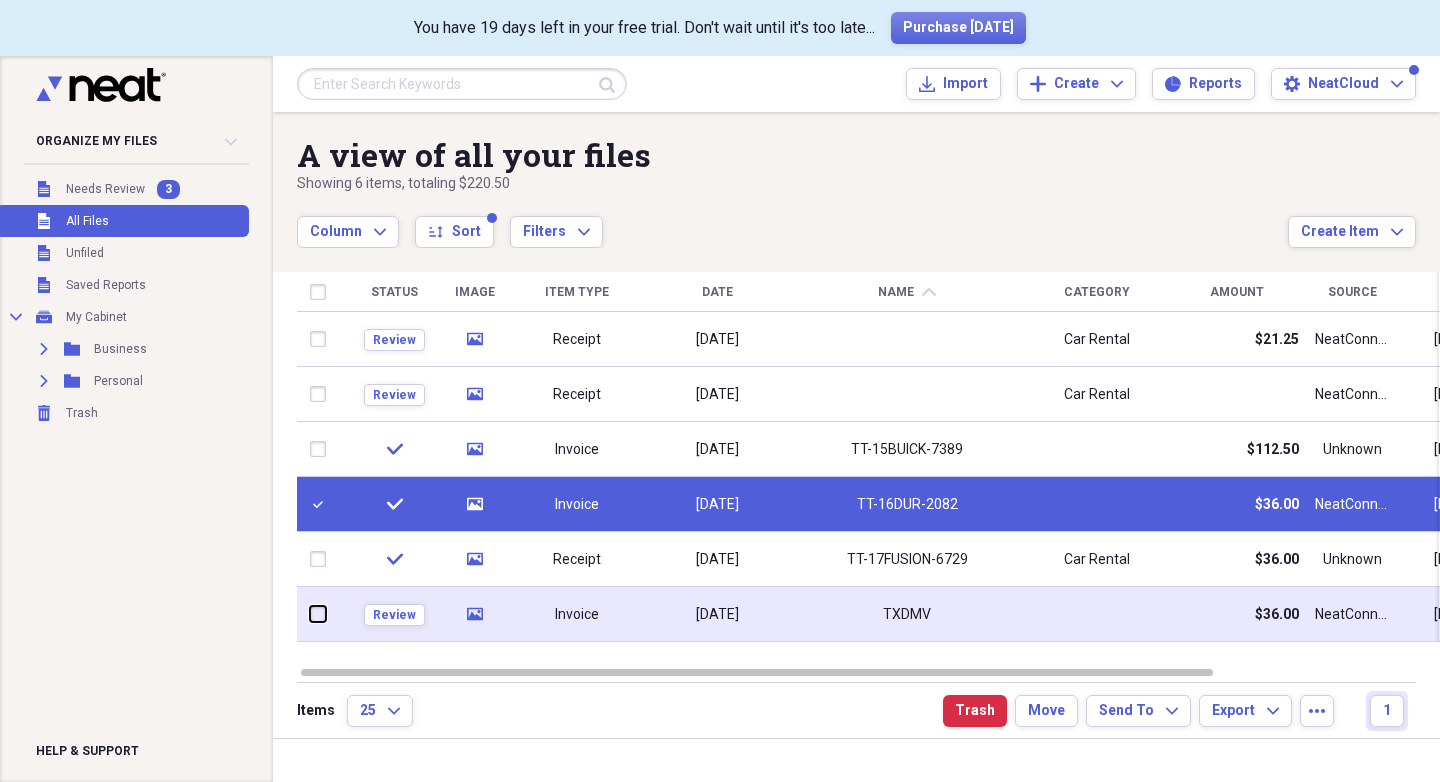 click at bounding box center (310, 614) 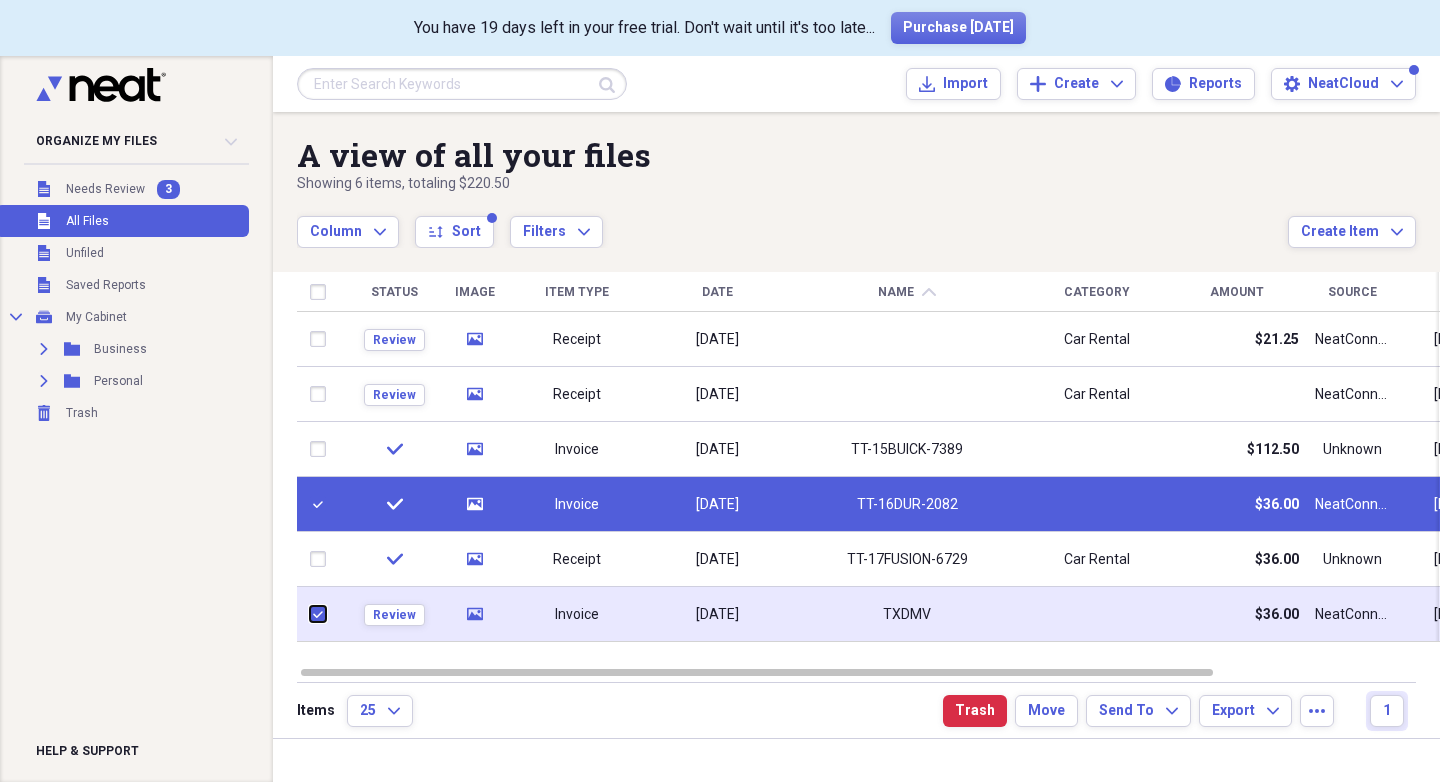 checkbox on "true" 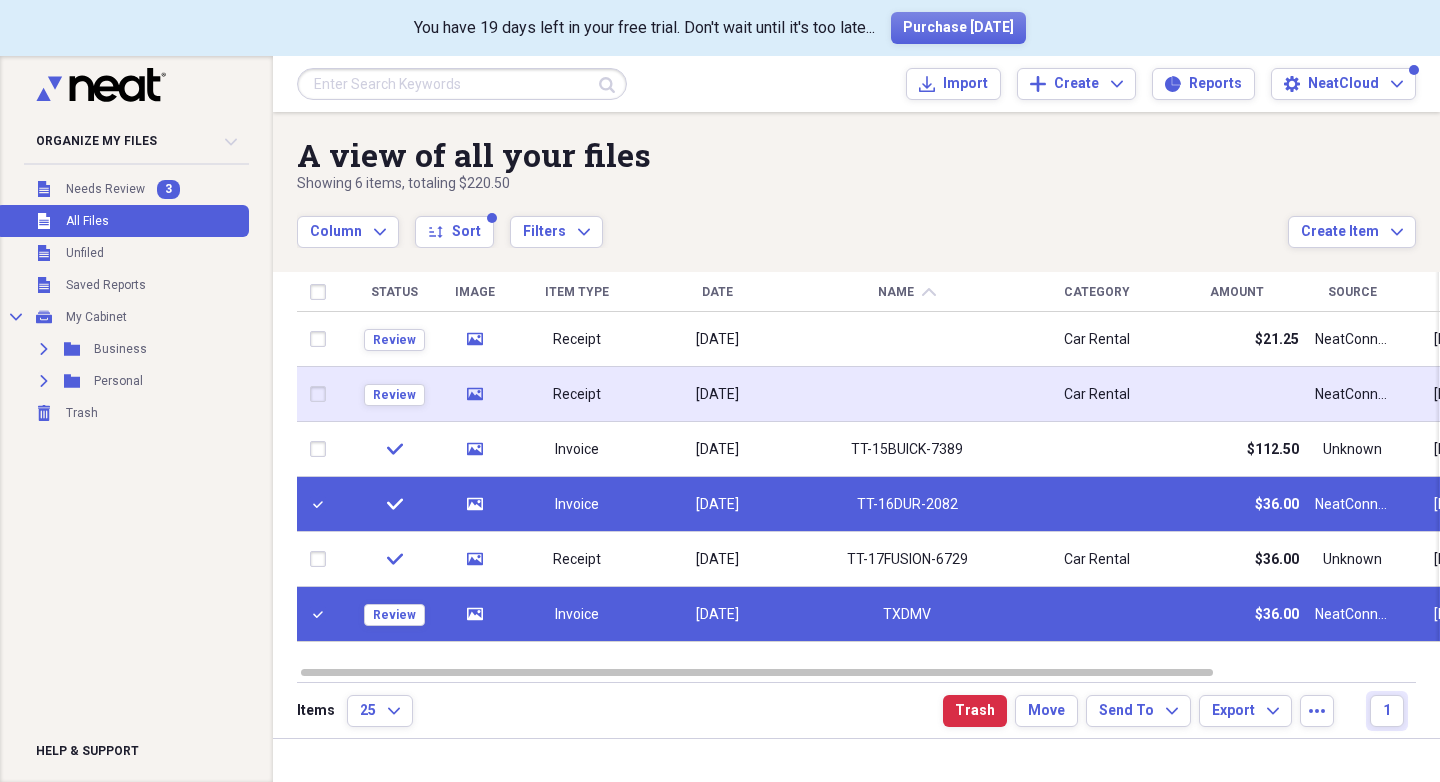 click at bounding box center (322, 394) 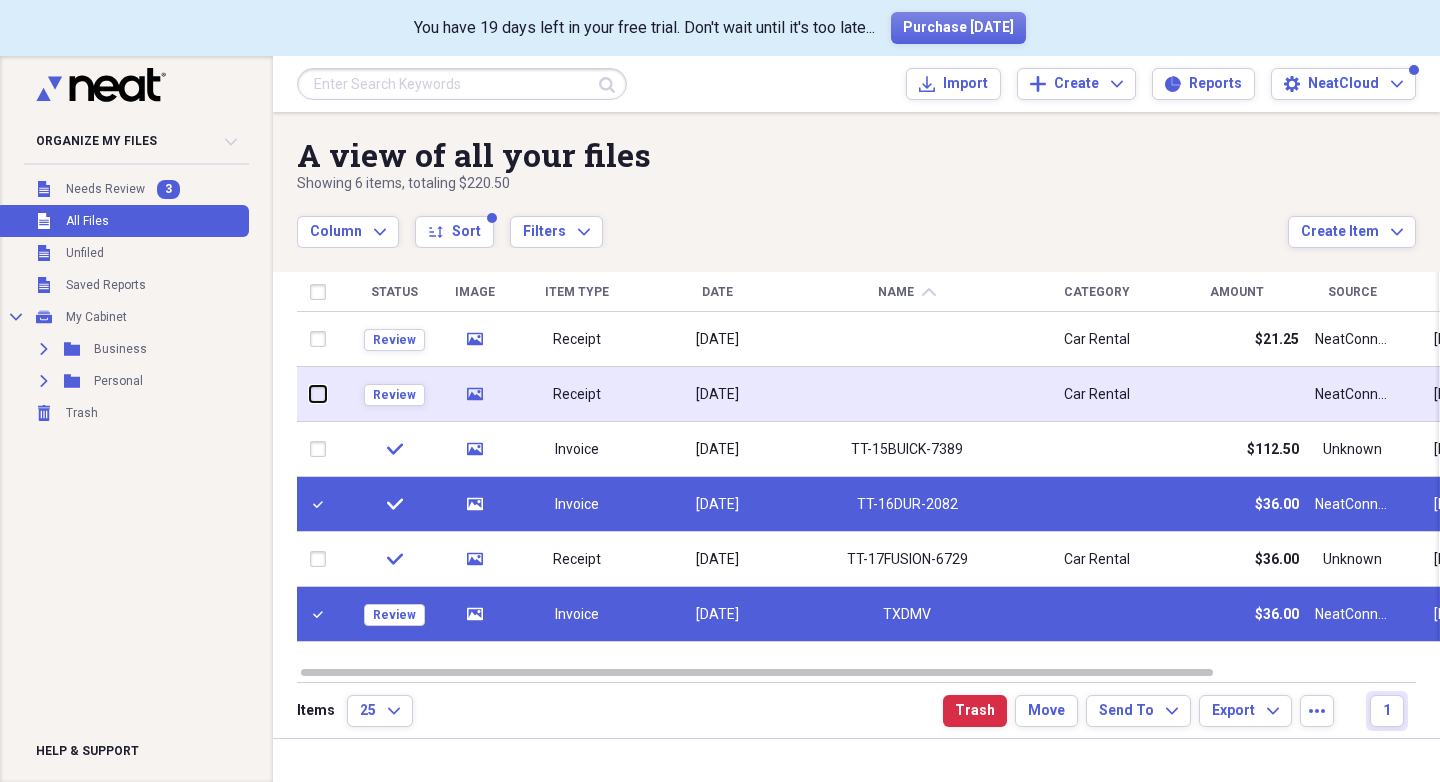 click at bounding box center [310, 394] 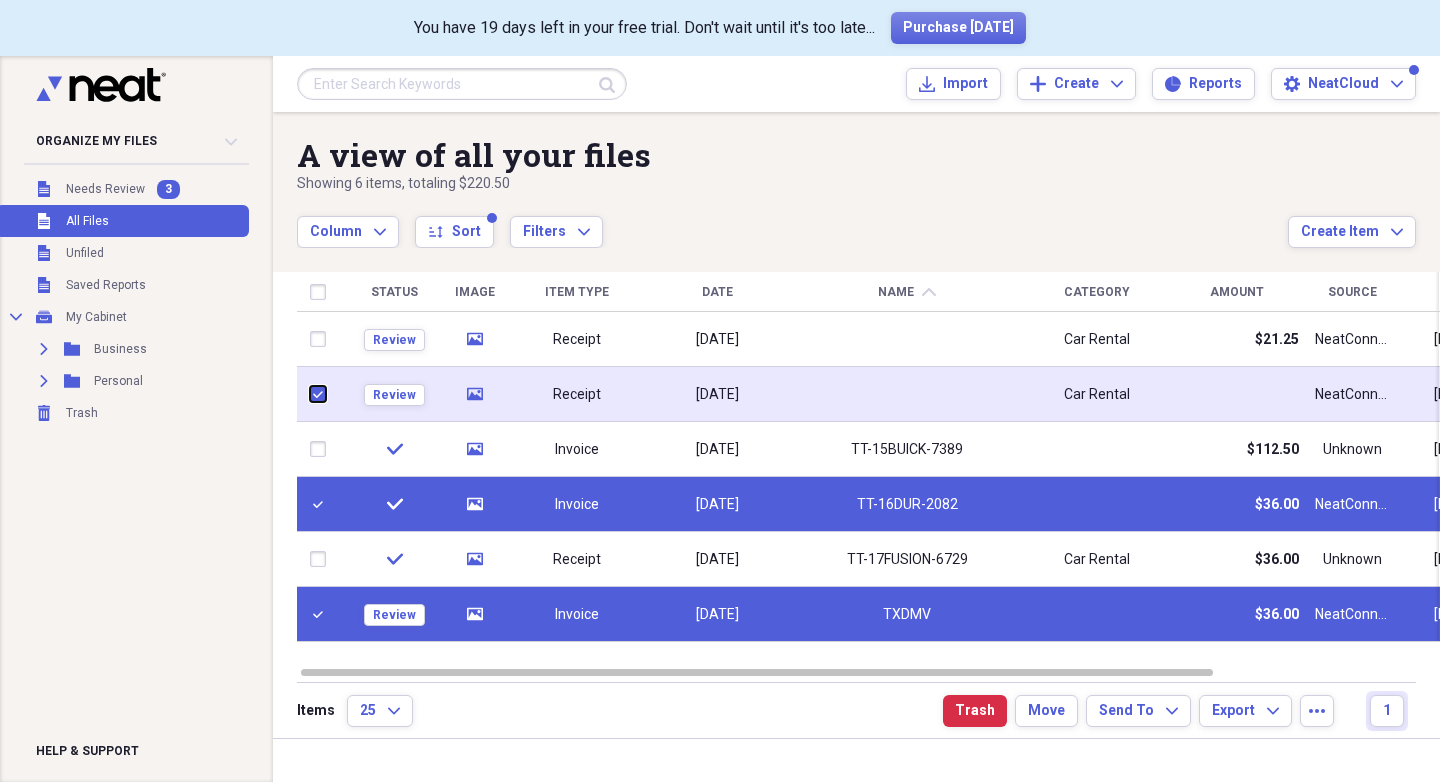 checkbox on "true" 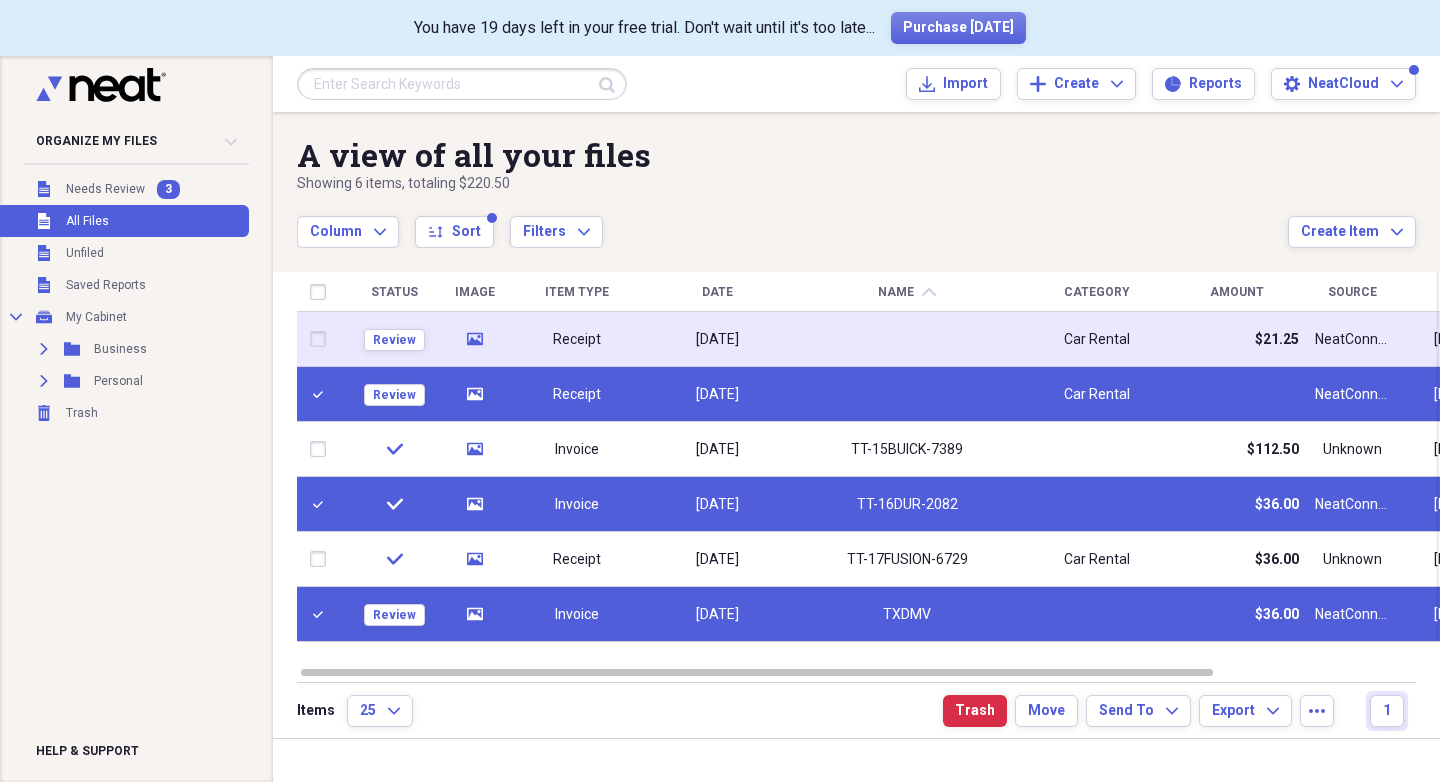 click at bounding box center [322, 339] 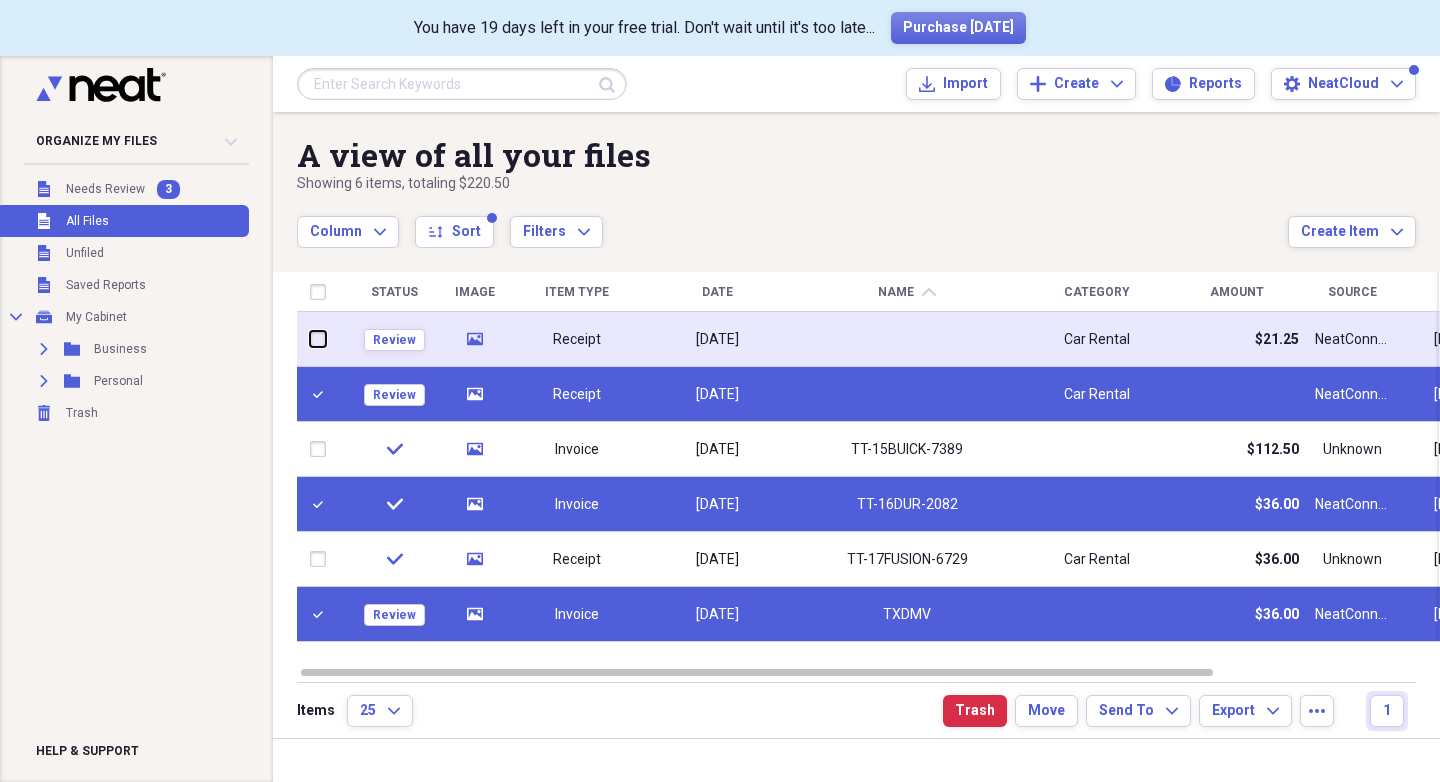 click at bounding box center [310, 339] 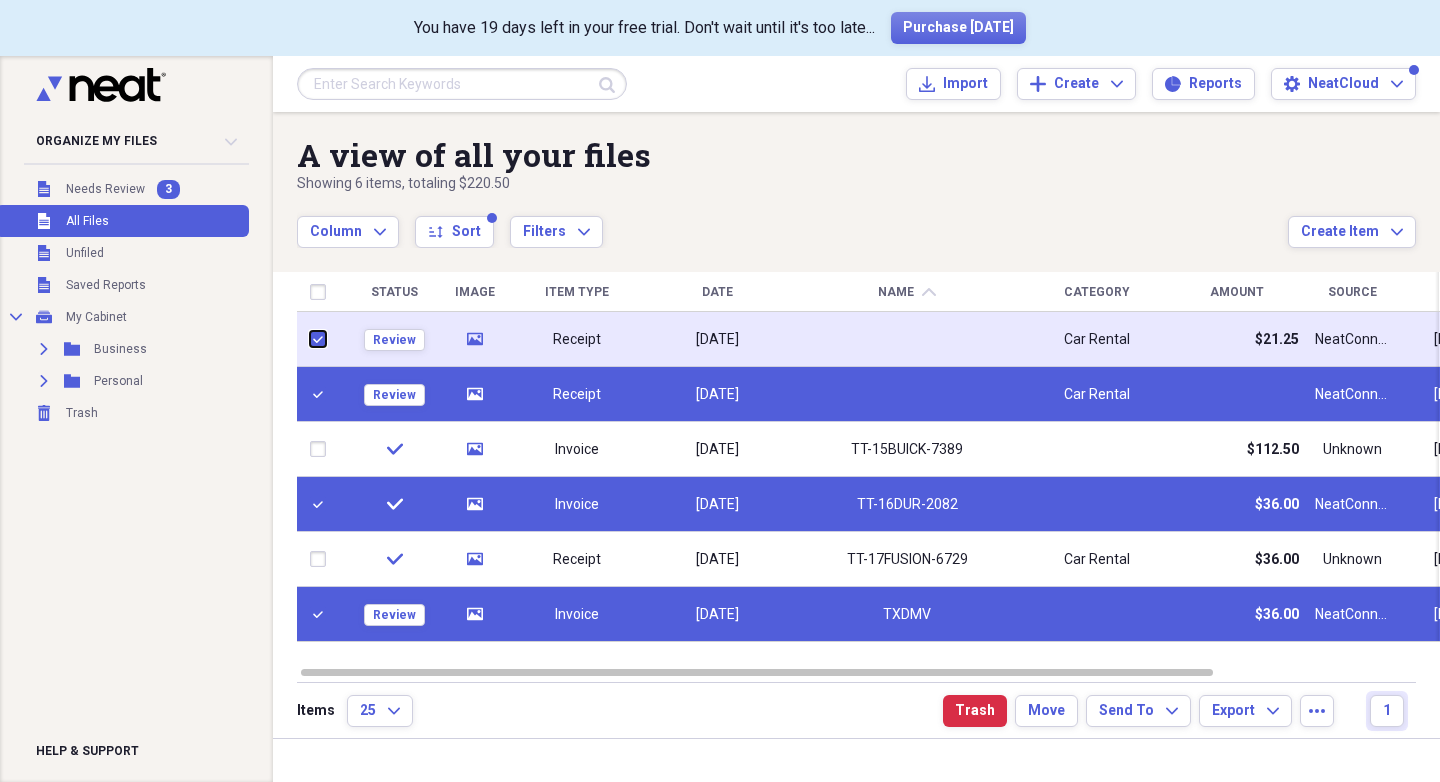 checkbox on "true" 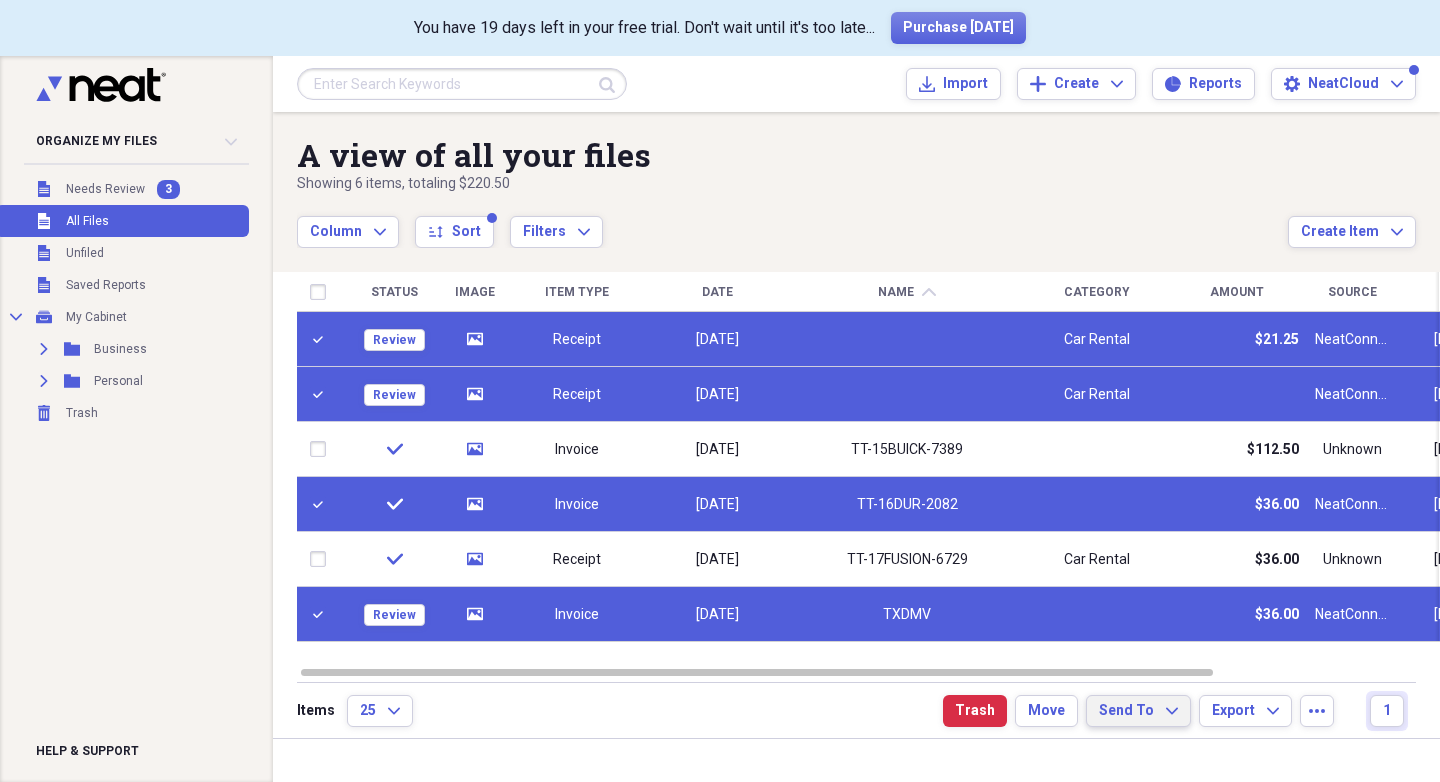 click on "Send To Expand" at bounding box center [1138, 711] 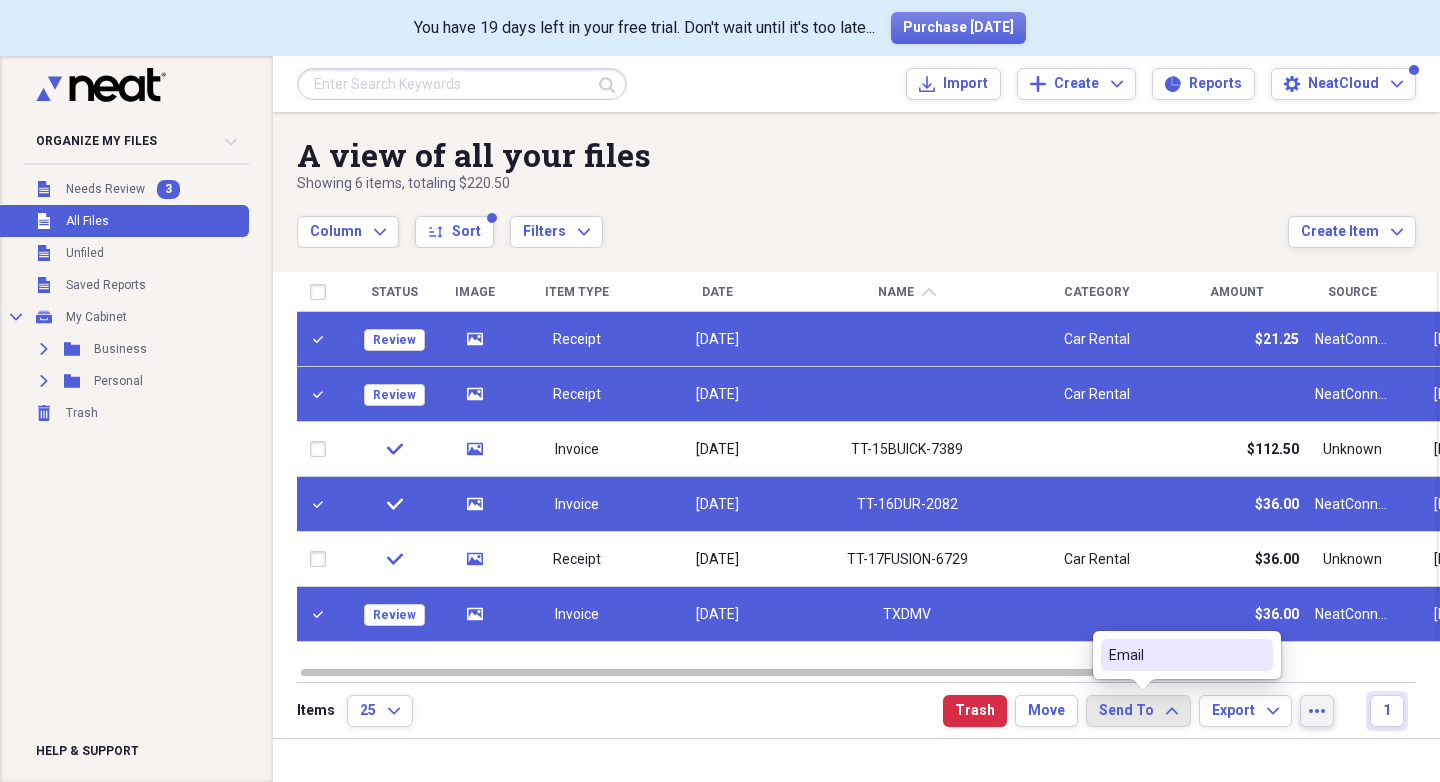 click on "more" 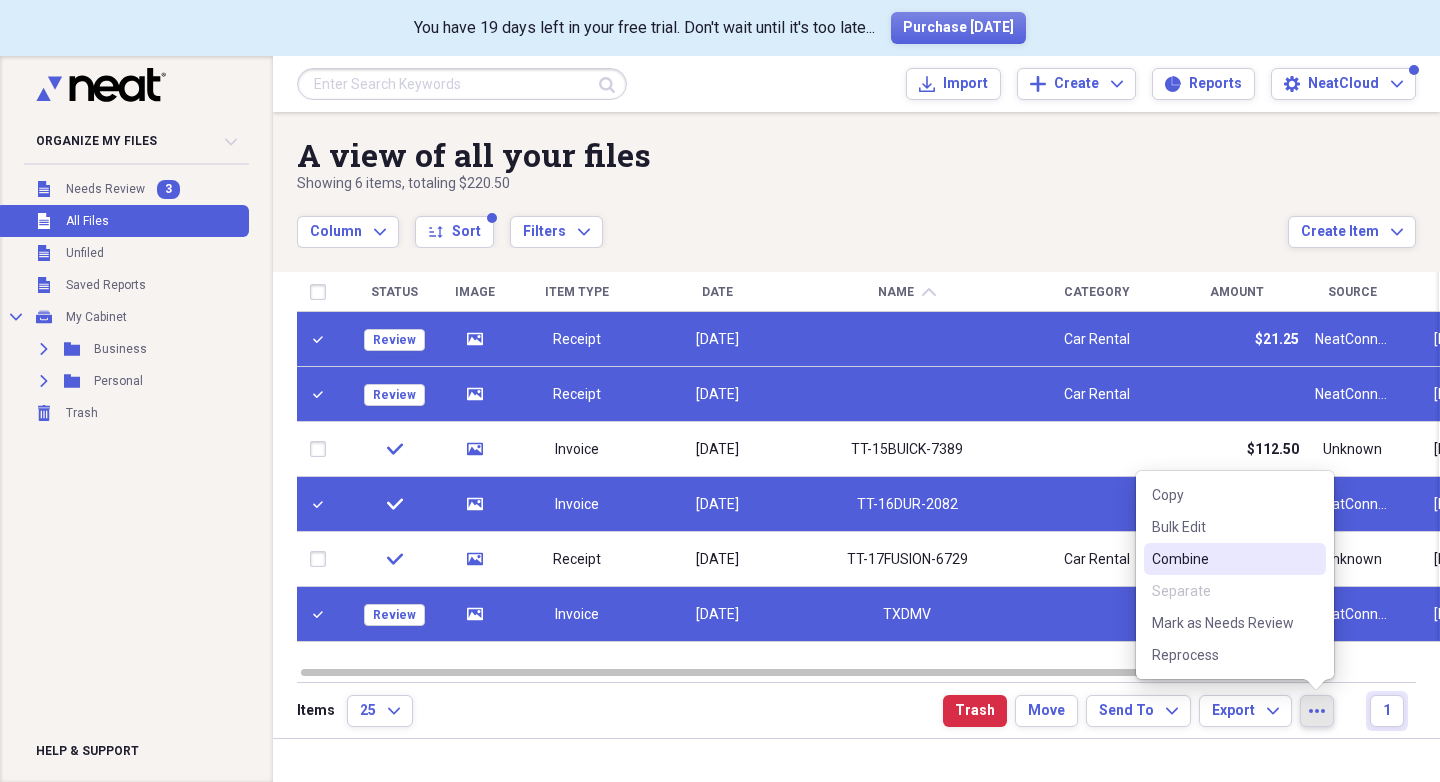 click on "Combine" at bounding box center [1223, 559] 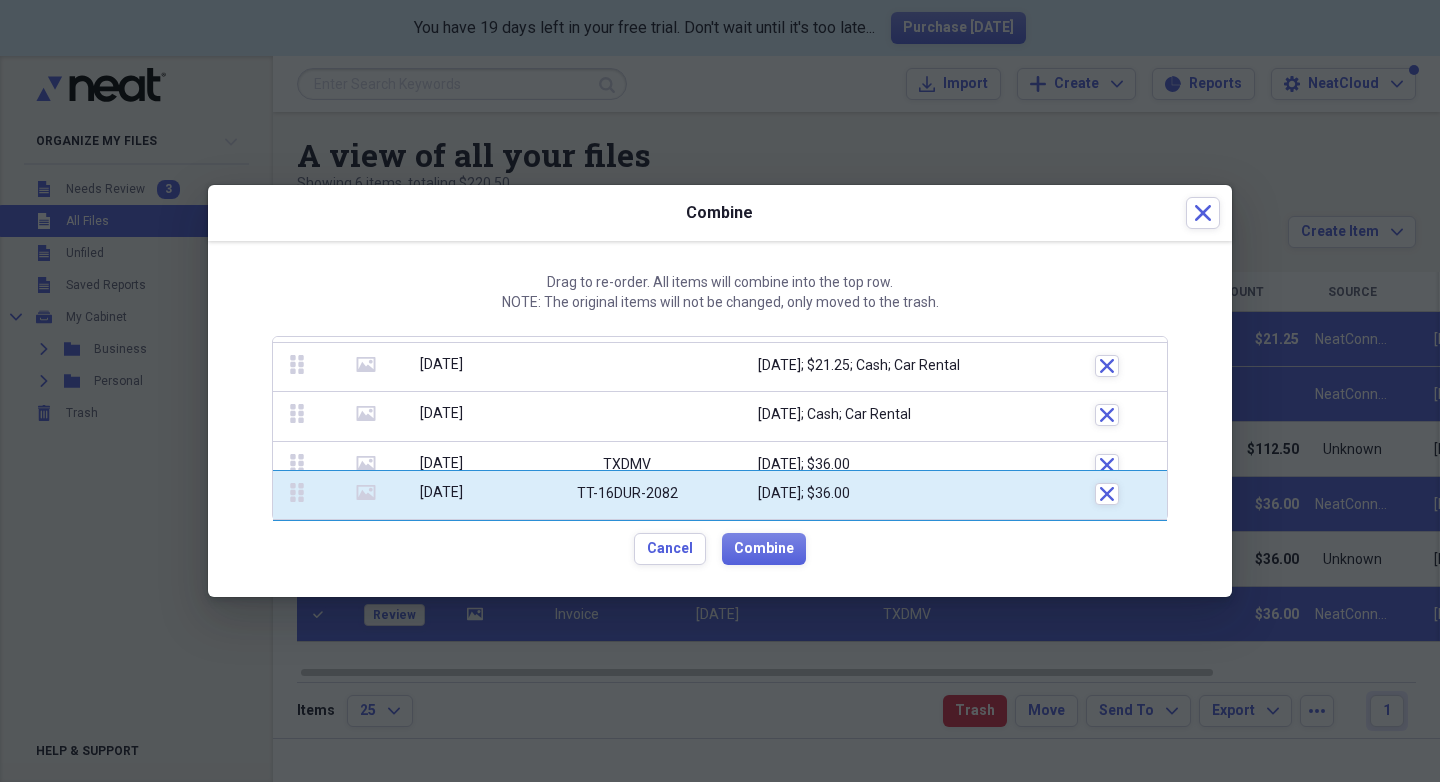 scroll, scrollTop: 58, scrollLeft: 0, axis: vertical 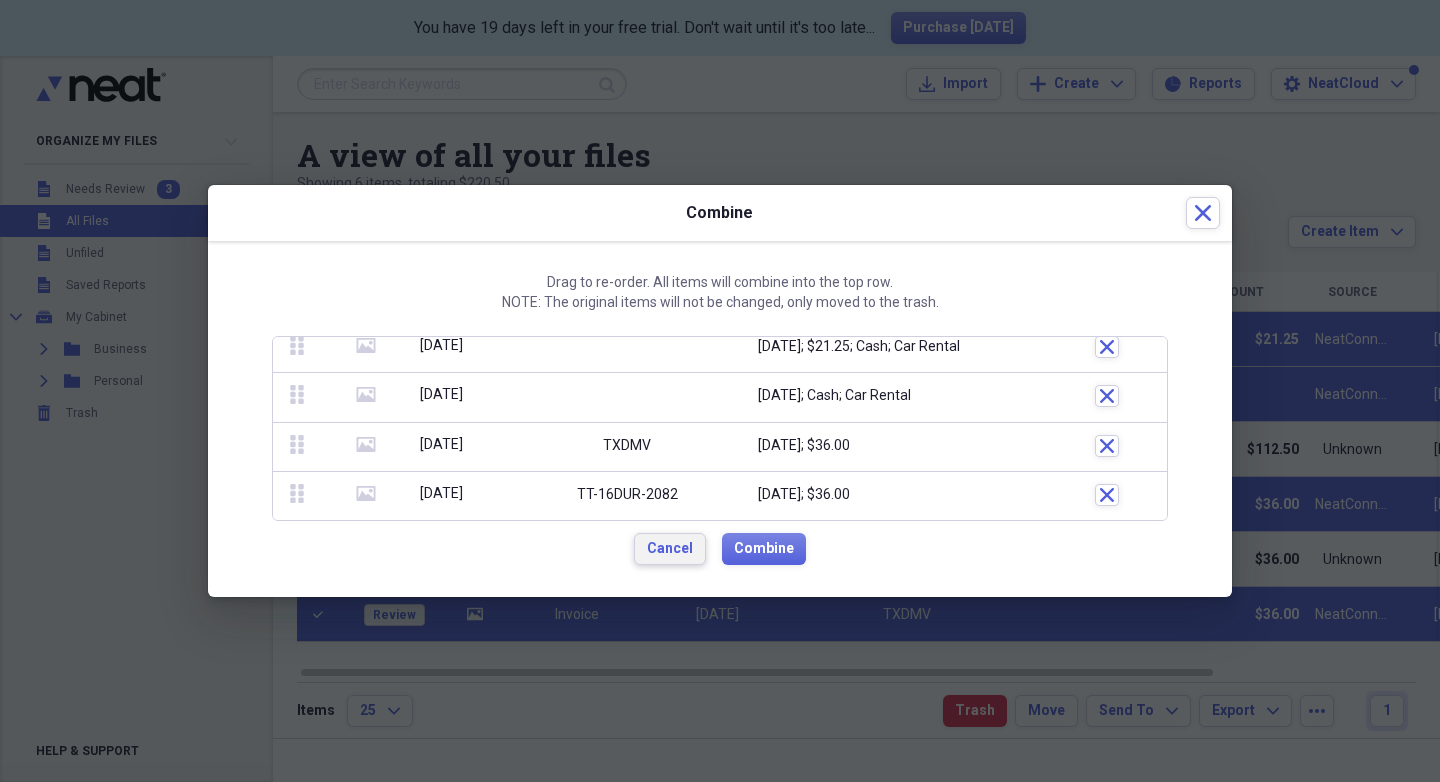 click on "Cancel" at bounding box center (670, 549) 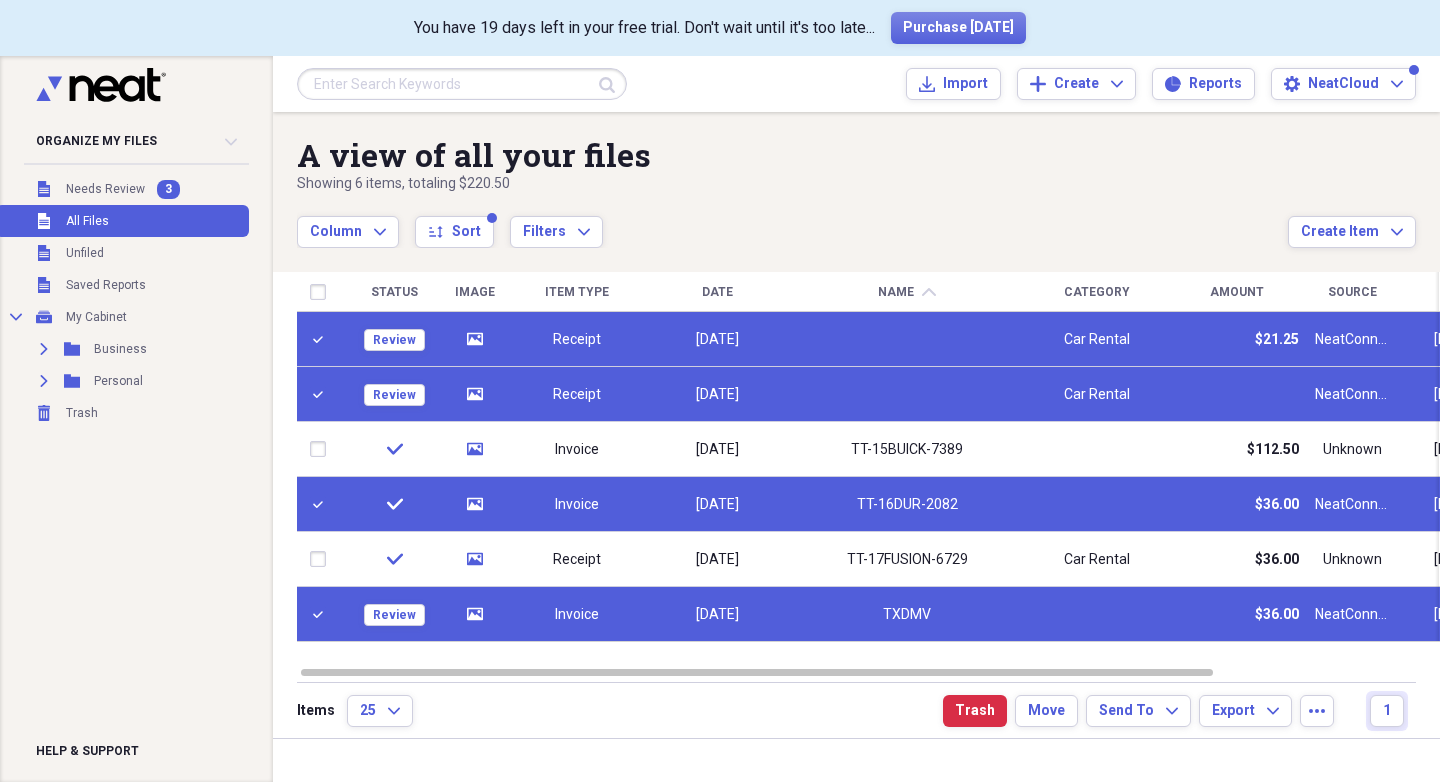 click at bounding box center [322, 614] 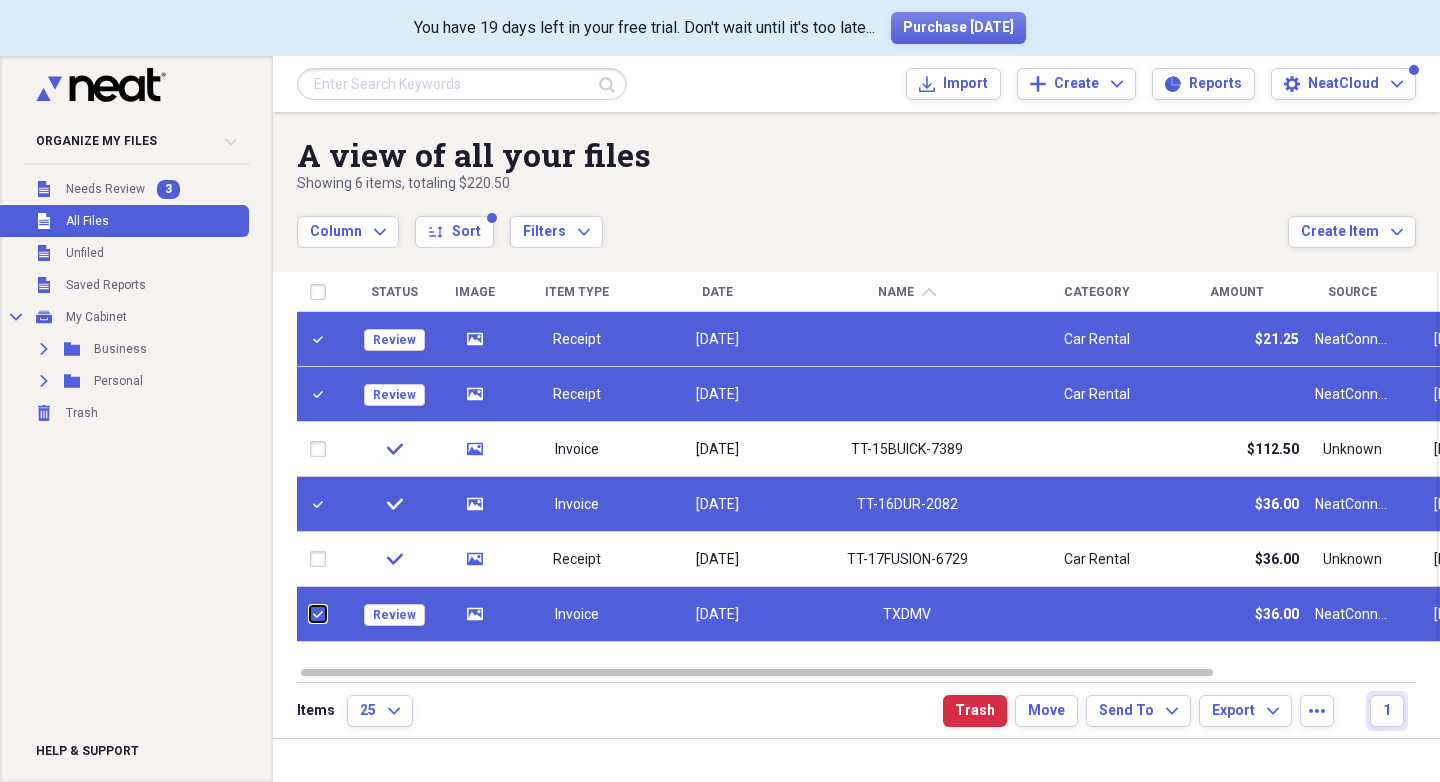 click at bounding box center (310, 614) 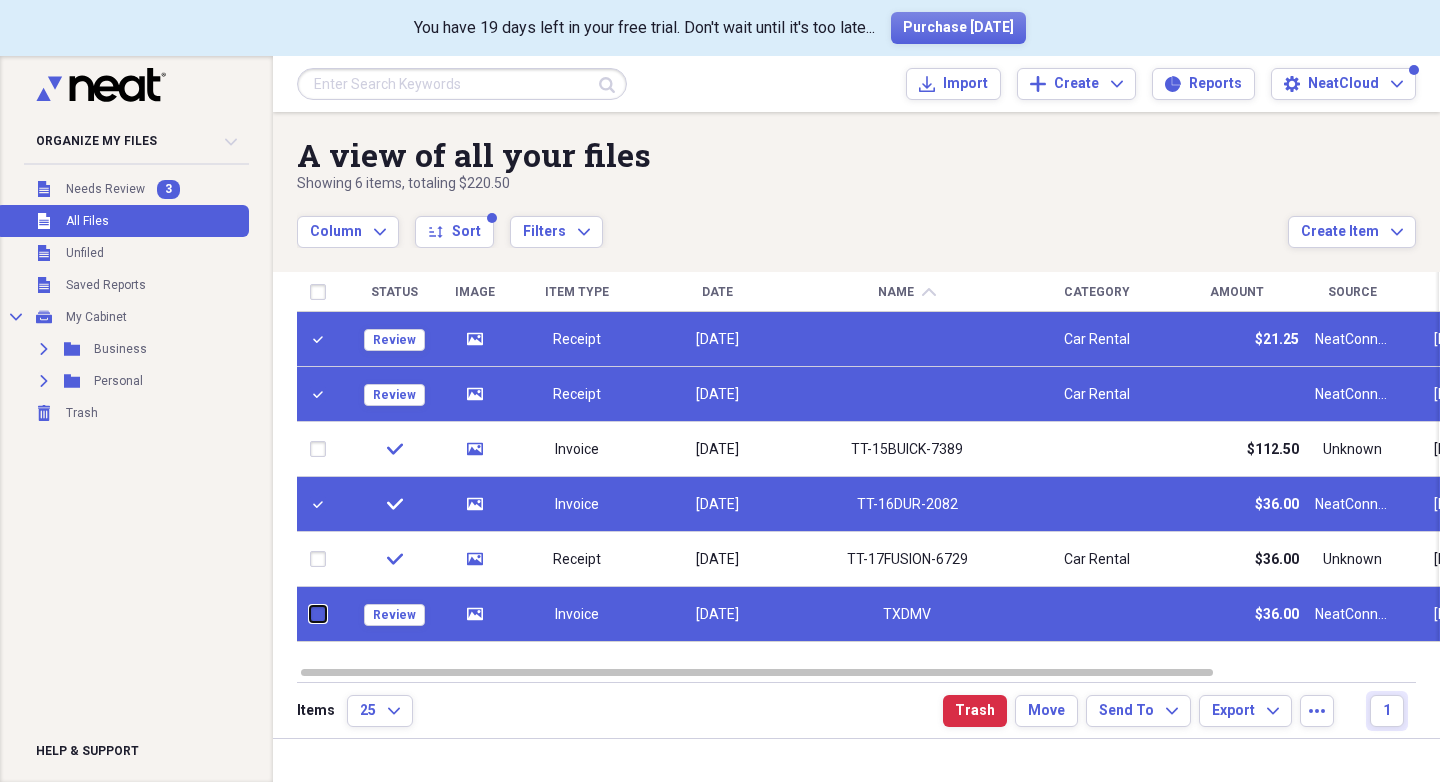 checkbox on "false" 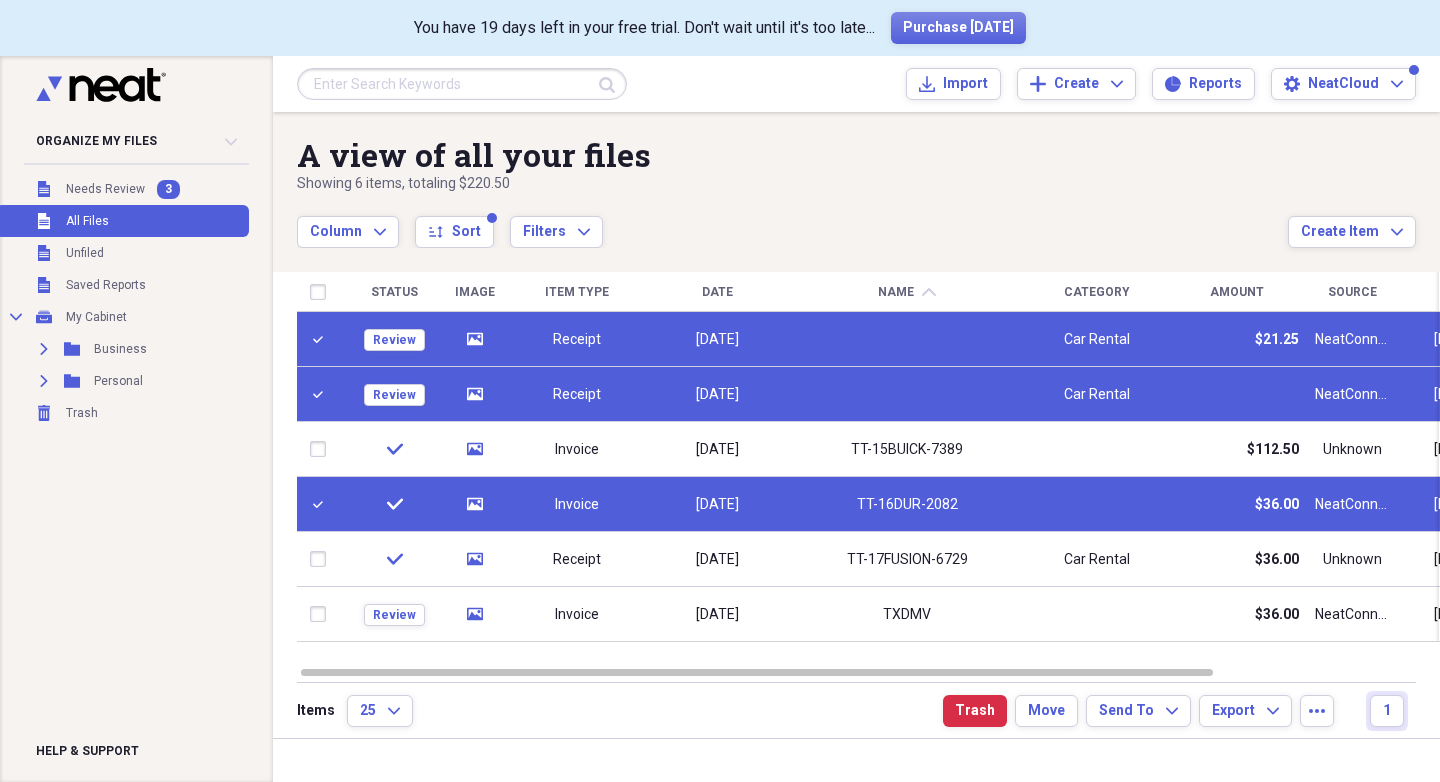 click at bounding box center [322, 504] 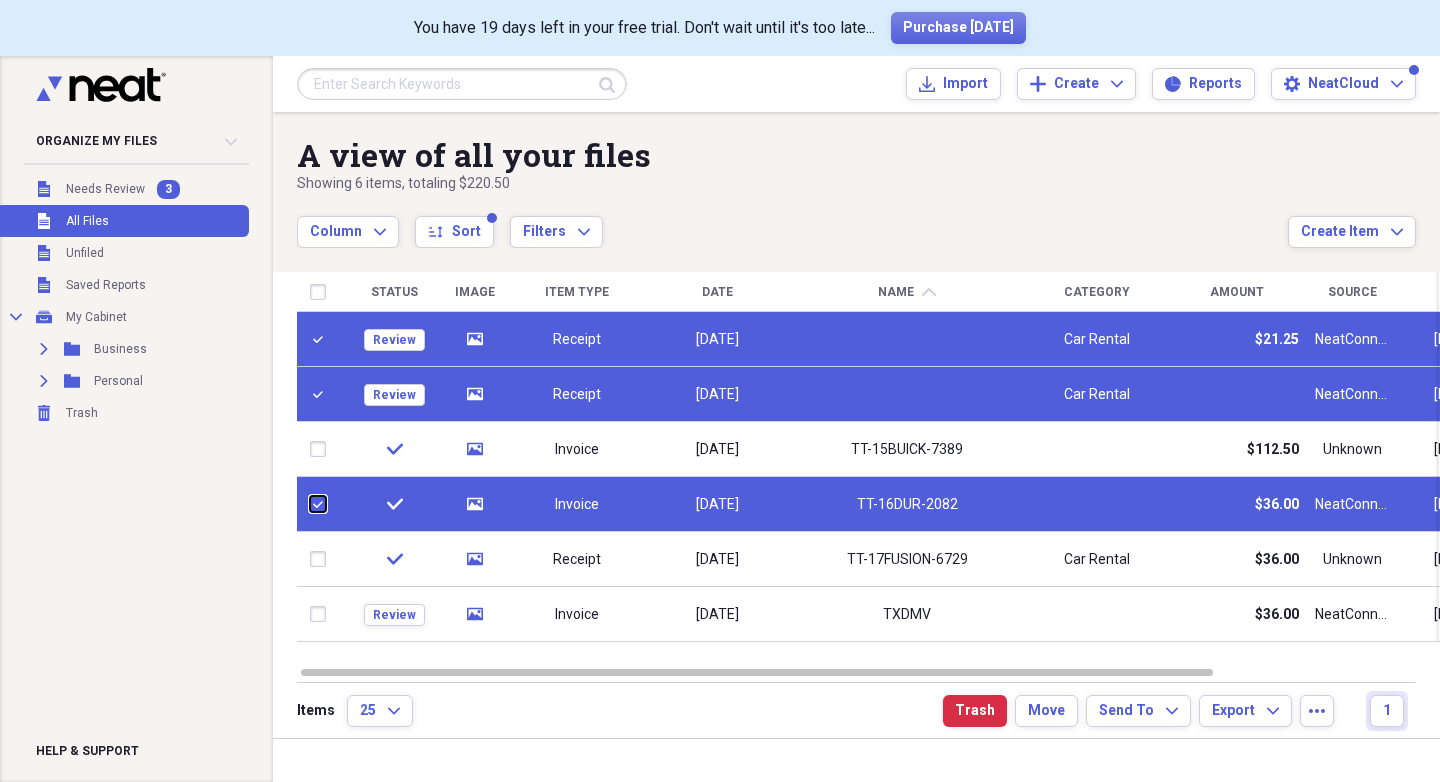 click at bounding box center (310, 504) 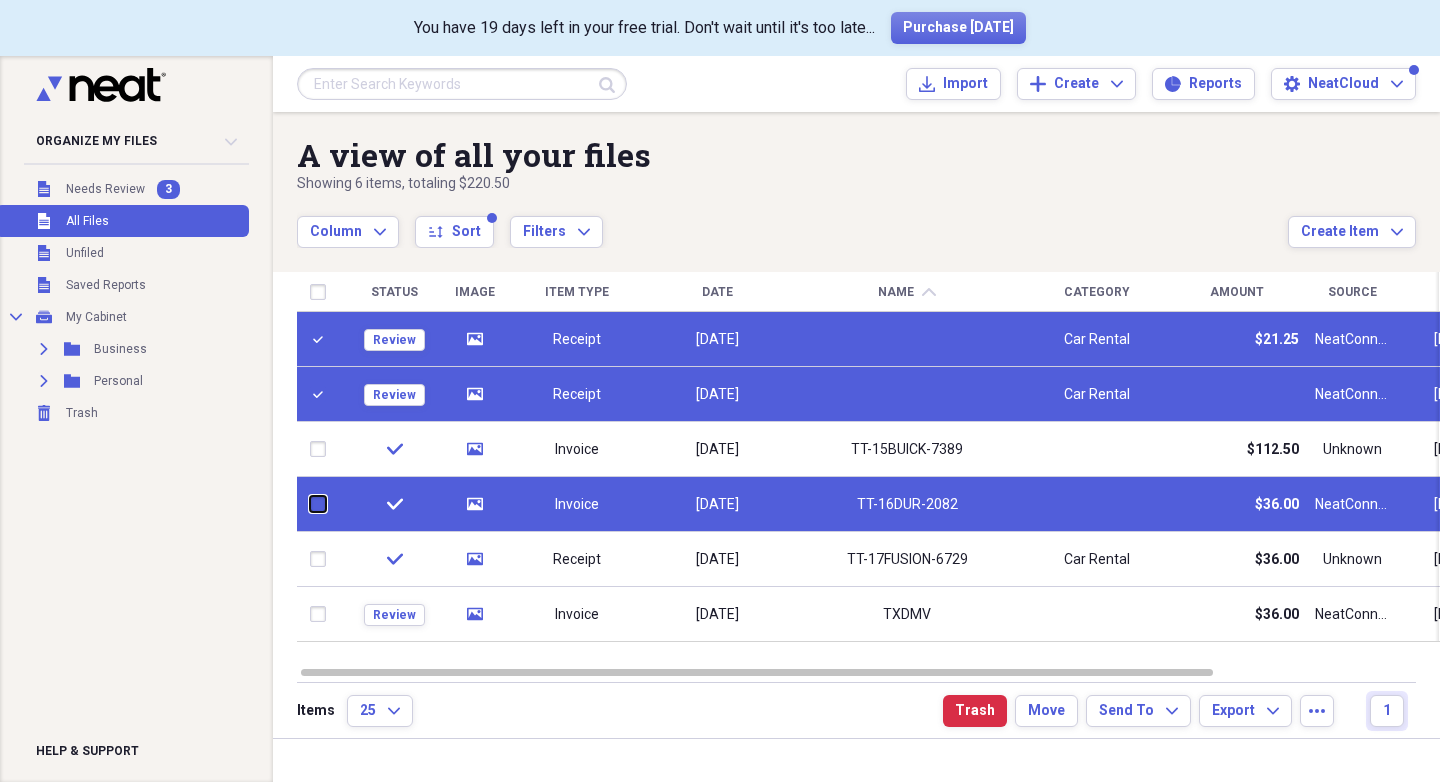 checkbox on "false" 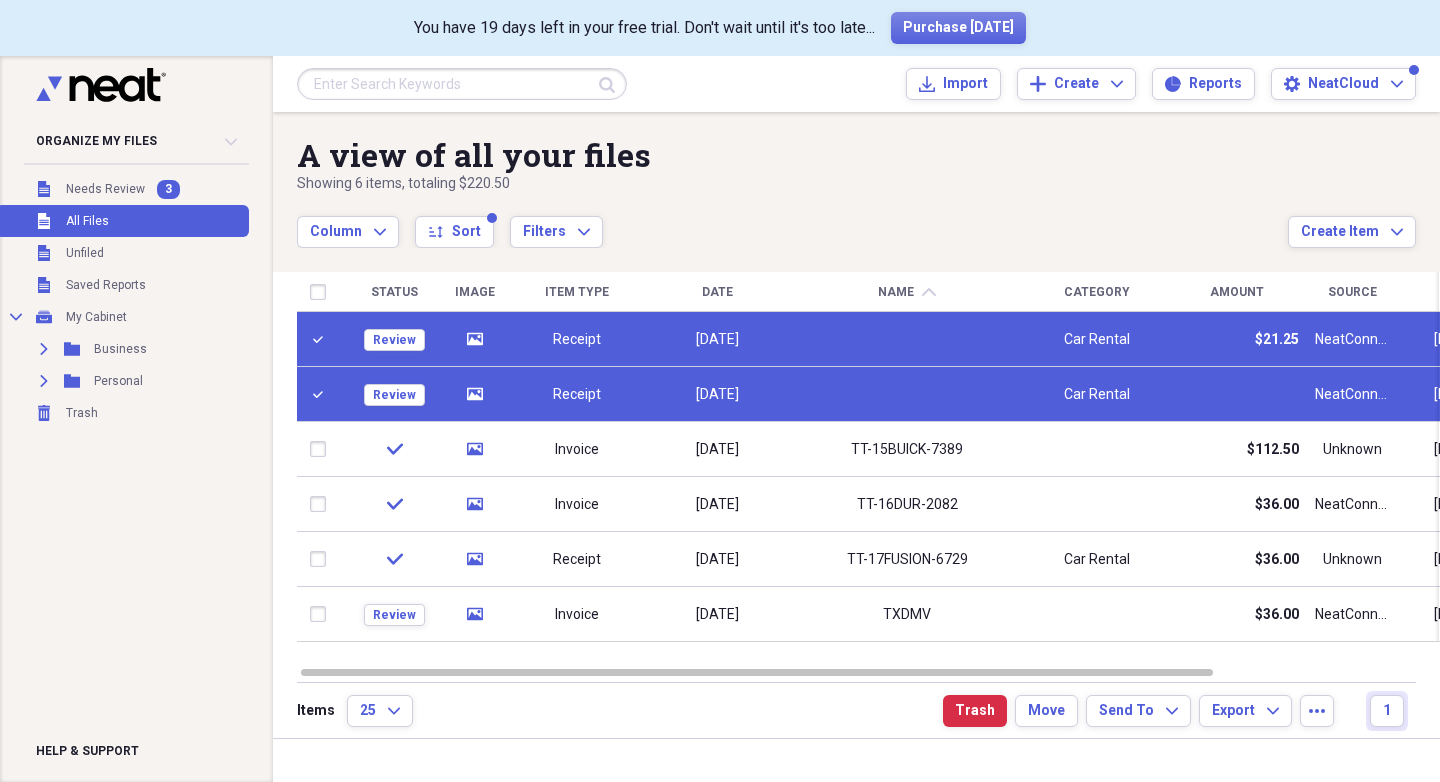 click at bounding box center (322, 394) 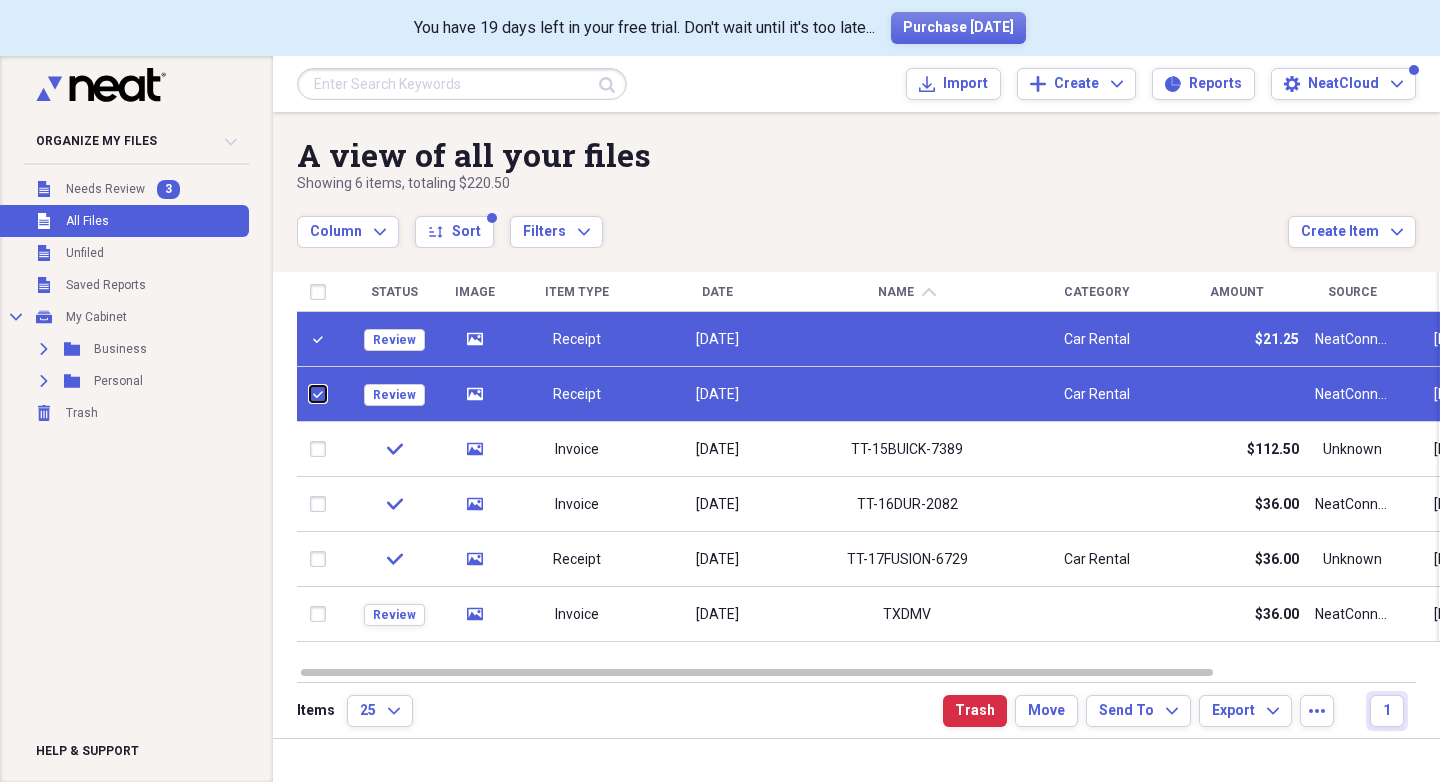 click at bounding box center (310, 394) 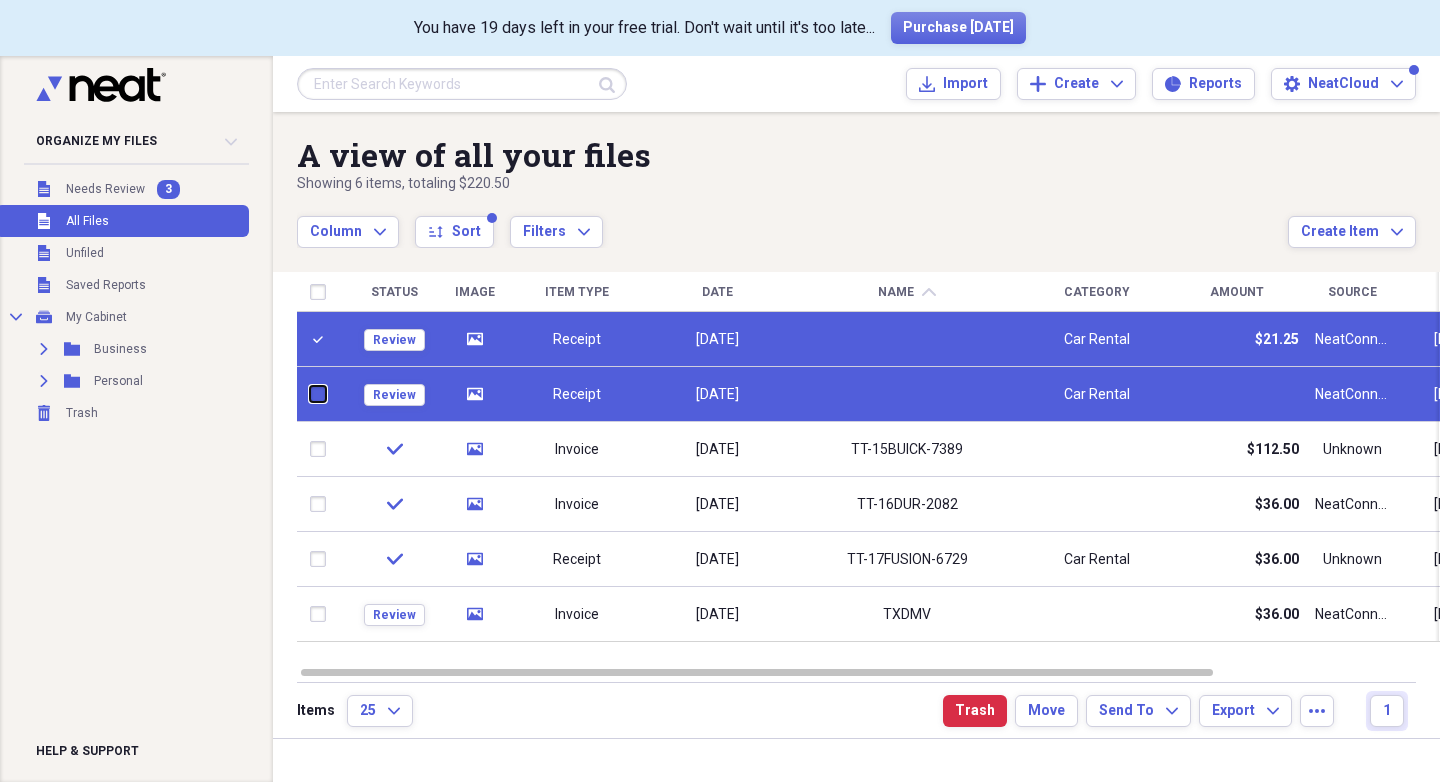 checkbox on "false" 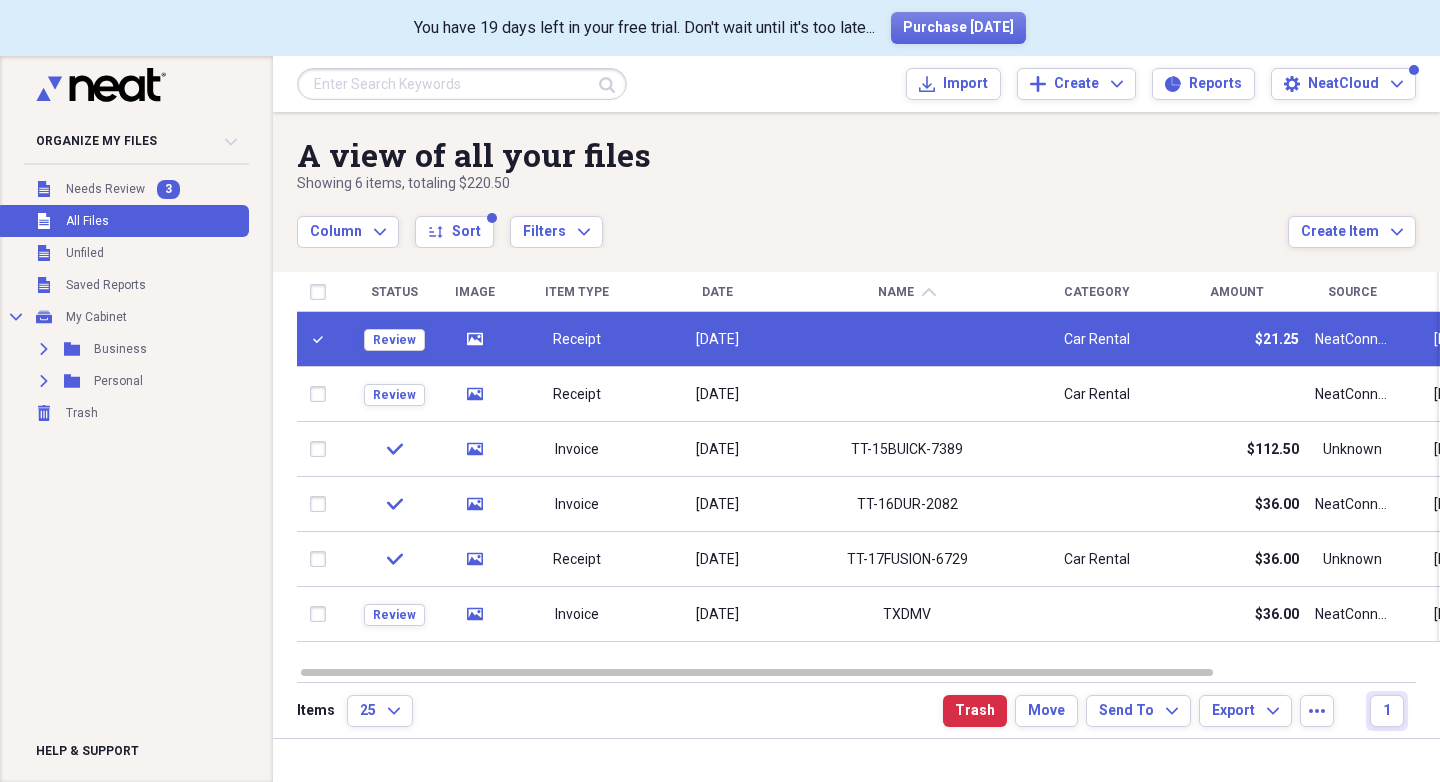 click at bounding box center (322, 339) 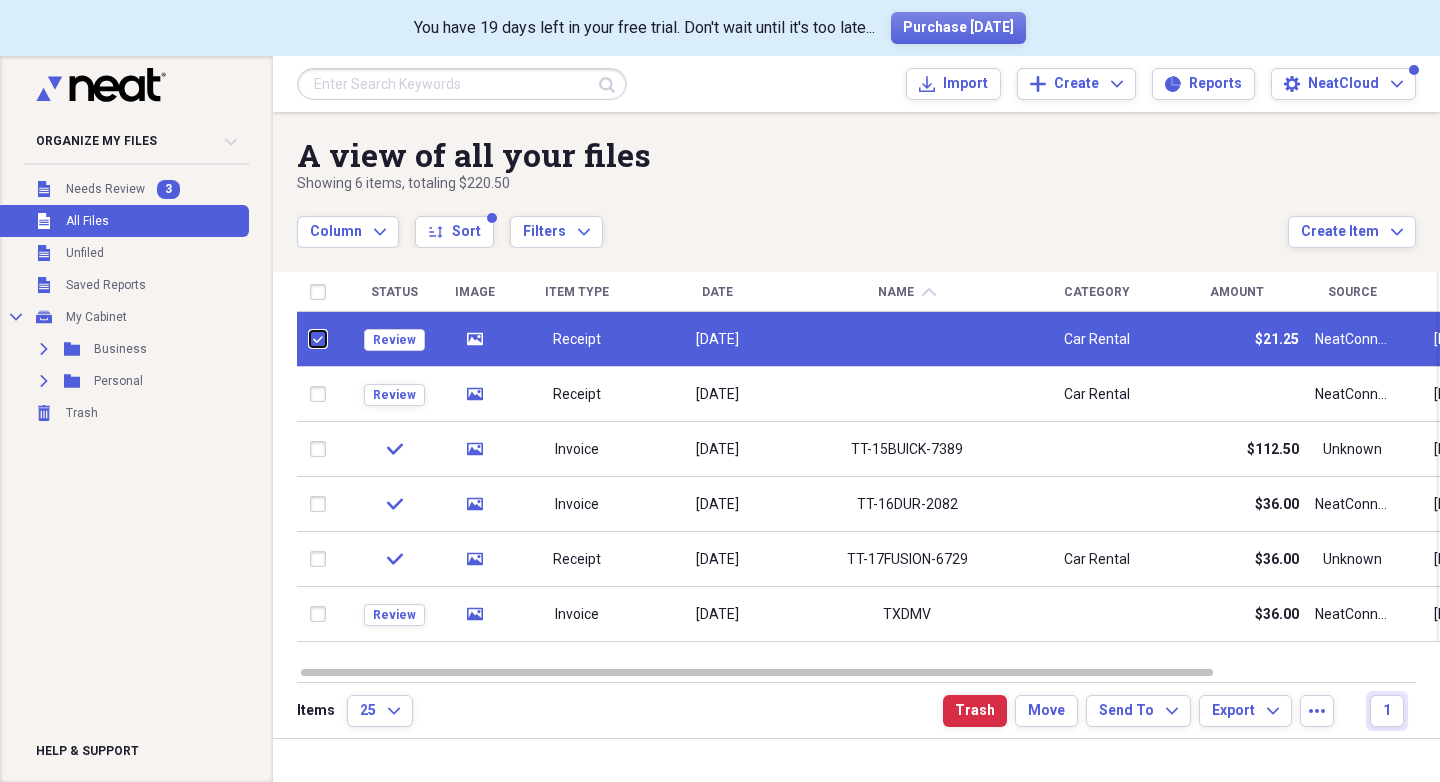 click at bounding box center [310, 339] 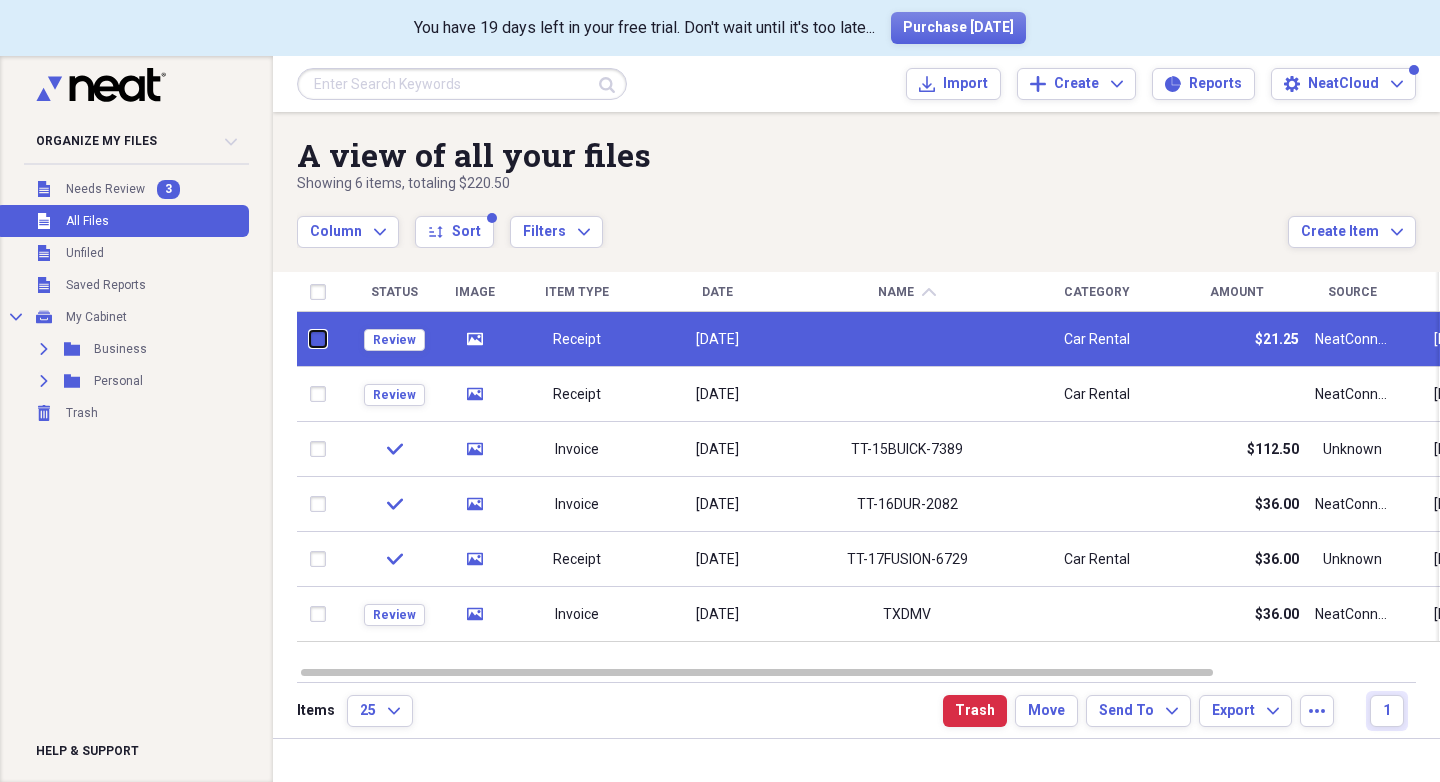 checkbox on "false" 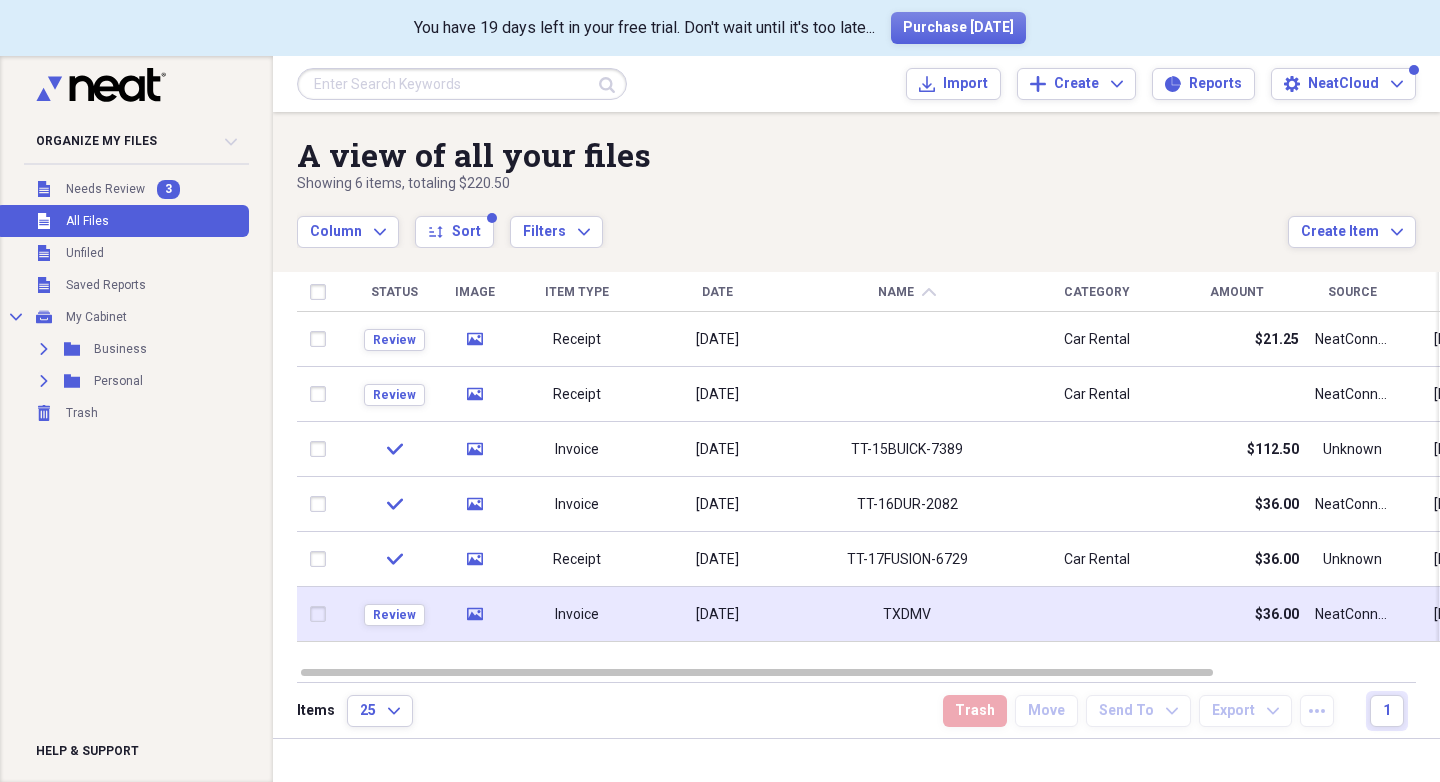 click at bounding box center (322, 614) 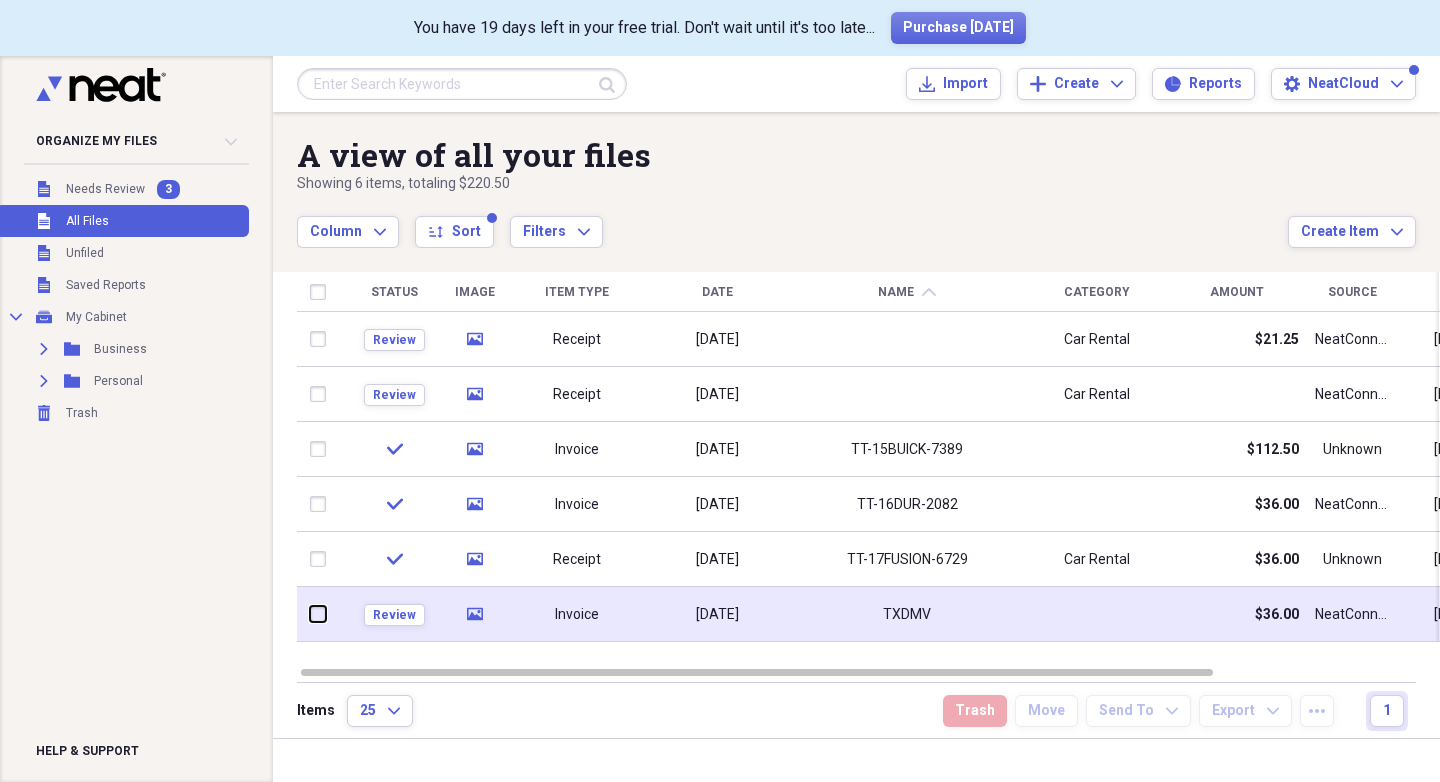 click at bounding box center [310, 614] 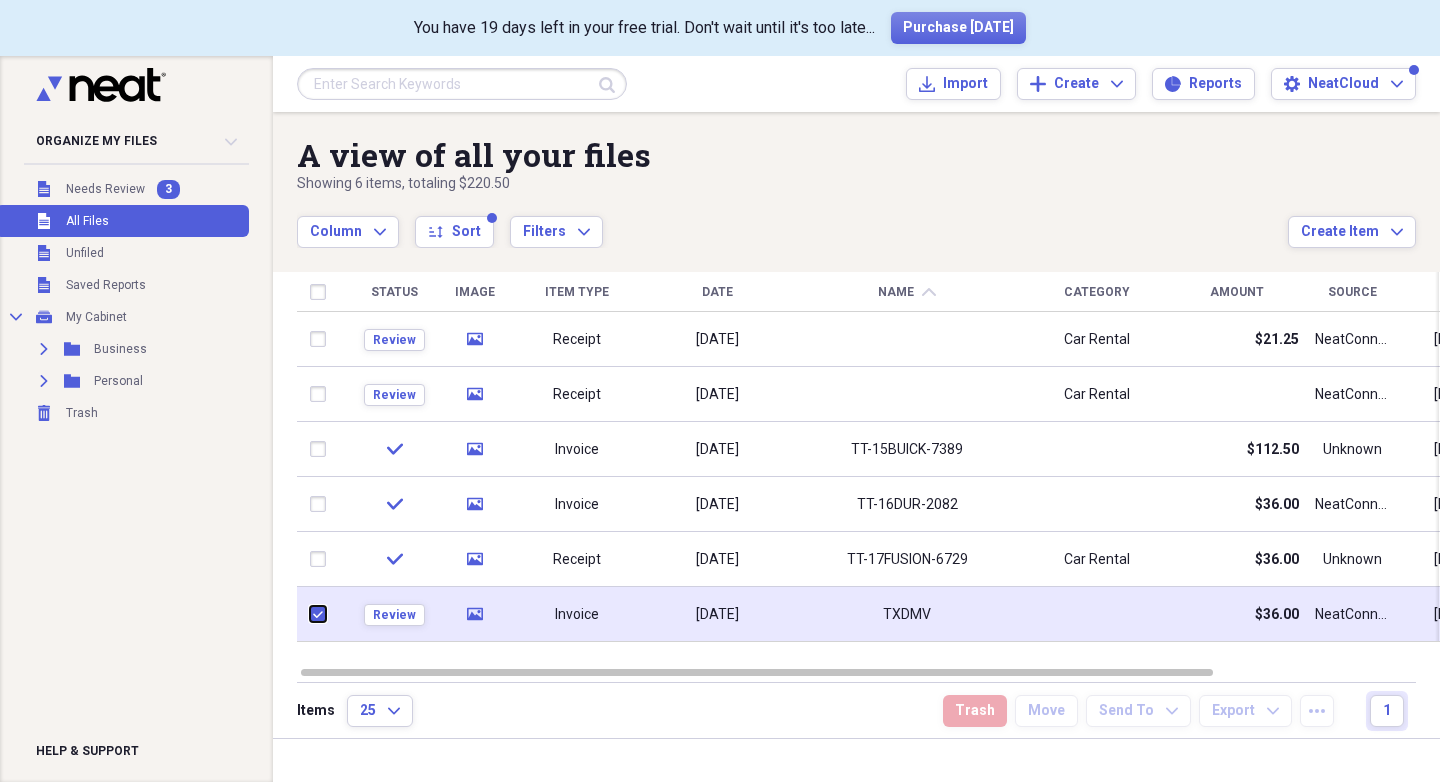 checkbox on "true" 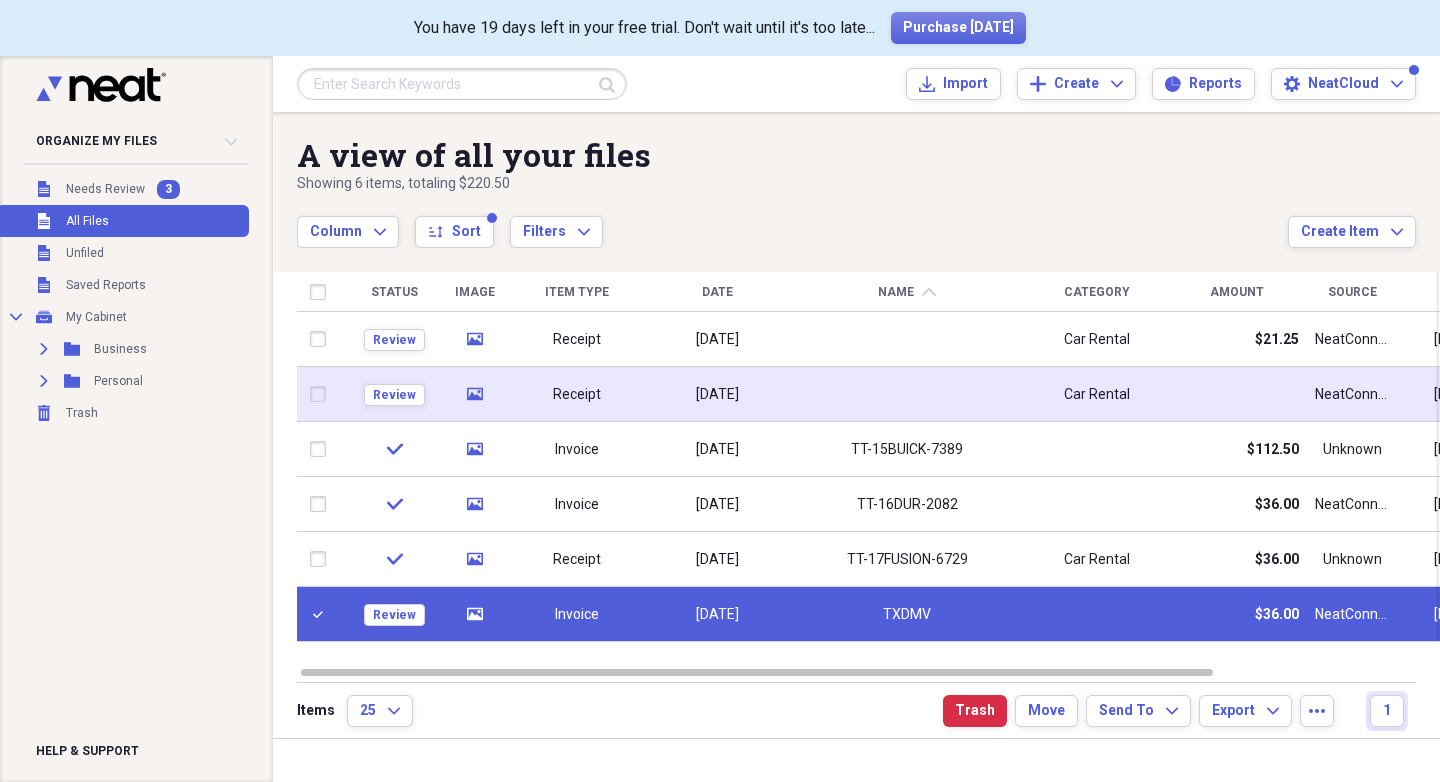 click at bounding box center [322, 394] 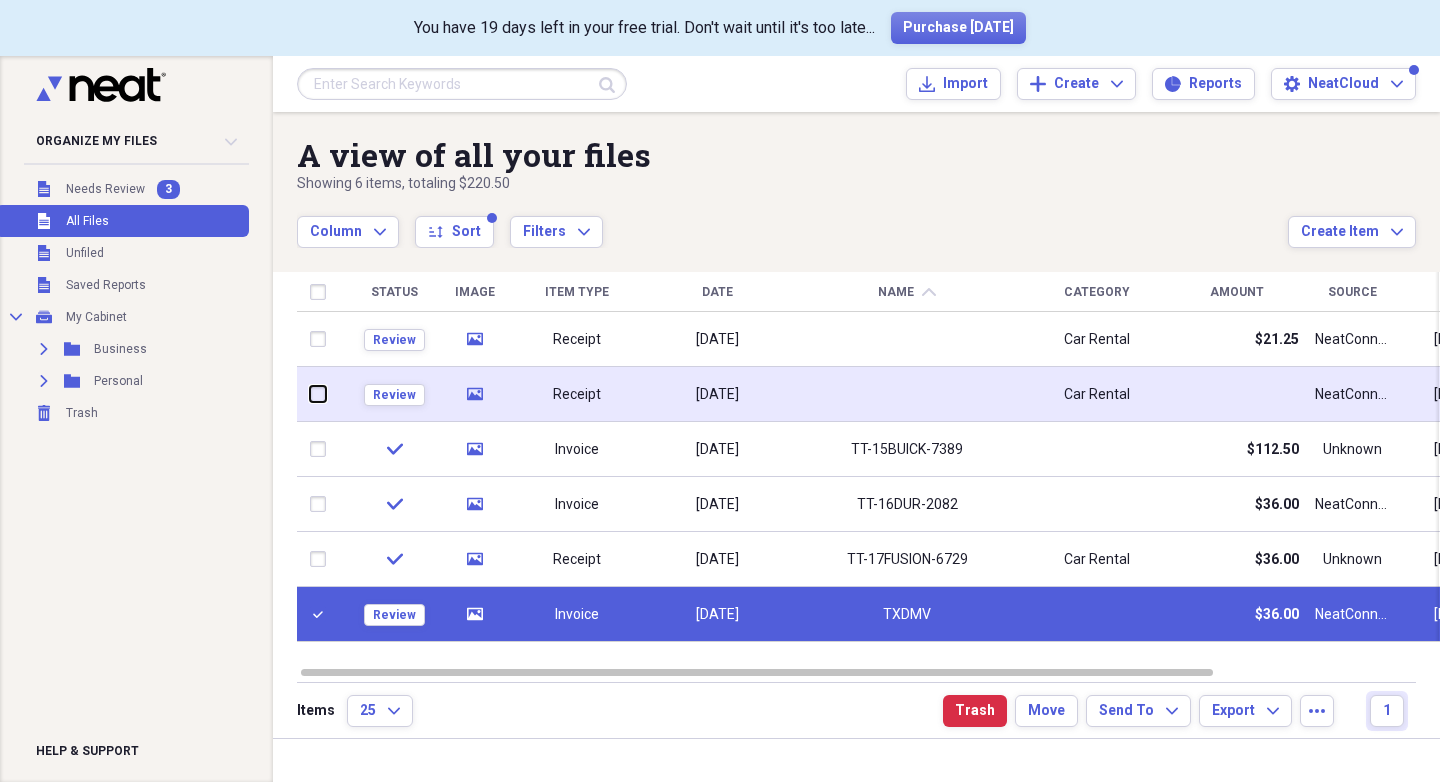 click at bounding box center (310, 394) 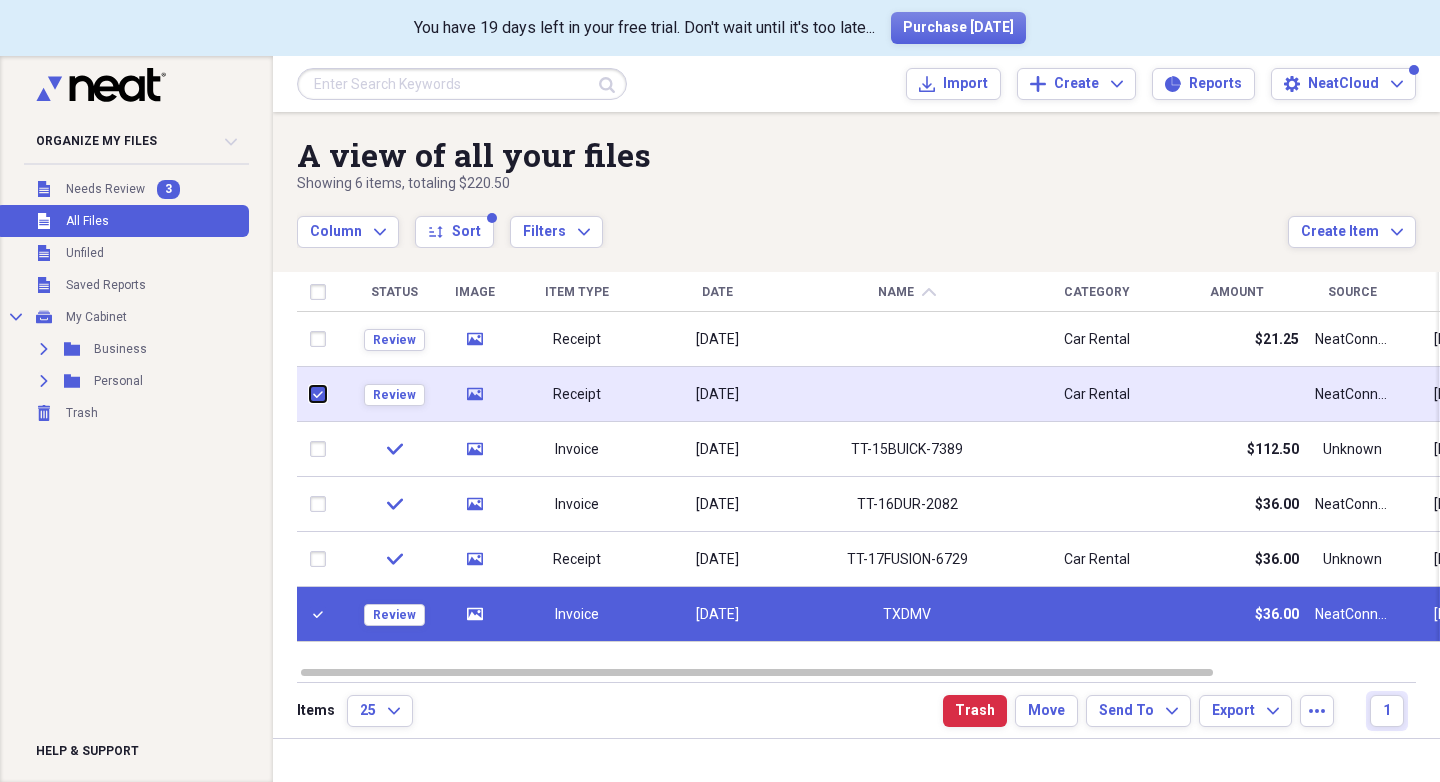 checkbox on "true" 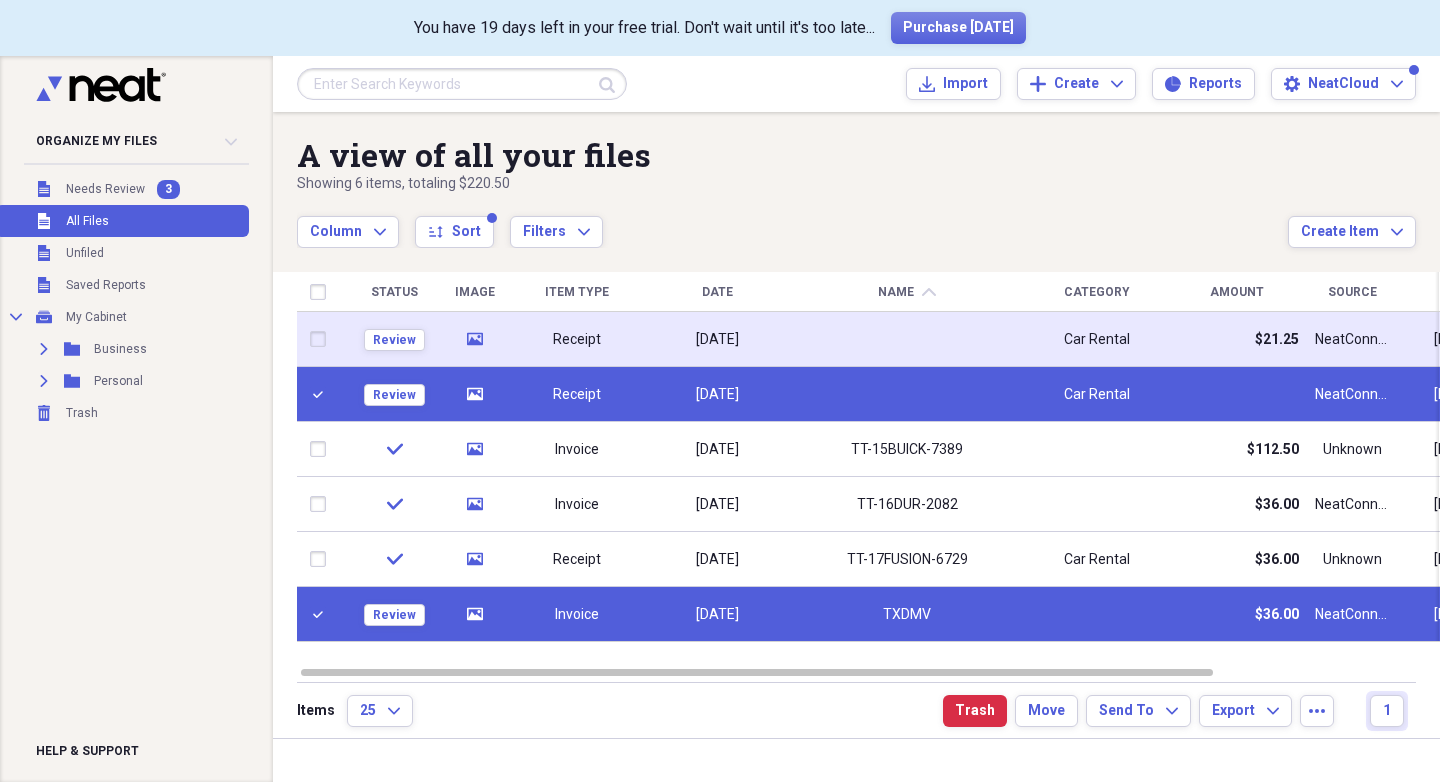 click at bounding box center (322, 339) 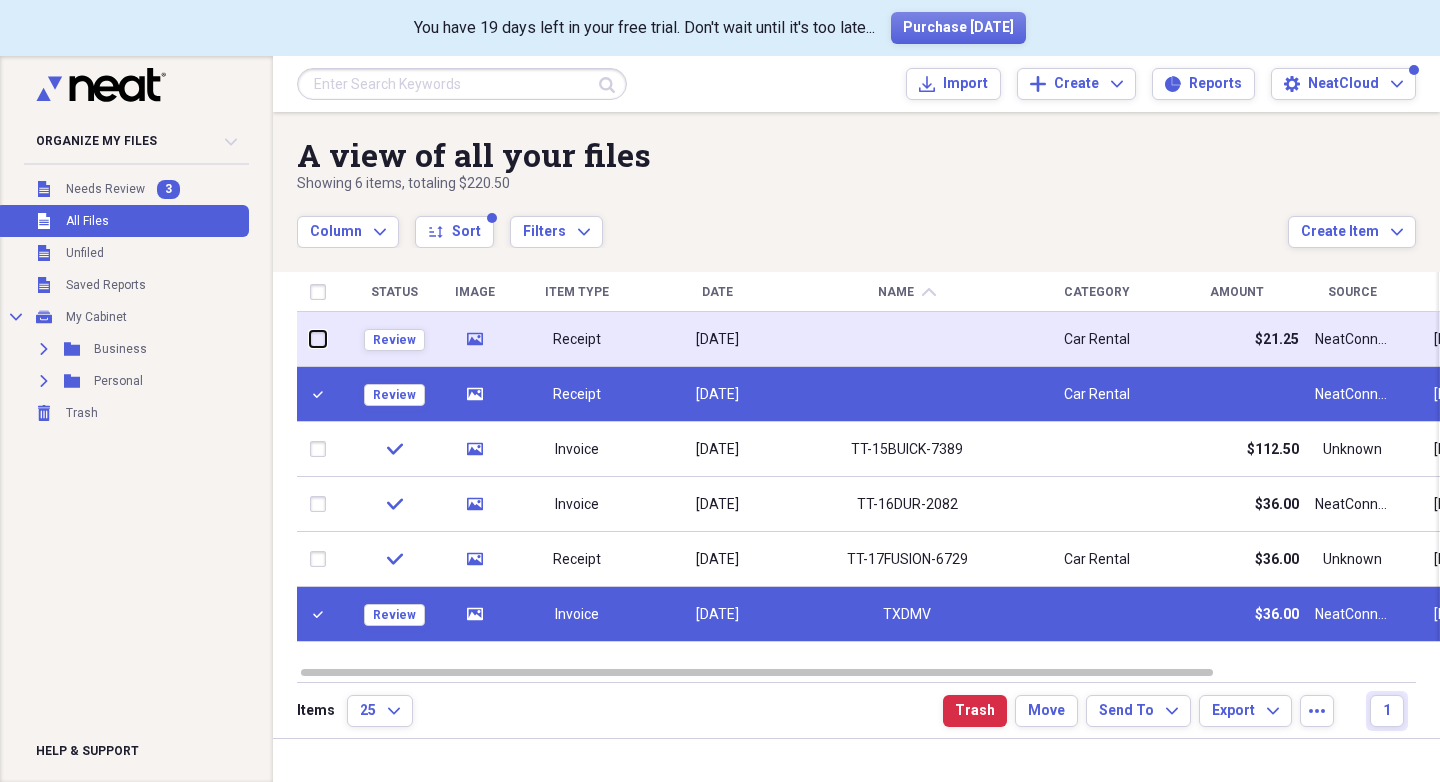 click at bounding box center [310, 339] 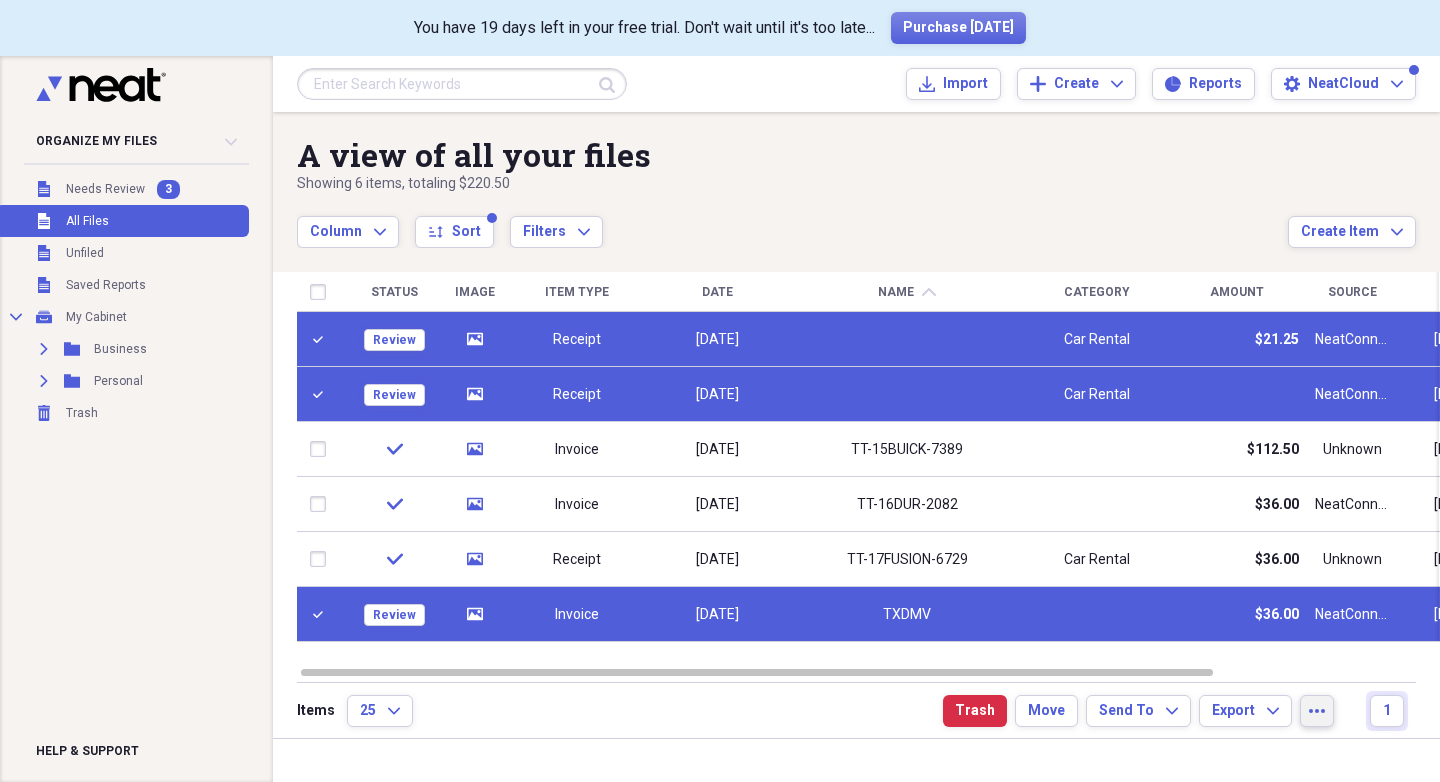 click on "more" 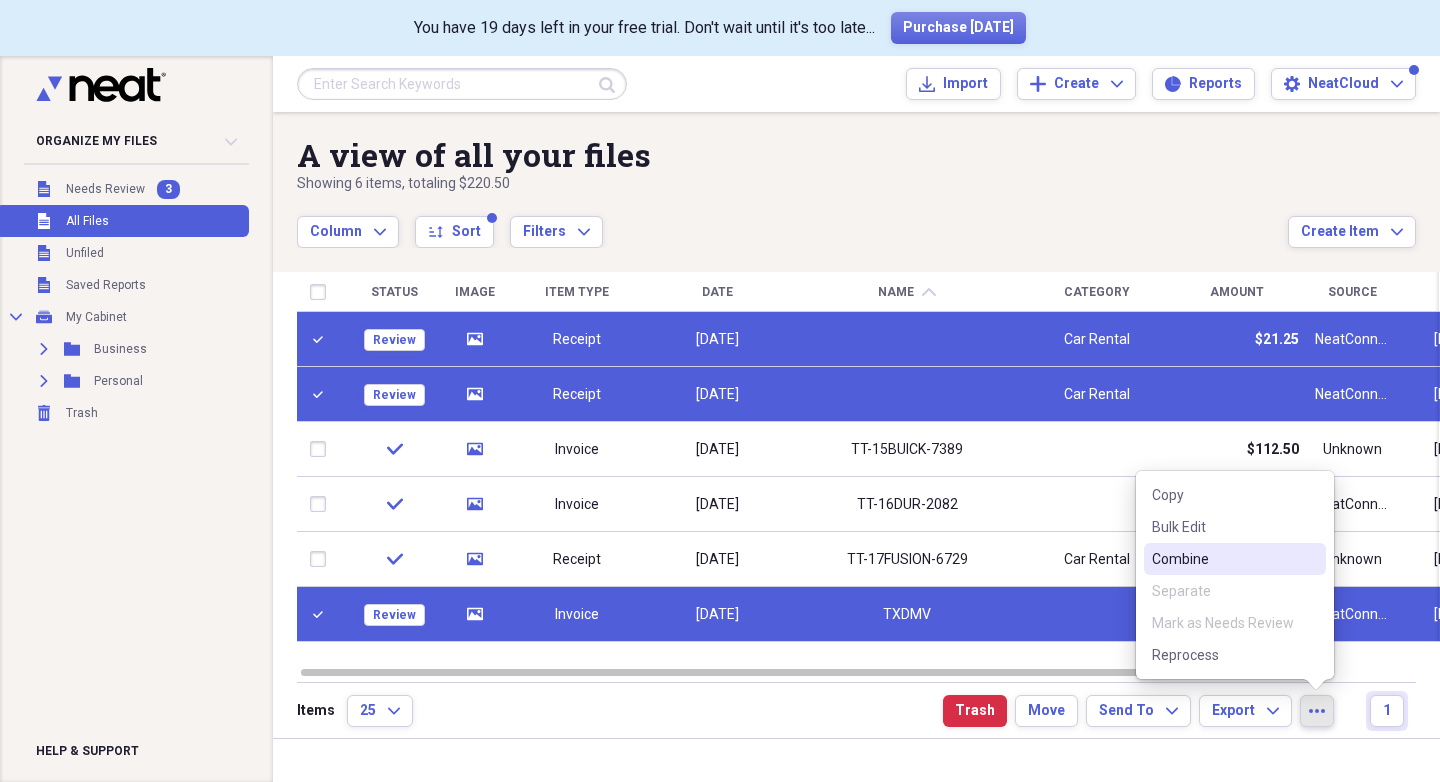 click on "Combine" at bounding box center (1223, 559) 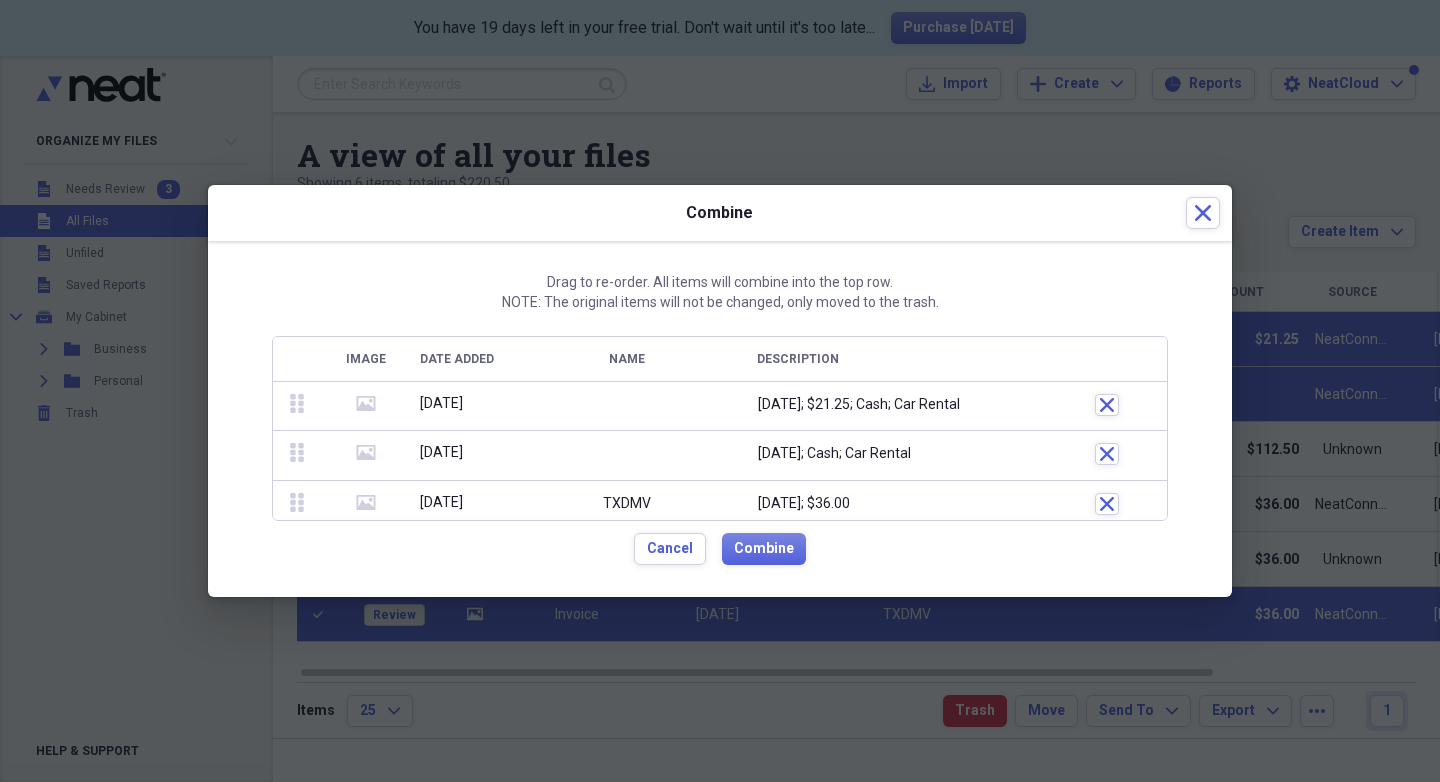 scroll, scrollTop: 9, scrollLeft: 0, axis: vertical 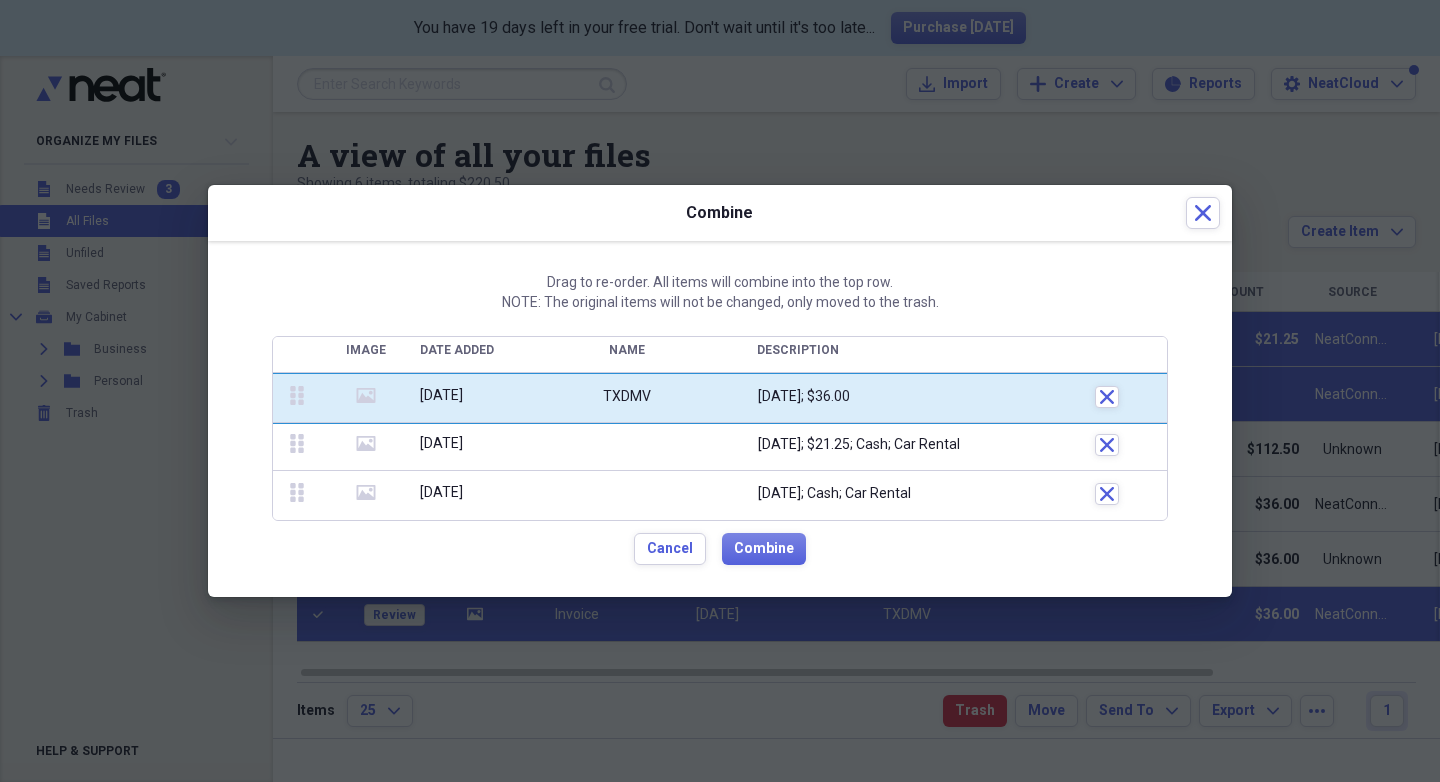 drag, startPoint x: 295, startPoint y: 488, endPoint x: 283, endPoint y: 380, distance: 108.66462 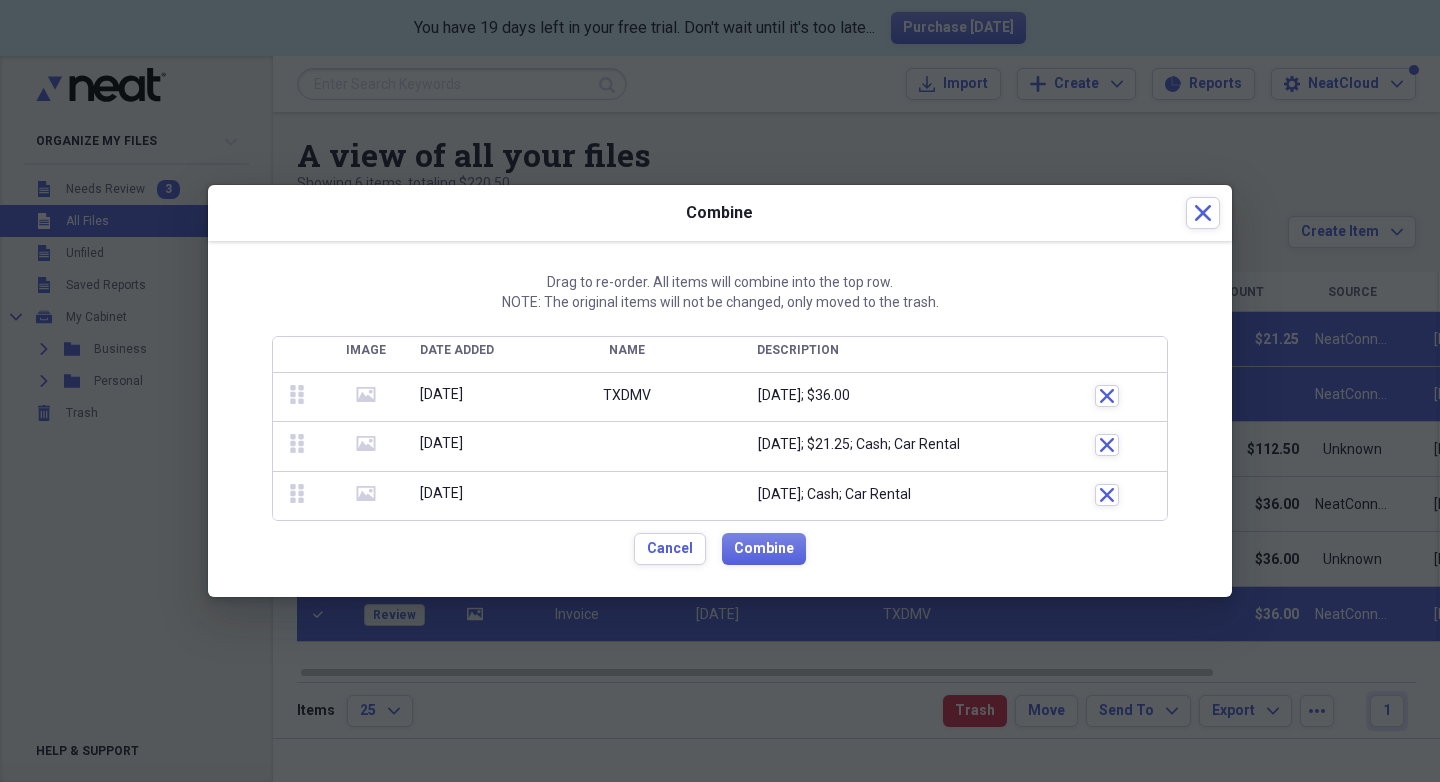 click 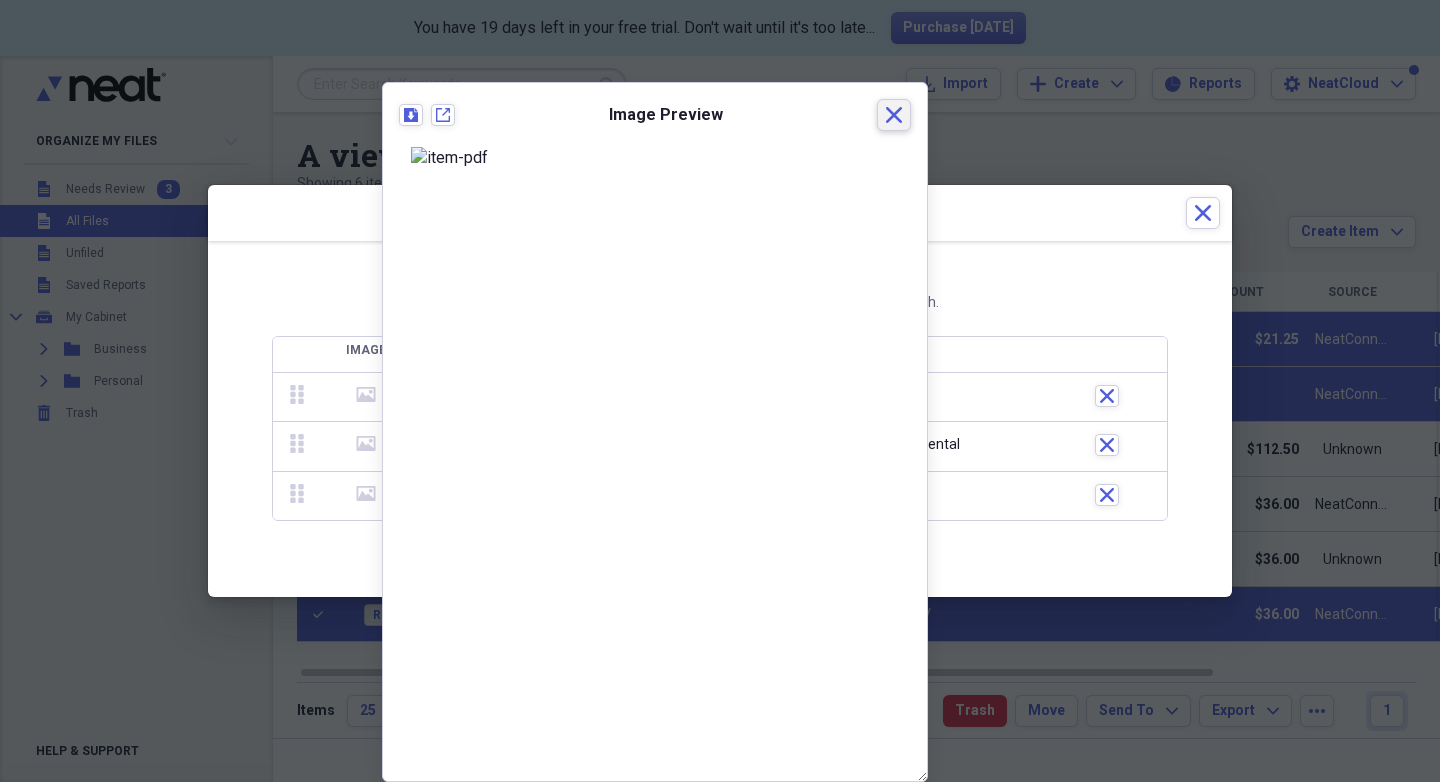click 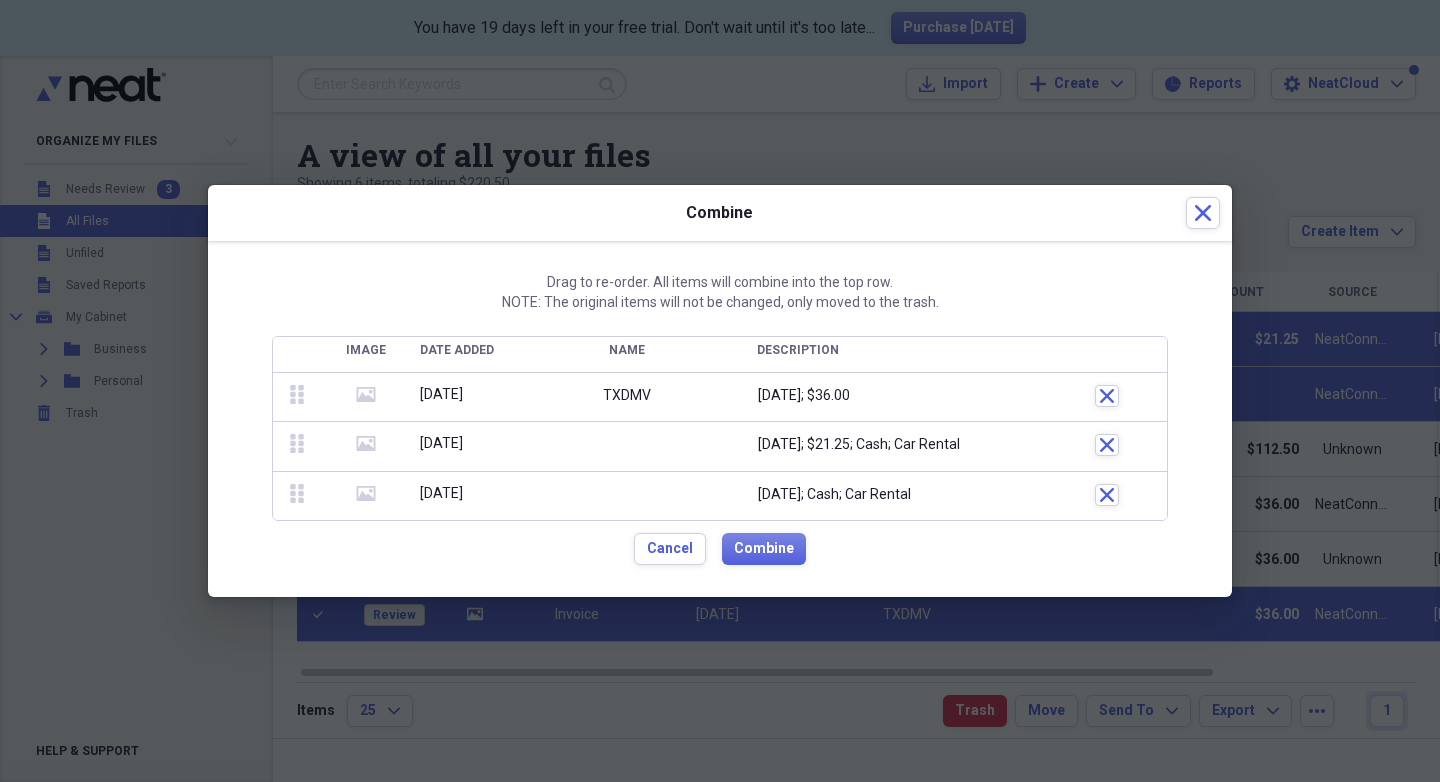 click 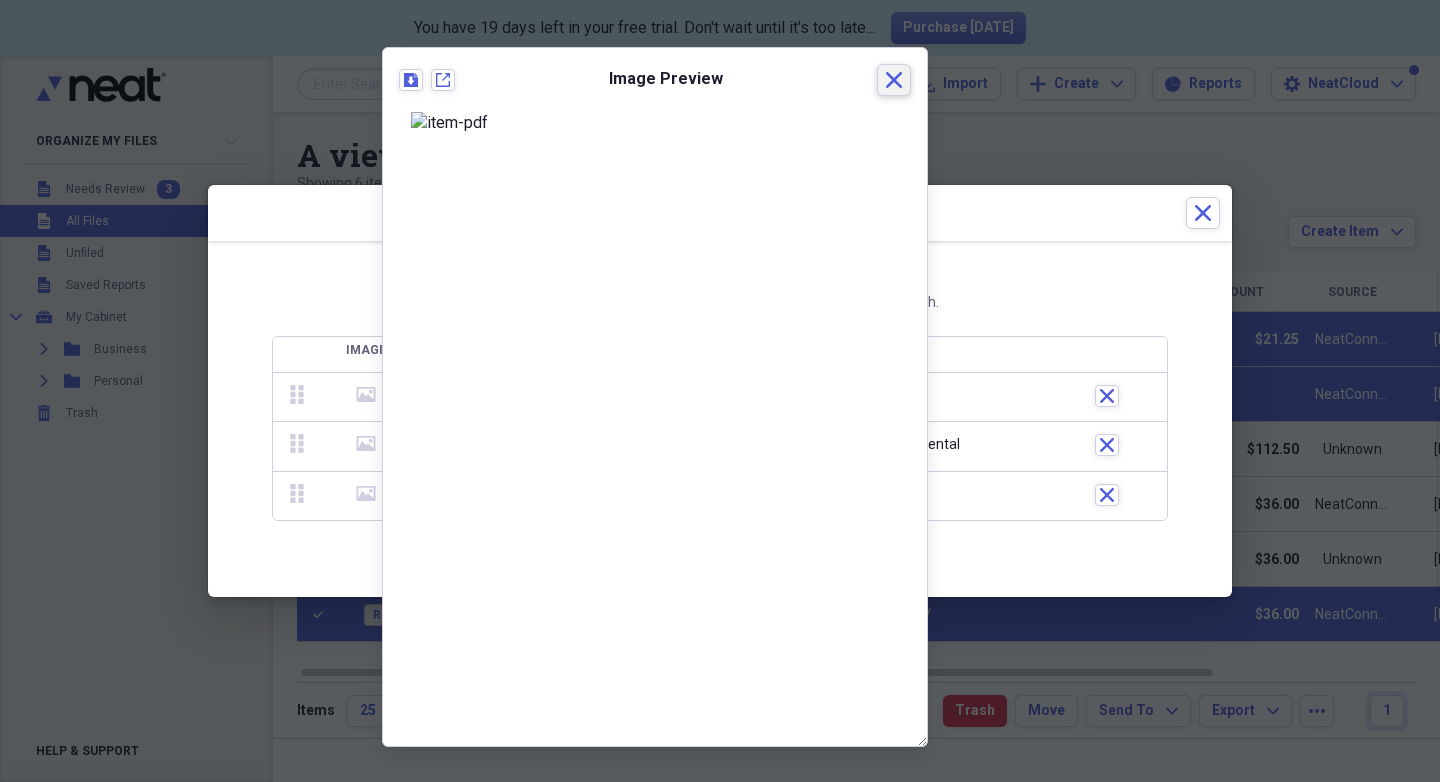click on "Close" at bounding box center [894, 80] 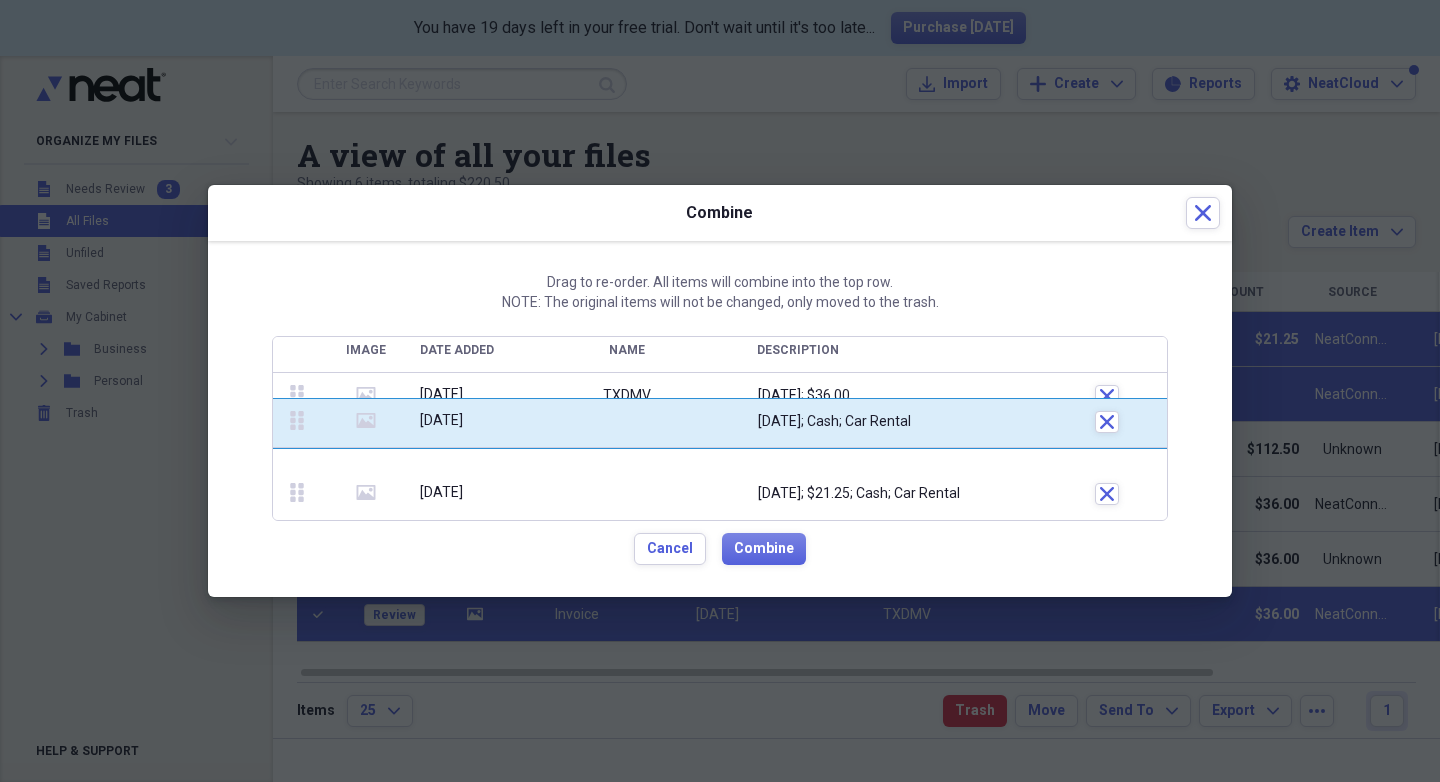drag, startPoint x: 298, startPoint y: 489, endPoint x: 299, endPoint y: 428, distance: 61.008198 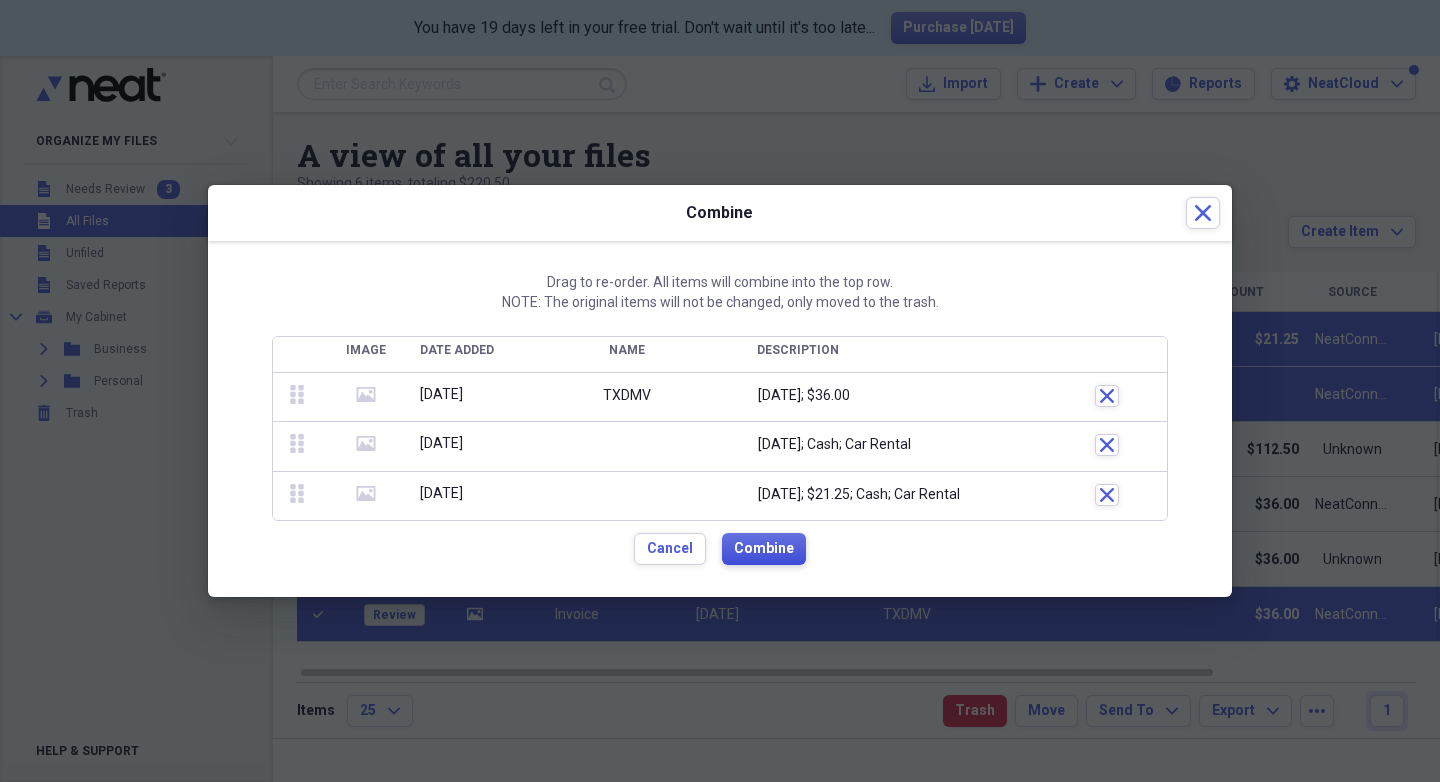 click on "Combine" at bounding box center [764, 549] 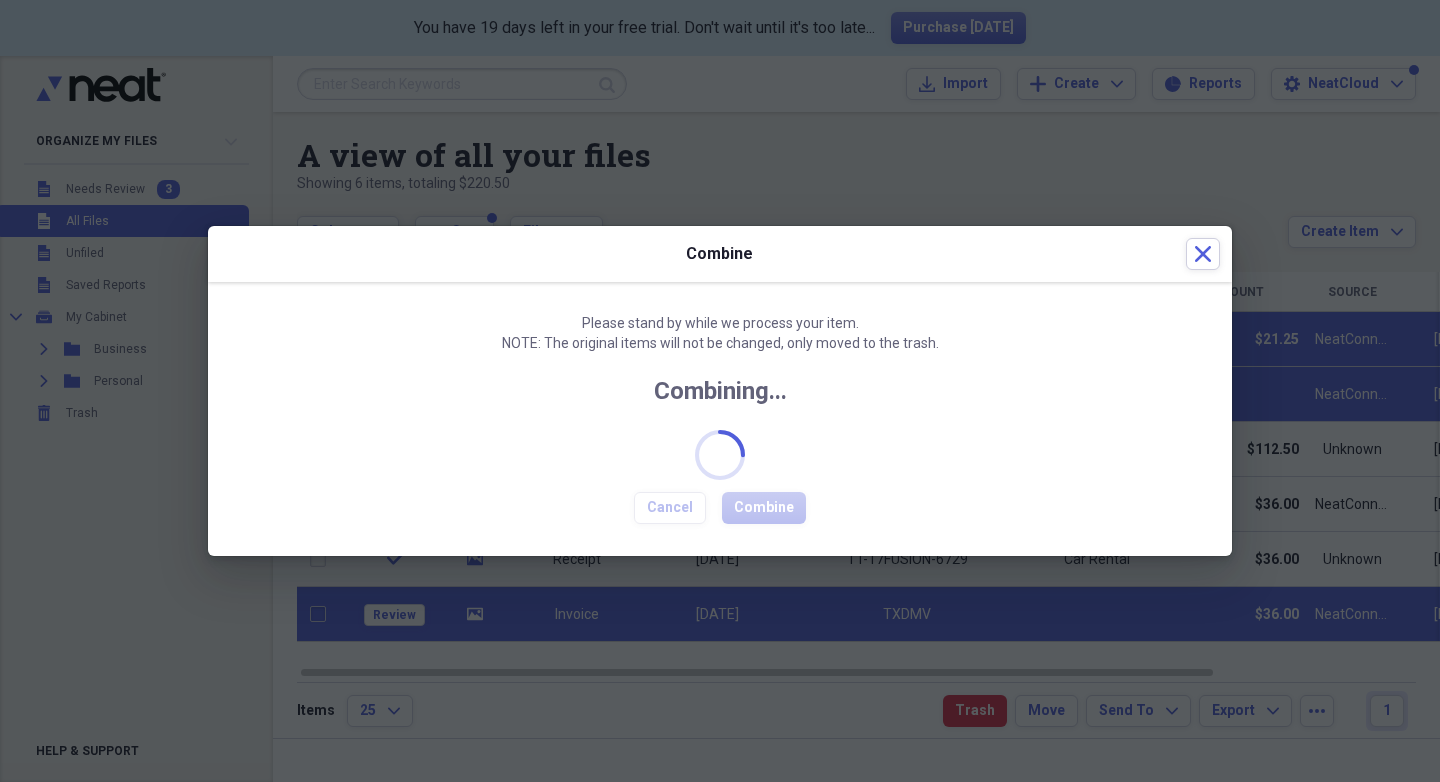 checkbox on "false" 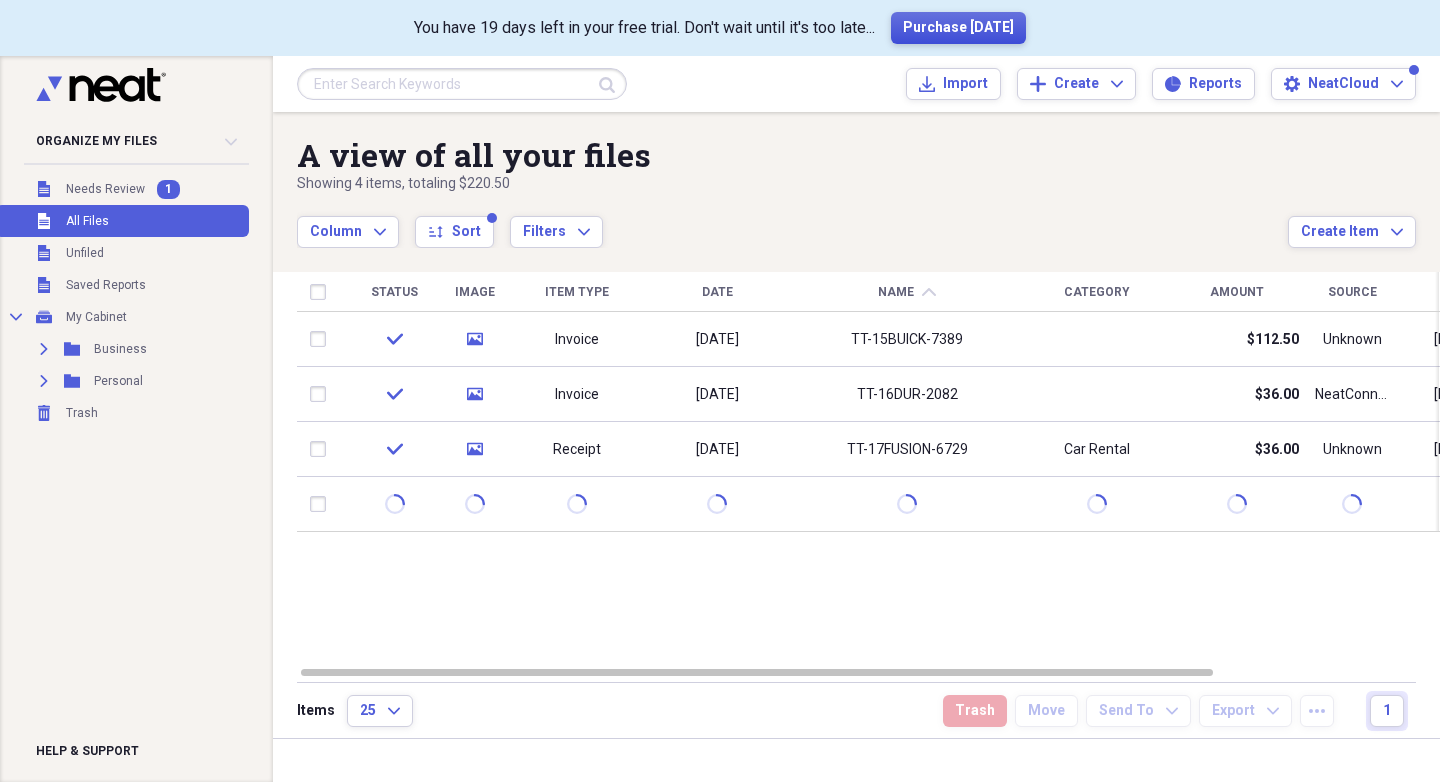 click on "Purchase [DATE]" at bounding box center [958, 28] 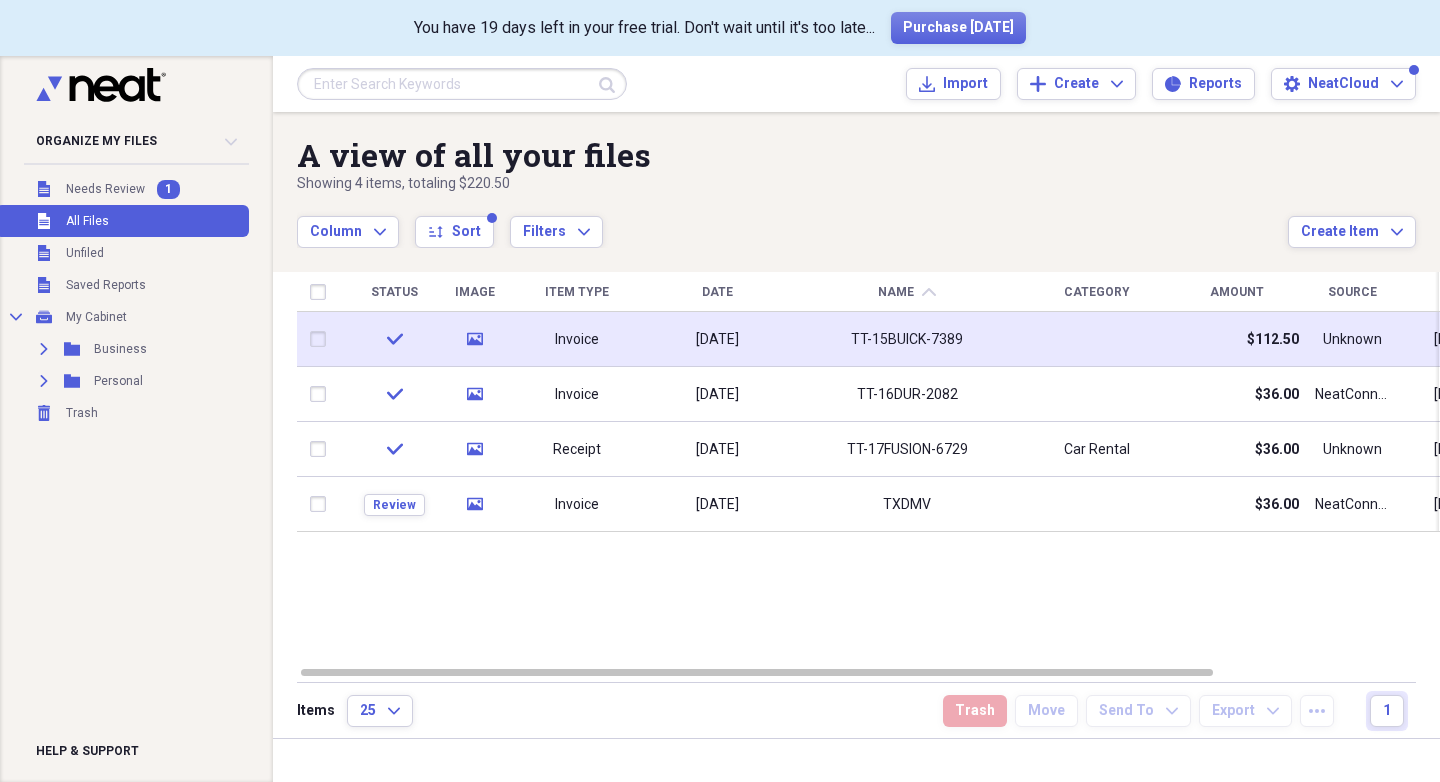 click 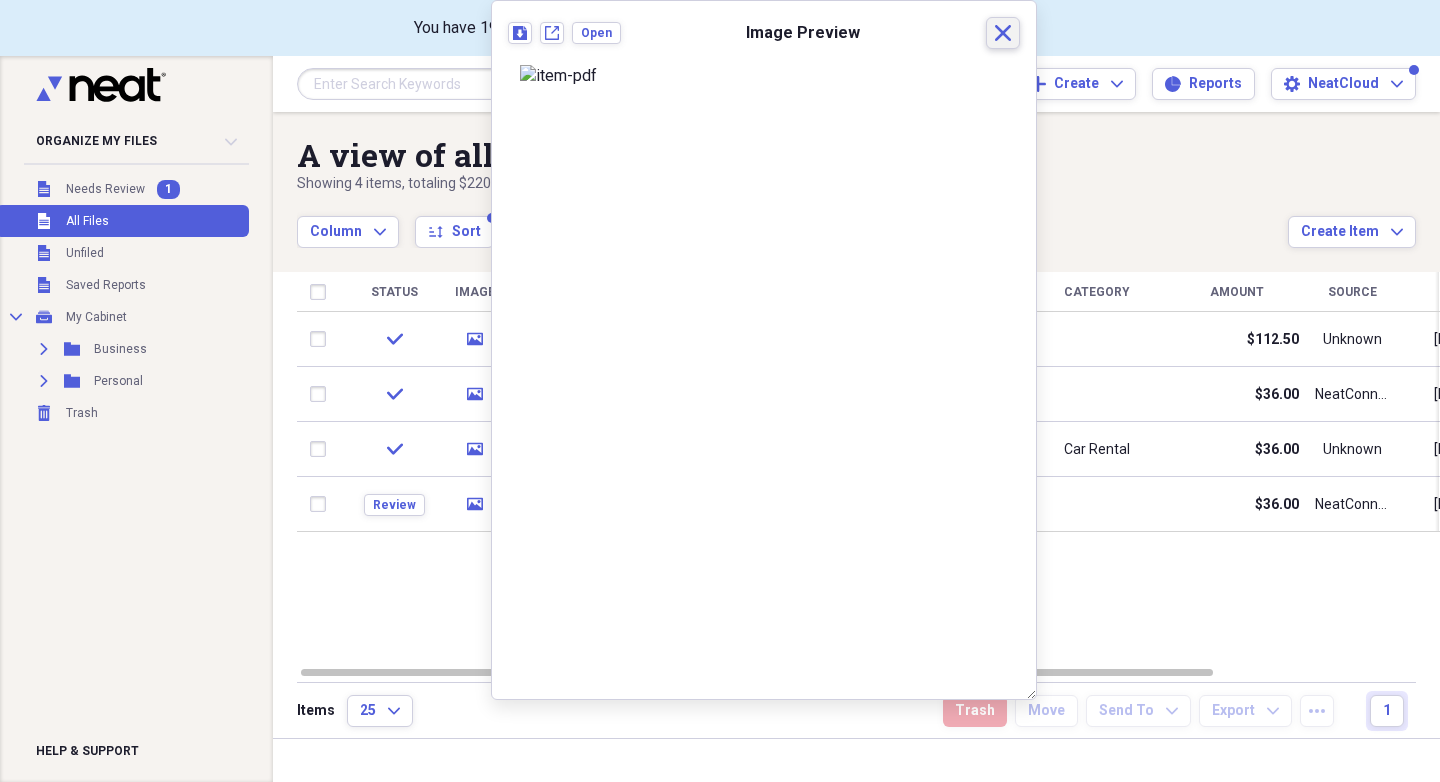 click on "Close" at bounding box center [1003, 33] 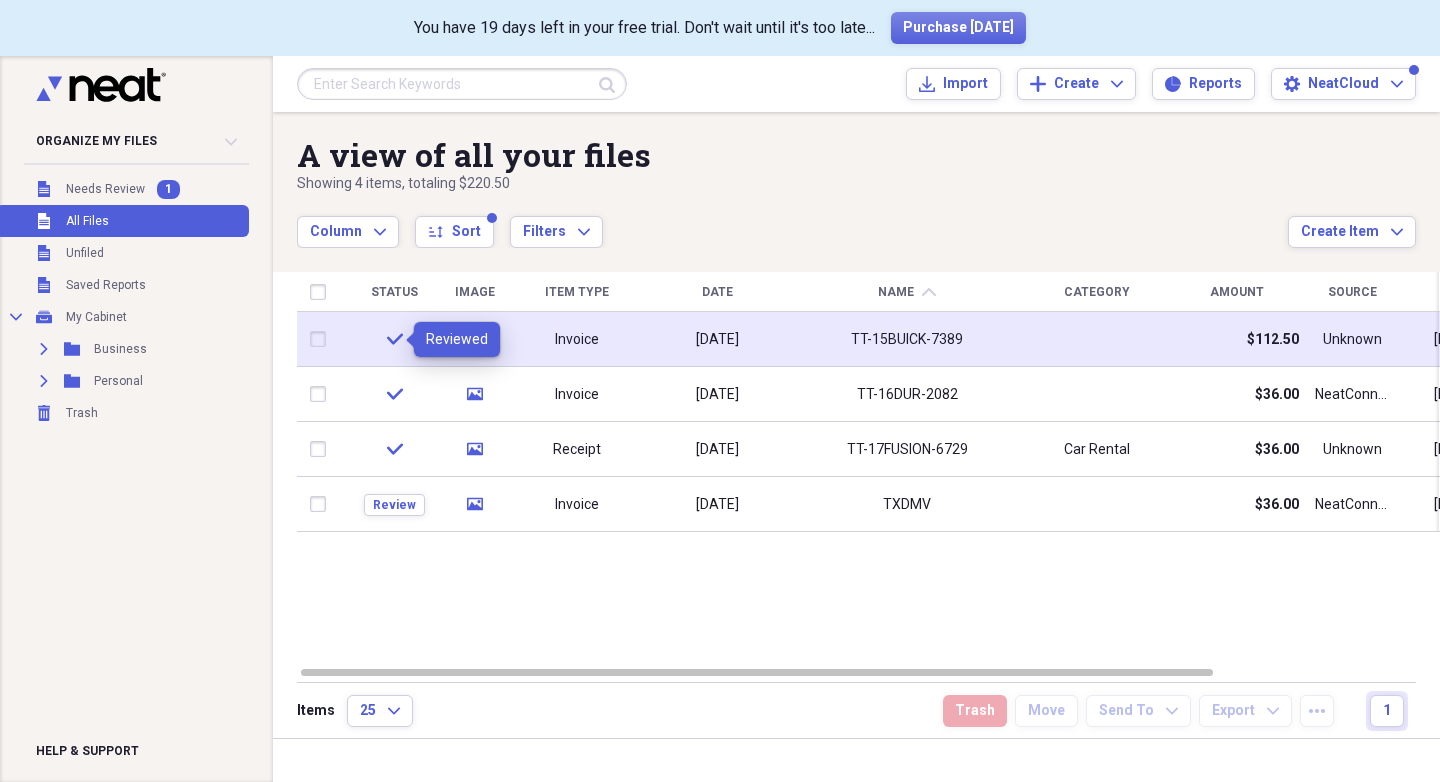 click on "check" 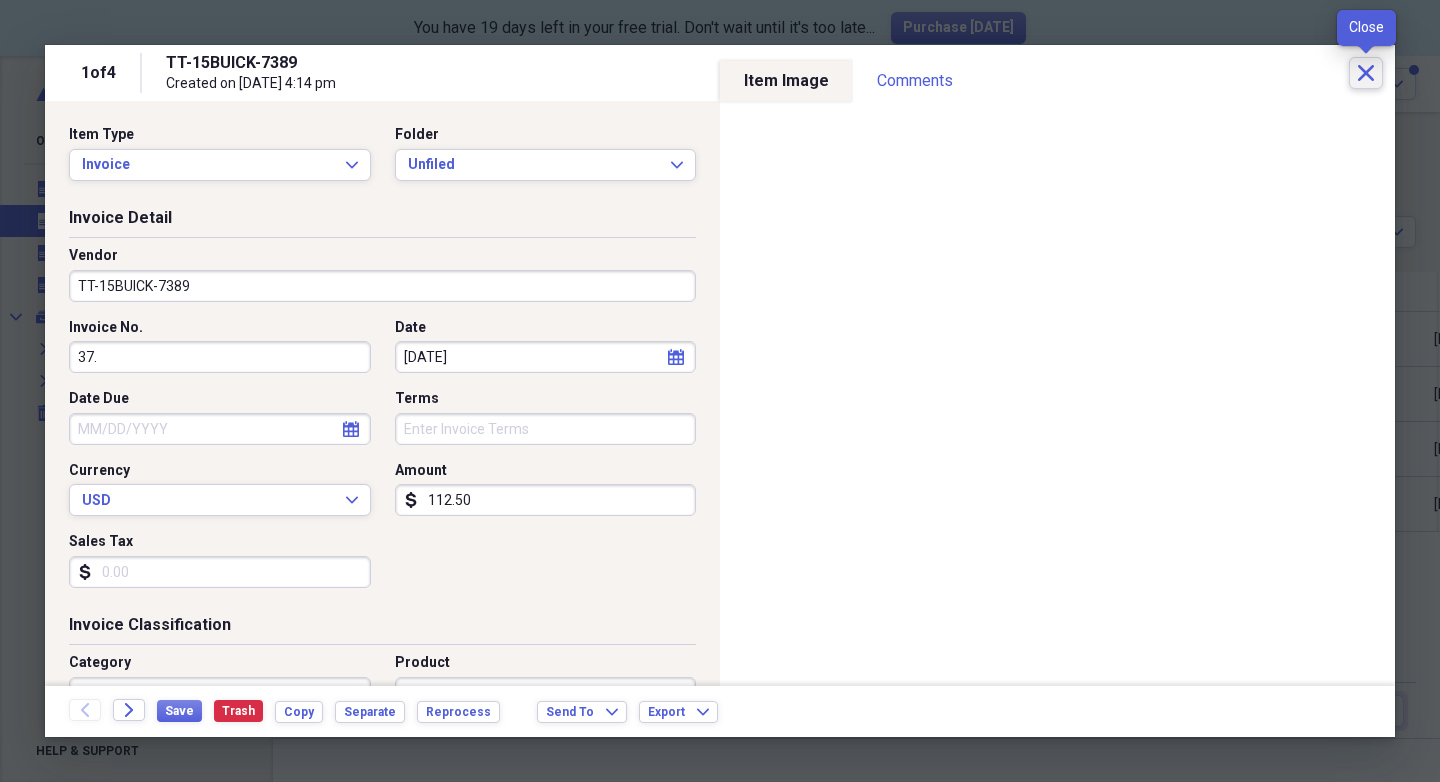 click on "Close" 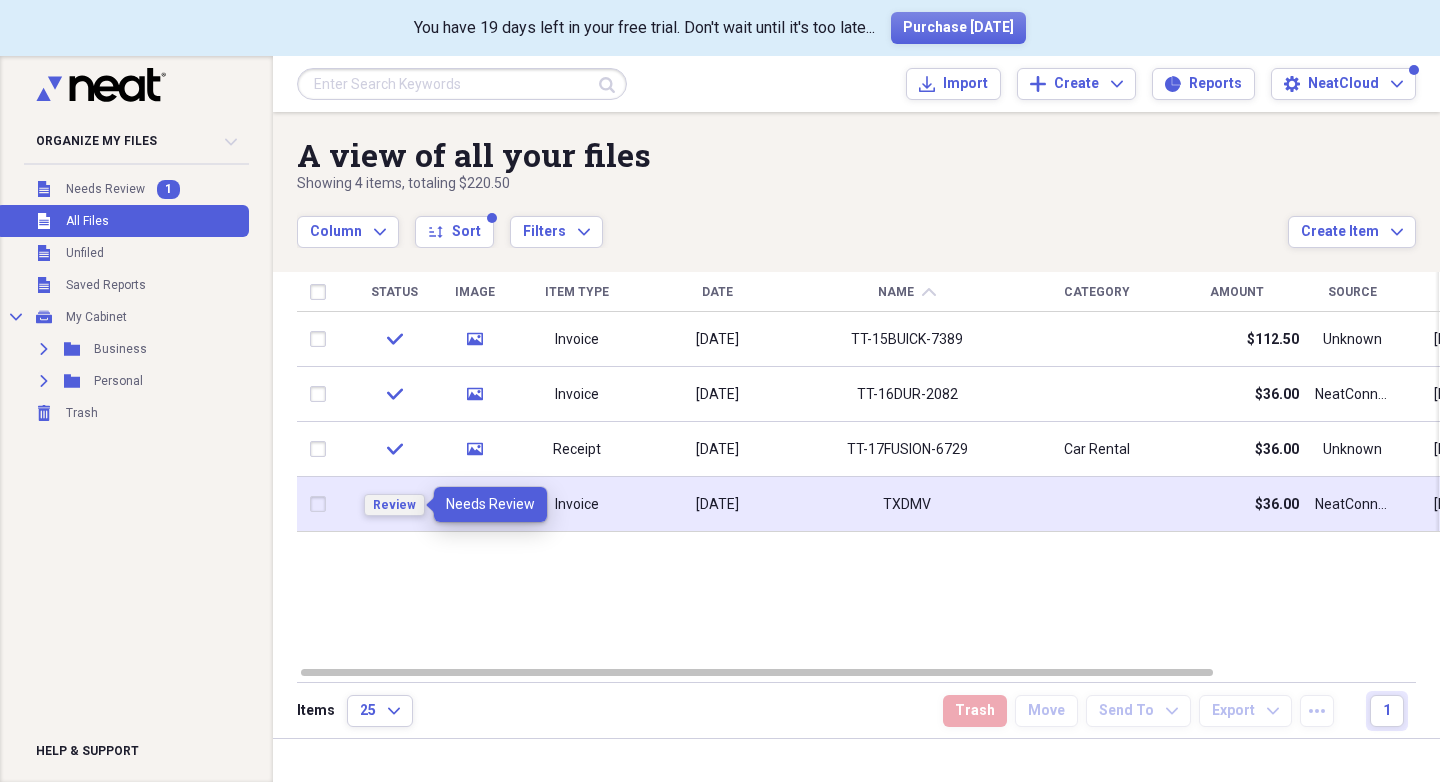 click on "Review" at bounding box center [394, 505] 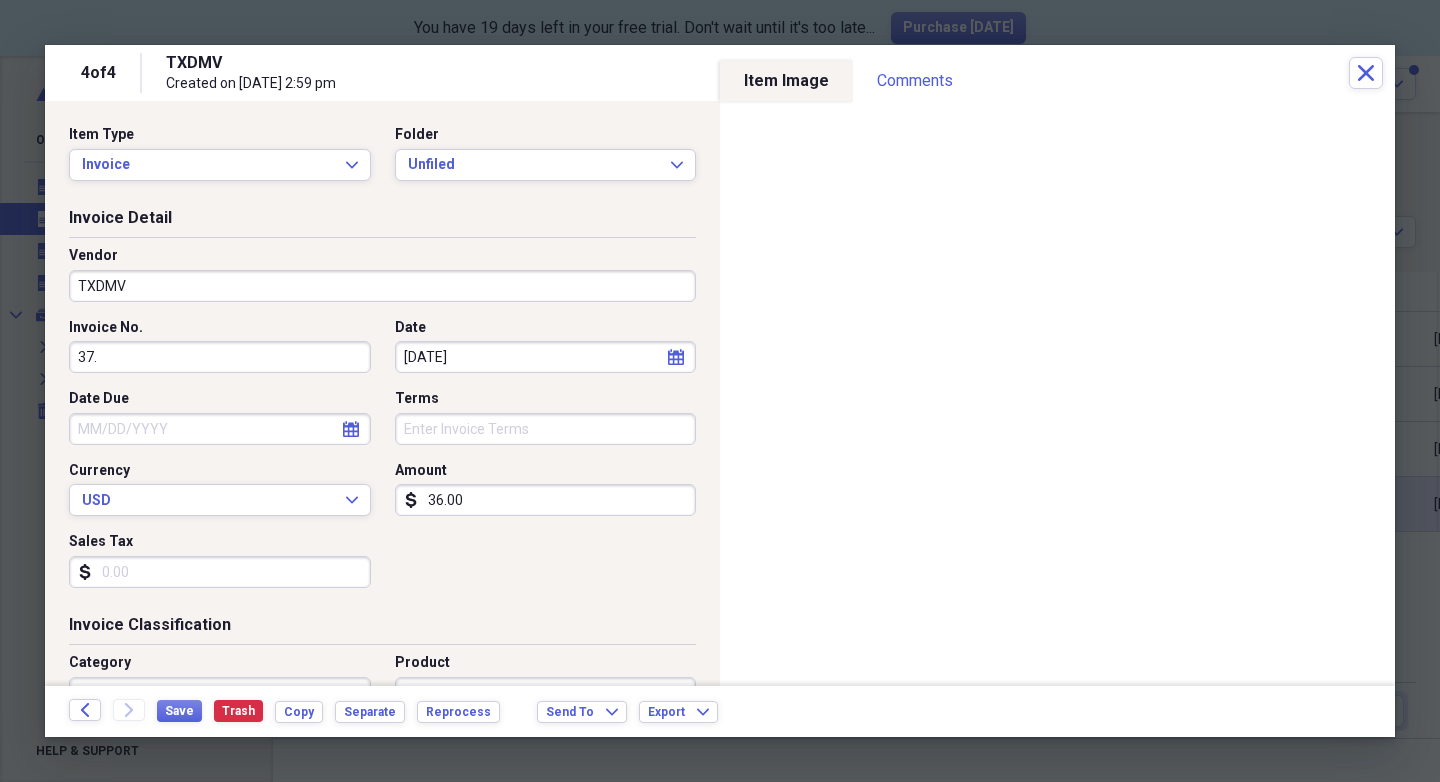 click on "TXDMV" at bounding box center (382, 286) 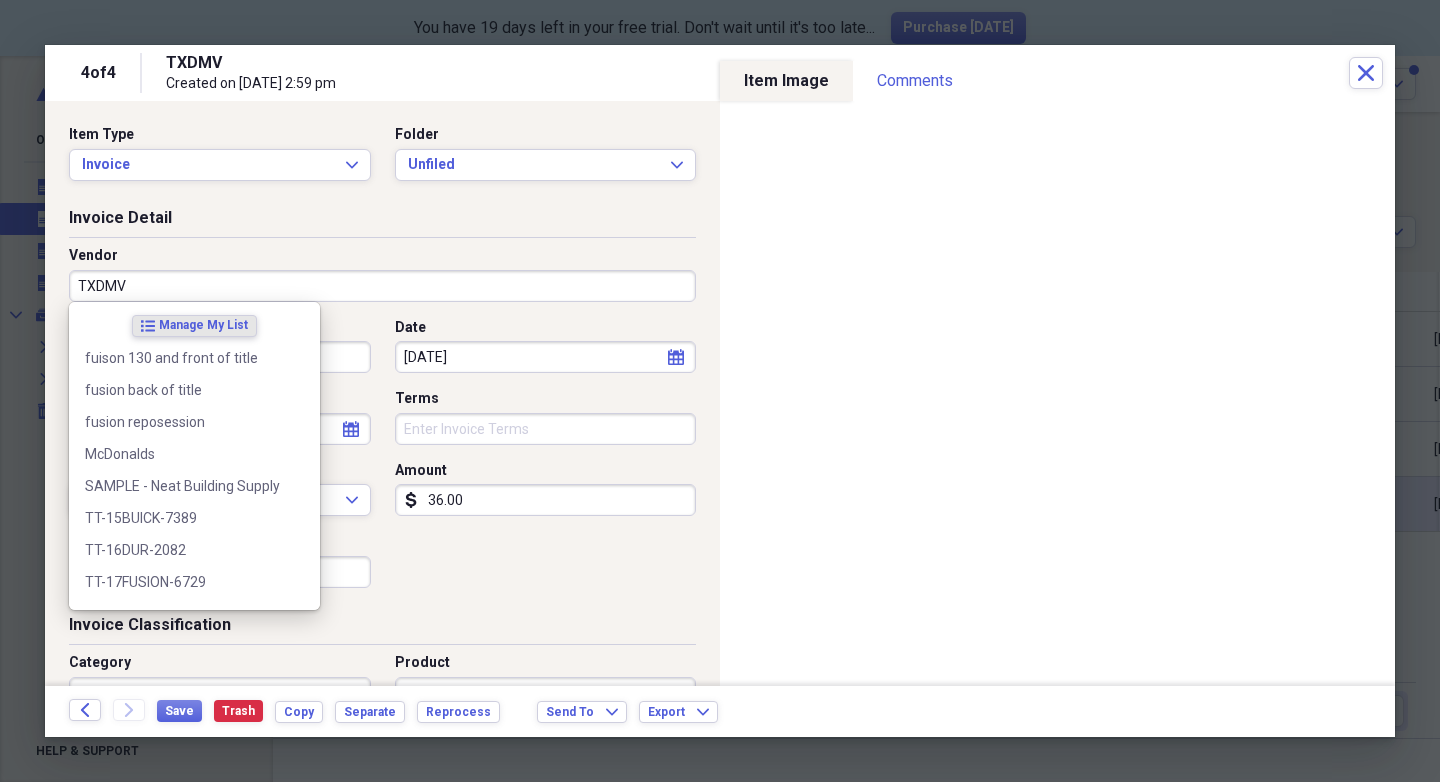 click on "TXDMV" at bounding box center [382, 286] 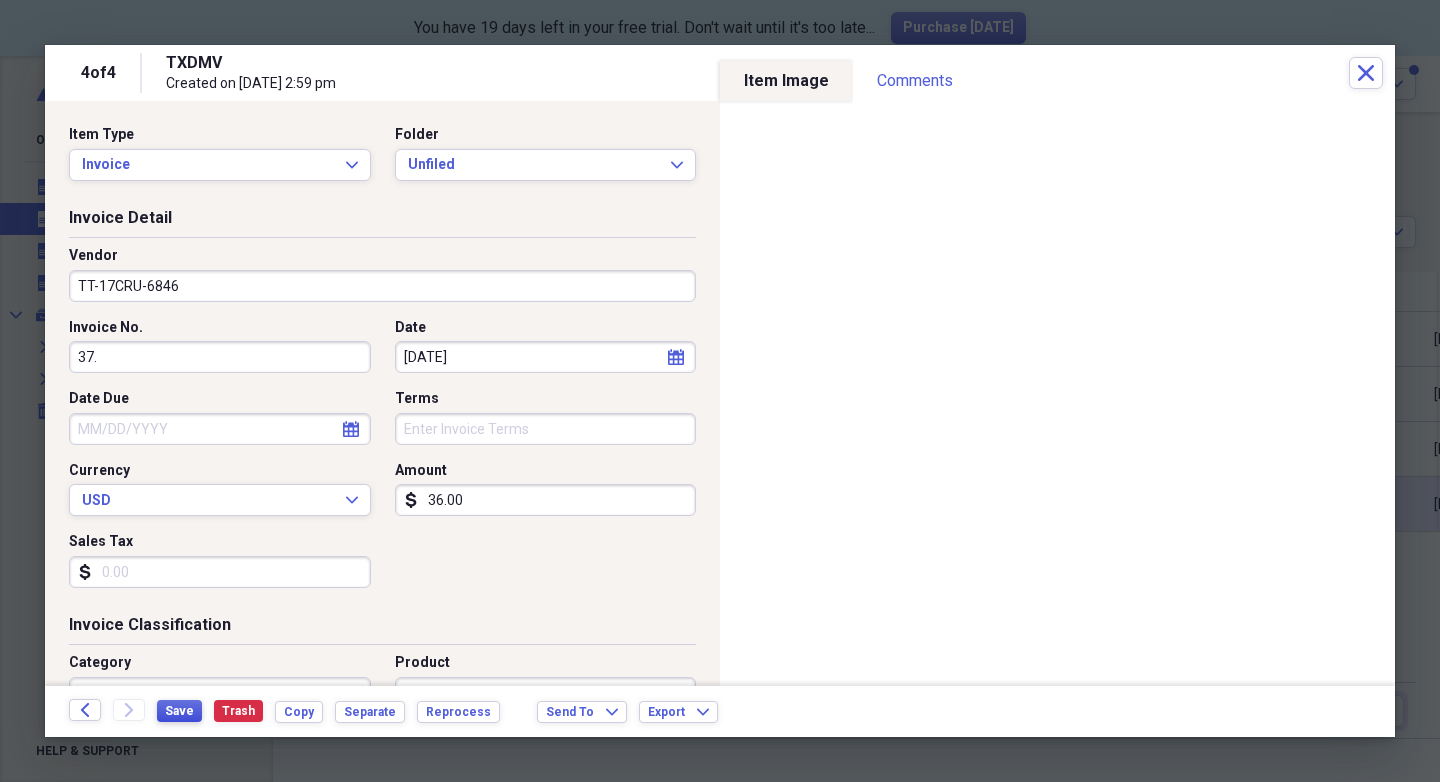 type on "TT-17CRU-6846" 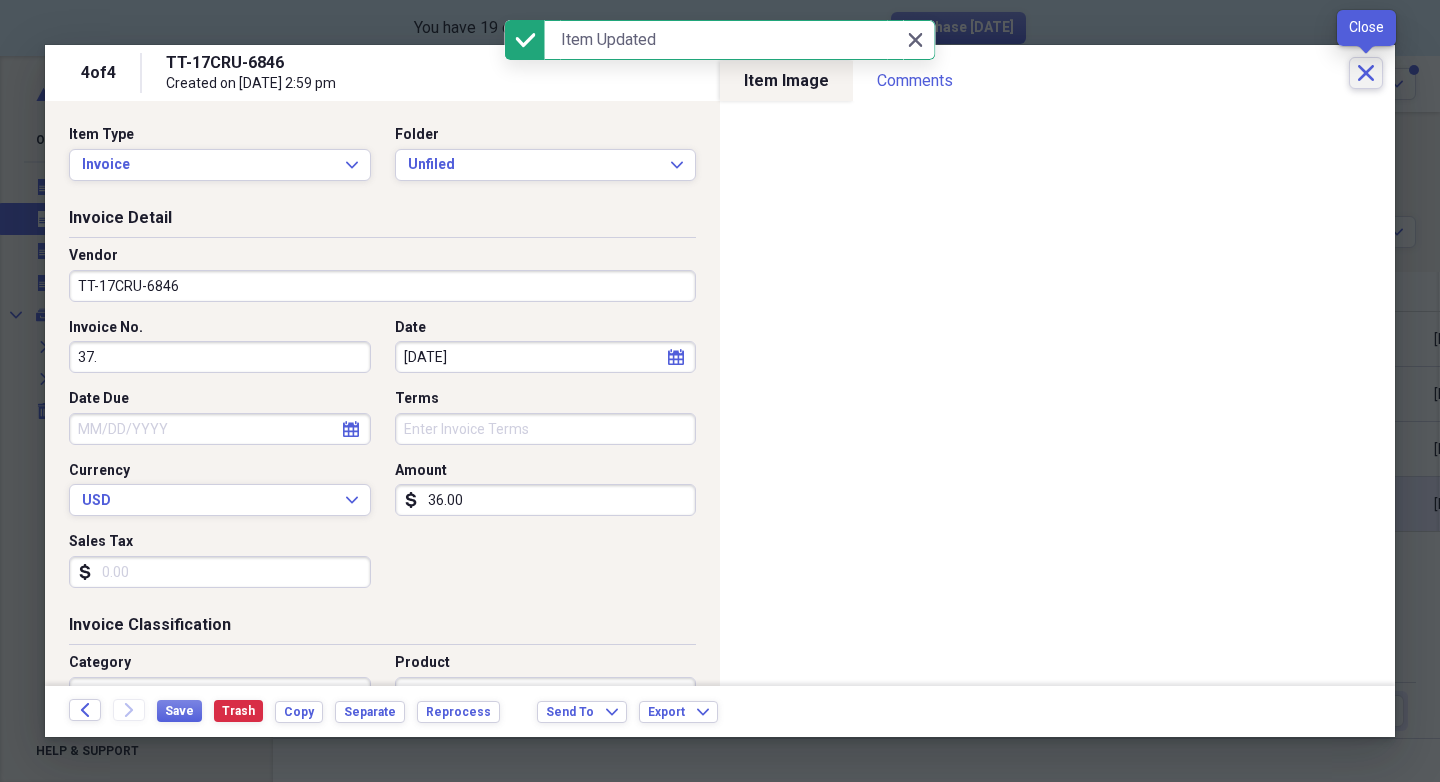 click on "Close" 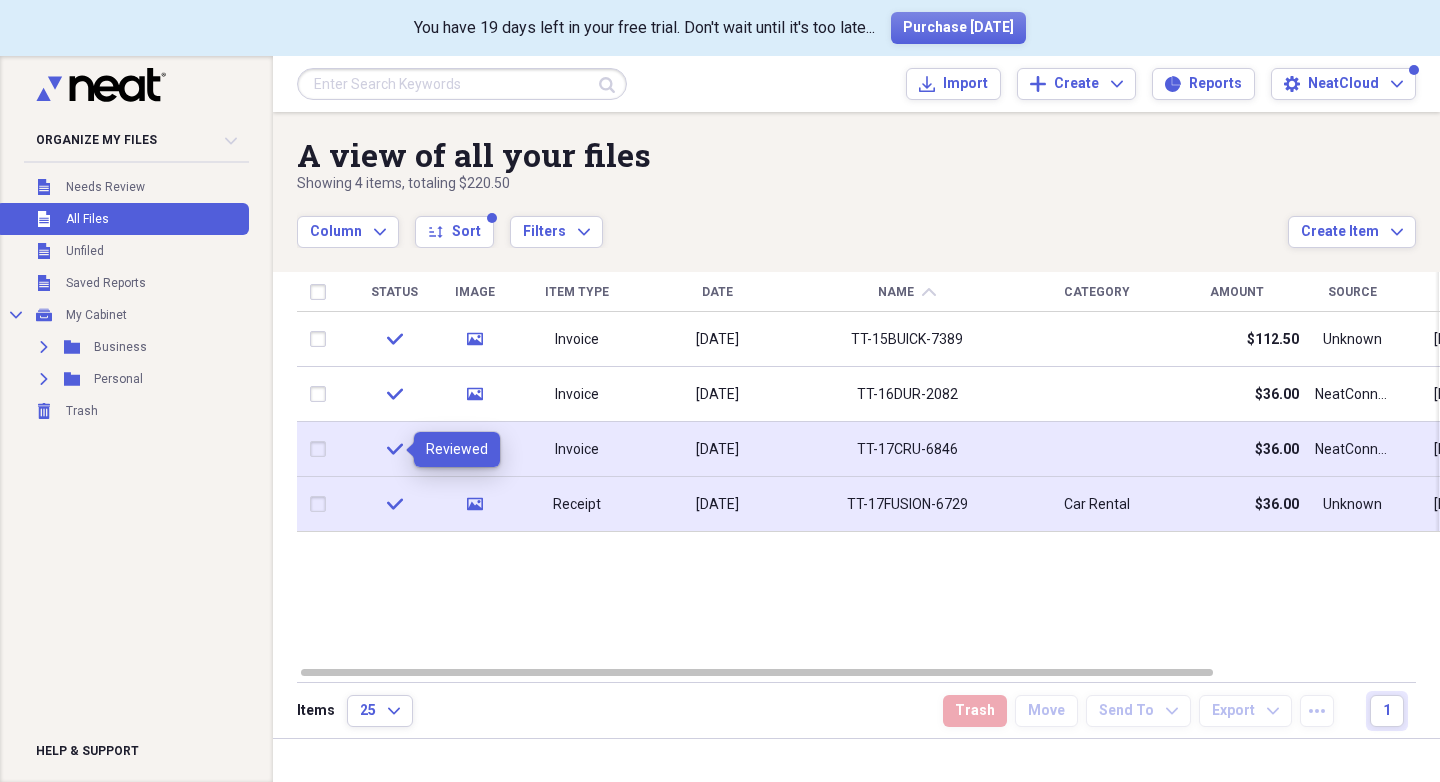 click 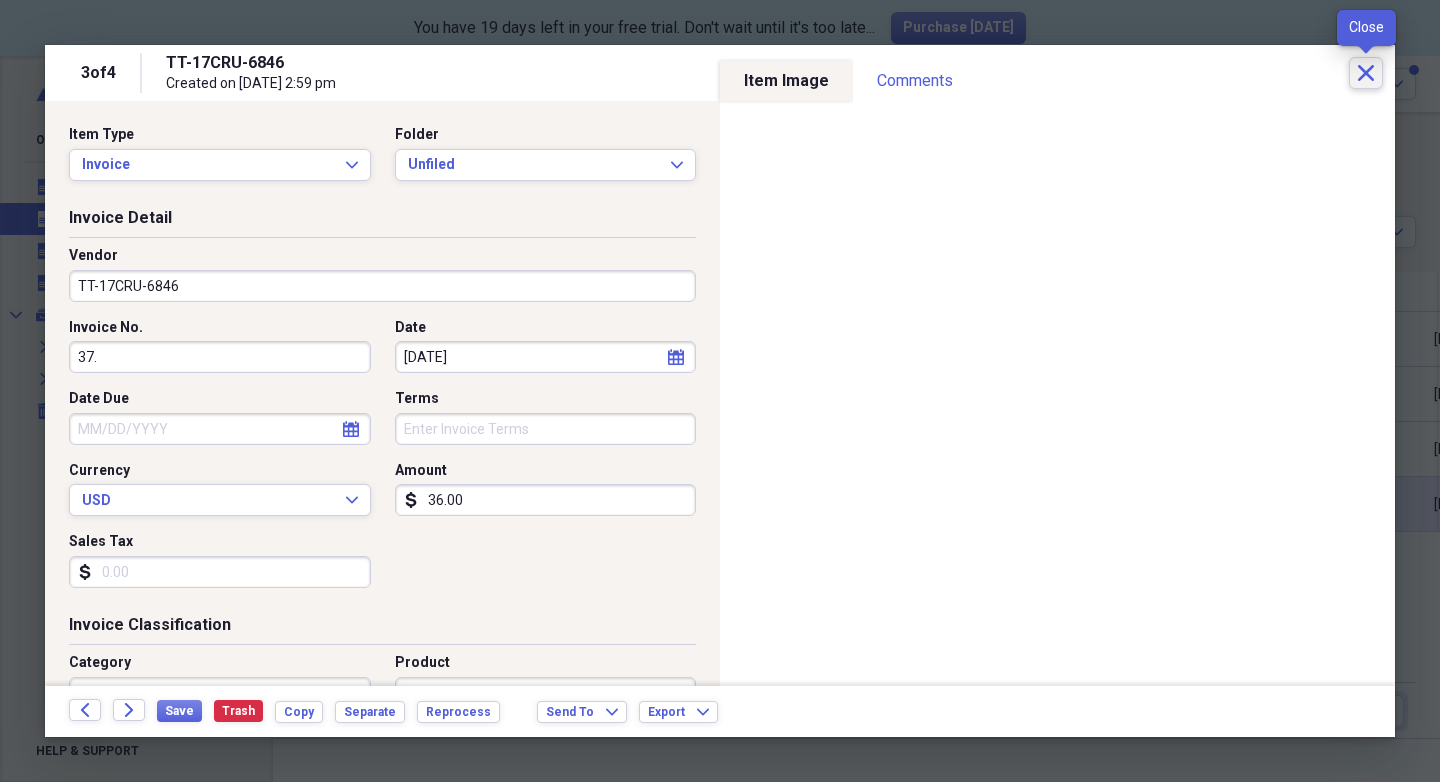click on "Close" 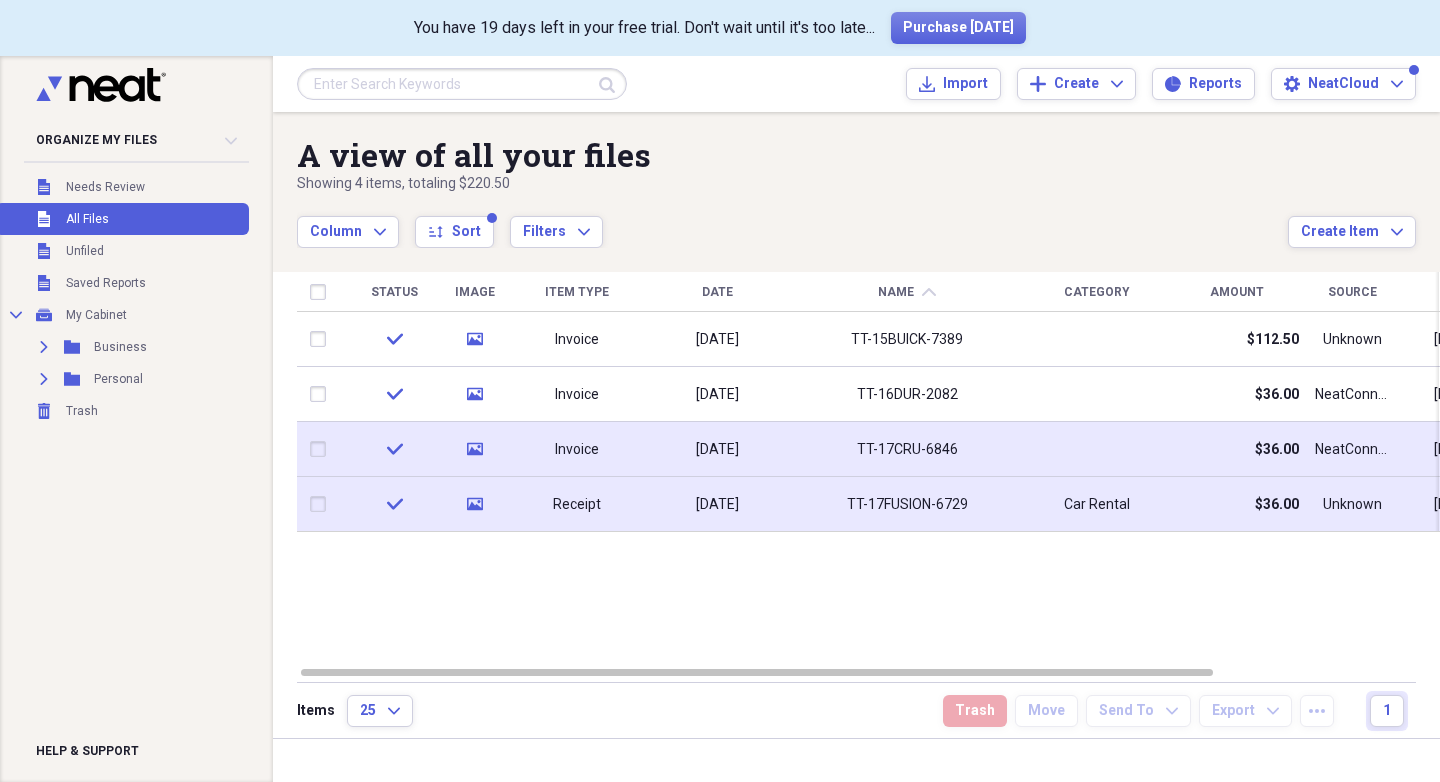 click at bounding box center (322, 449) 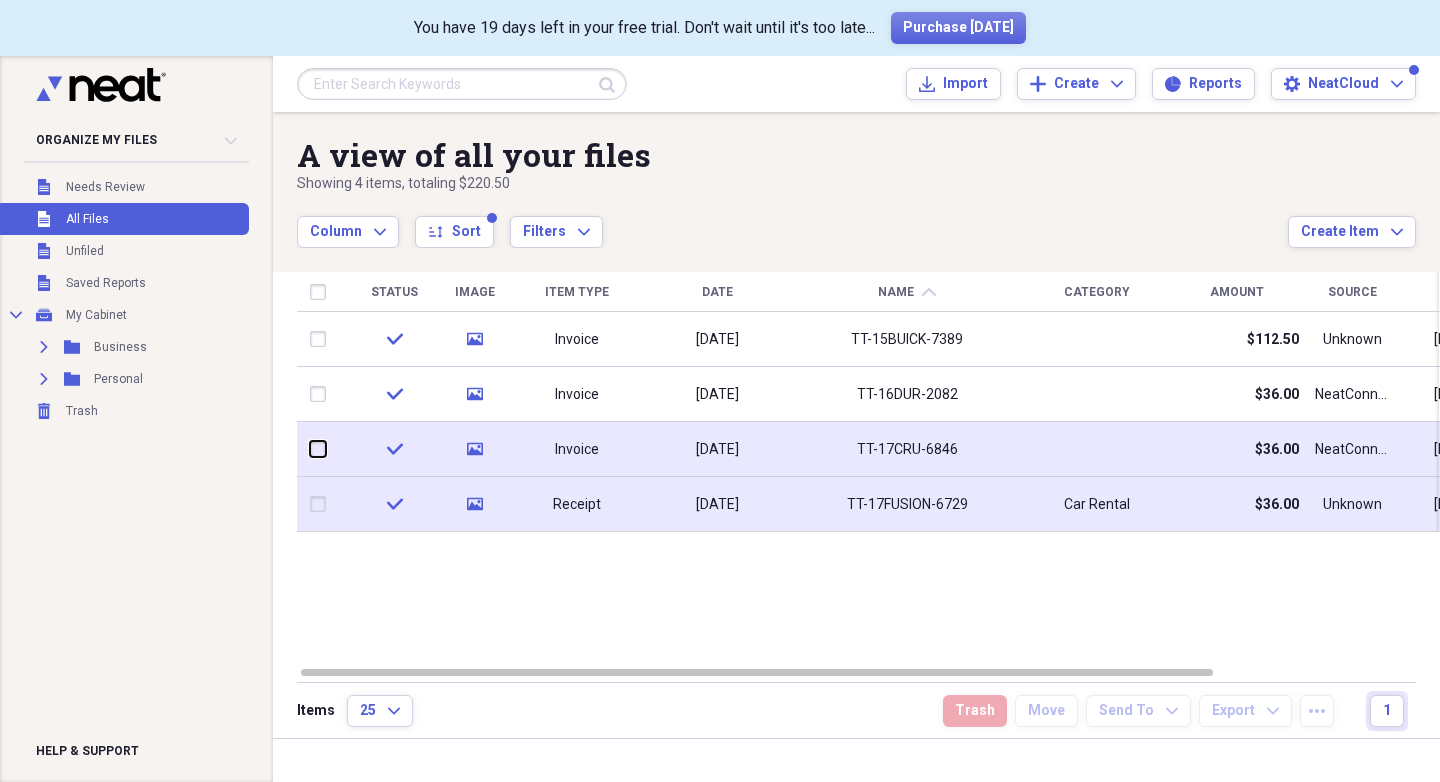 click at bounding box center [310, 449] 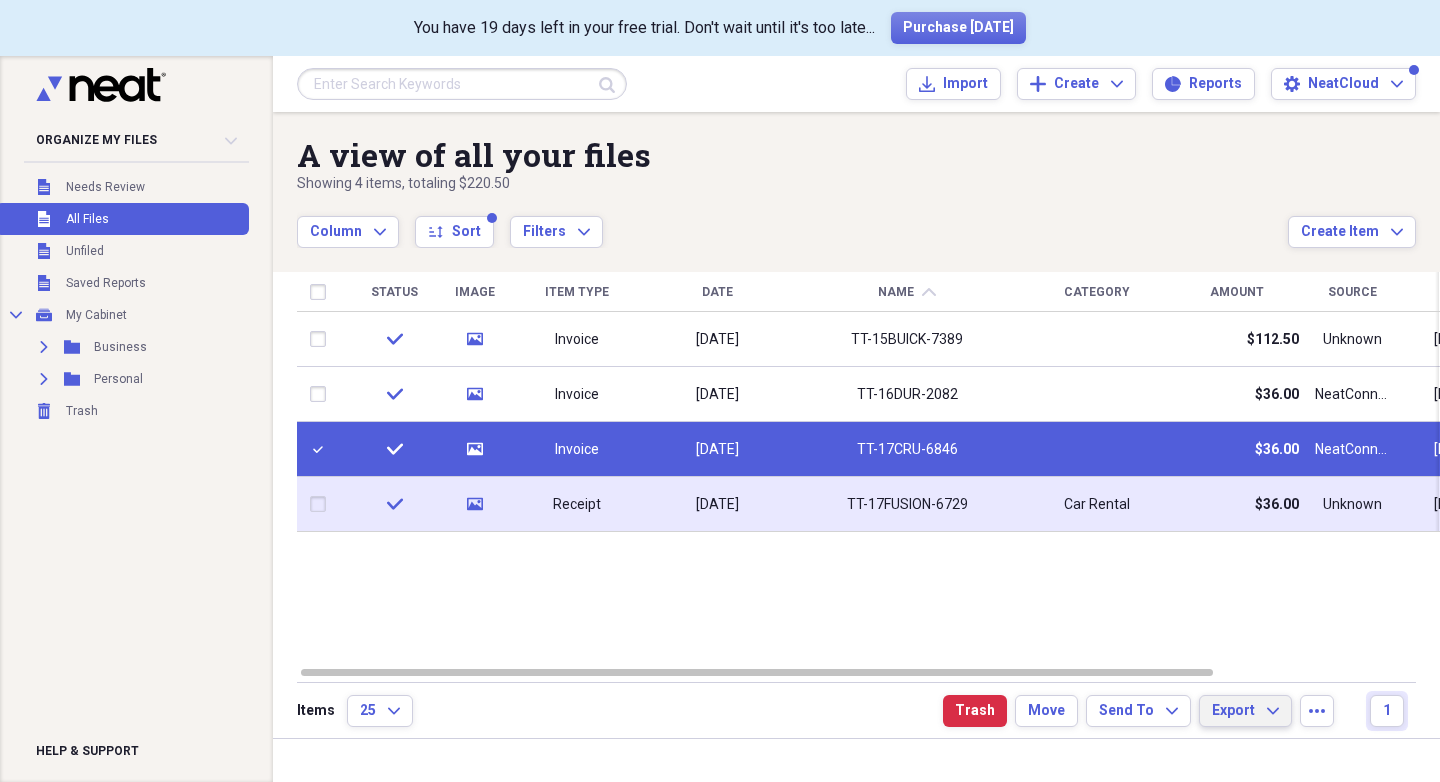 click on "Expand" 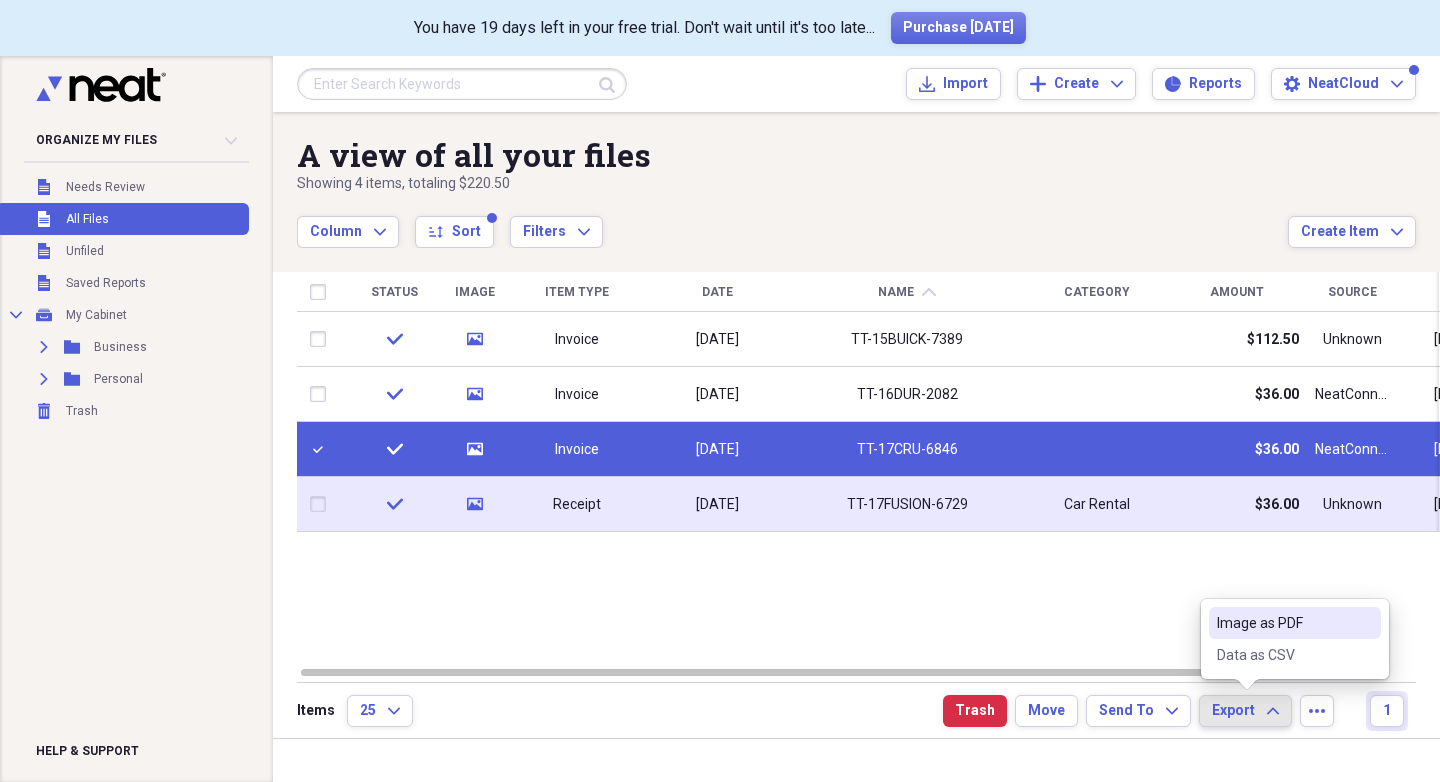 click on "Image as PDF" at bounding box center (1283, 623) 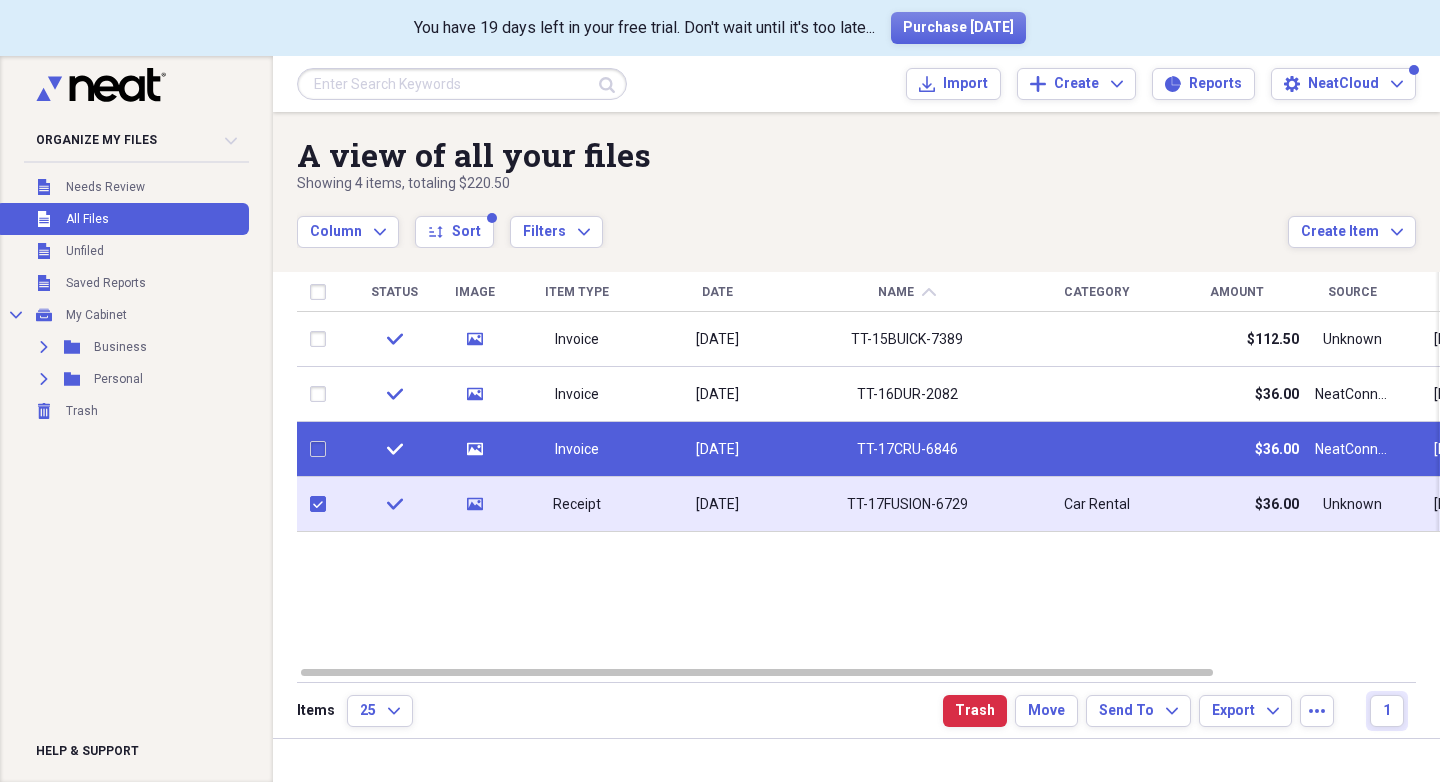 checkbox on "false" 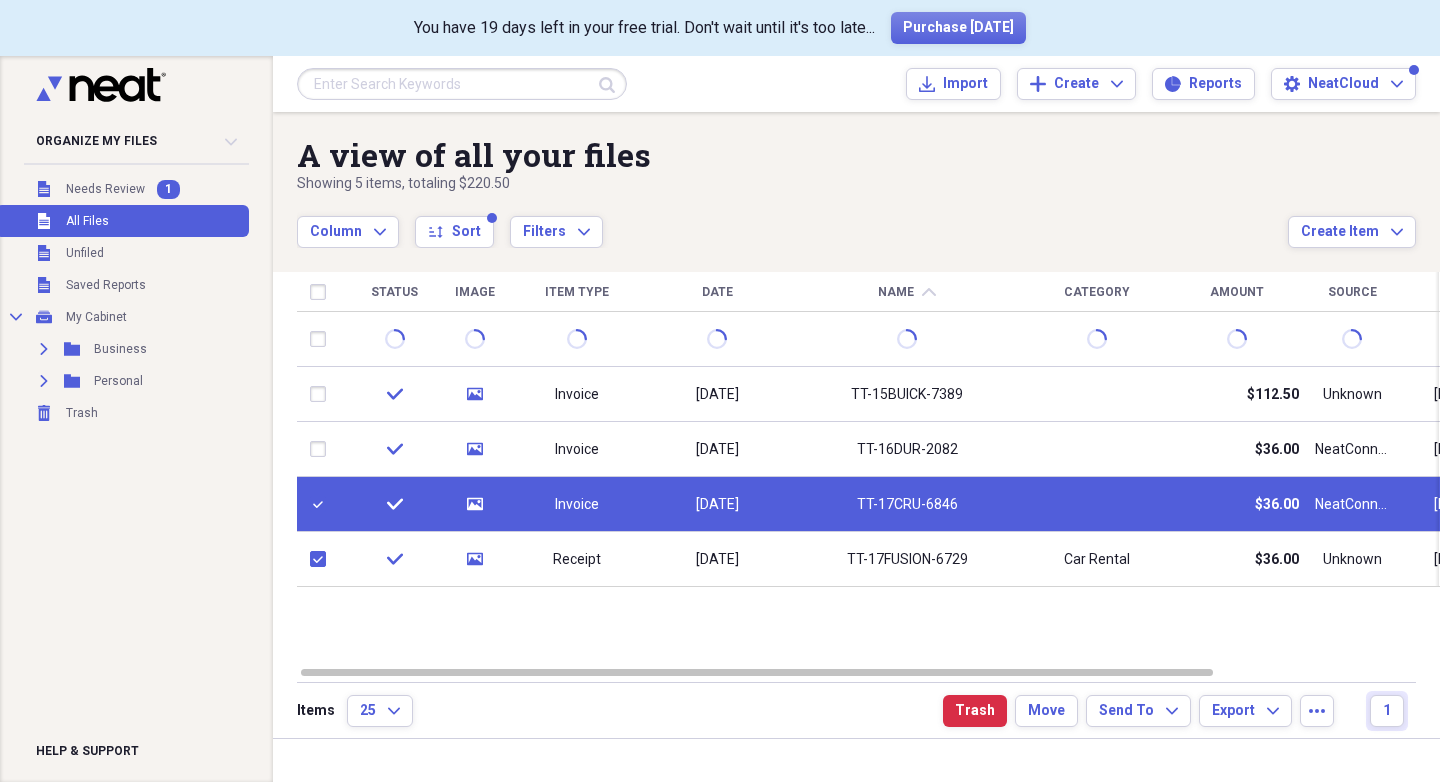 checkbox on "false" 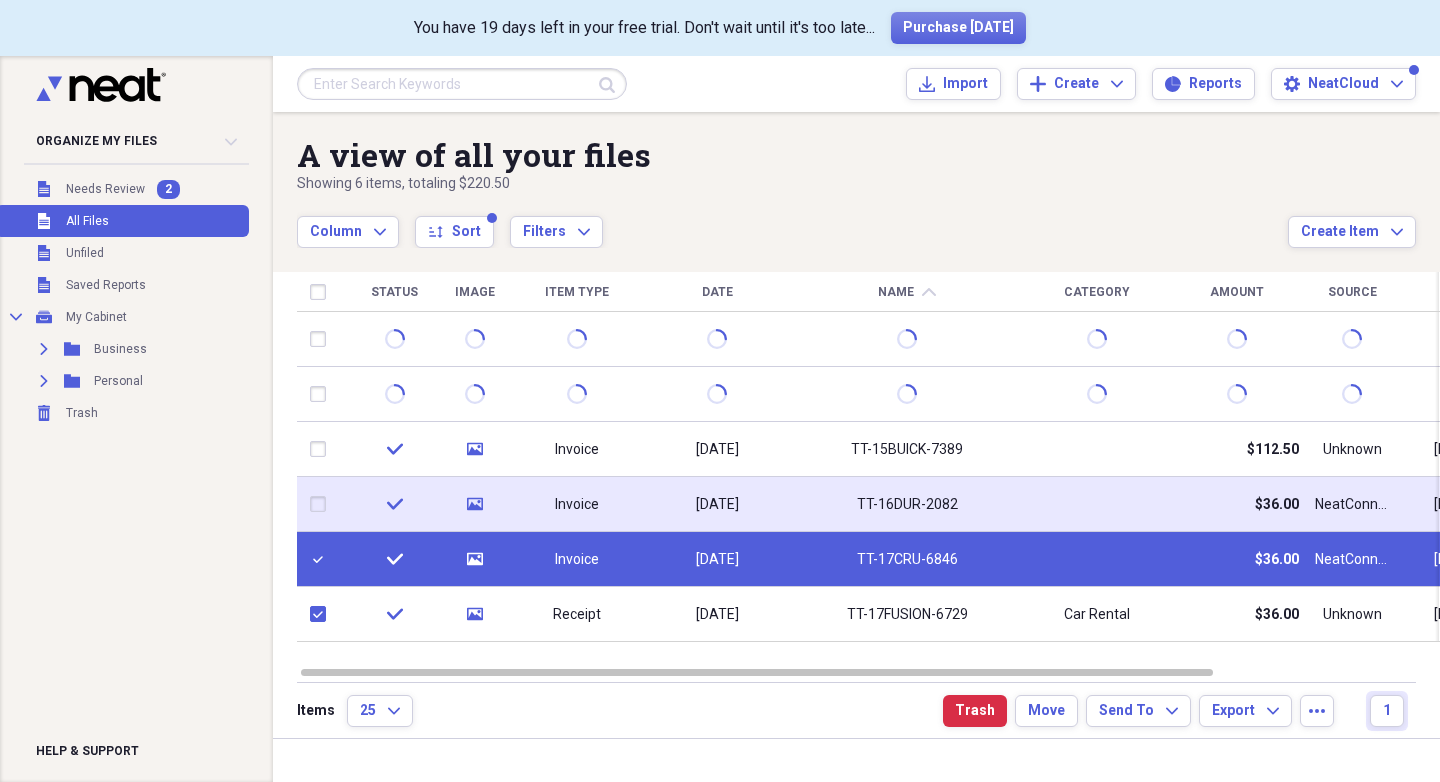 checkbox on "false" 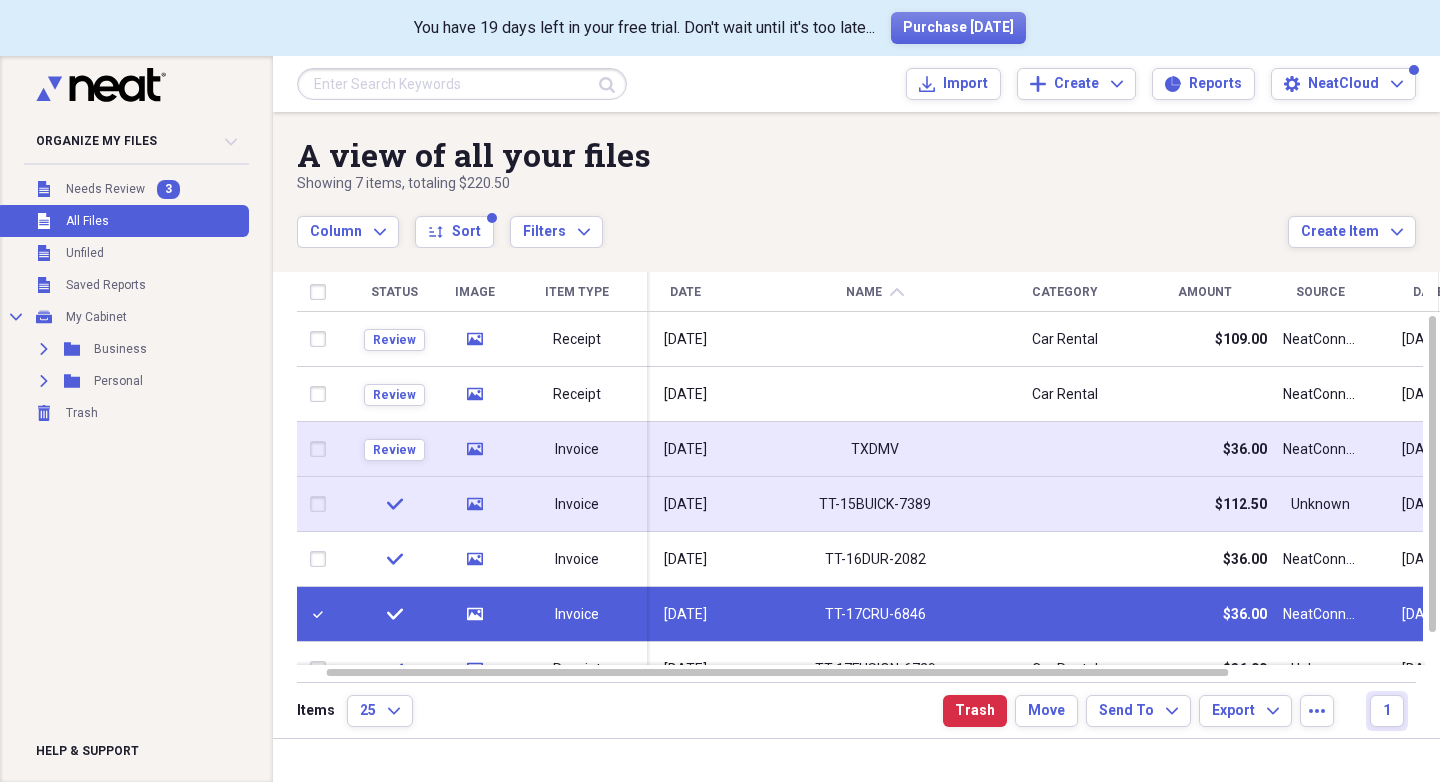 click at bounding box center (322, 449) 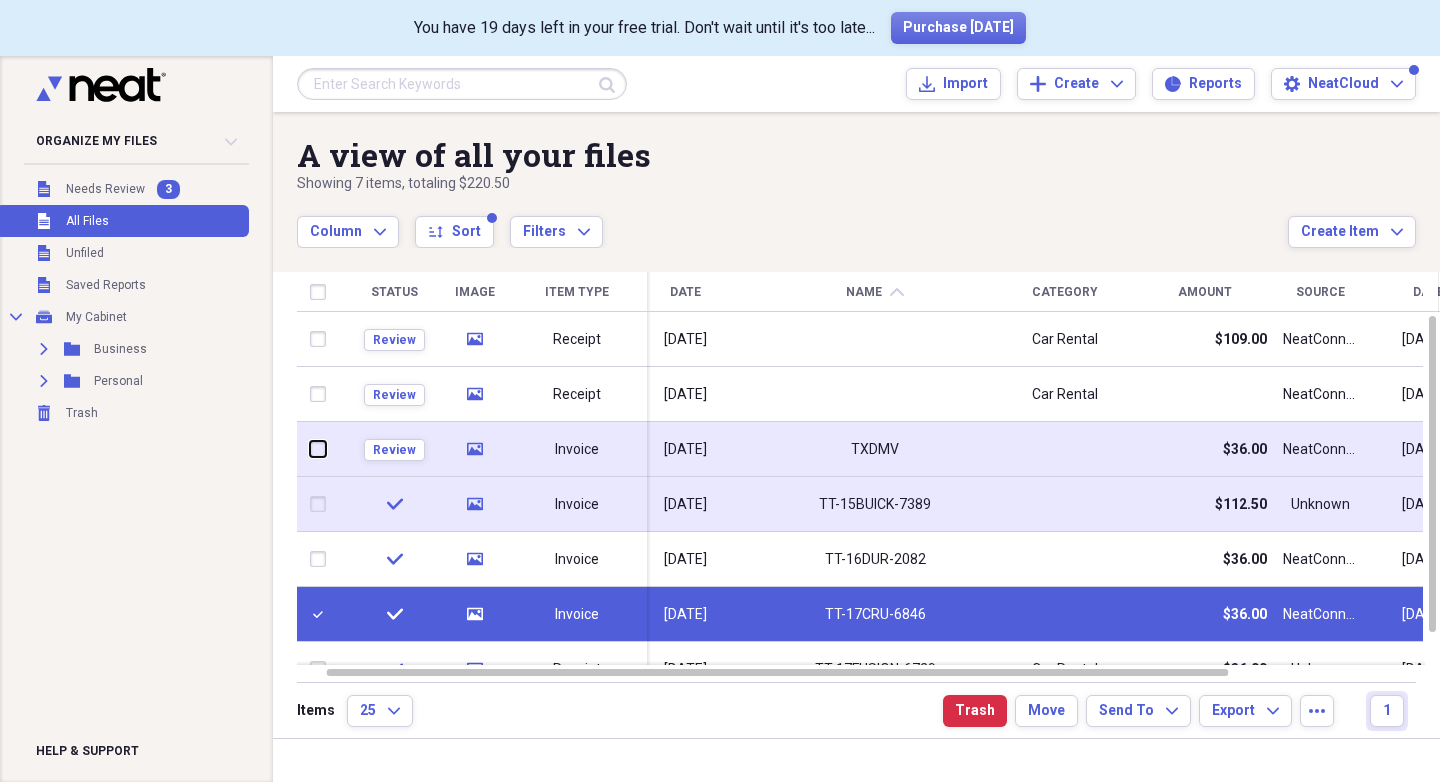 click at bounding box center [310, 449] 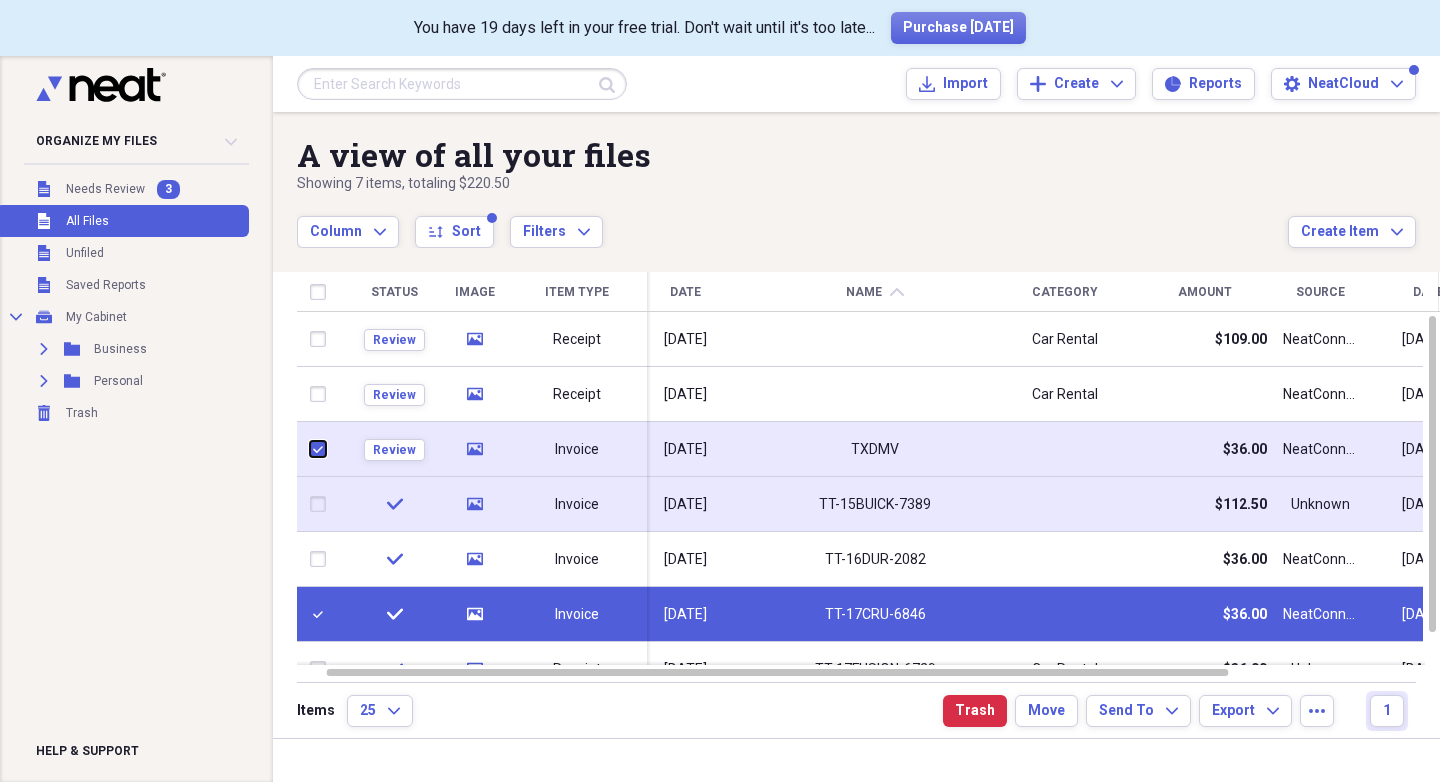 checkbox on "true" 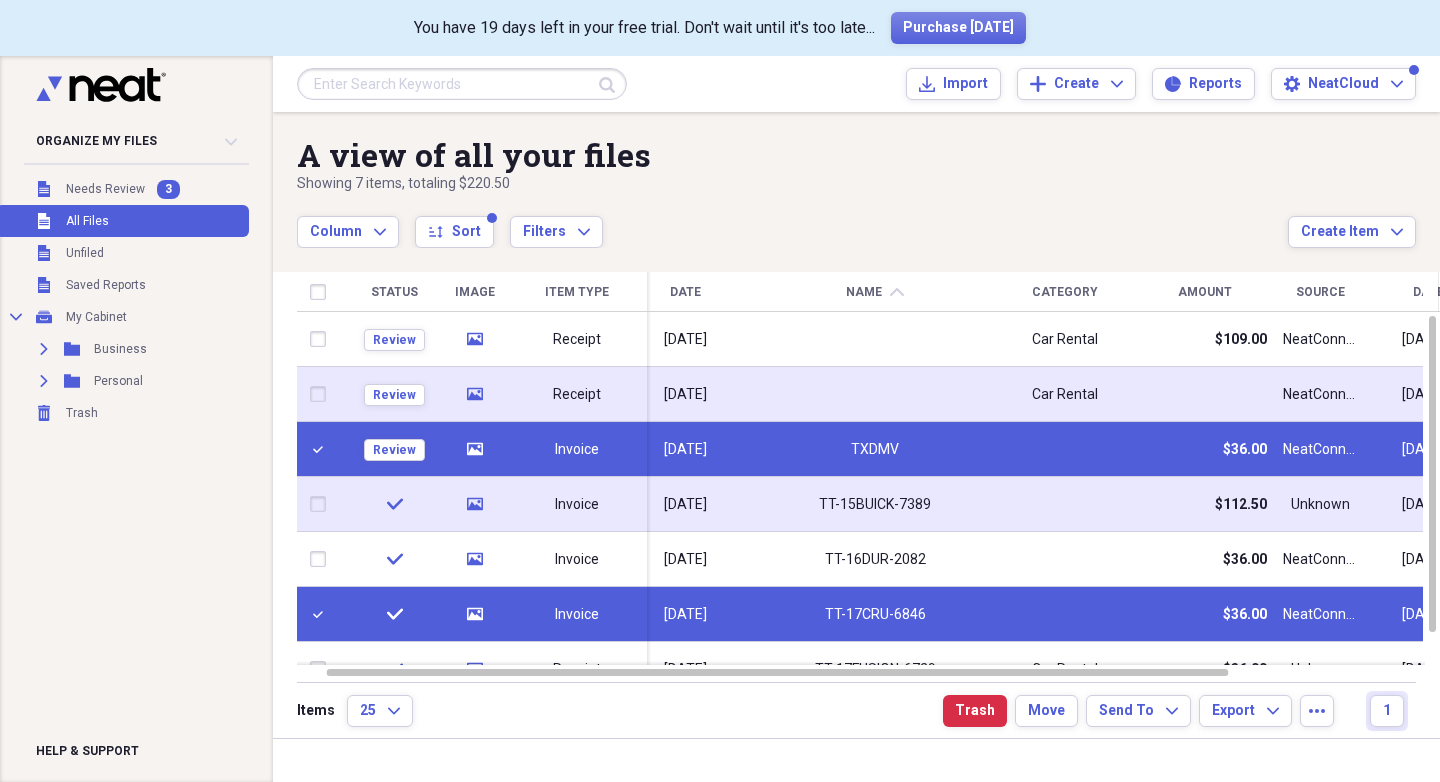 click at bounding box center [322, 394] 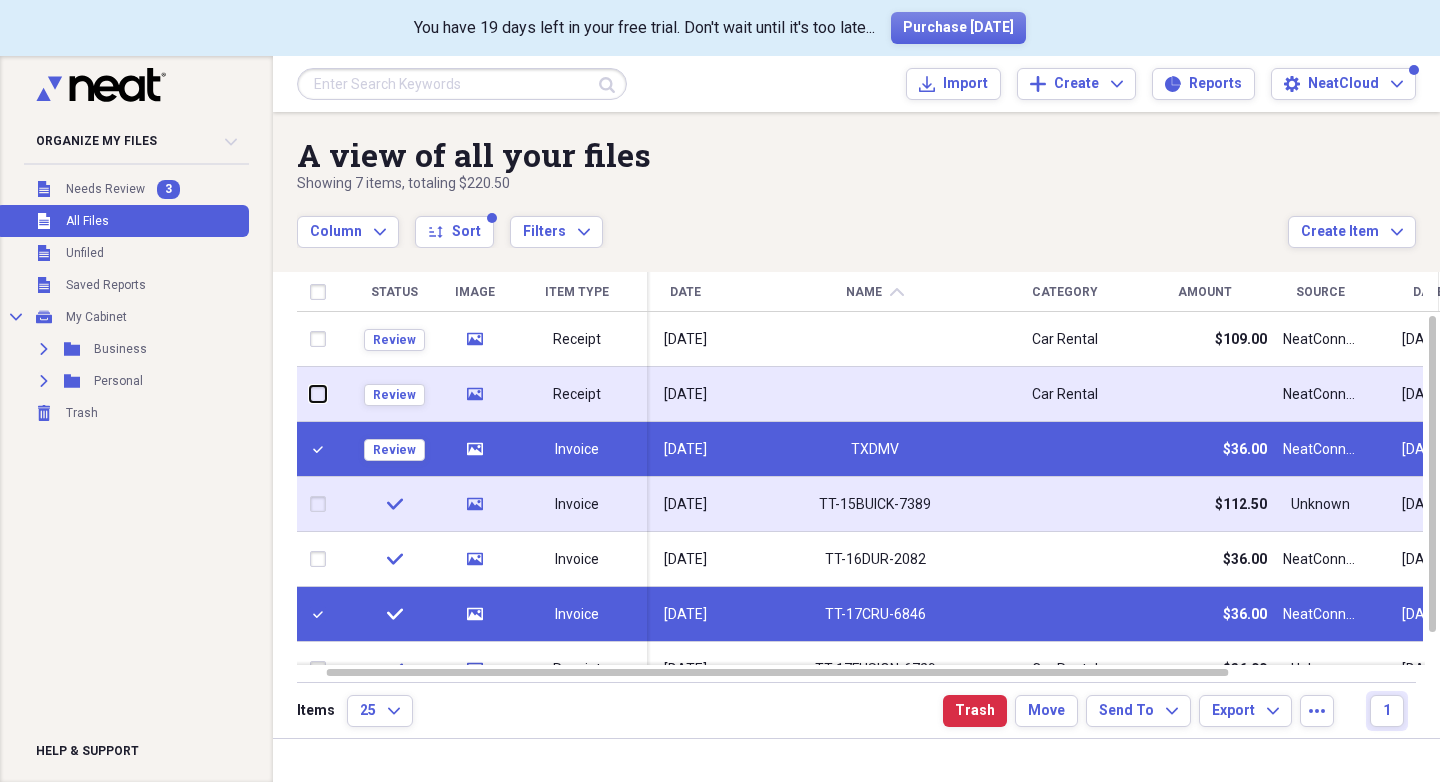 click at bounding box center [310, 394] 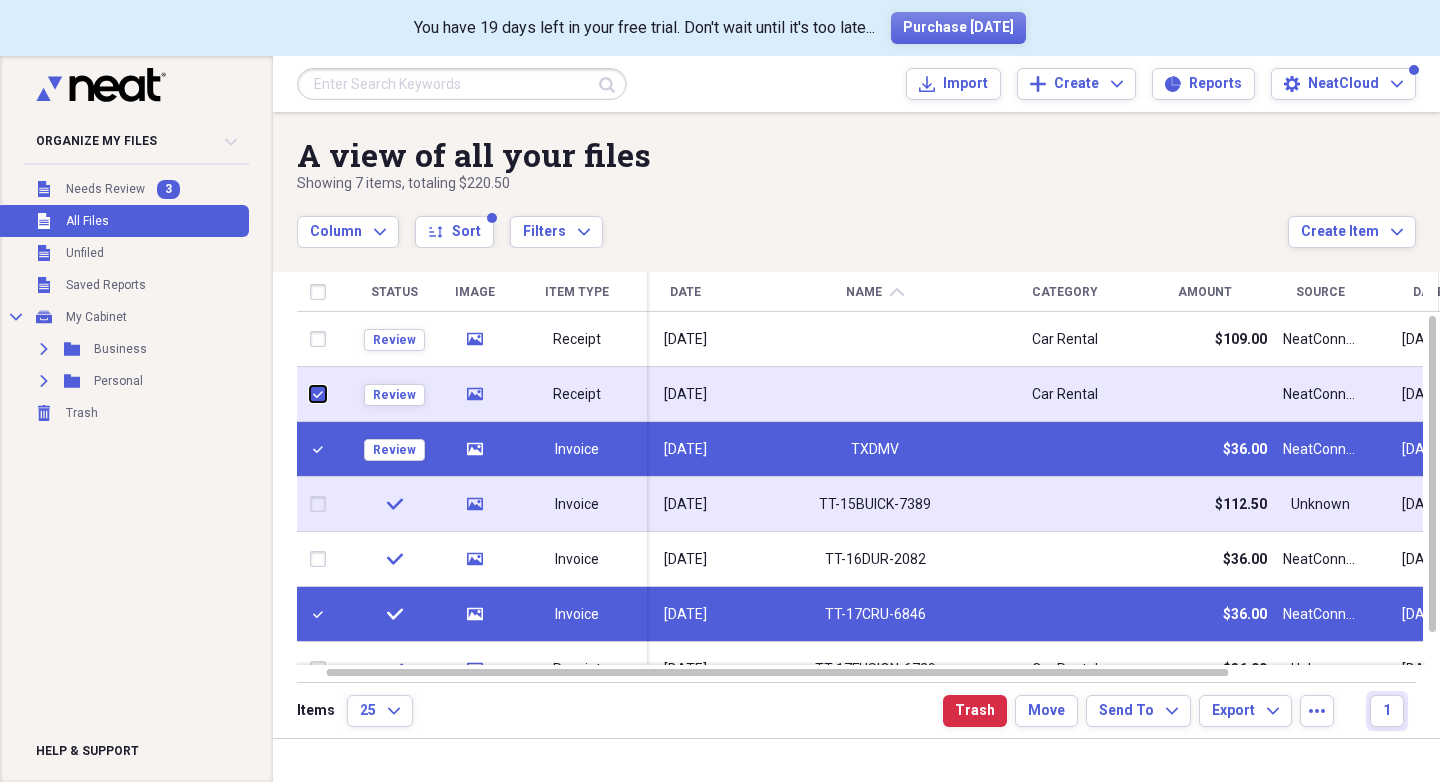 checkbox on "true" 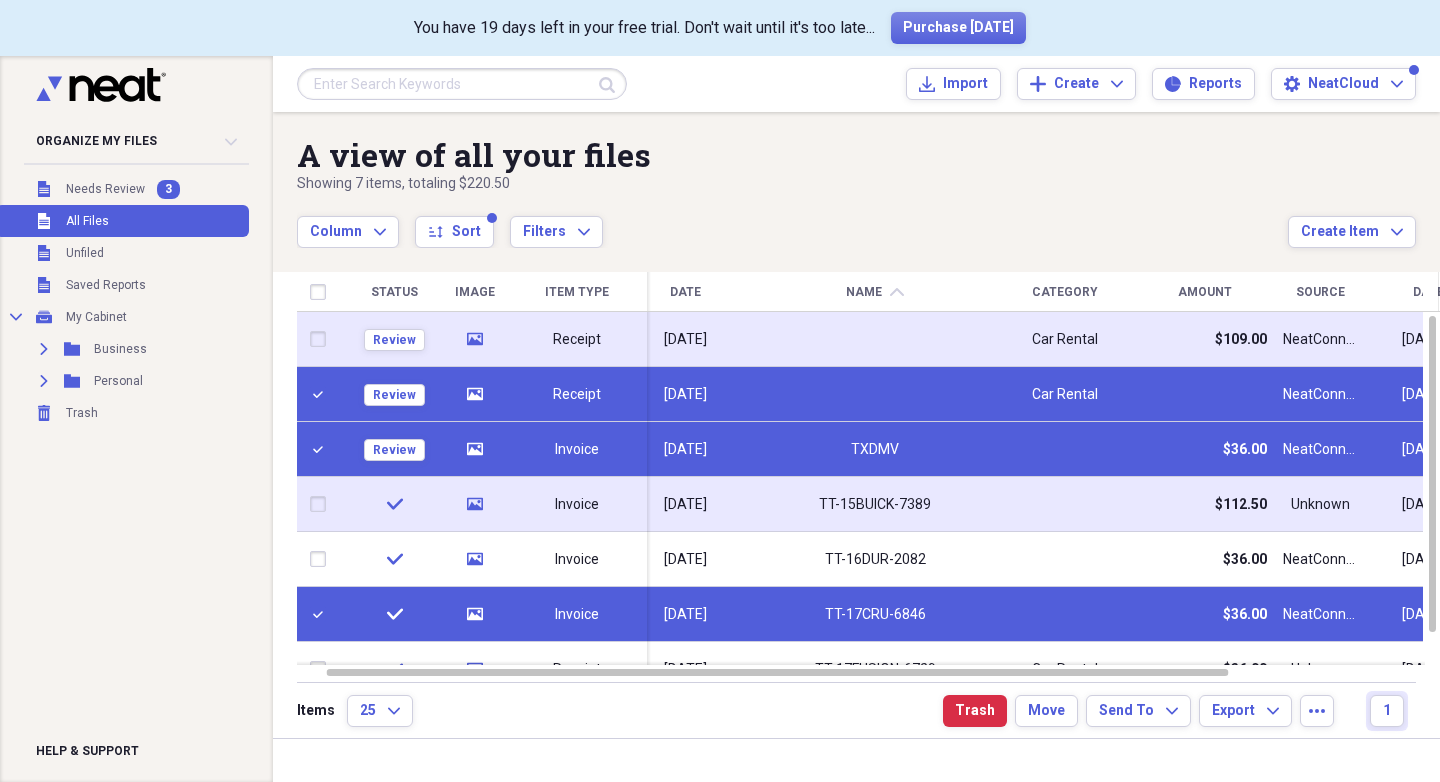 click at bounding box center [322, 339] 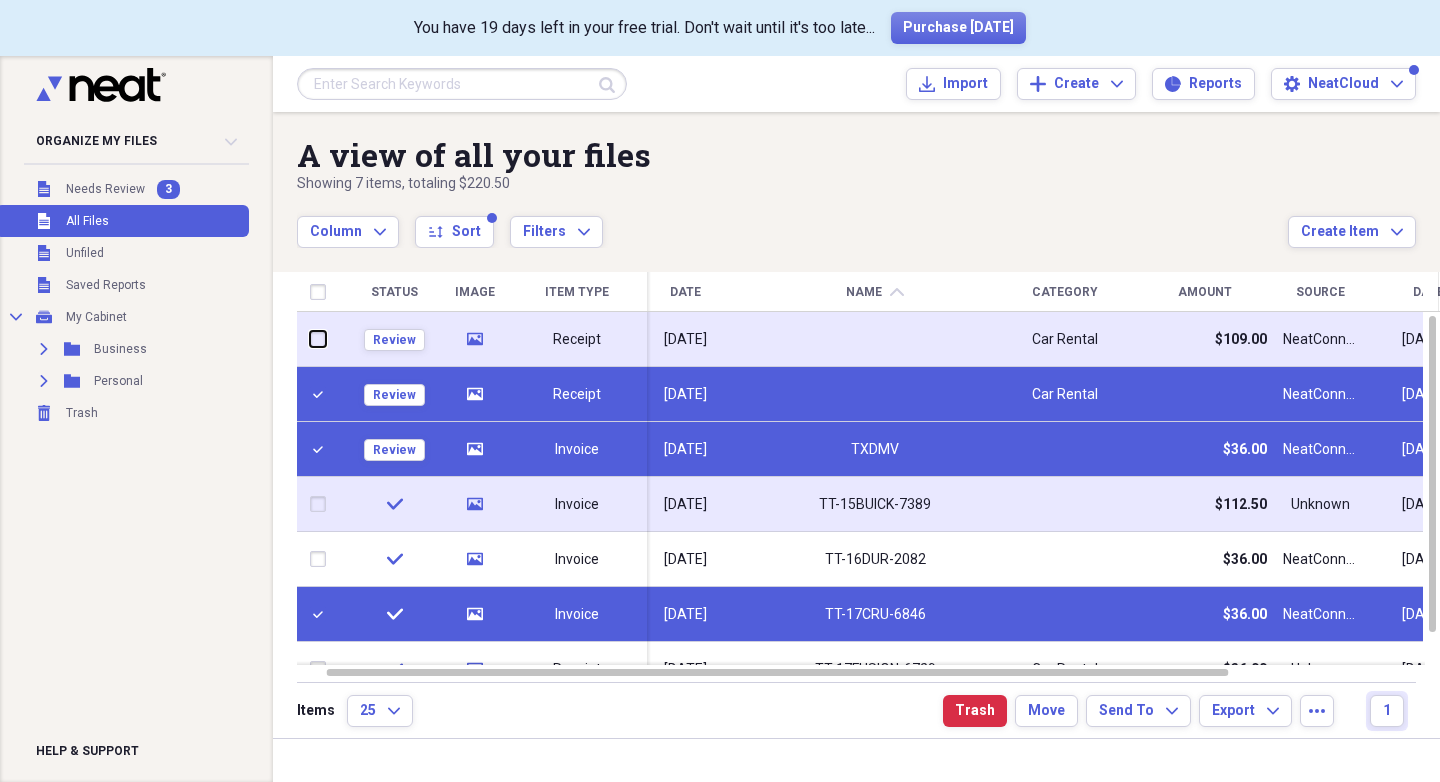 click at bounding box center (310, 339) 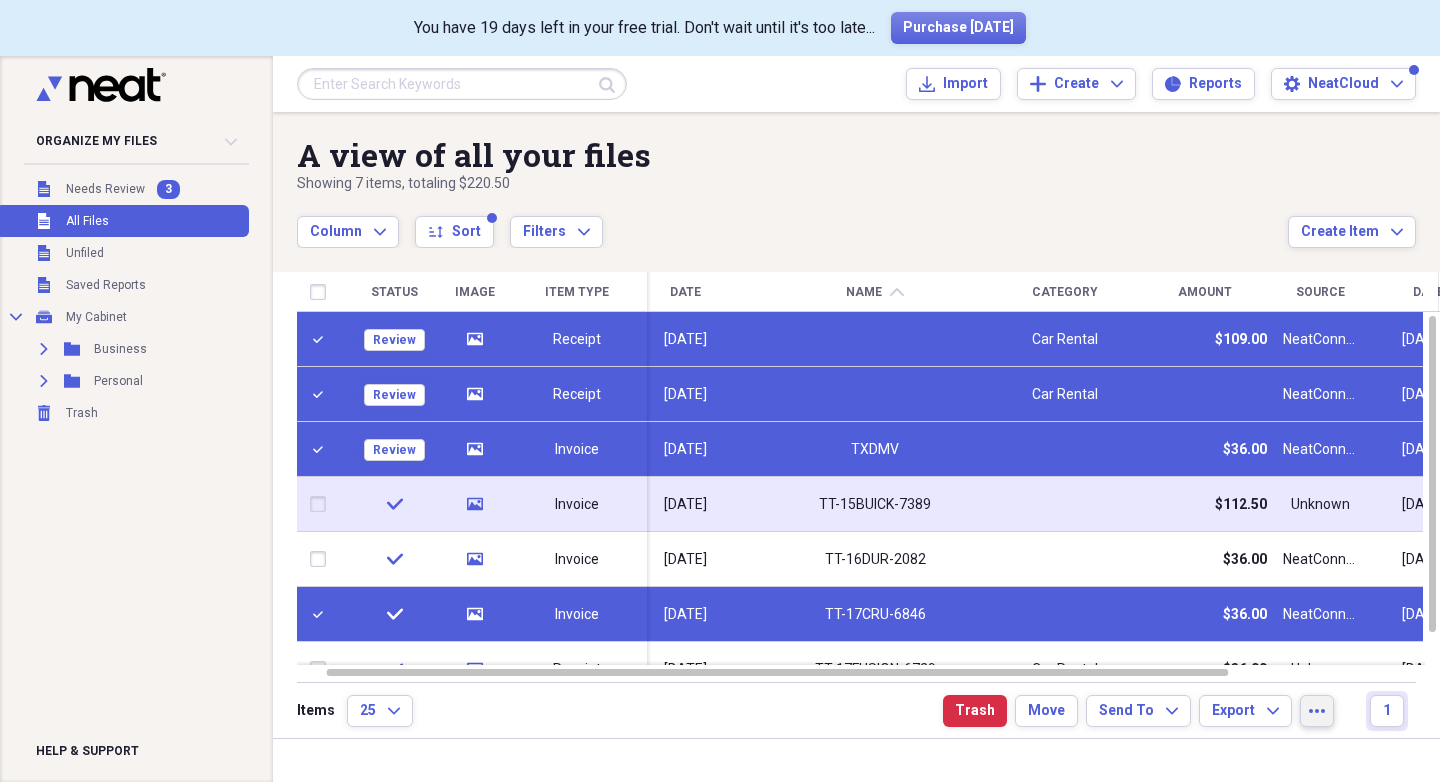 click on "more" 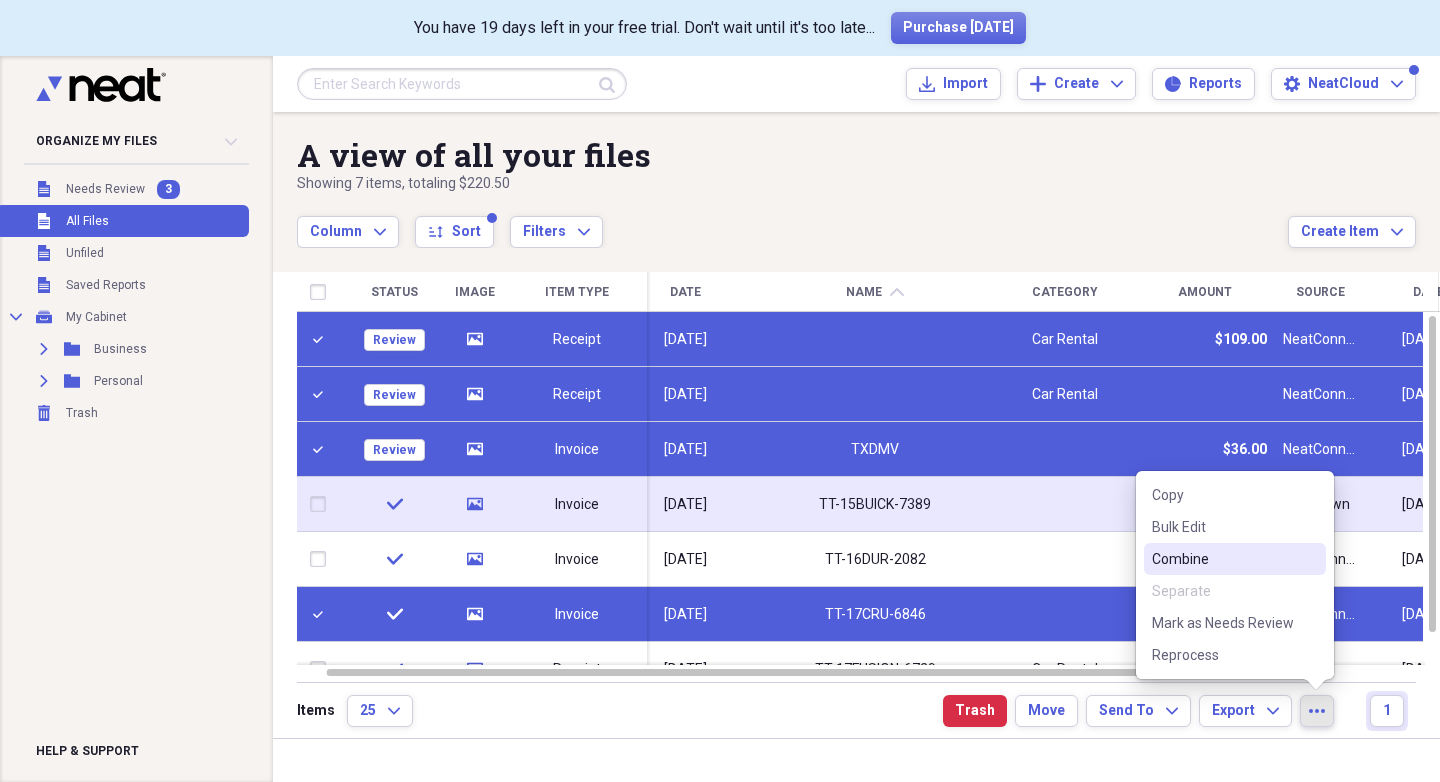 click on "Combine" at bounding box center [1235, 559] 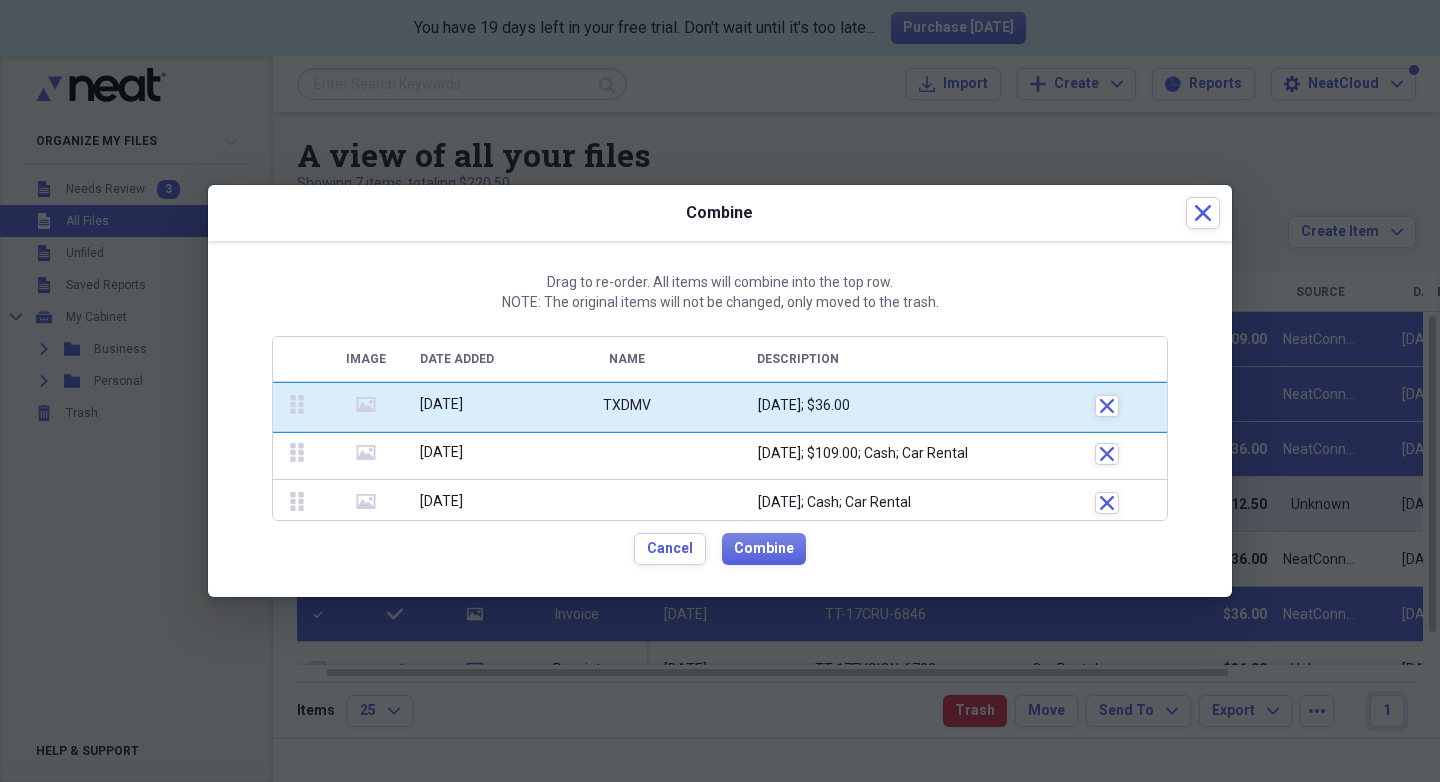 drag, startPoint x: 305, startPoint y: 499, endPoint x: 290, endPoint y: 397, distance: 103.09704 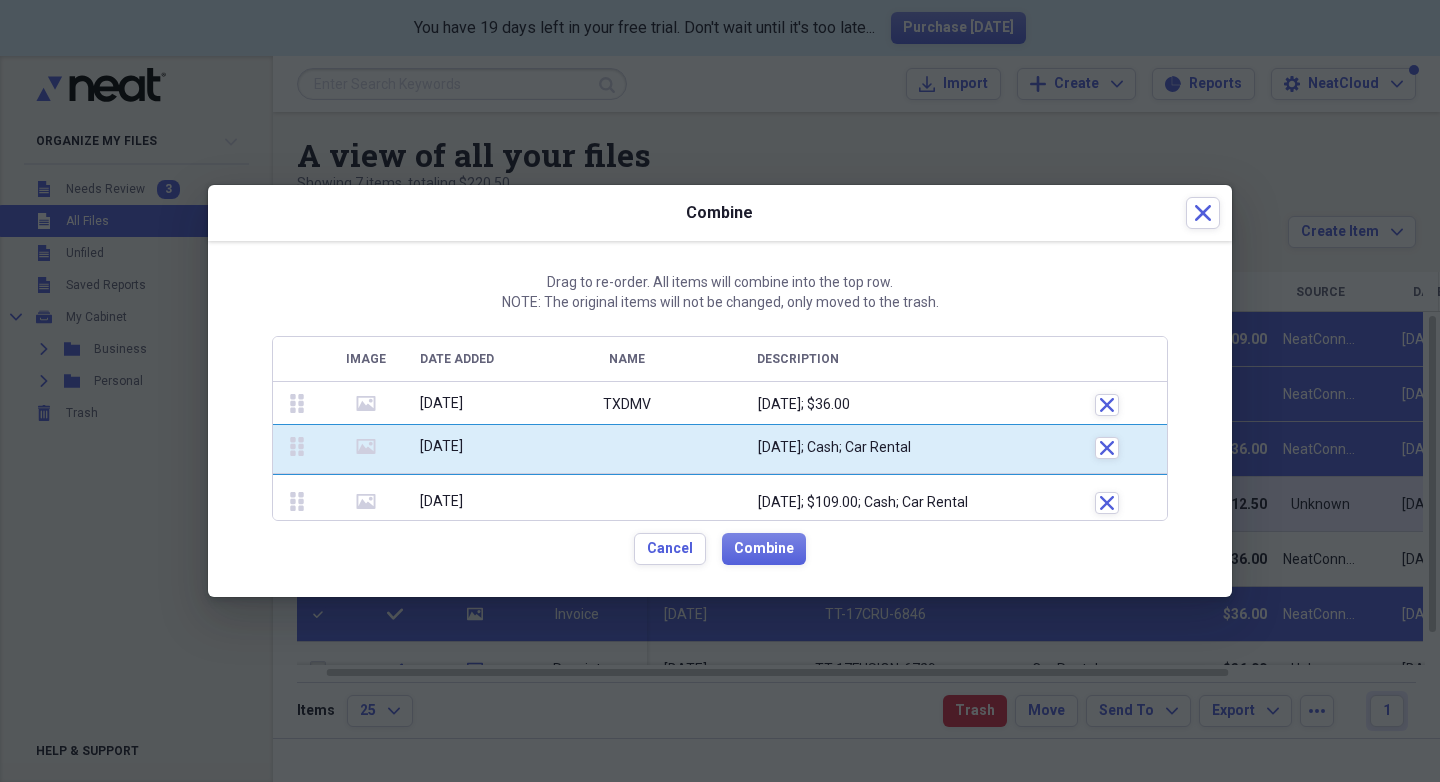 drag, startPoint x: 300, startPoint y: 500, endPoint x: 299, endPoint y: 444, distance: 56.008926 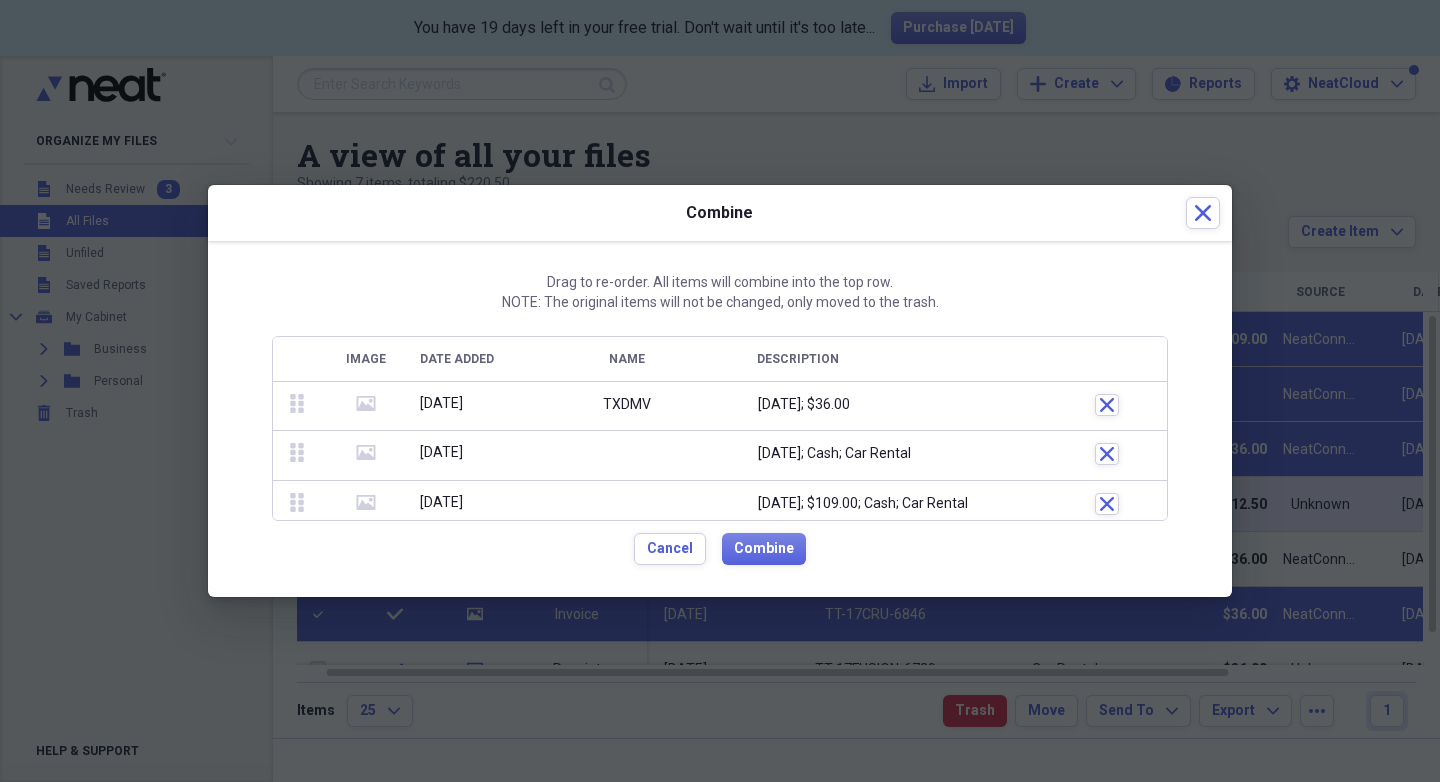 click 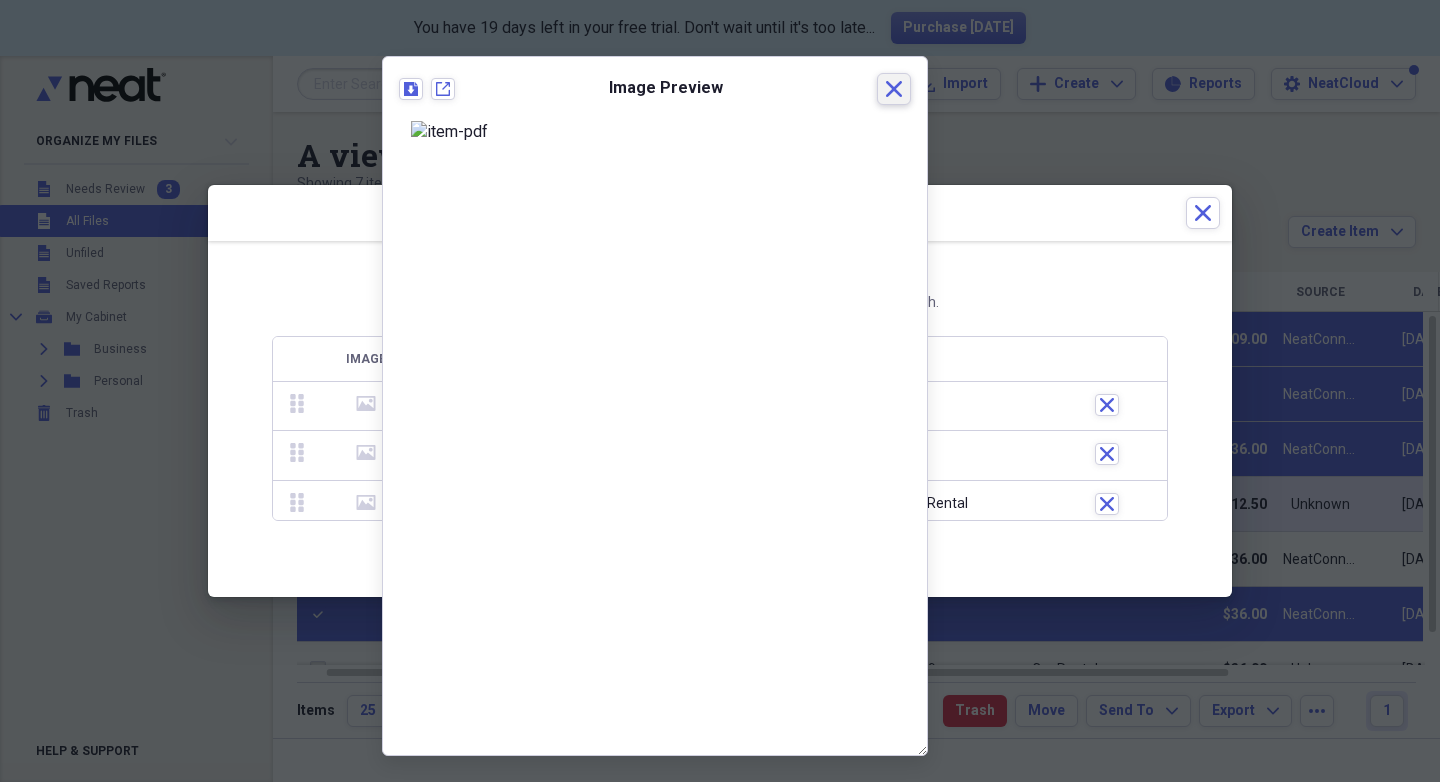 click on "Close" 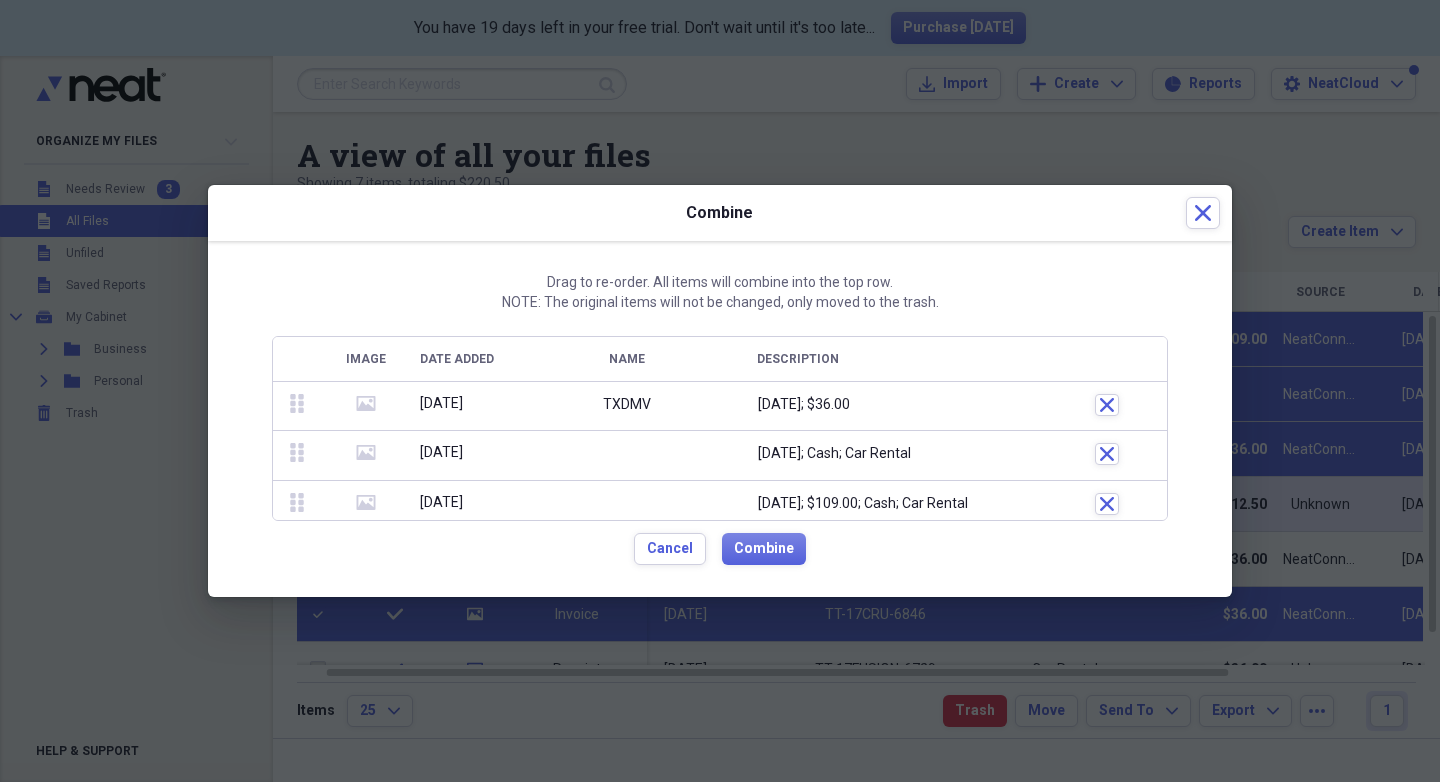 click 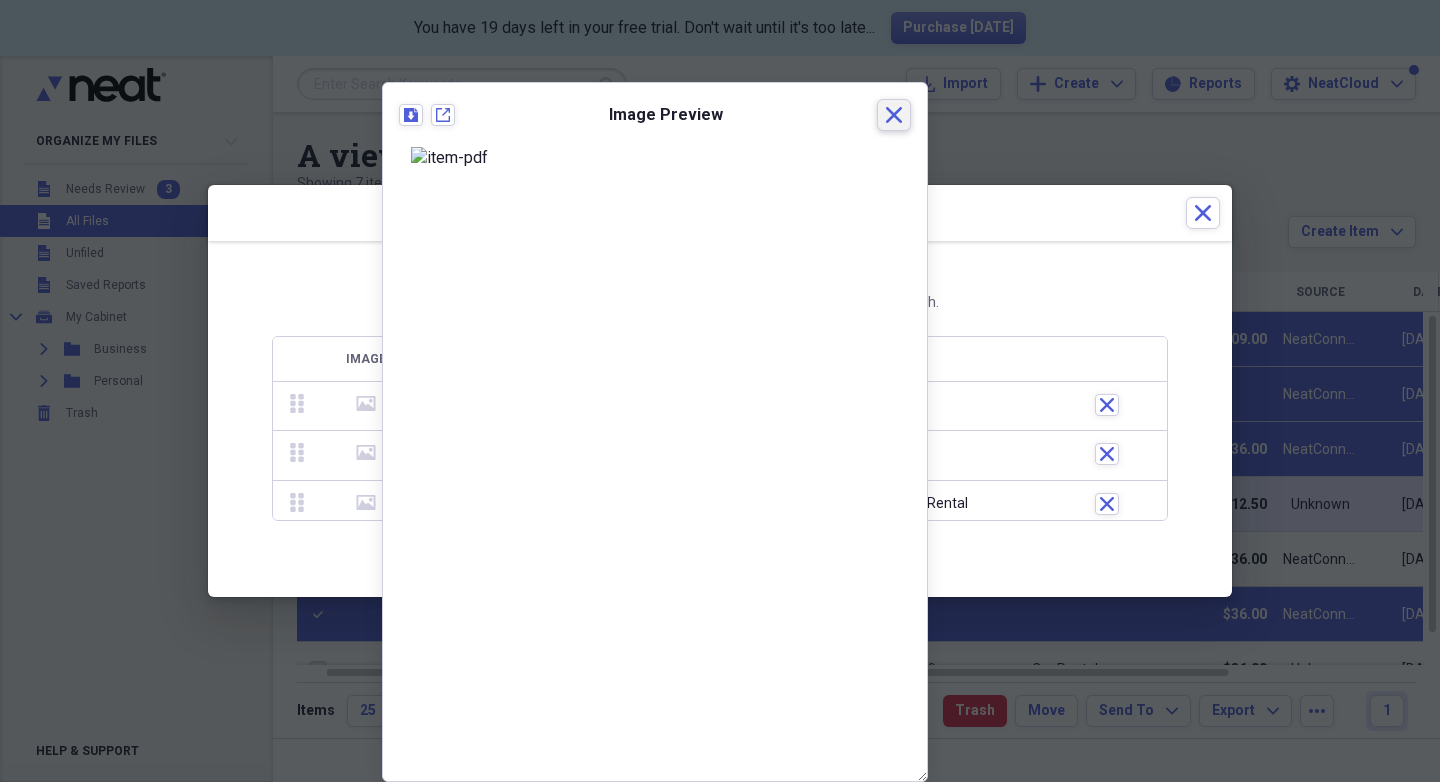 click on "Close" 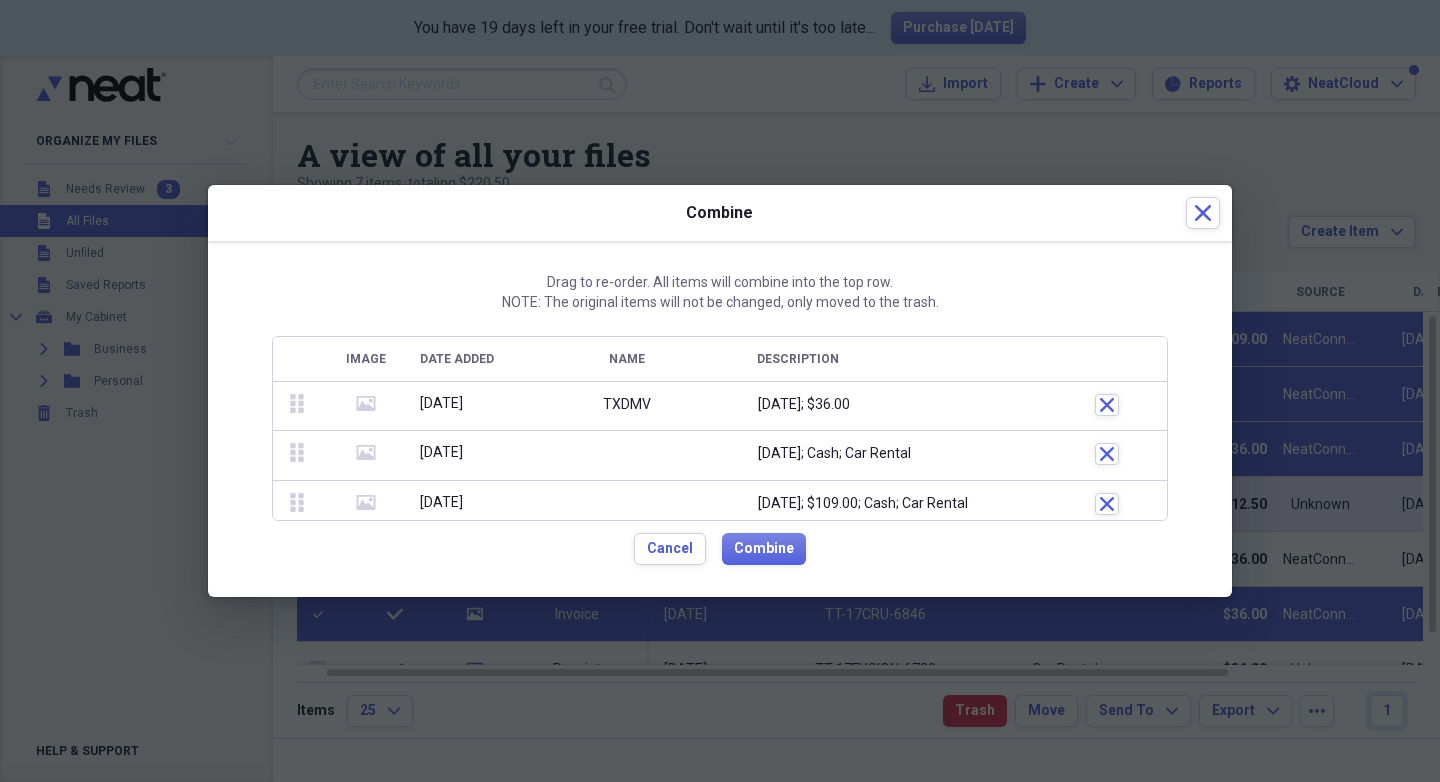click 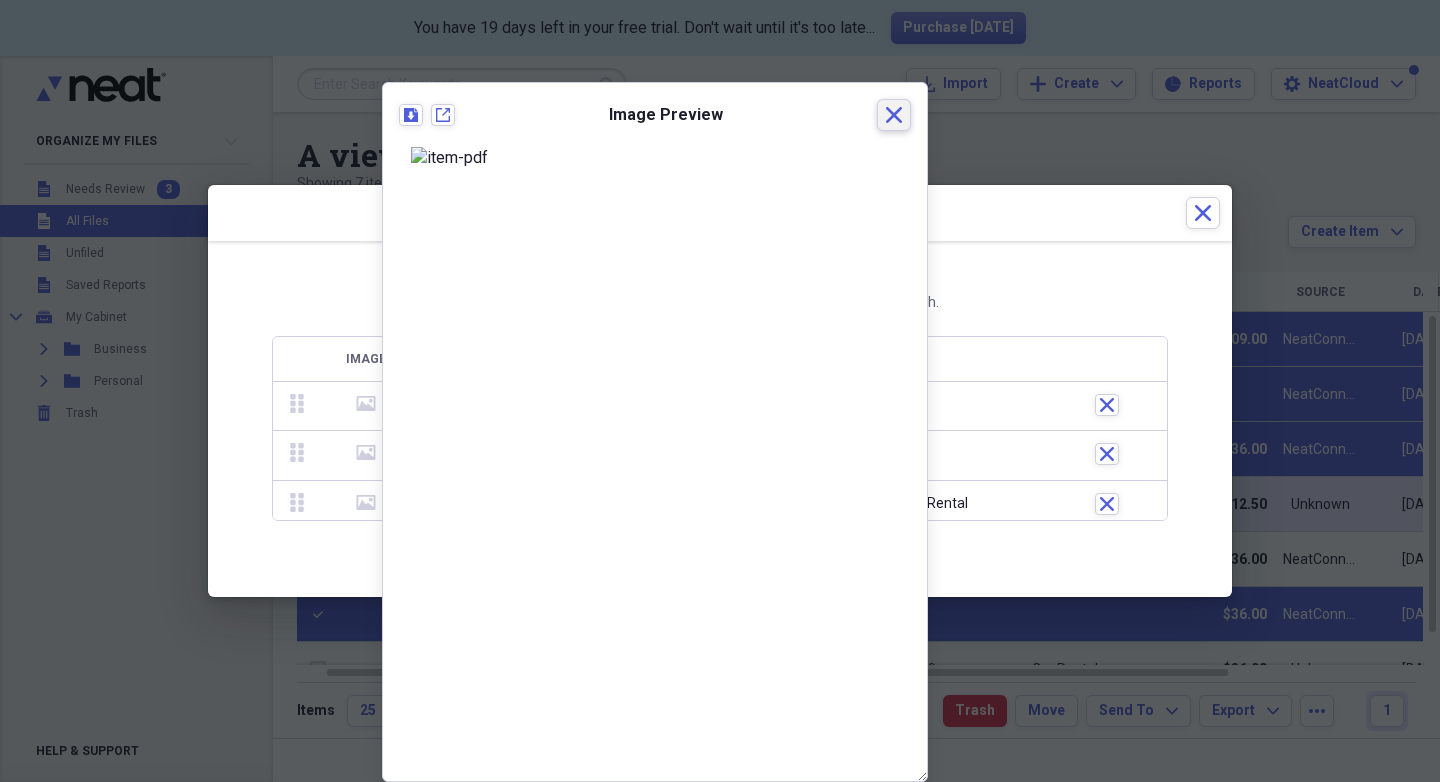 click on "Close" 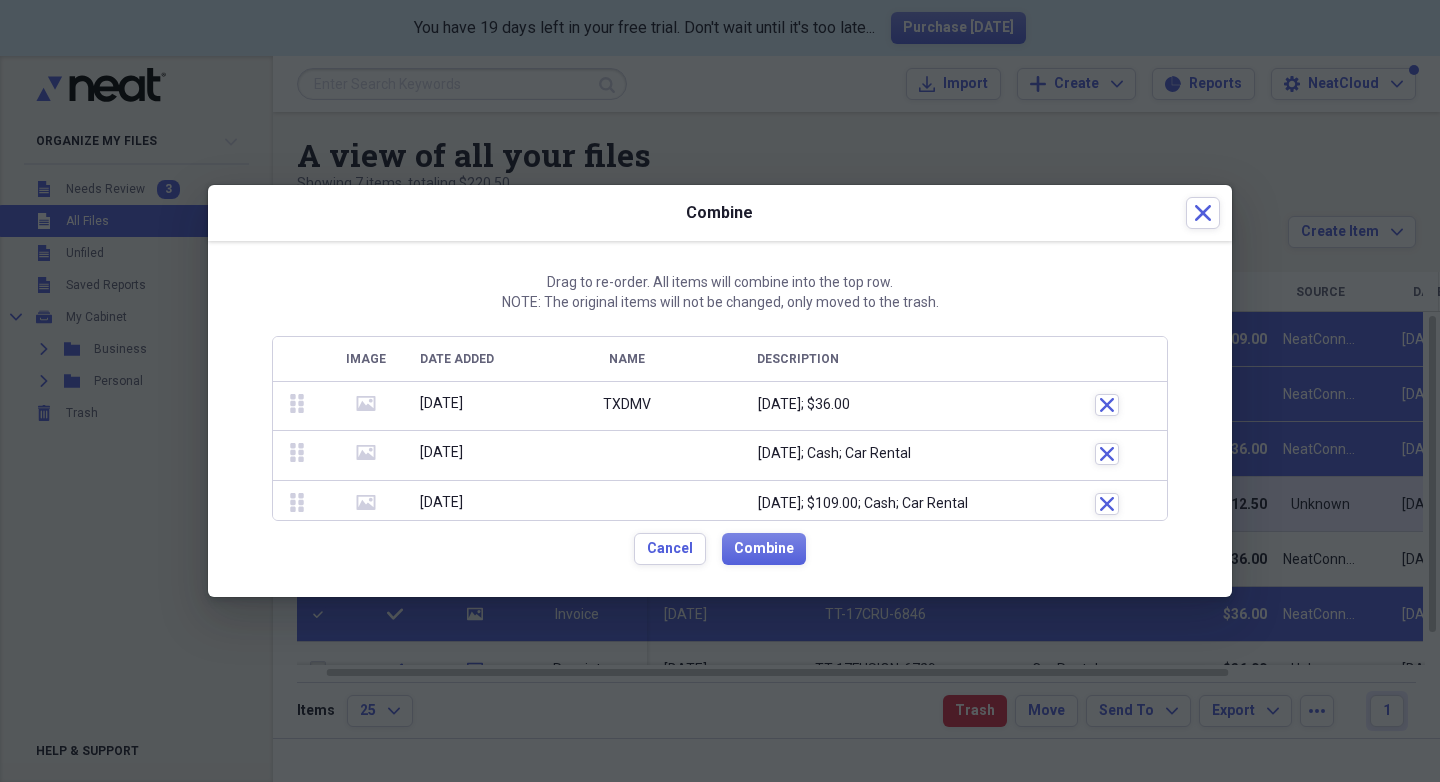 click on "media" 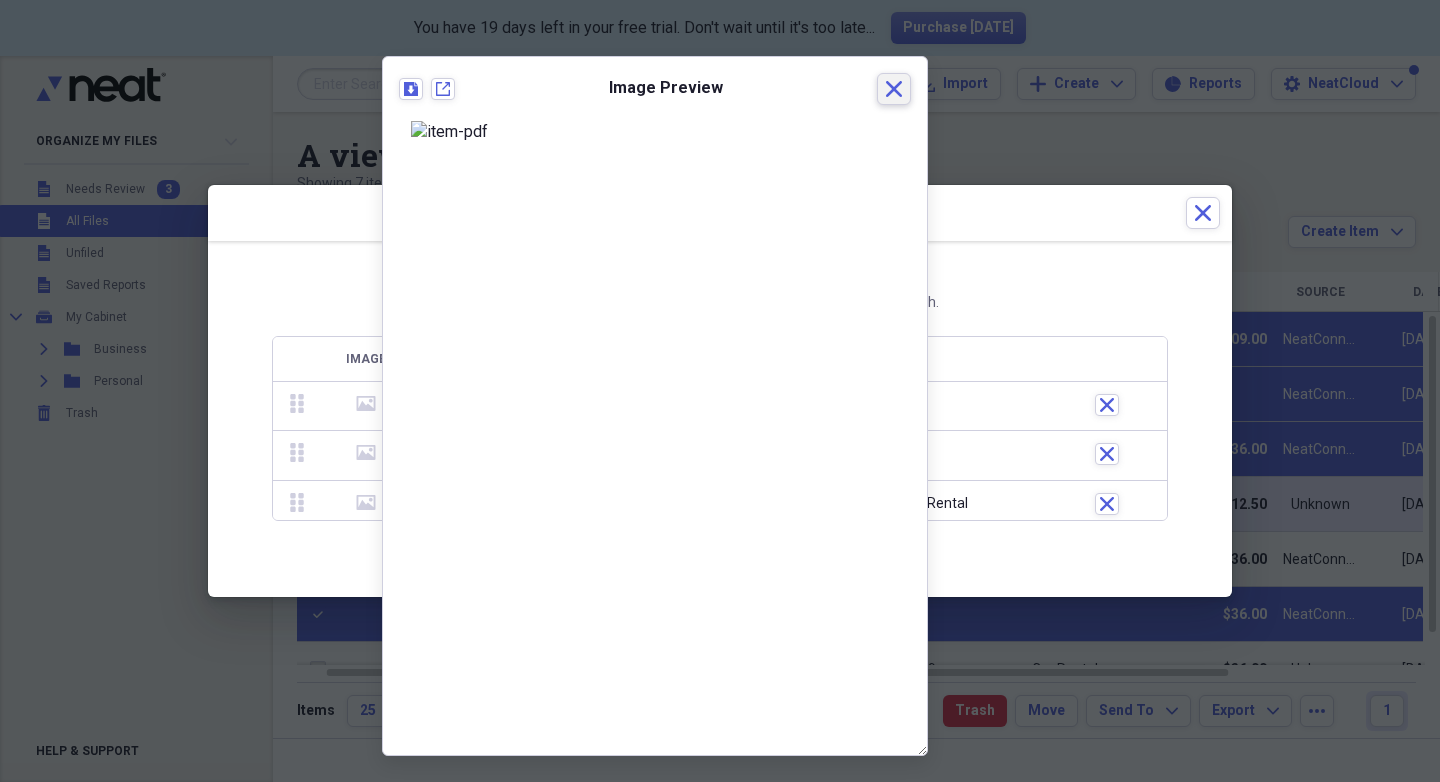 click on "Close" 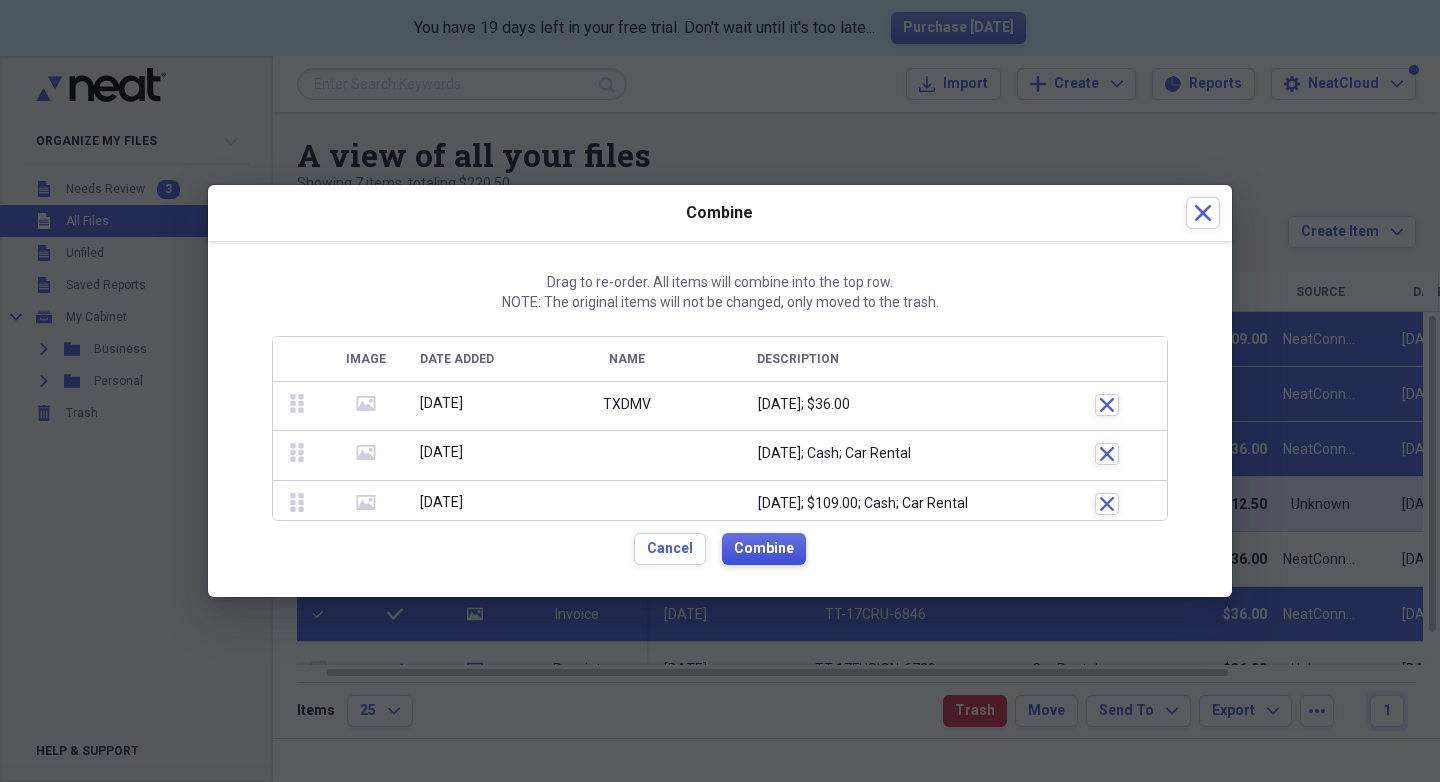click on "Combine" at bounding box center [764, 549] 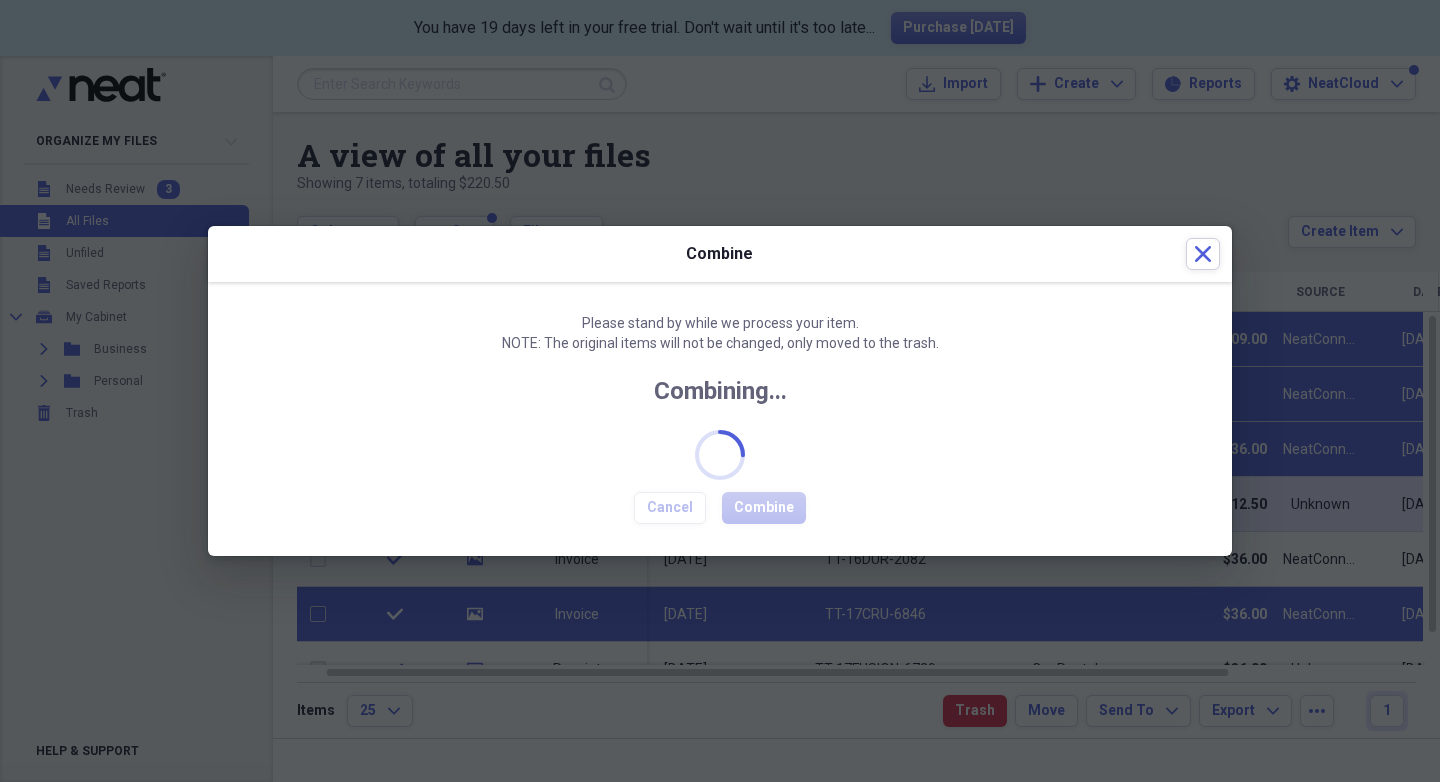 checkbox on "false" 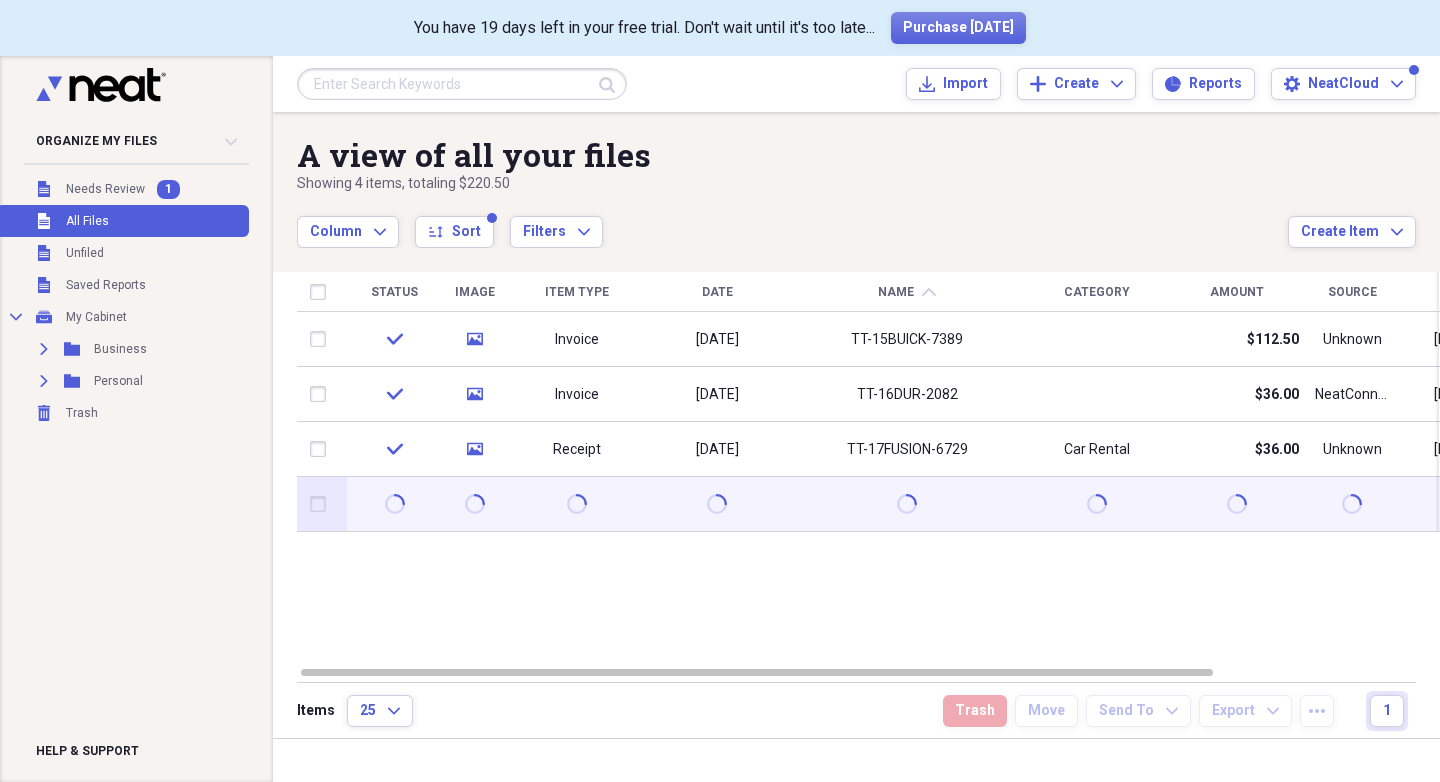 click at bounding box center (394, 504) 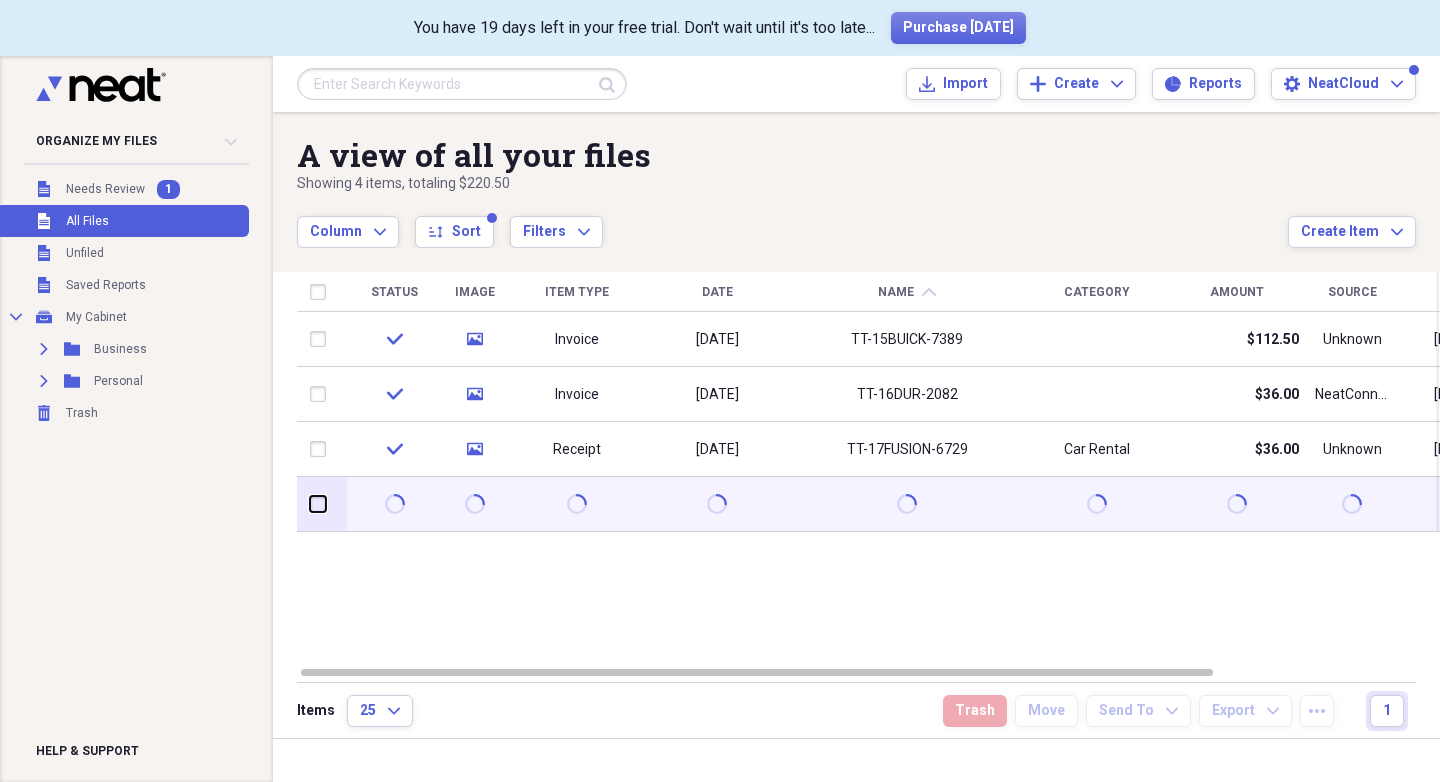 click at bounding box center (310, 504) 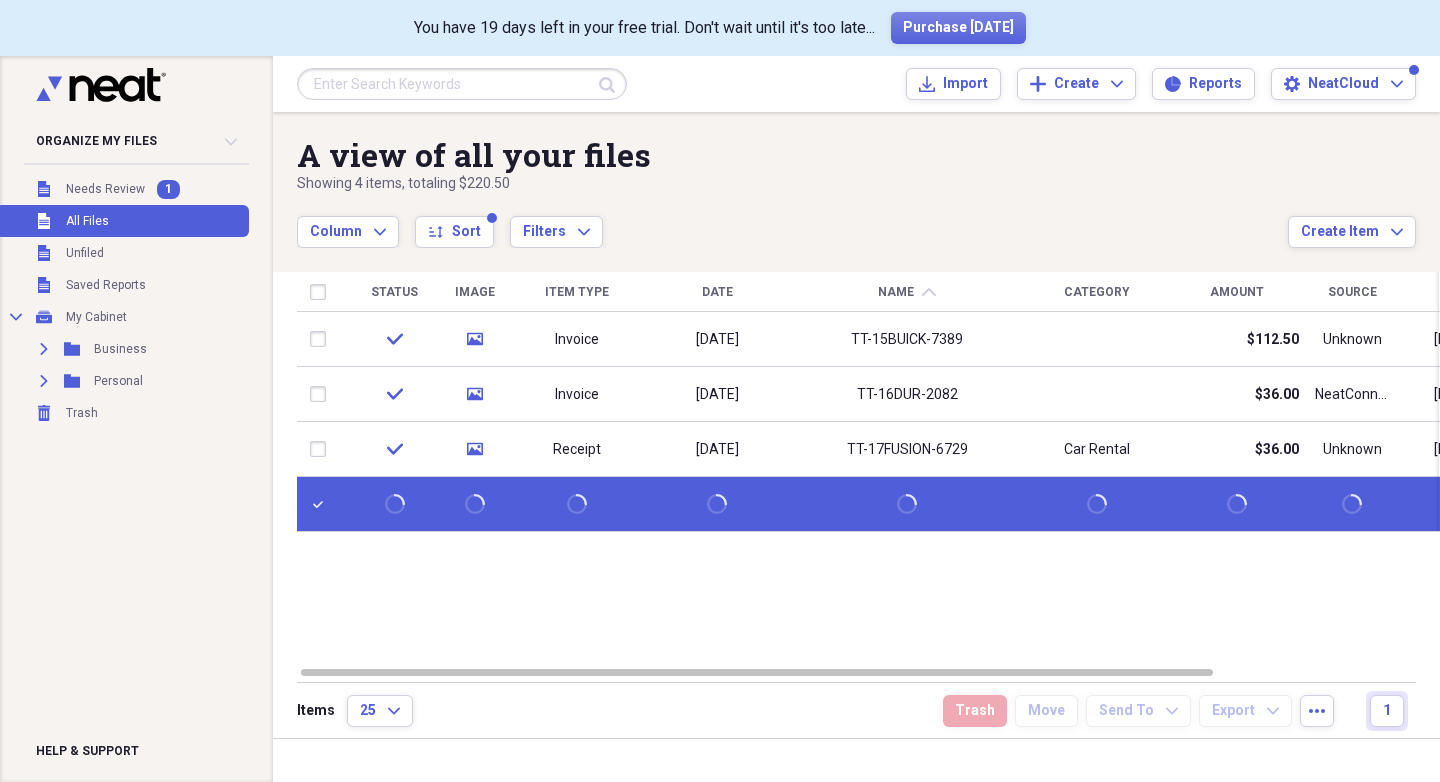 click at bounding box center (322, 504) 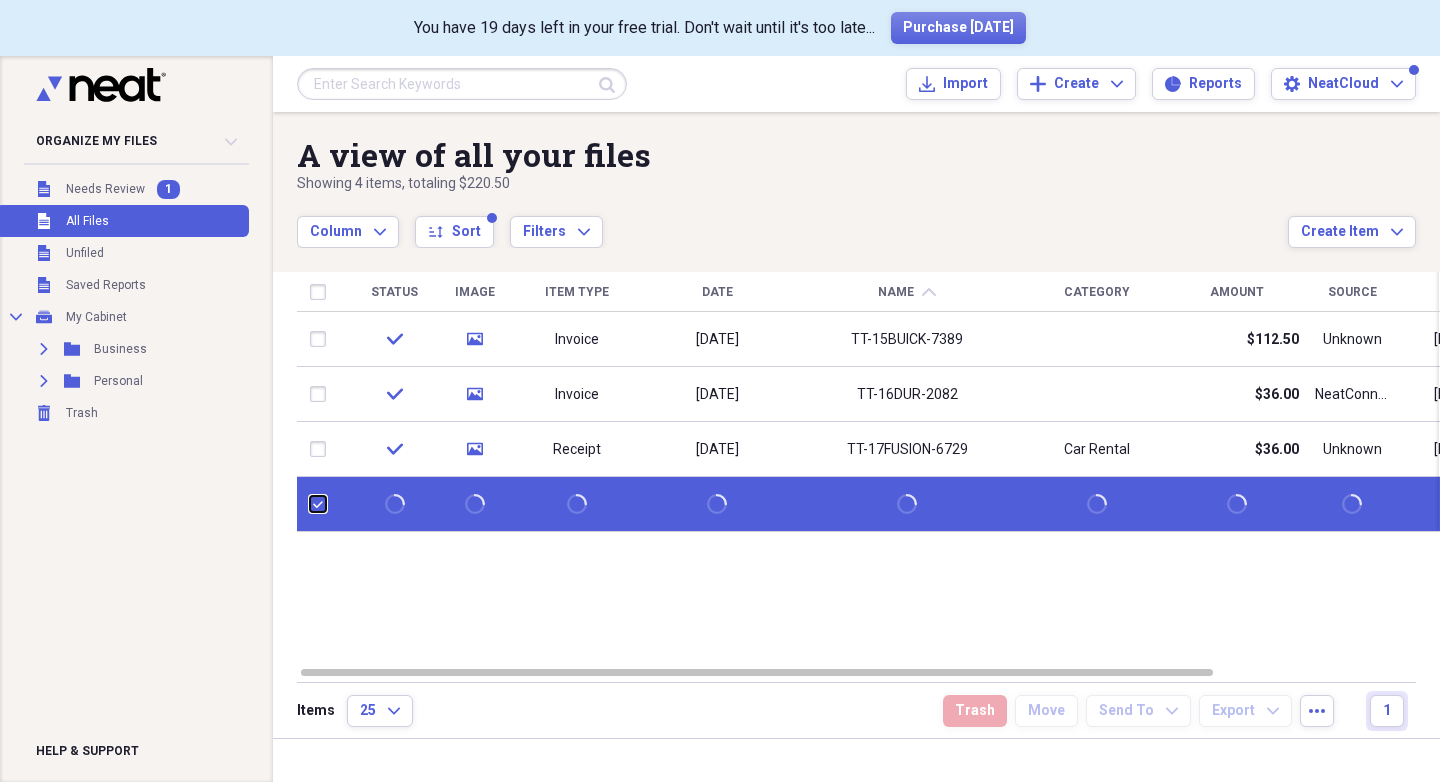 click at bounding box center [310, 504] 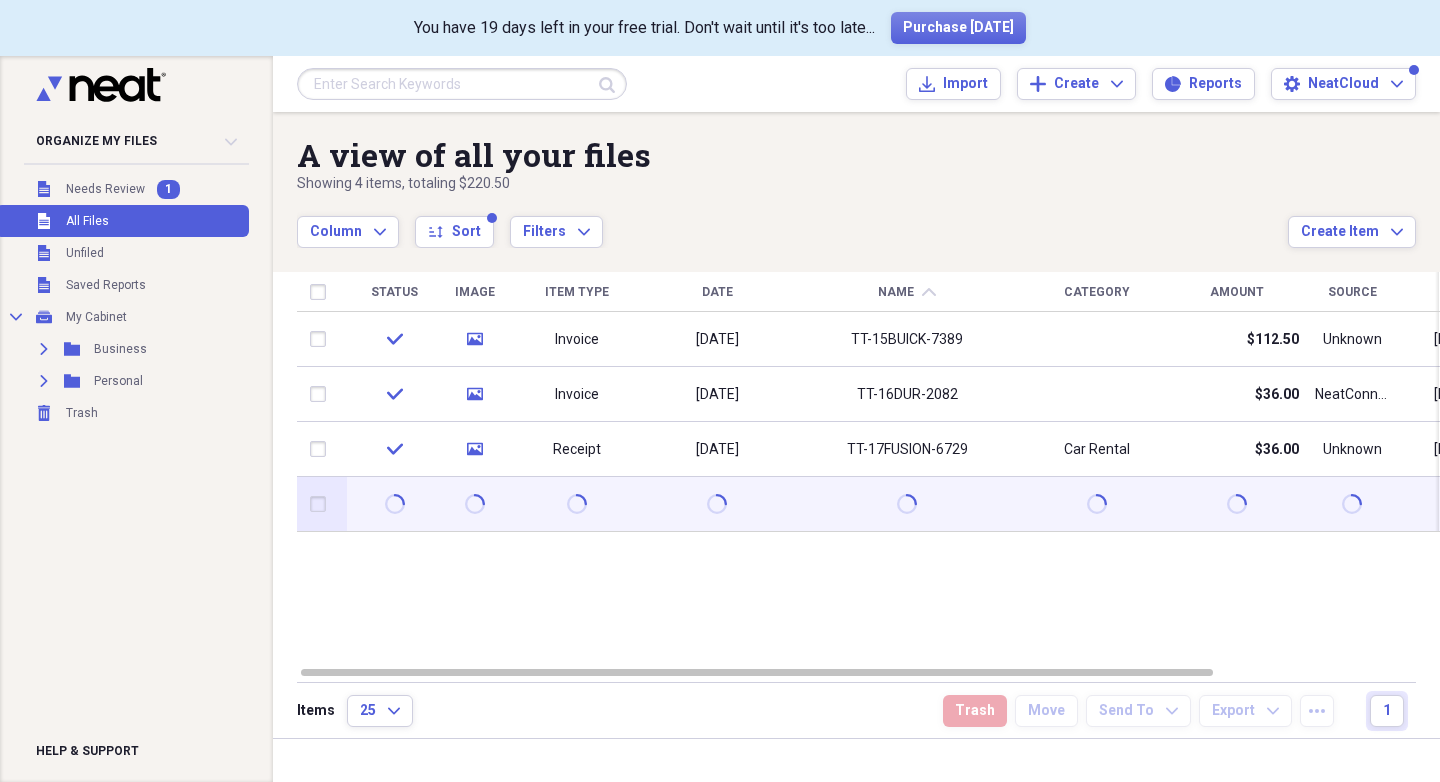 click at bounding box center [322, 504] 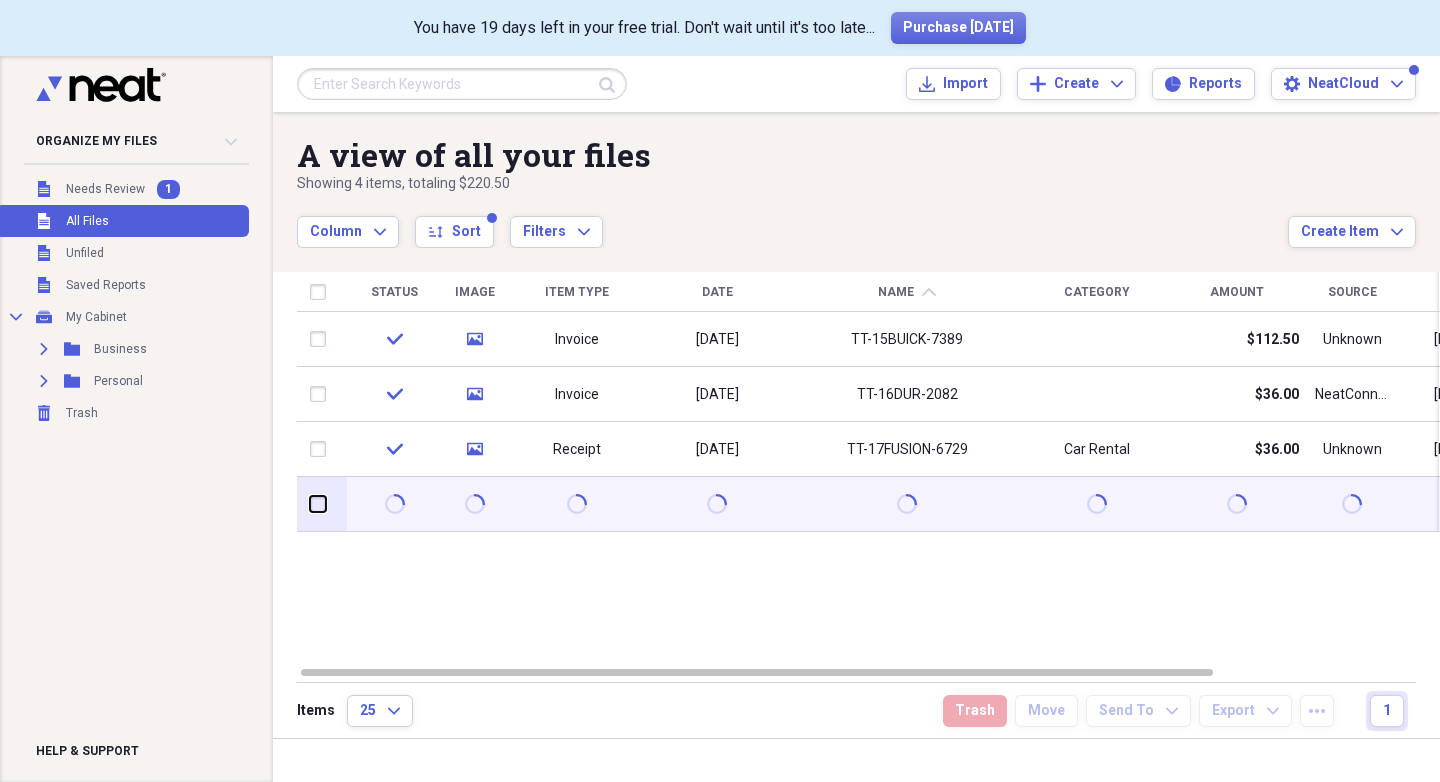 click at bounding box center [310, 504] 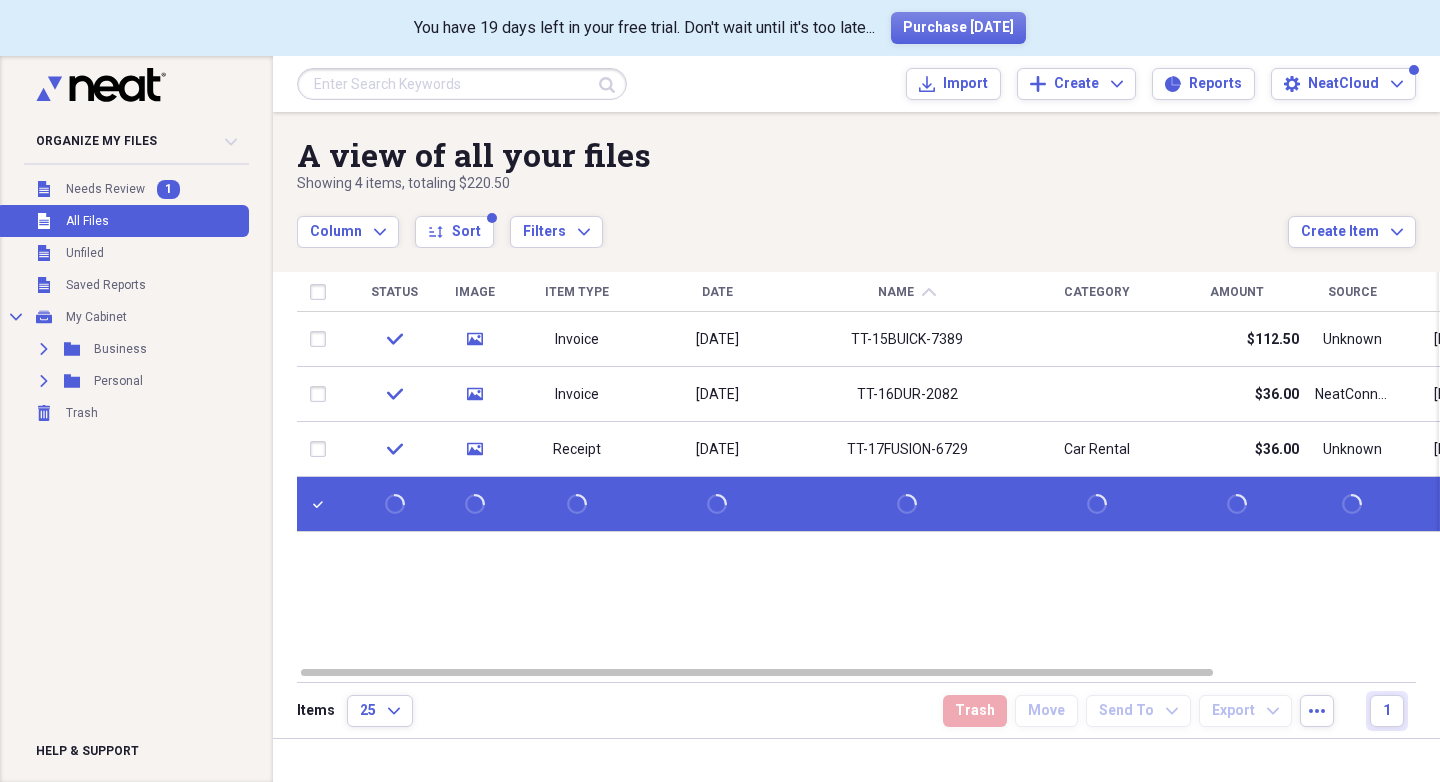 click on "1" at bounding box center (1387, 711) 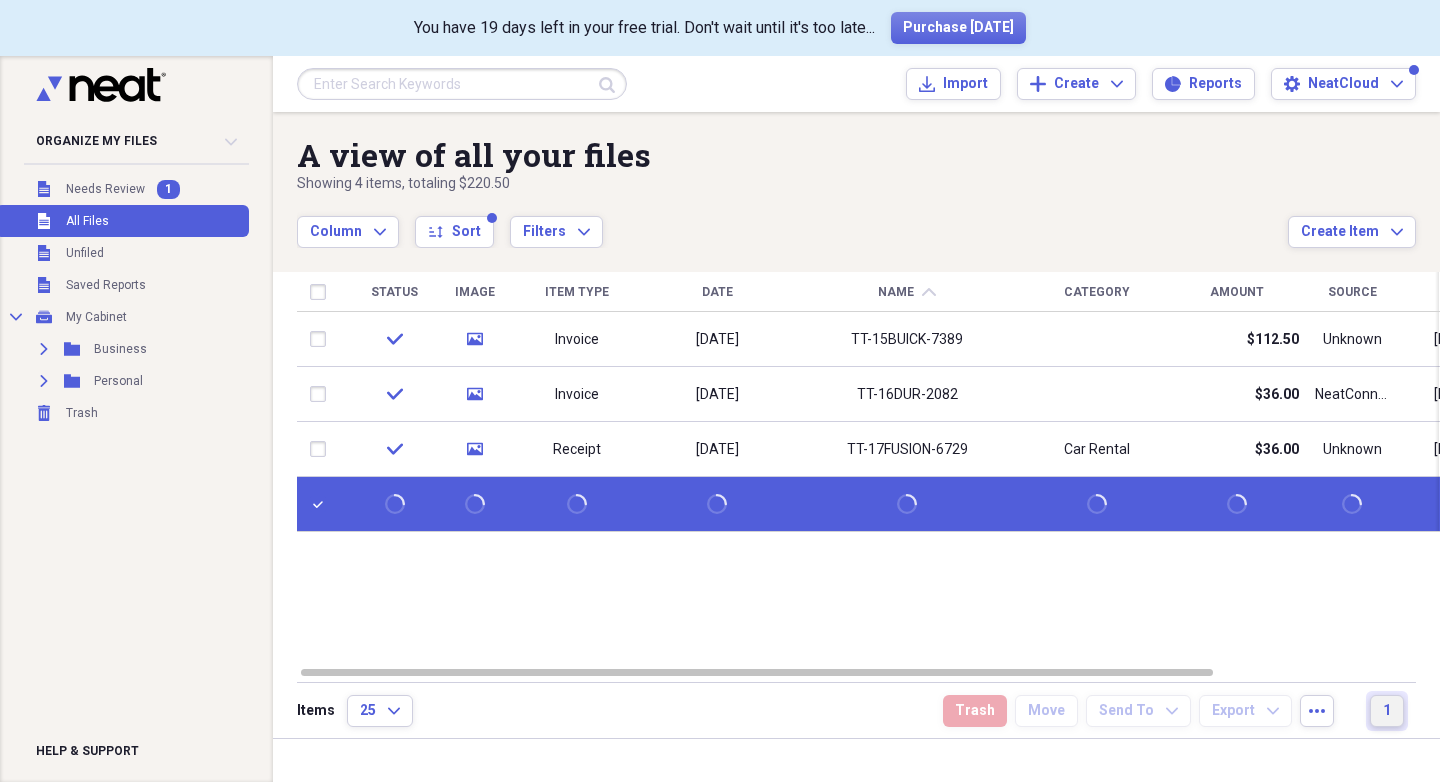 click on "1" at bounding box center (1387, 711) 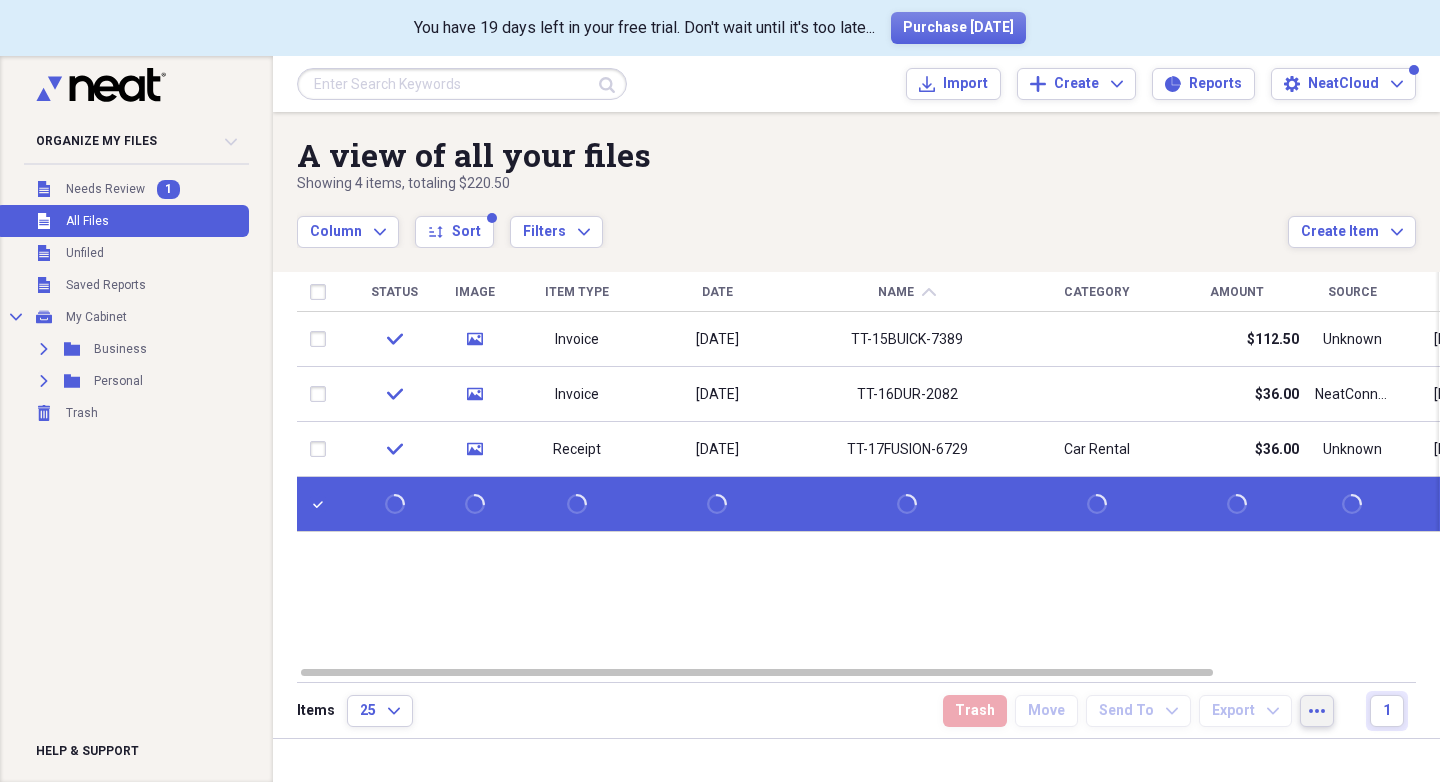 click on "more" at bounding box center [1317, 711] 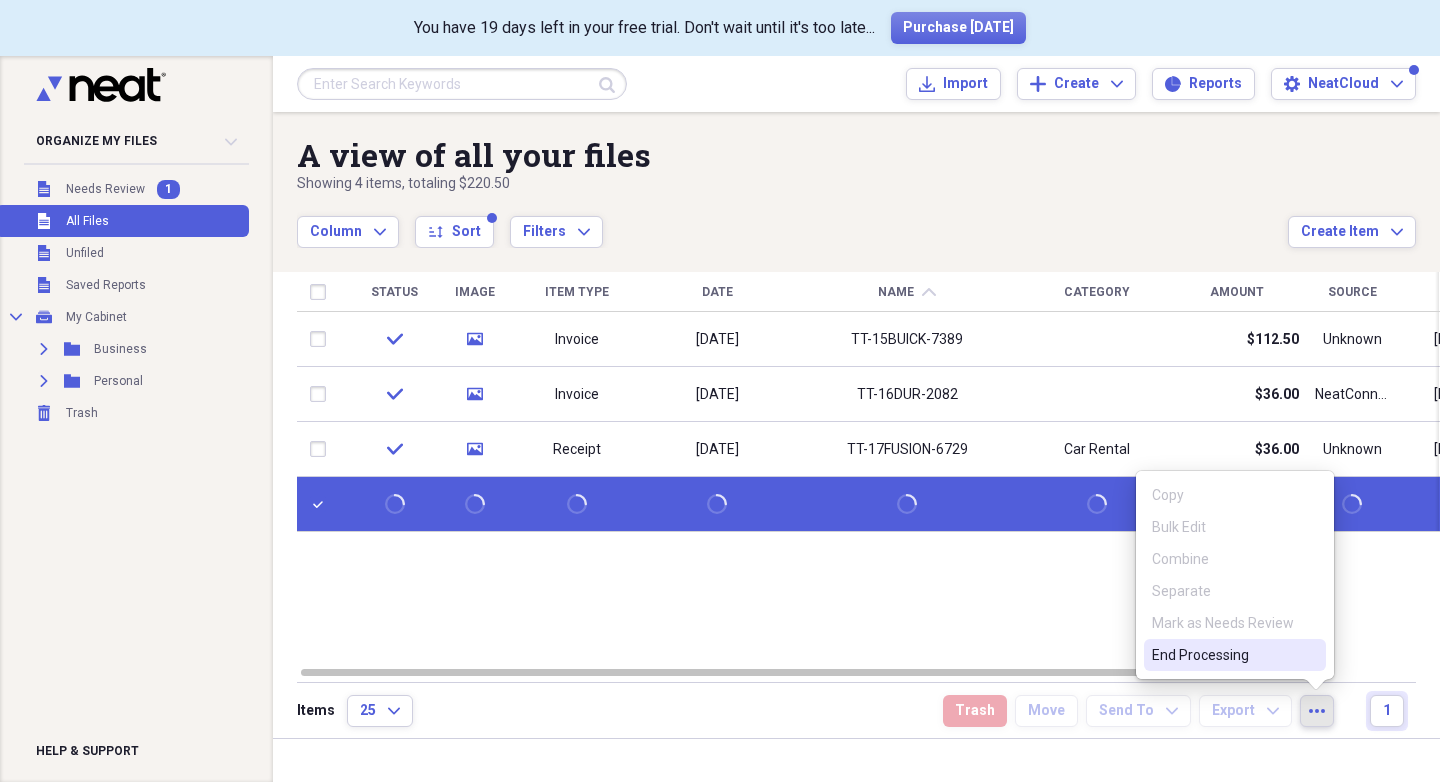 click on "Status Image Item Type Date Name chevron-up Category Amount Source Date Added Folder check media Invoice [DATE] TT-15BUICK-7389 $112.50 Unknown [DATE] 4:14 pm Unfiled check media Invoice [DATE] TT-16DUR-2082 $36.00 NeatConnect [DATE] 2:45 pm Unfiled check media Receipt [DATE] TT-17FUSION-6729 Car Rental $36.00 Unknown [DATE] 4:20 pm Unfiled" at bounding box center (868, 468) 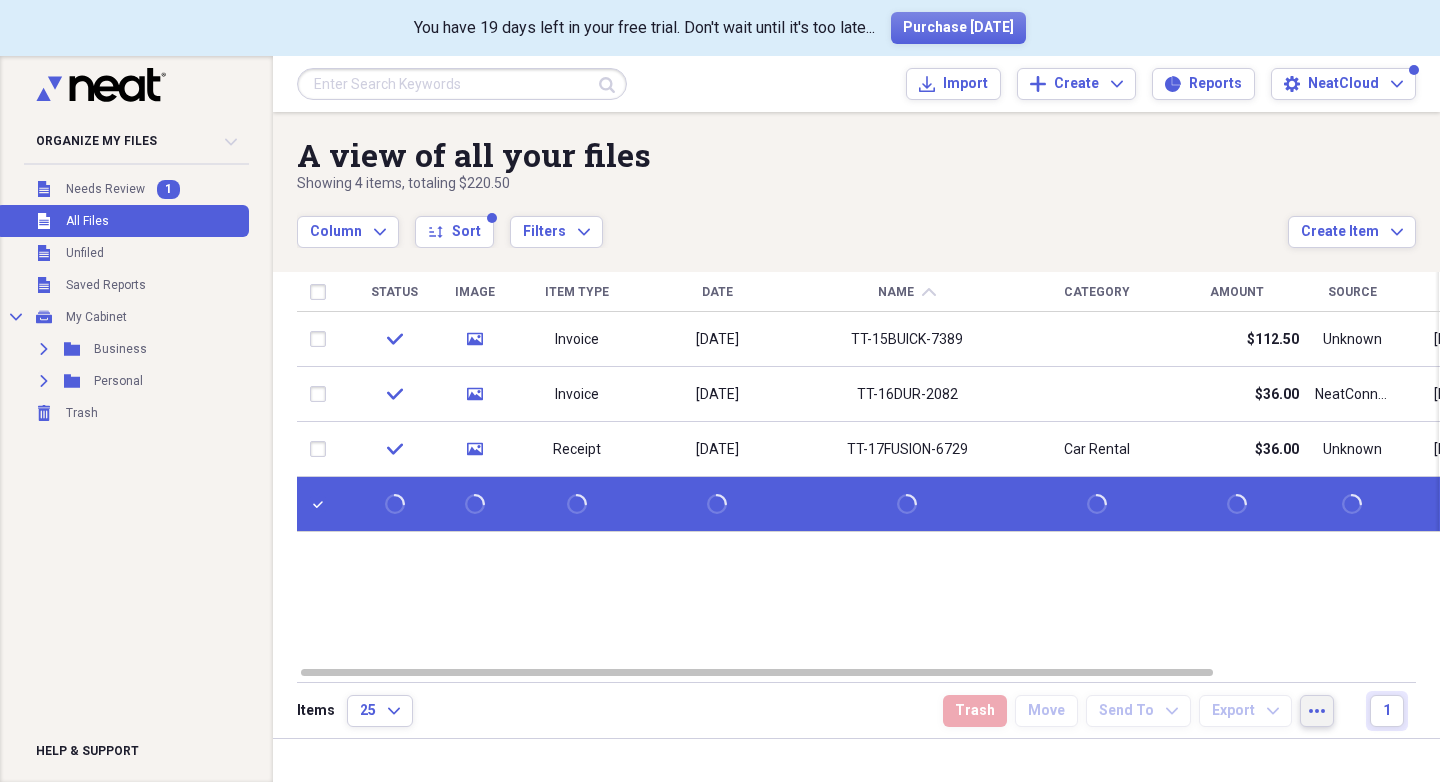 click 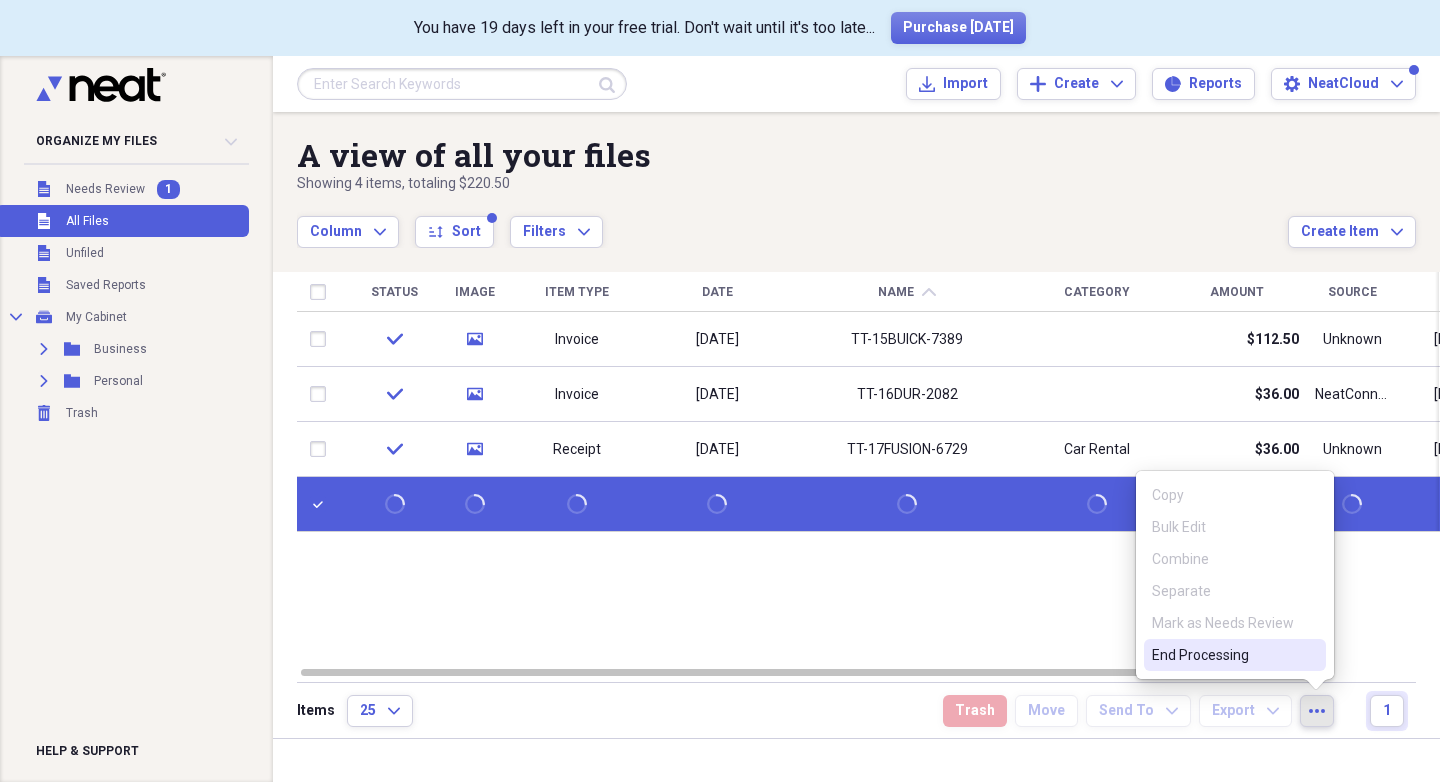 click on "End Processing" at bounding box center [1235, 655] 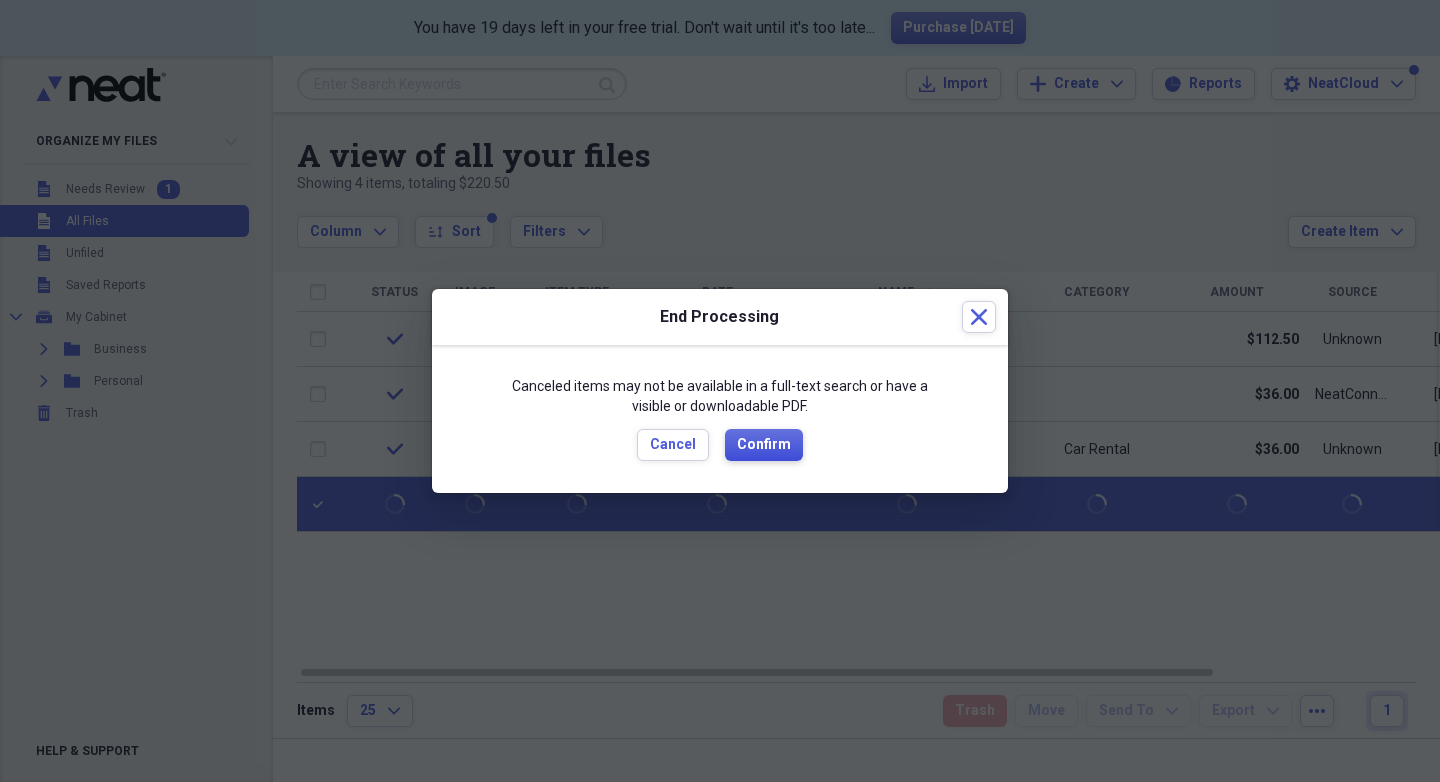 click on "Confirm" at bounding box center (764, 445) 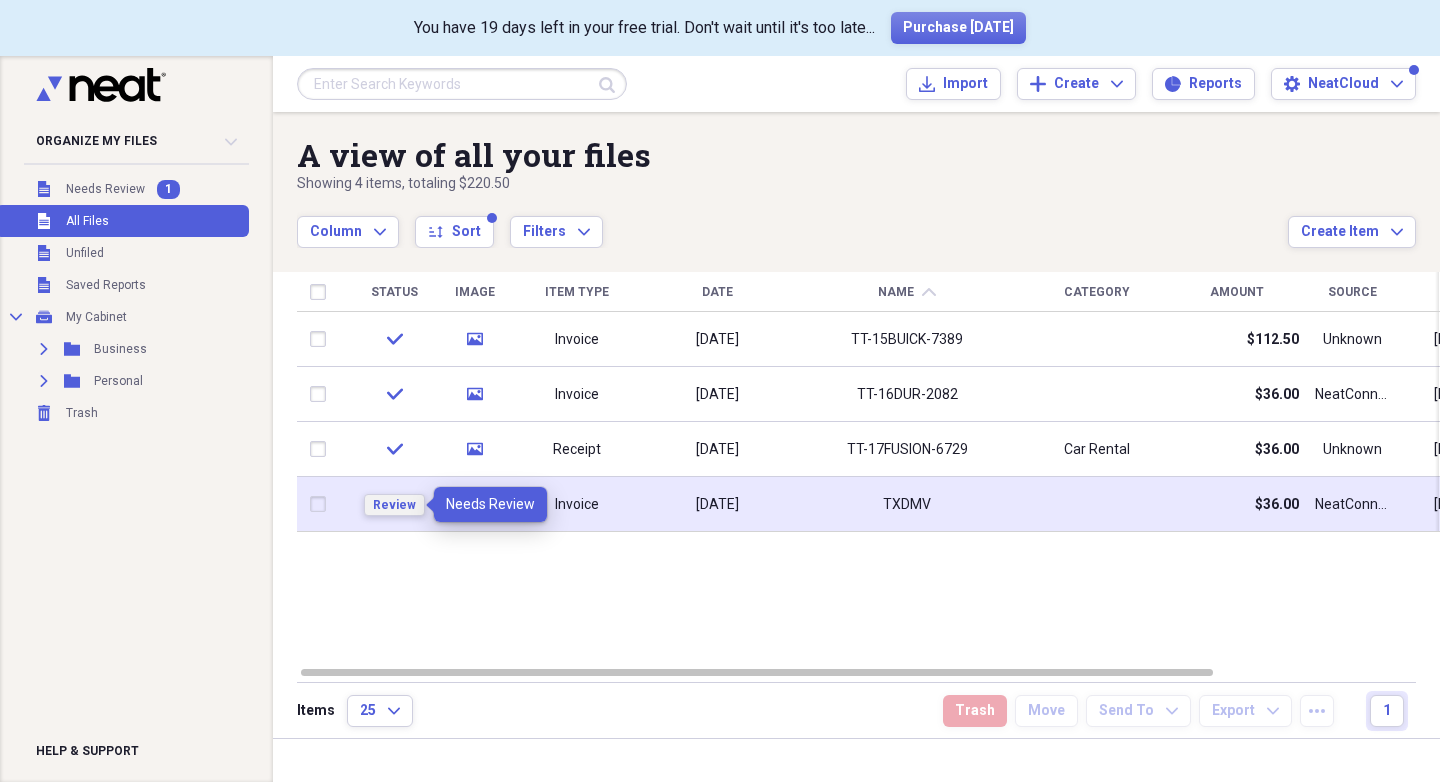 click on "Review" at bounding box center (394, 505) 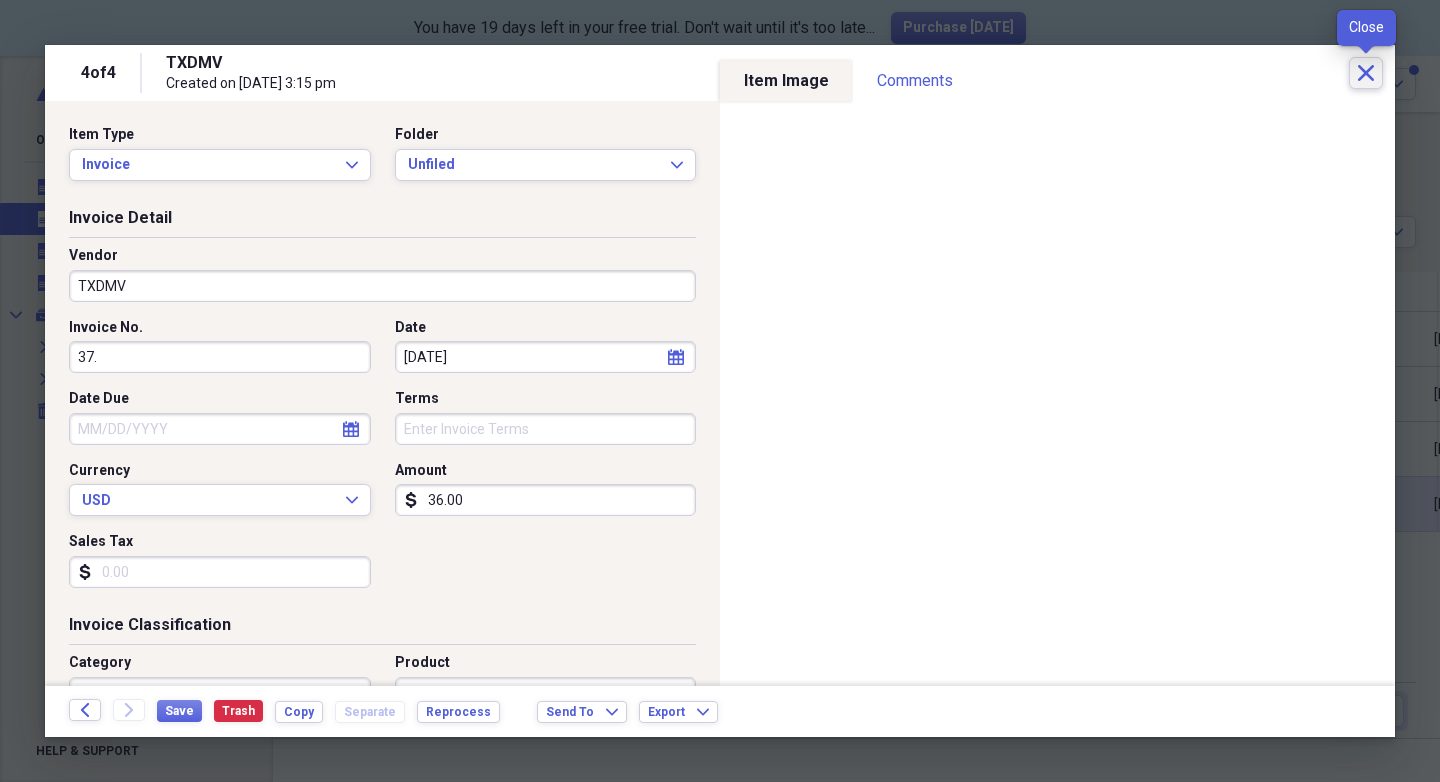 click on "Close" at bounding box center (1366, 73) 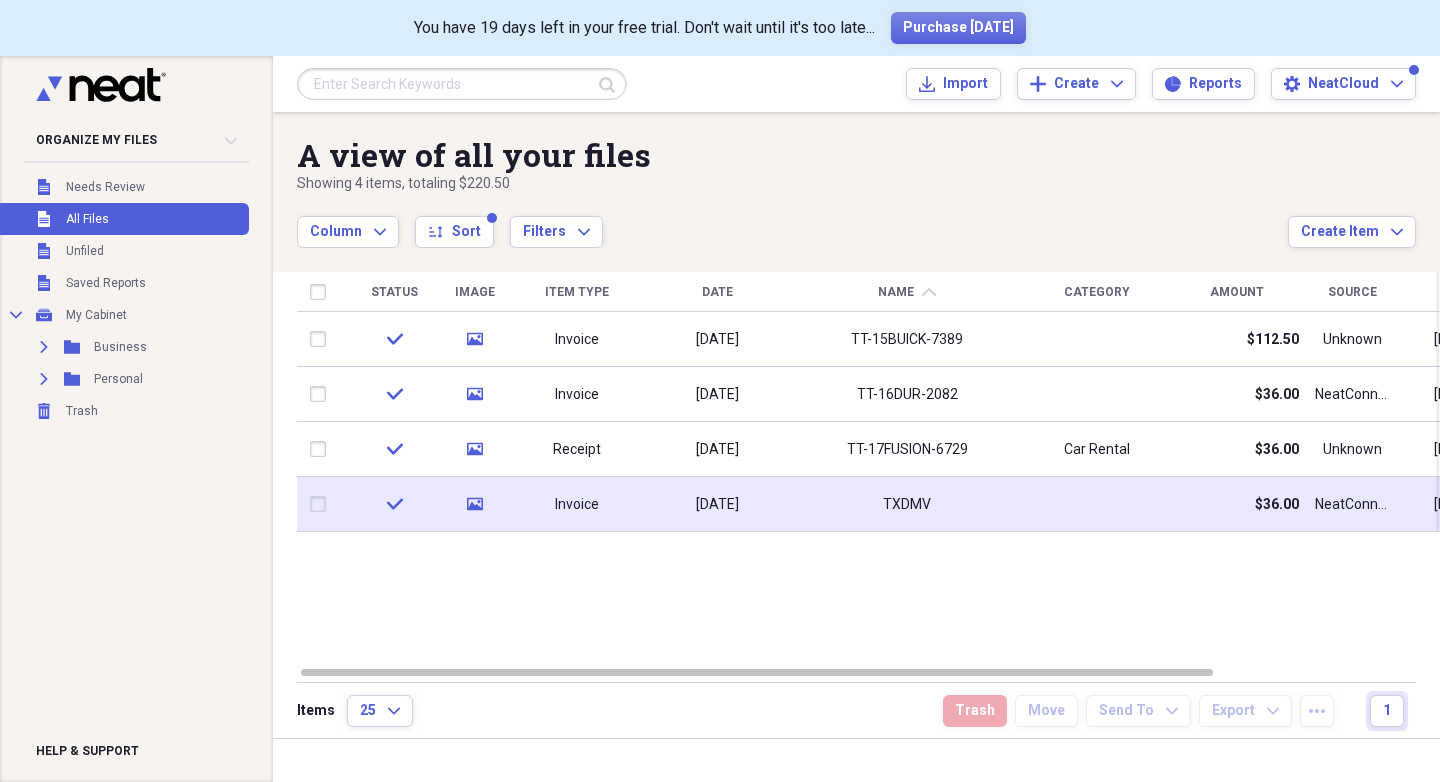 click at bounding box center [322, 504] 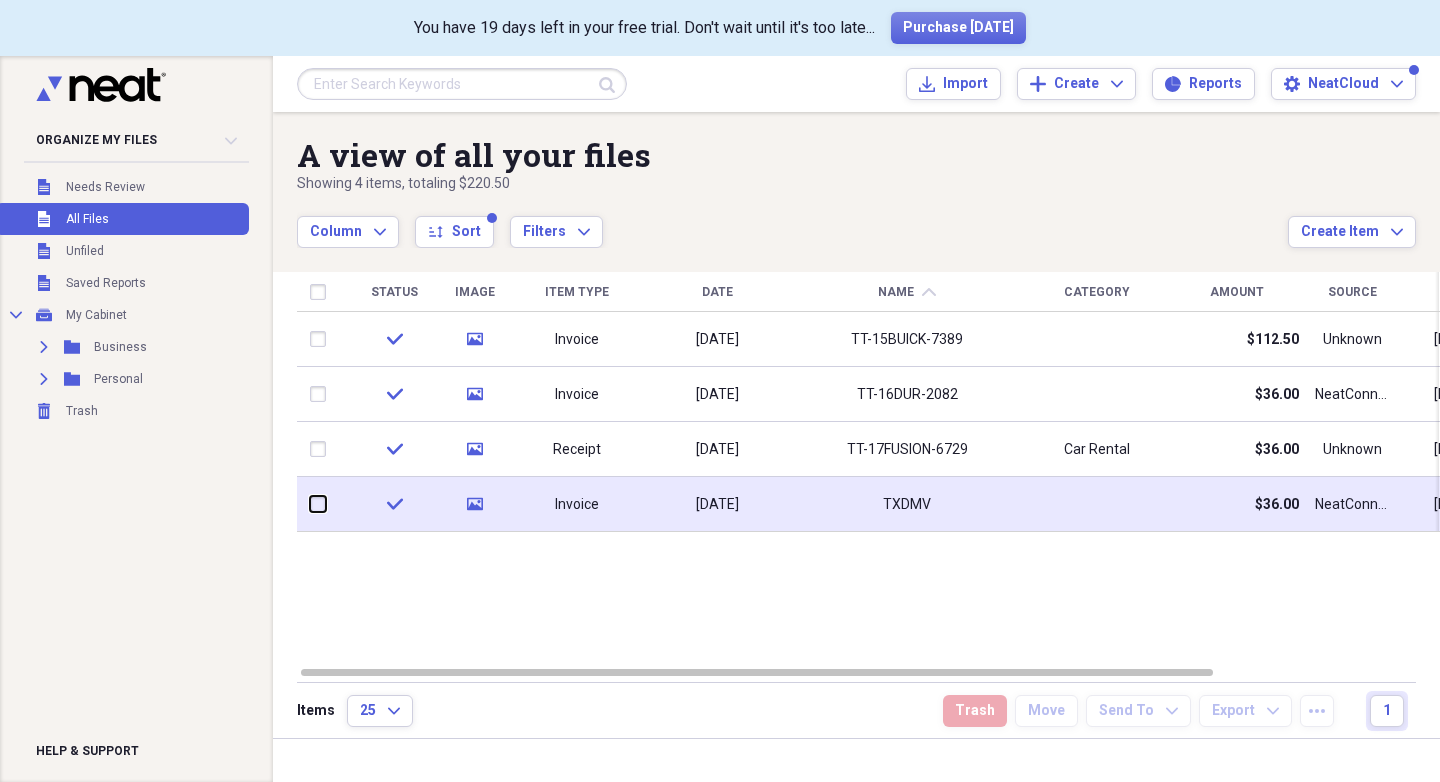 click at bounding box center [310, 504] 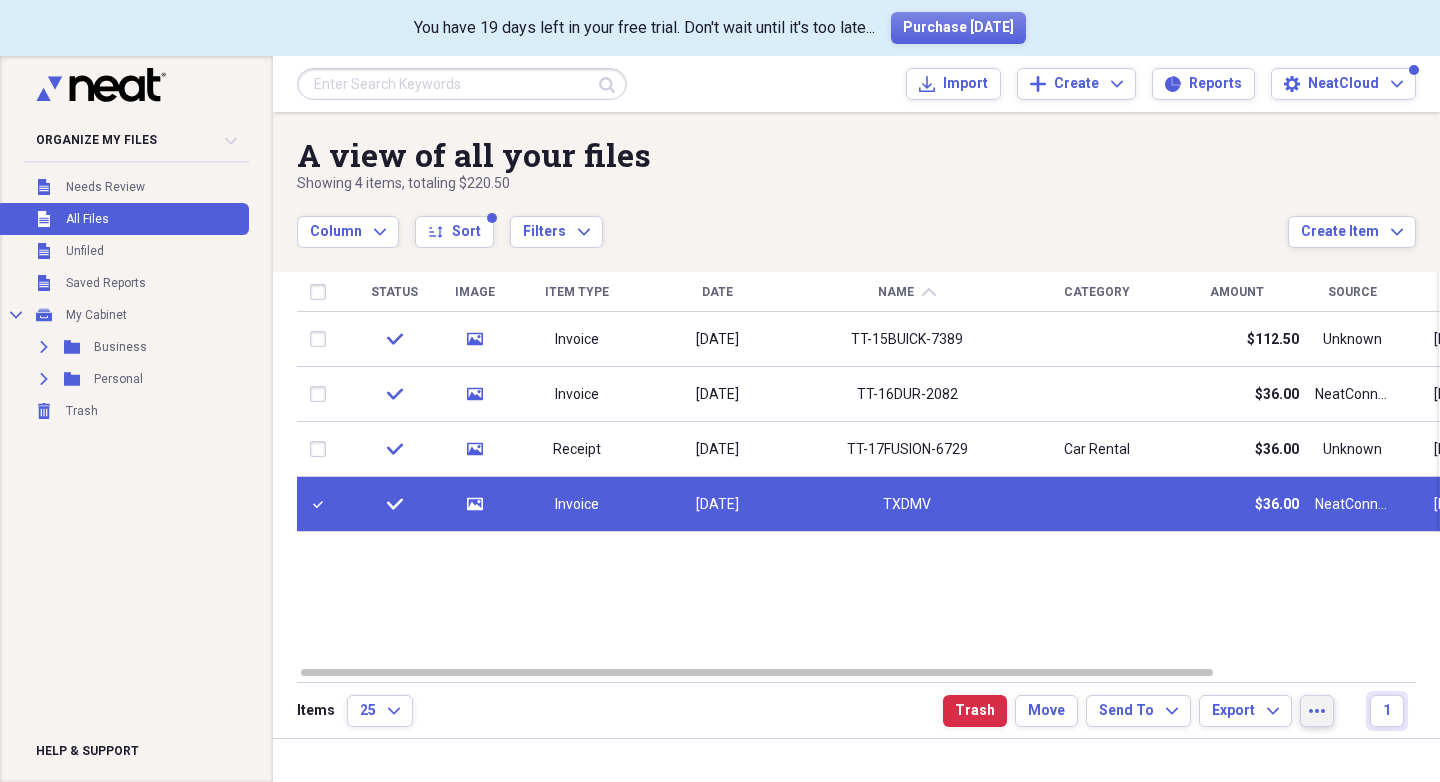 click on "more" at bounding box center [1317, 711] 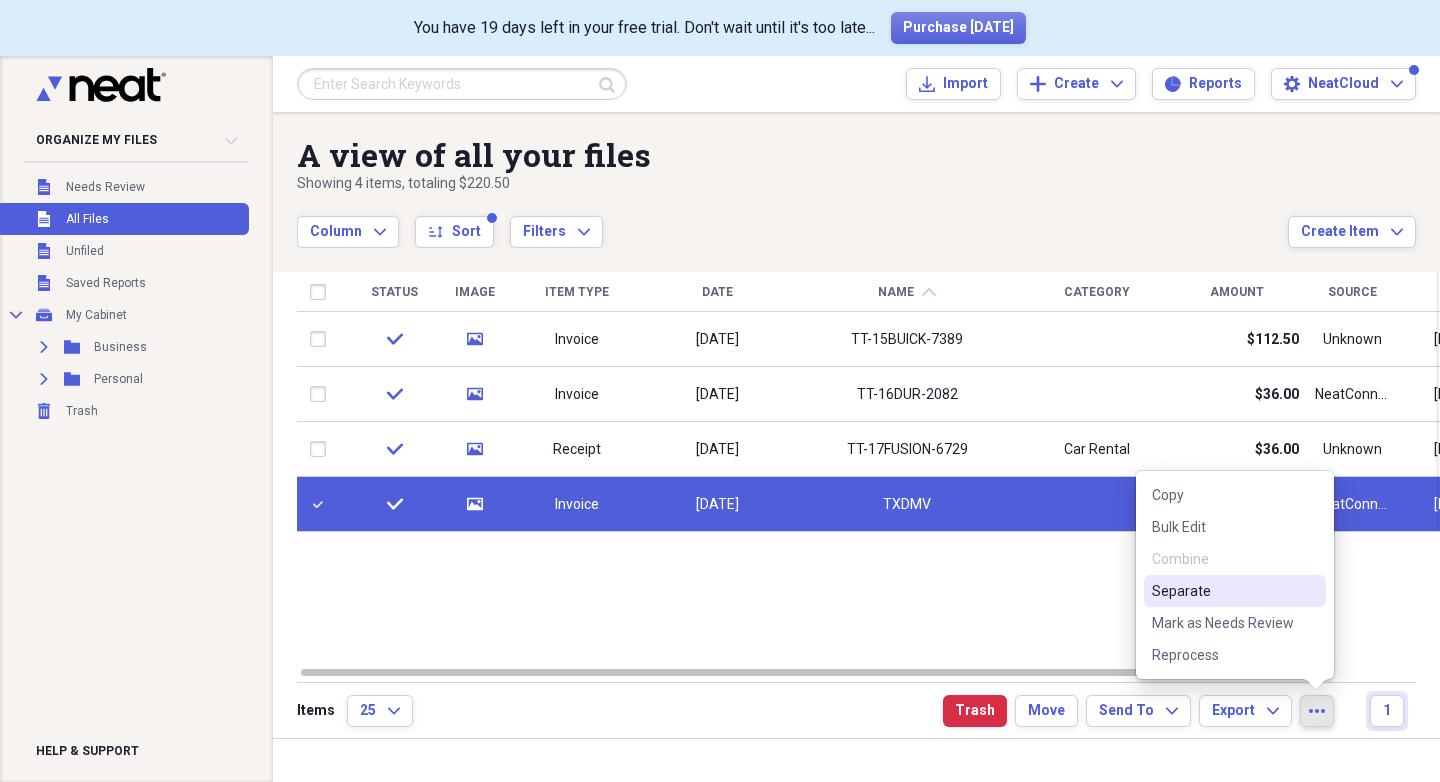 click on "Separate" at bounding box center [1223, 591] 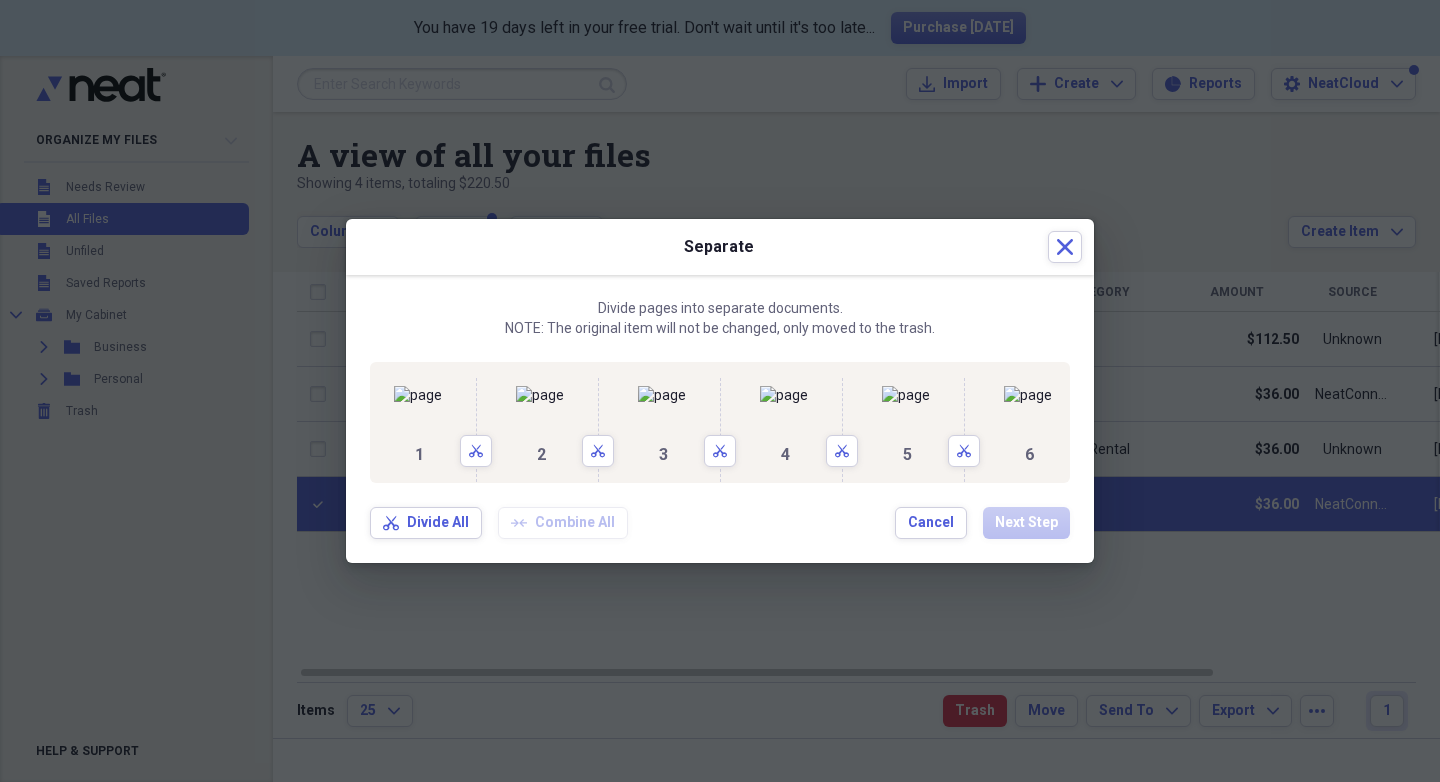 scroll, scrollTop: 0, scrollLeft: 231, axis: horizontal 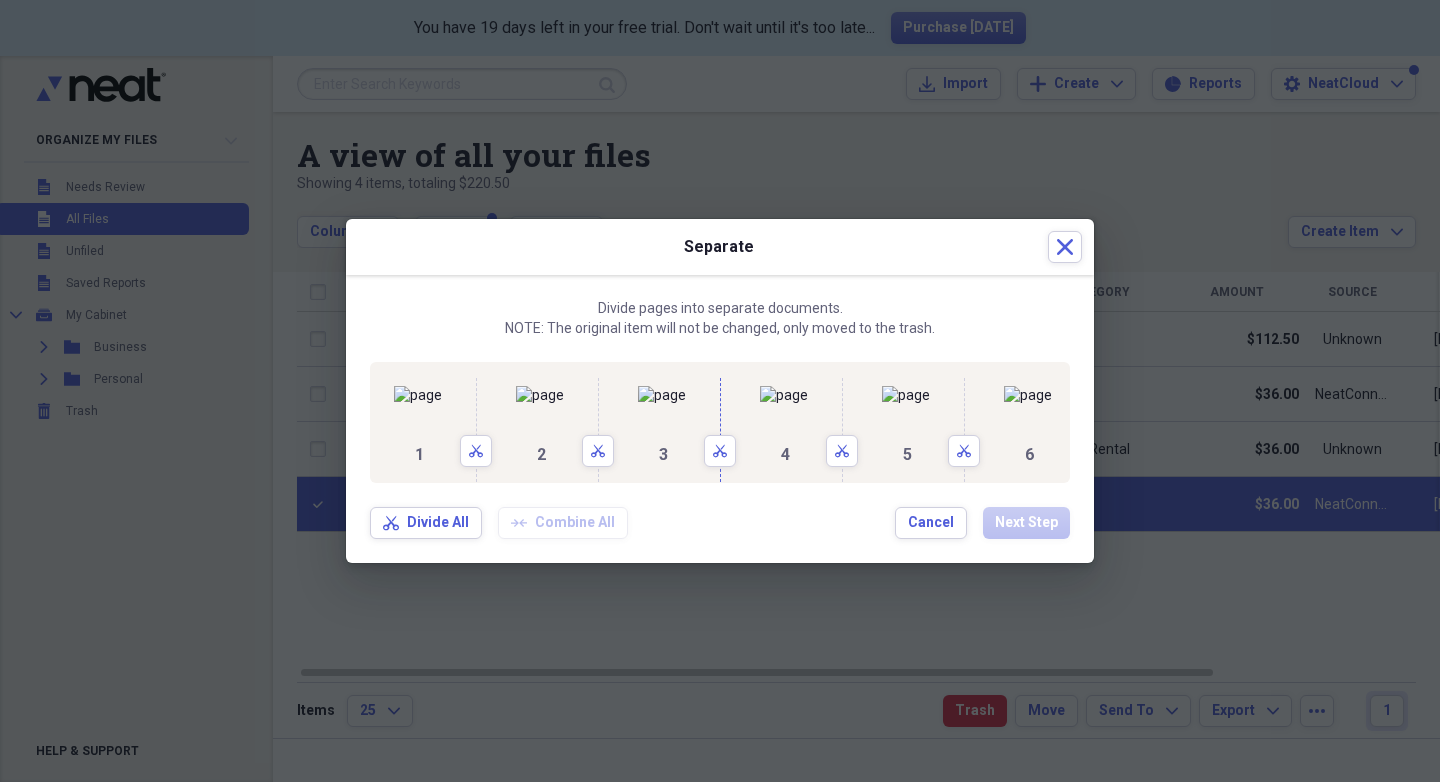 click on "Scissors" at bounding box center (720, 422) 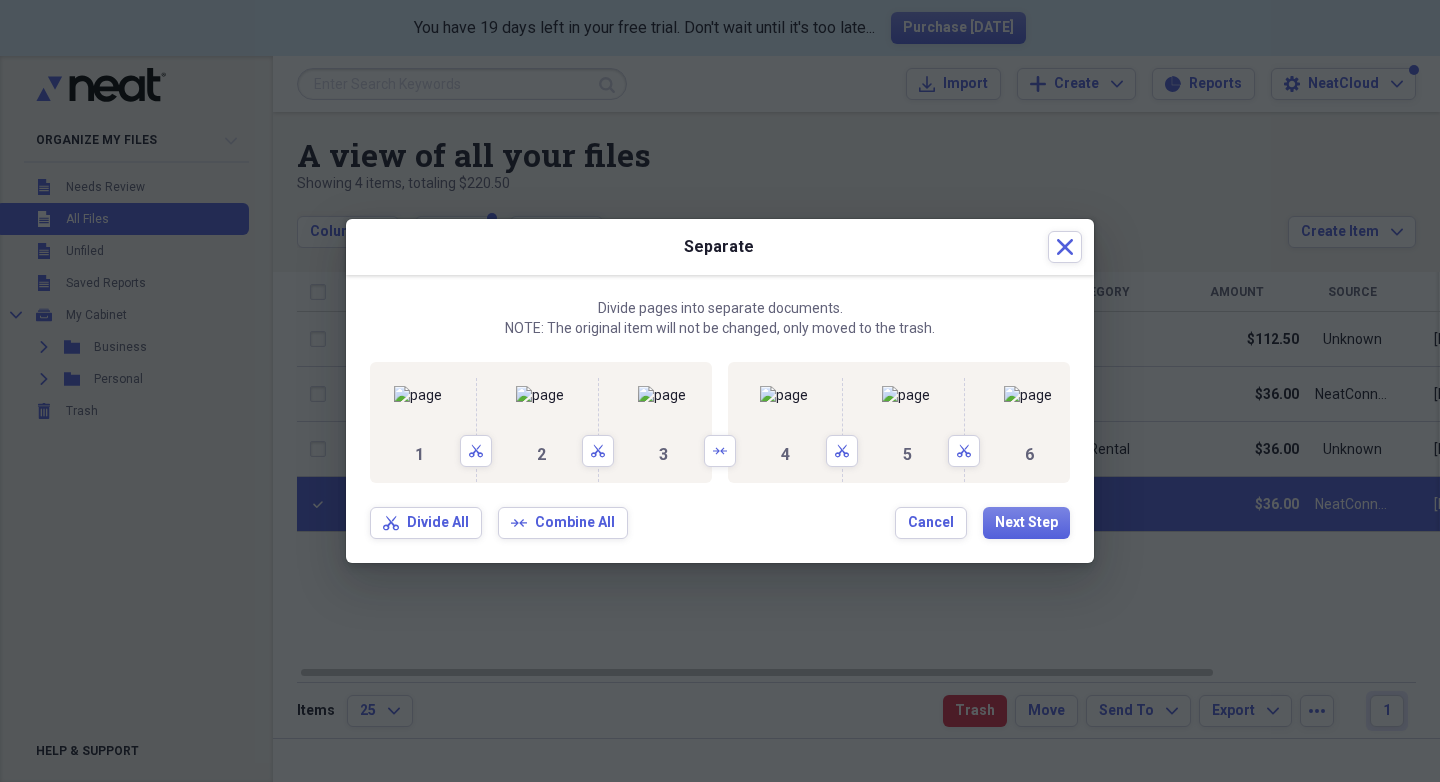 scroll, scrollTop: 0, scrollLeft: 440, axis: horizontal 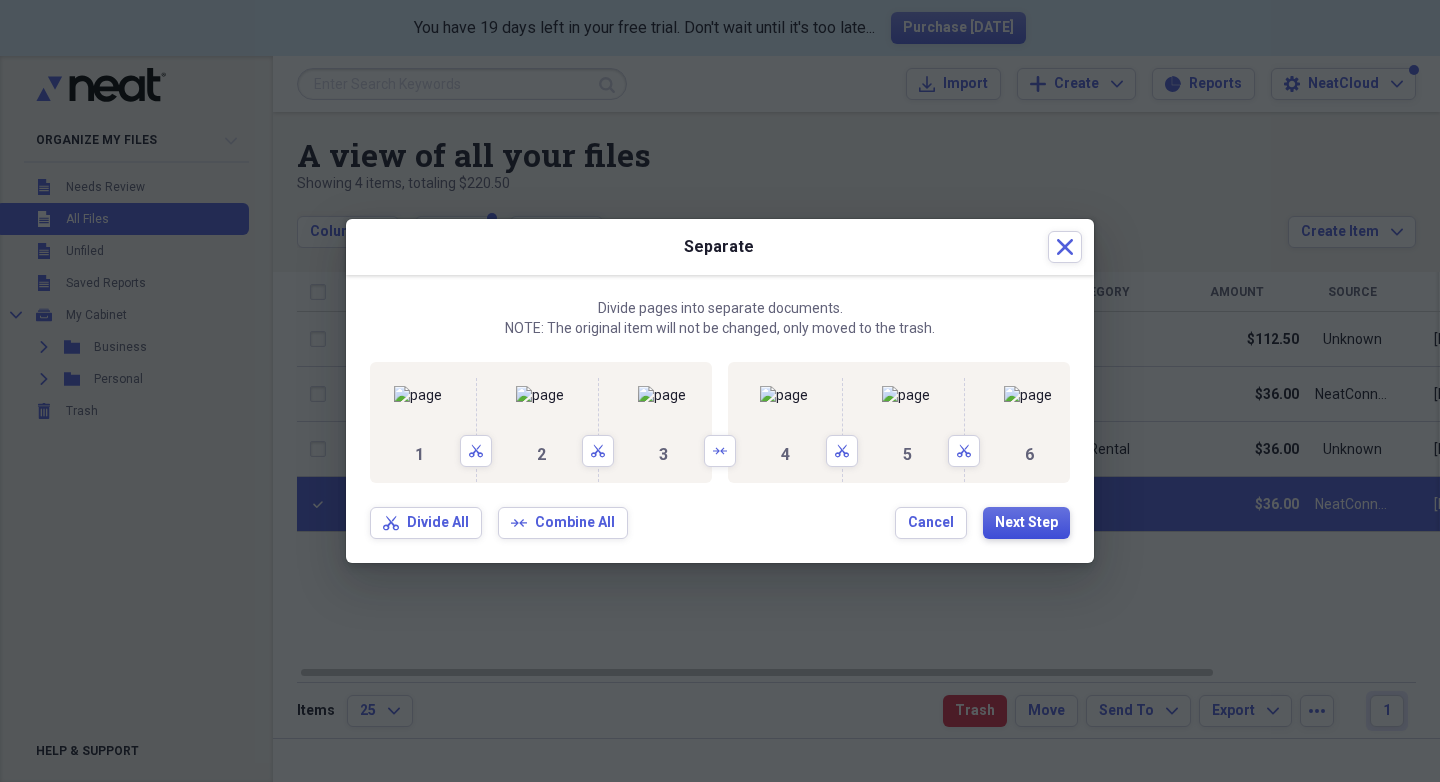click on "Next Step" at bounding box center [1026, 523] 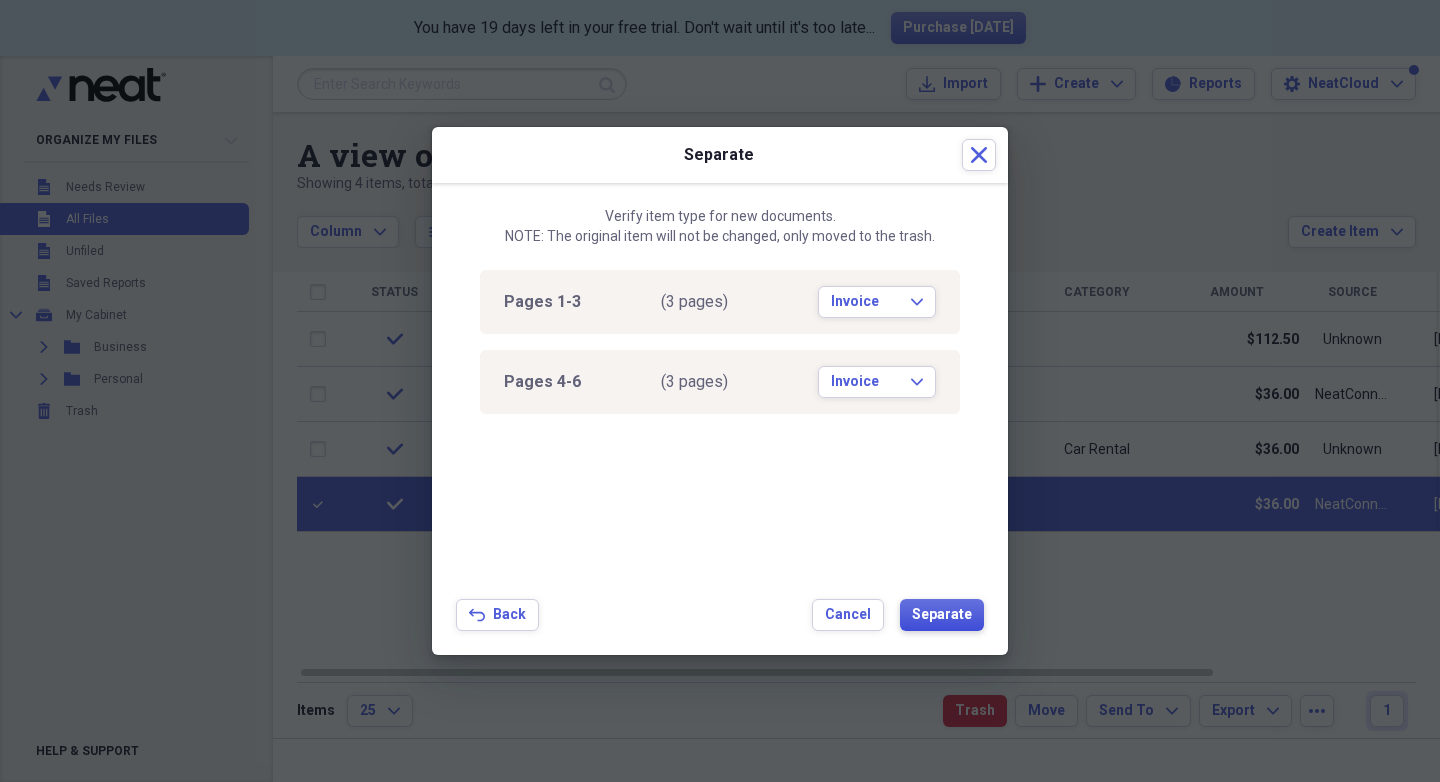 click on "Separate" at bounding box center (942, 615) 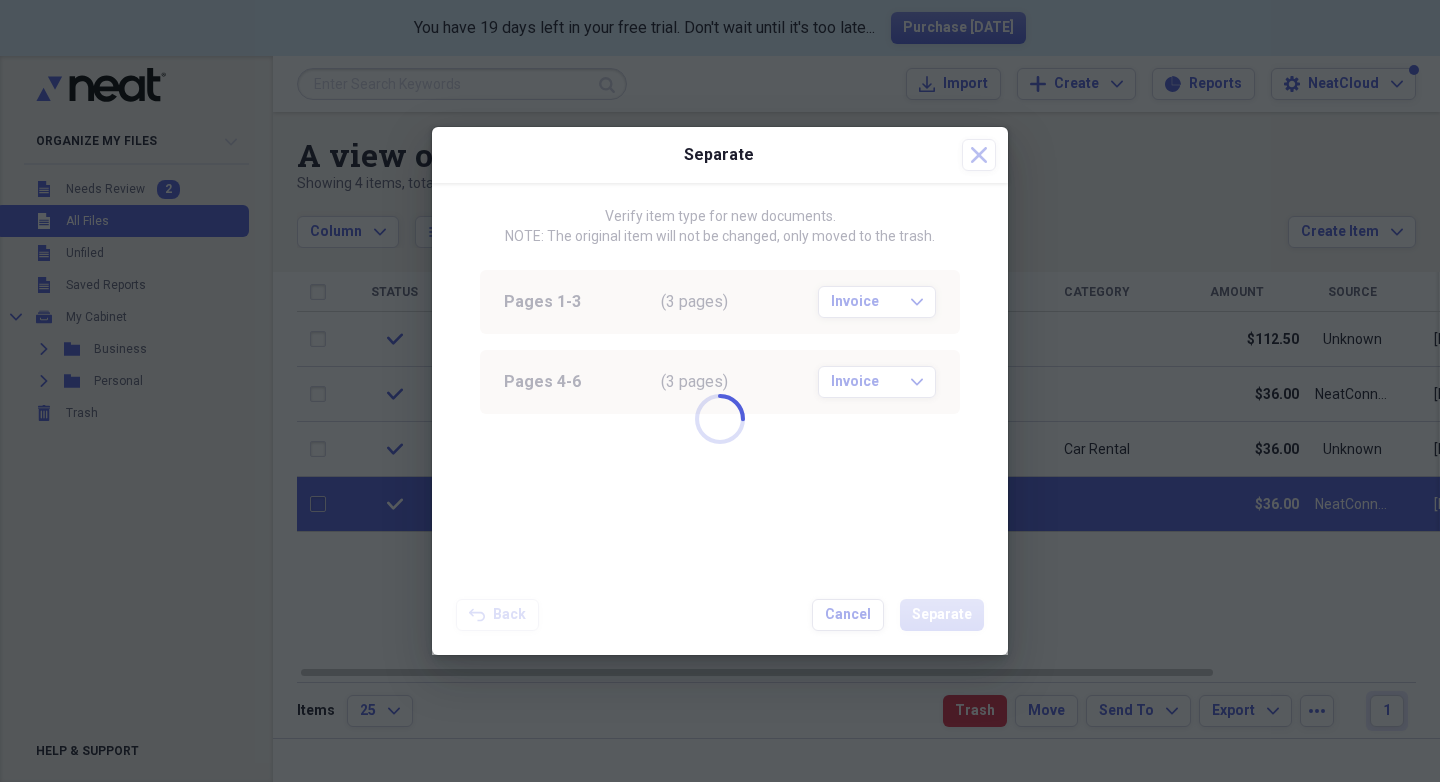 checkbox on "false" 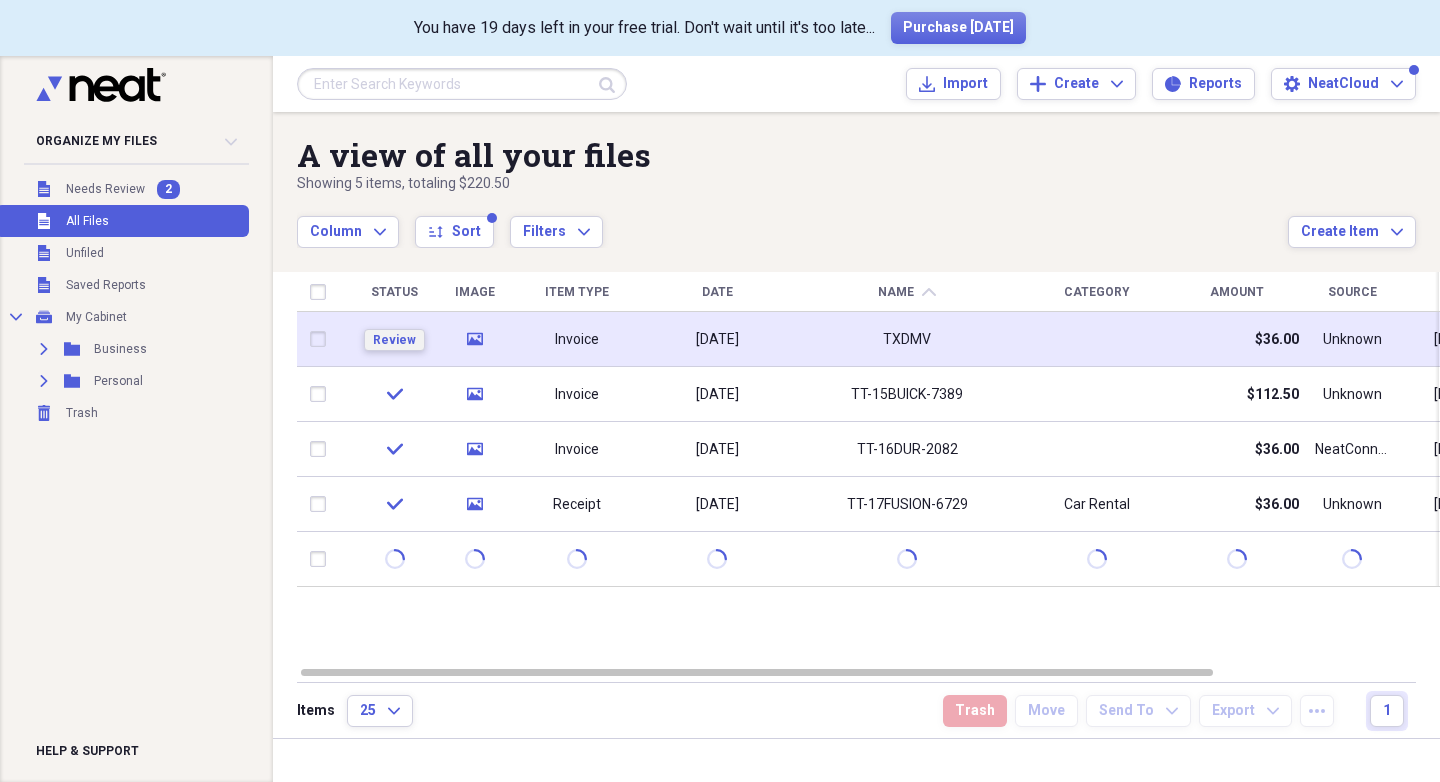 click on "Review" at bounding box center [394, 340] 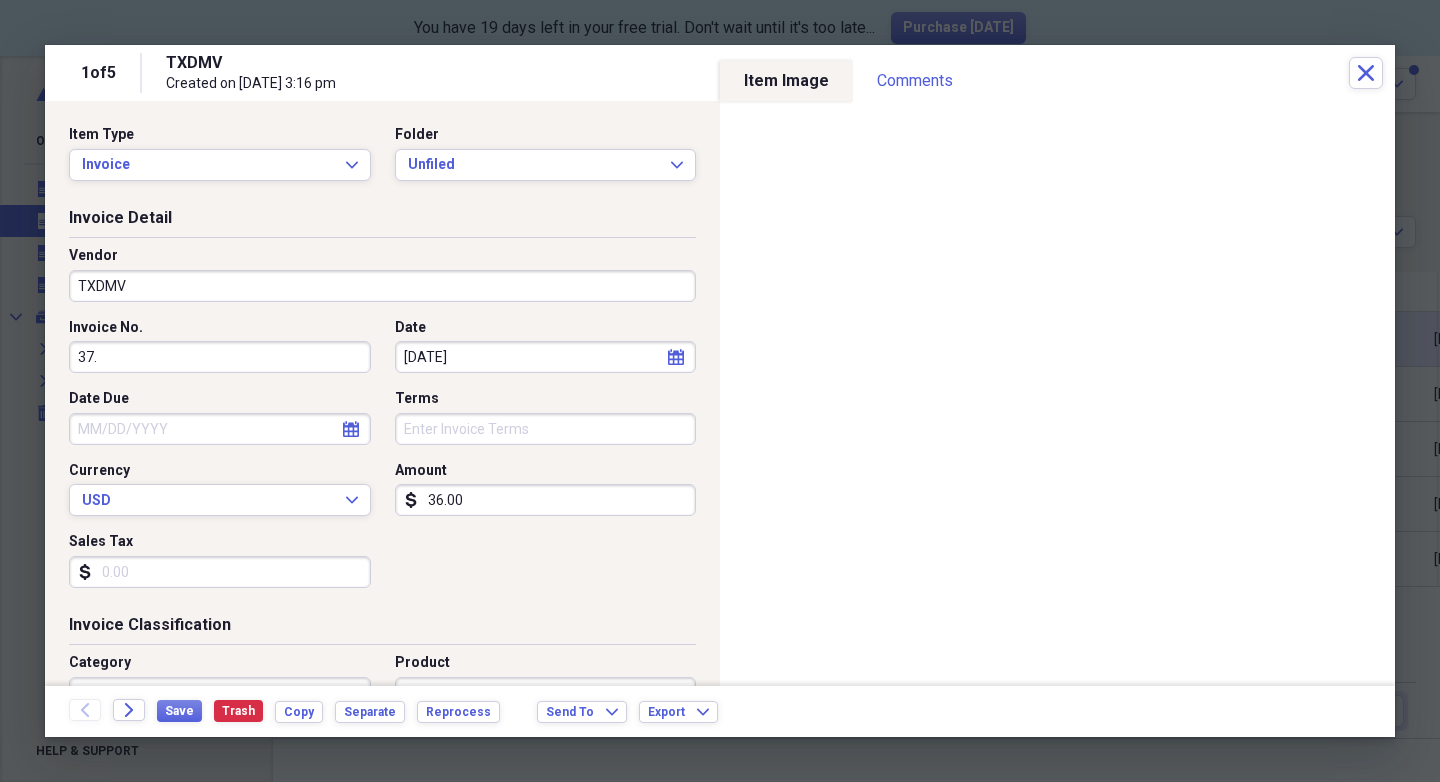 click on "TXDMV" at bounding box center [382, 286] 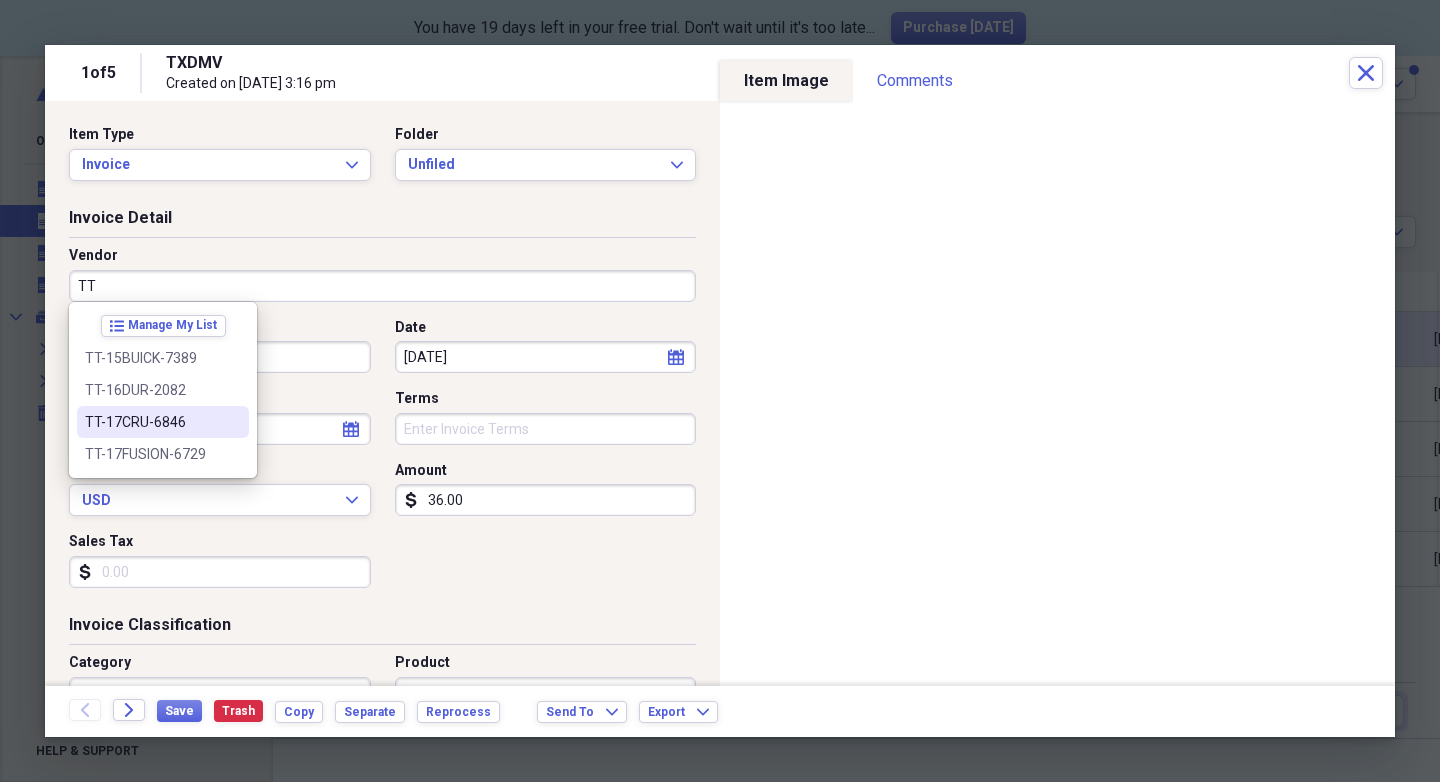 click on "TT-17CRU-6846" at bounding box center [163, 422] 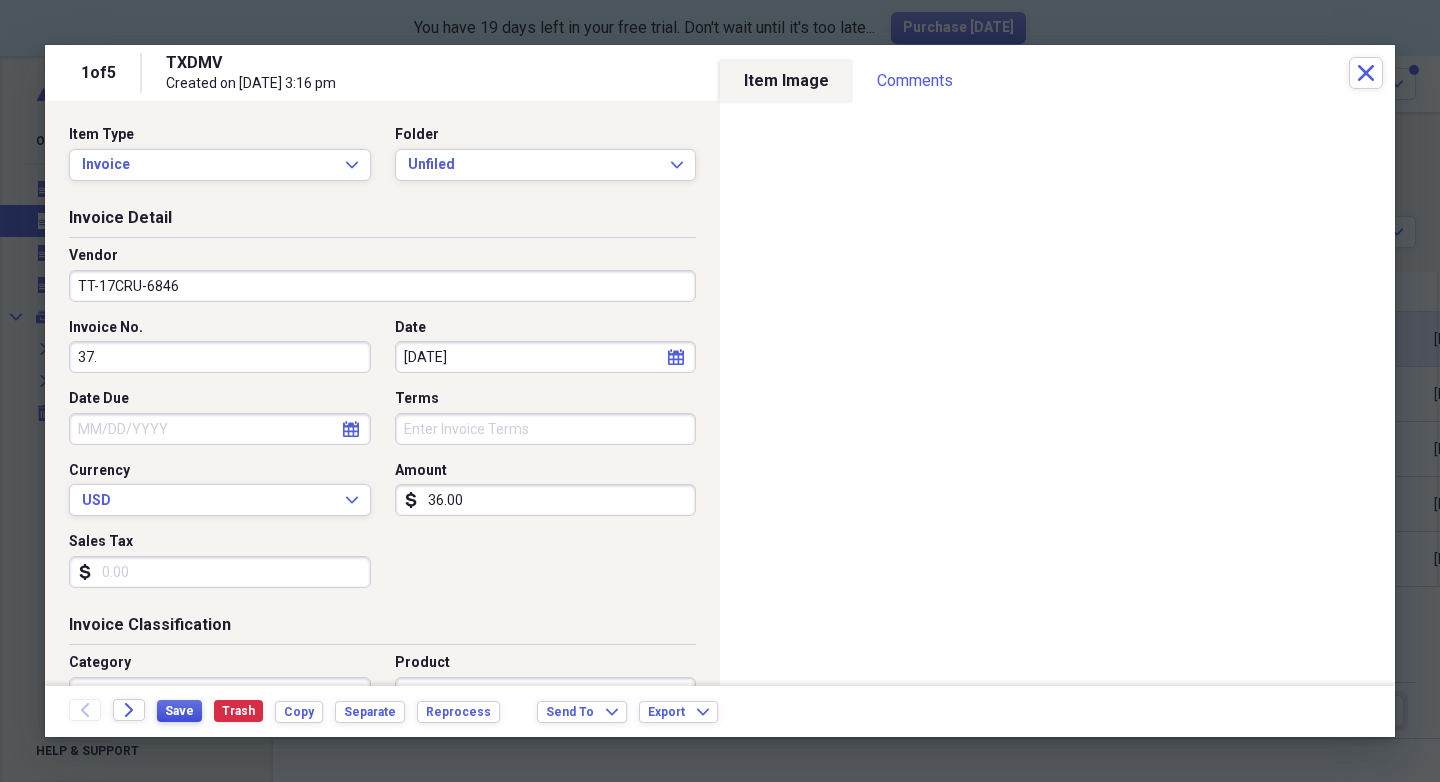 click on "Save" at bounding box center [179, 711] 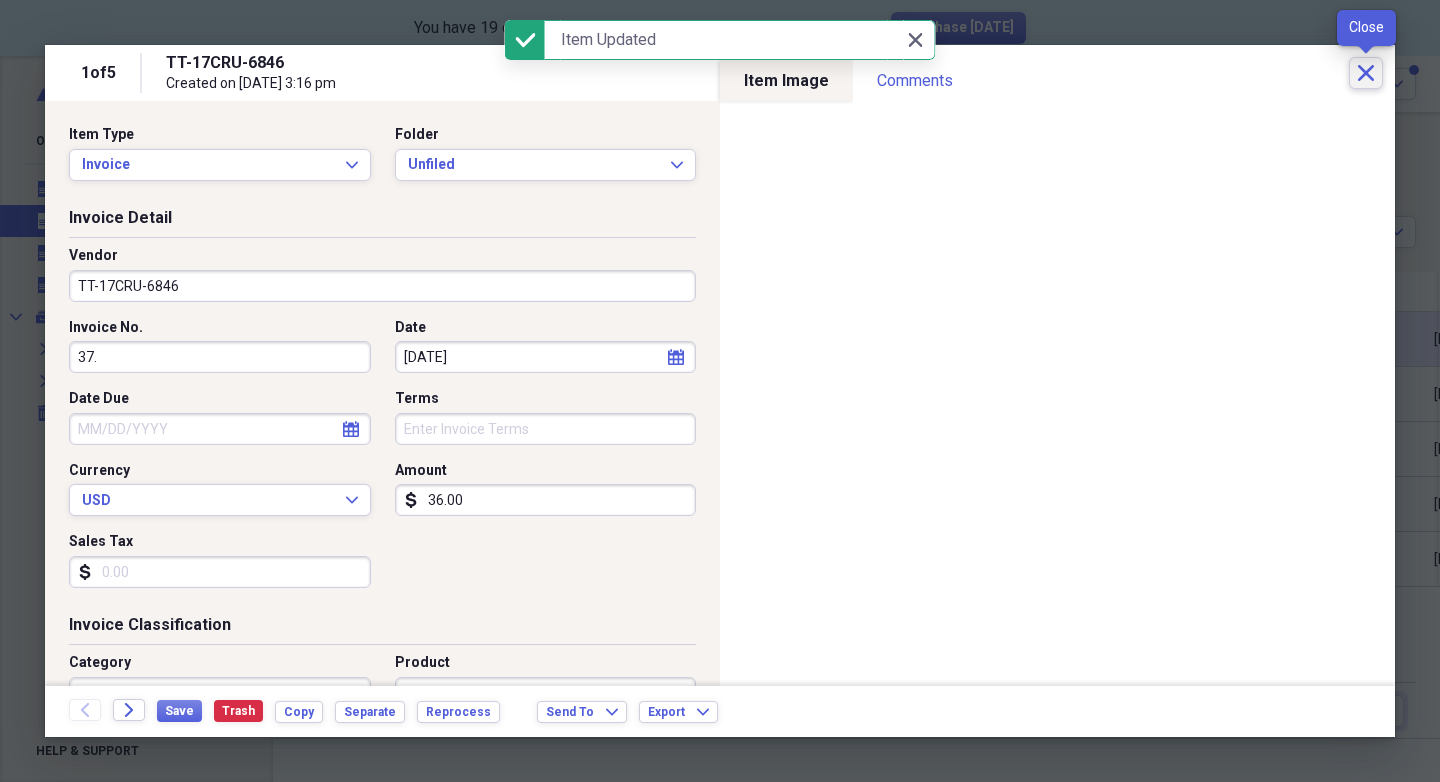 click on "Close" at bounding box center (1366, 73) 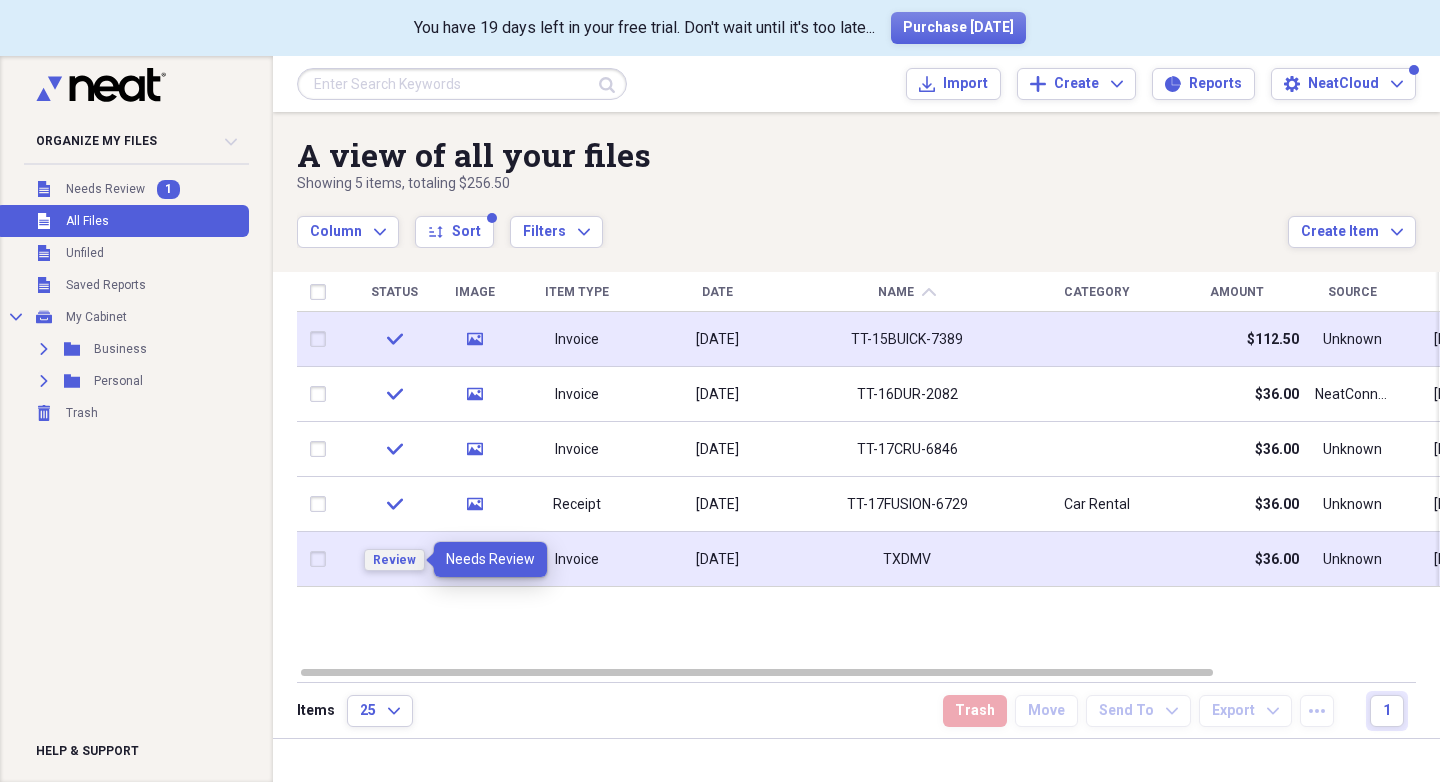 click on "Review" at bounding box center (394, 560) 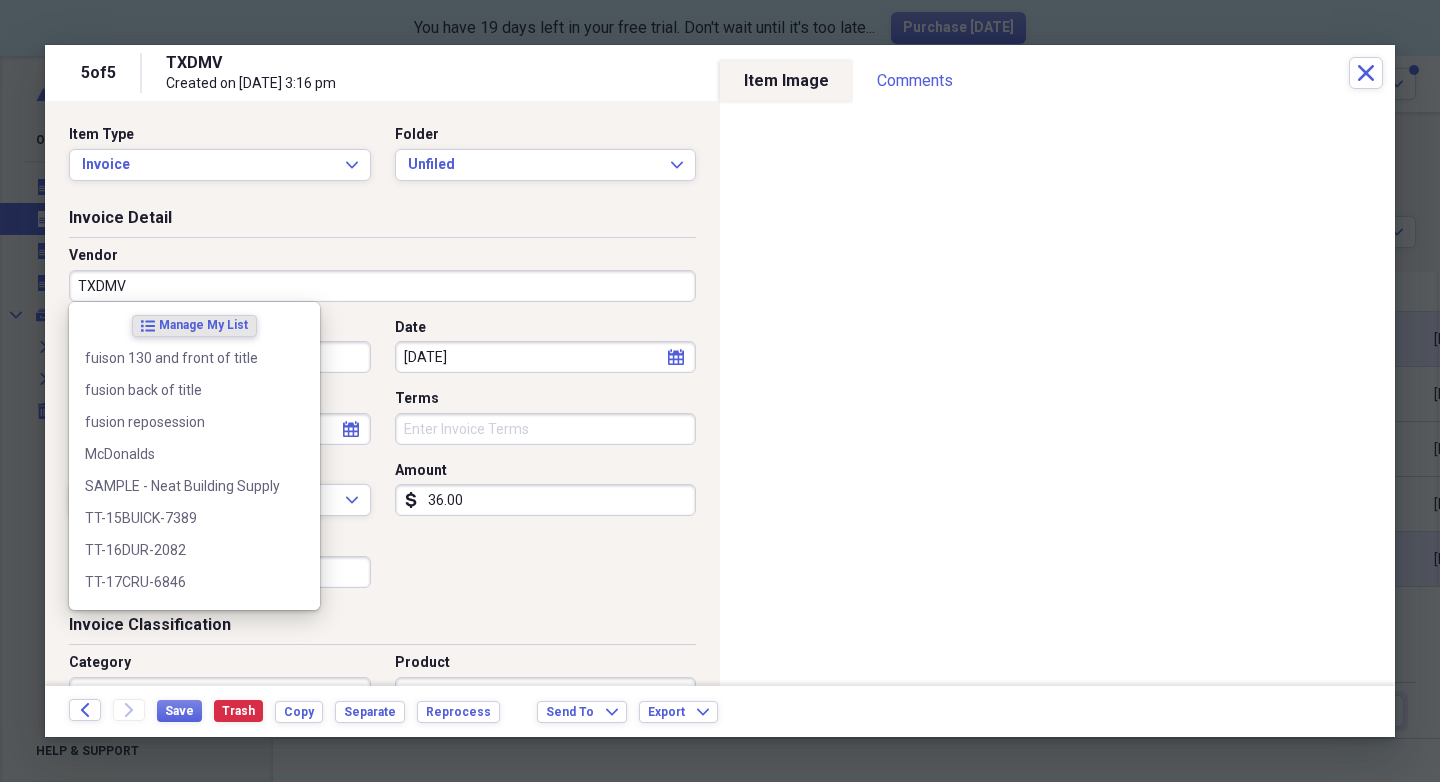 click on "TXDMV" at bounding box center [382, 286] 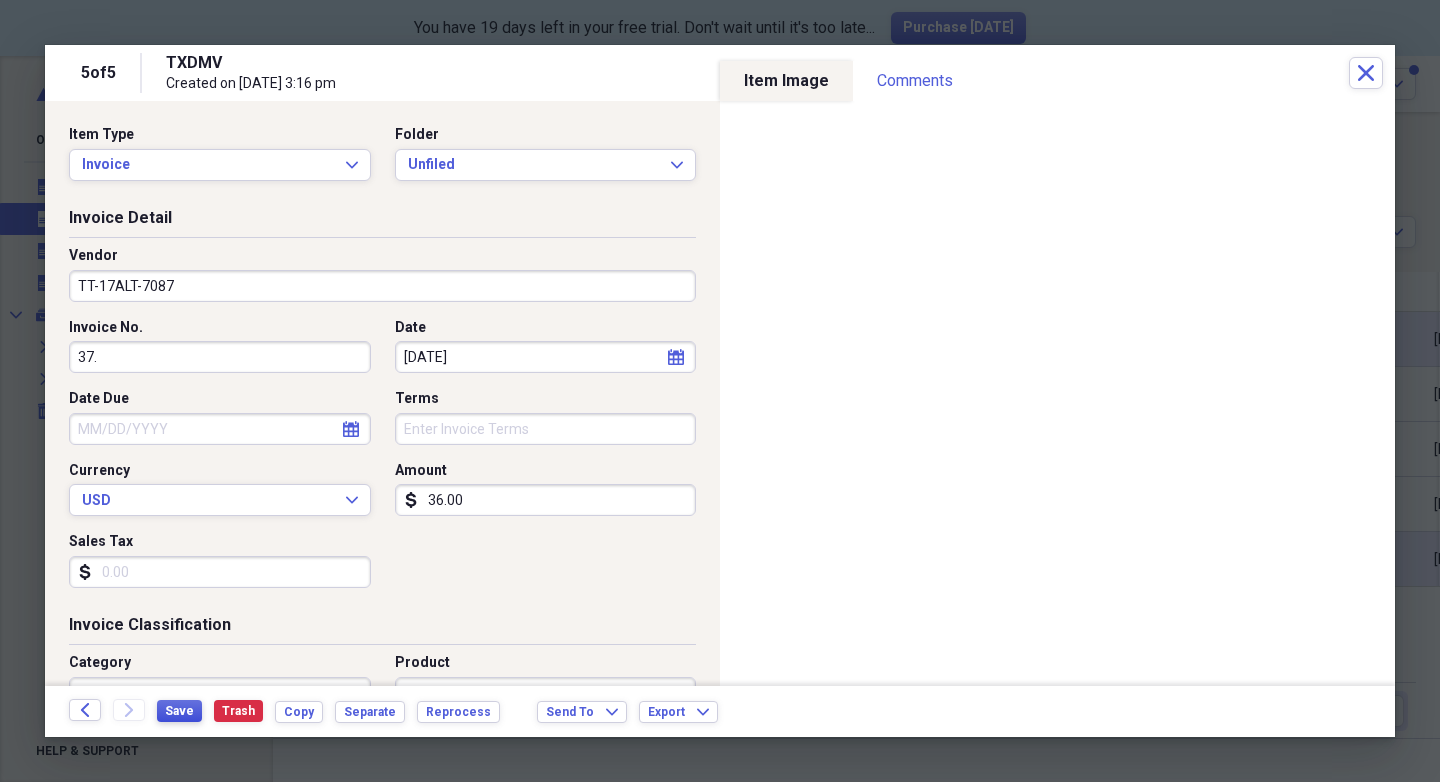 type on "TT-17ALT-7087" 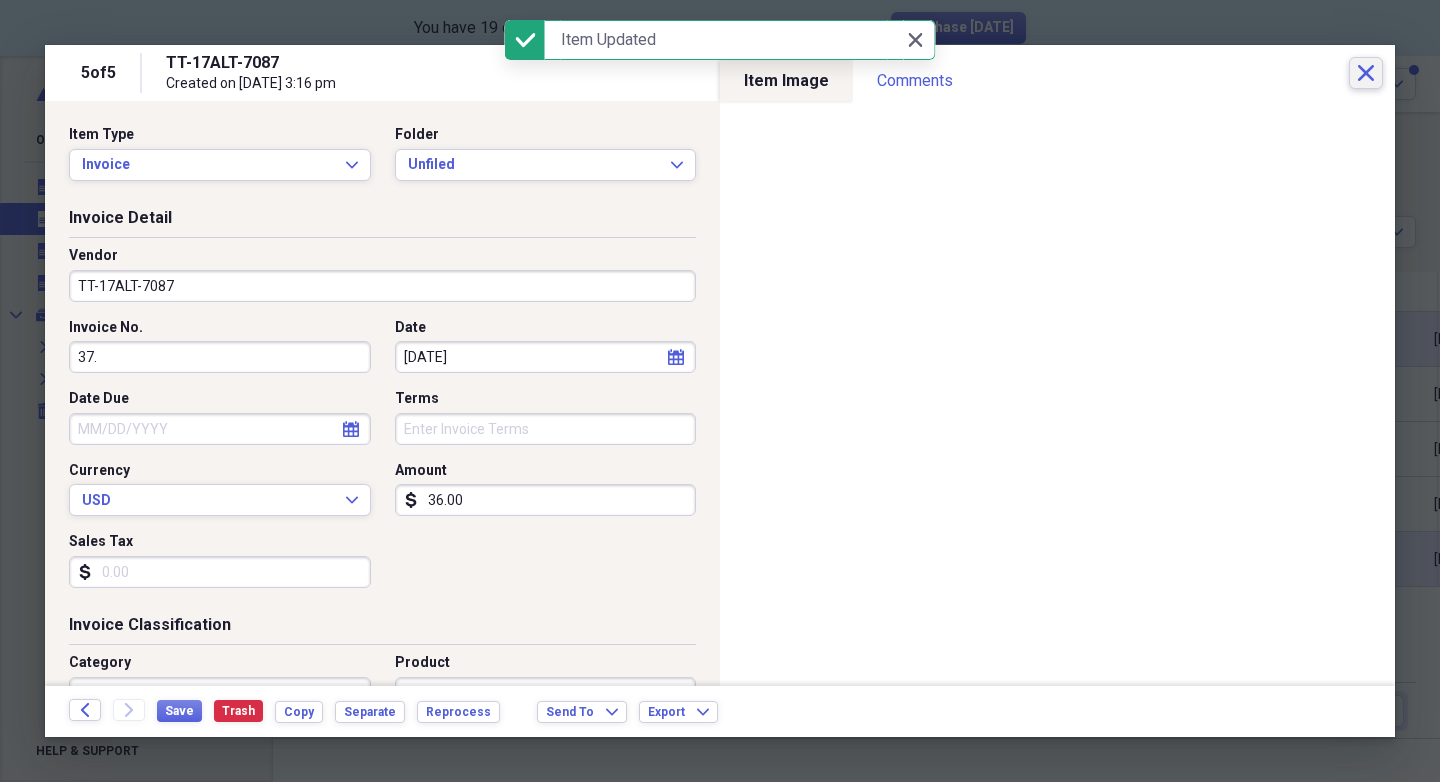 click on "Close" at bounding box center (1366, 73) 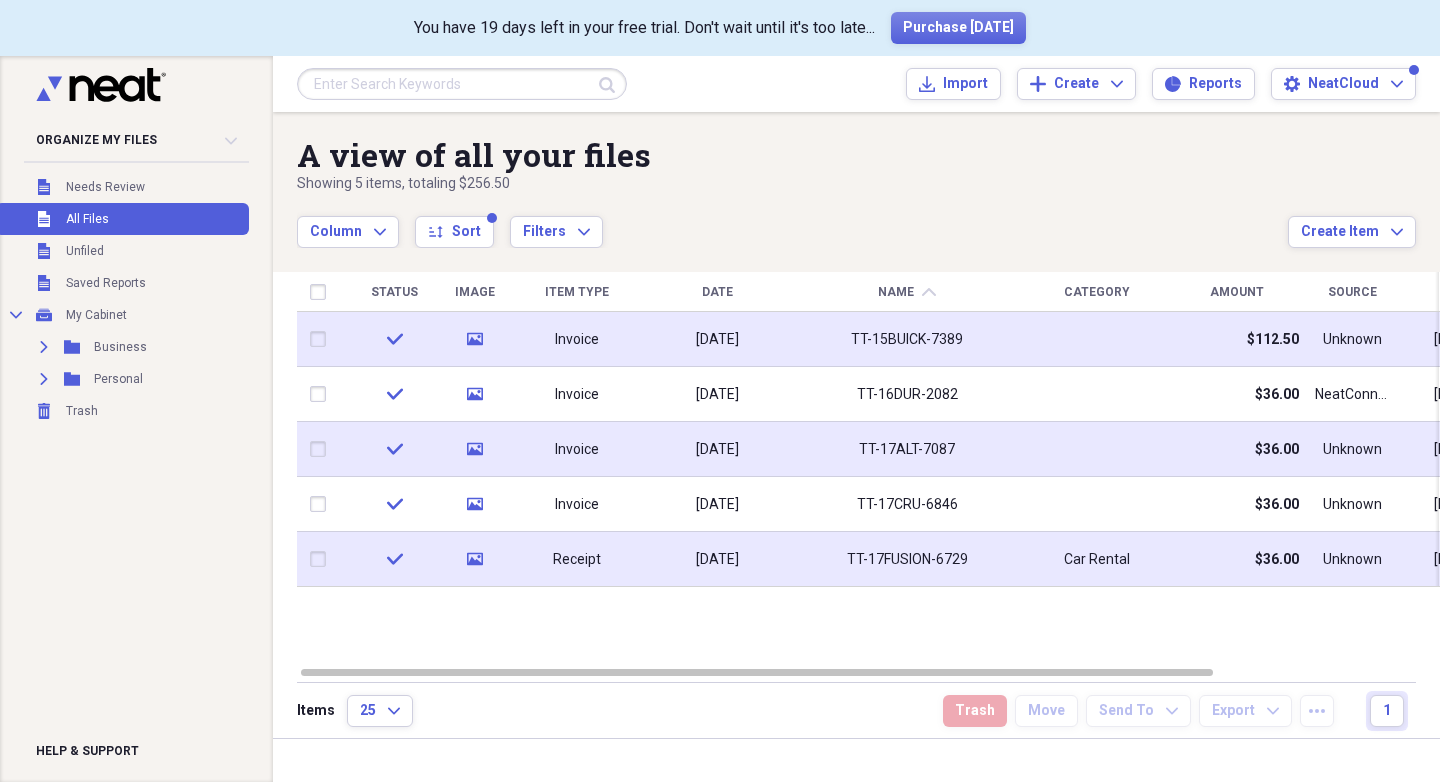 click at bounding box center [322, 449] 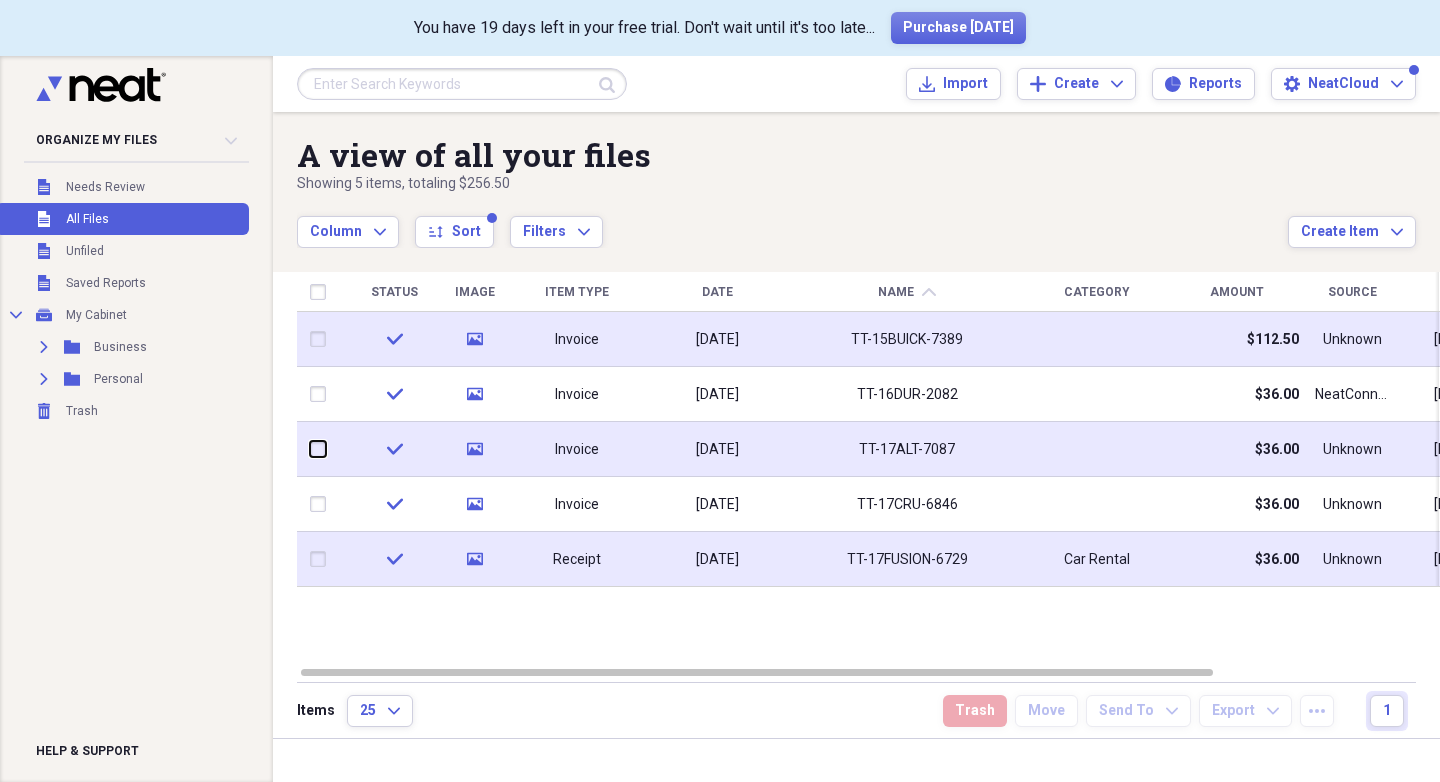 click at bounding box center [310, 449] 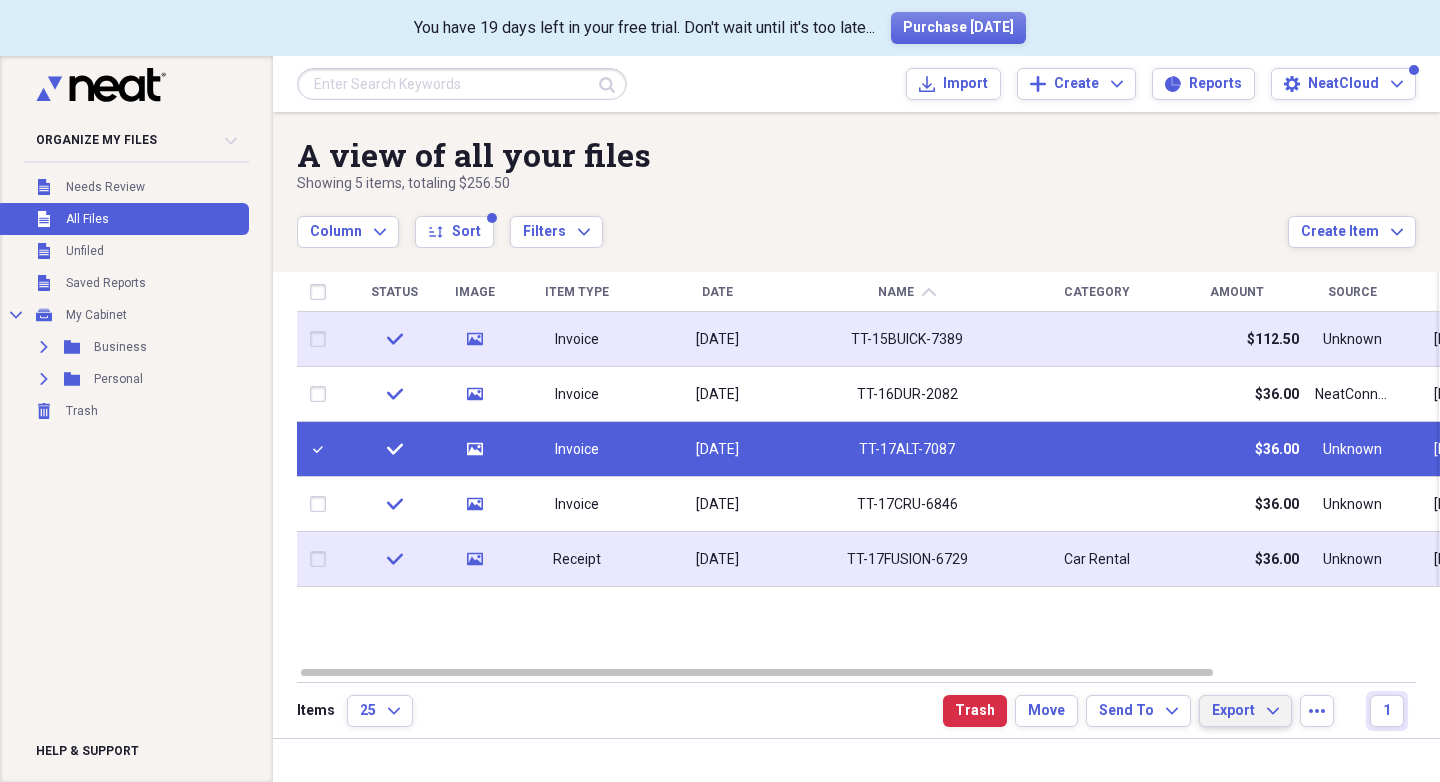 click on "Expand" 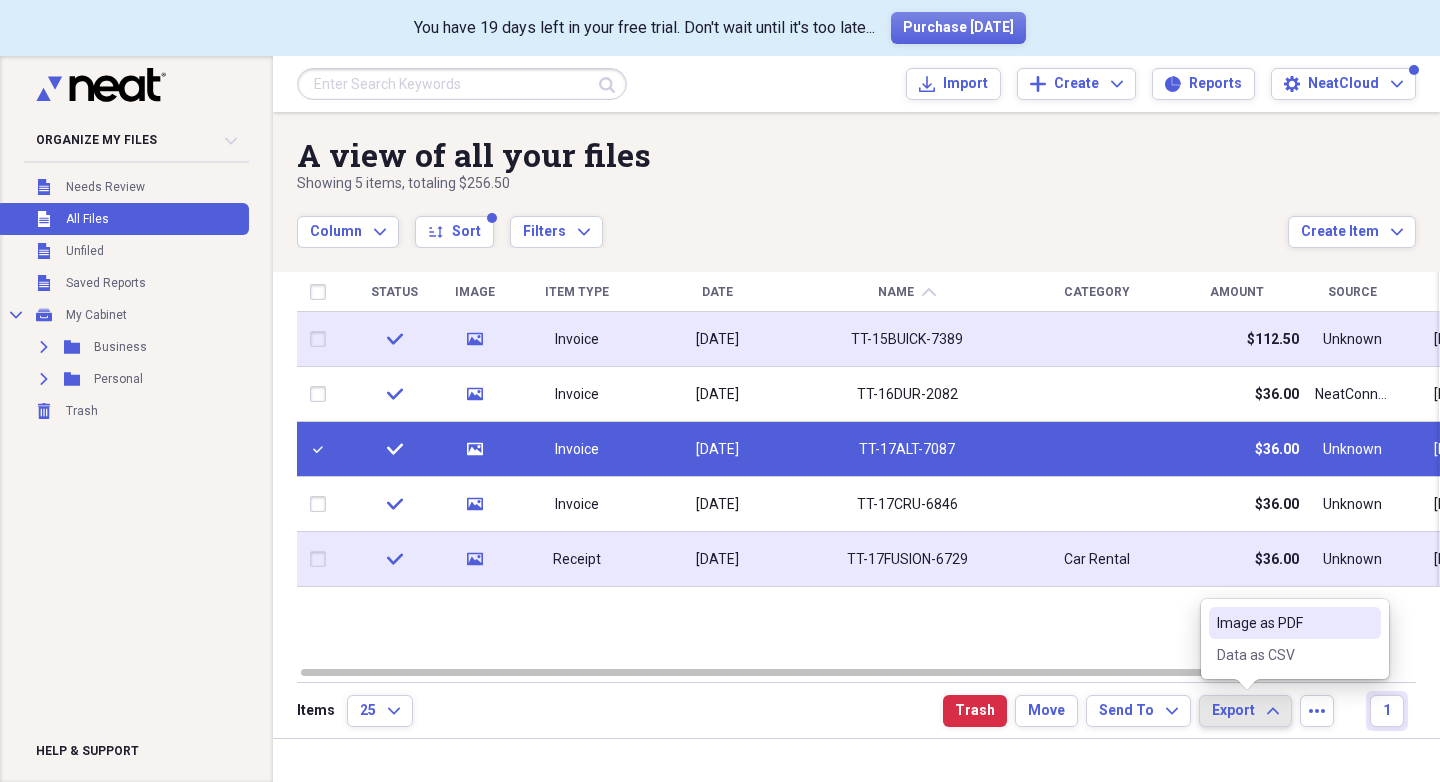 click on "Image as PDF" at bounding box center [1295, 623] 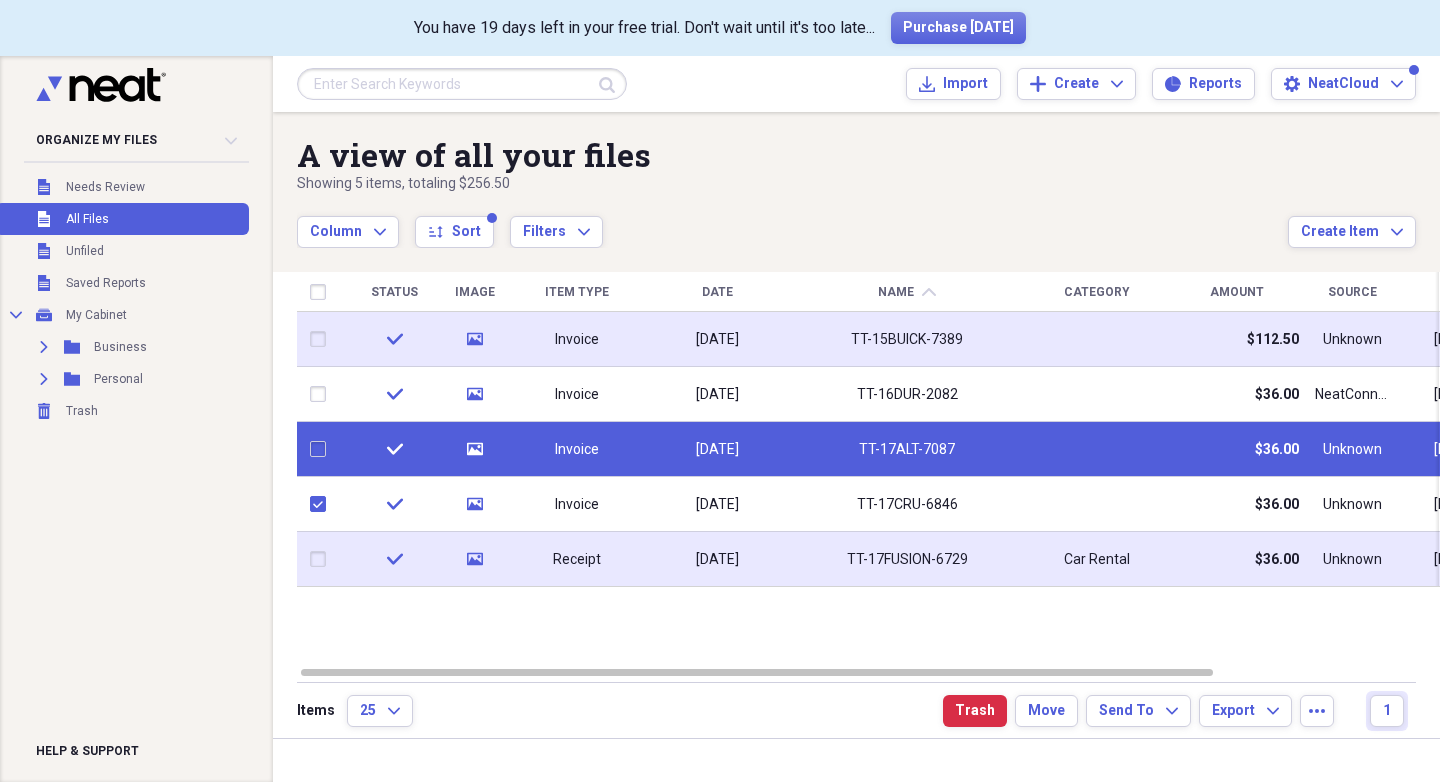 checkbox on "false" 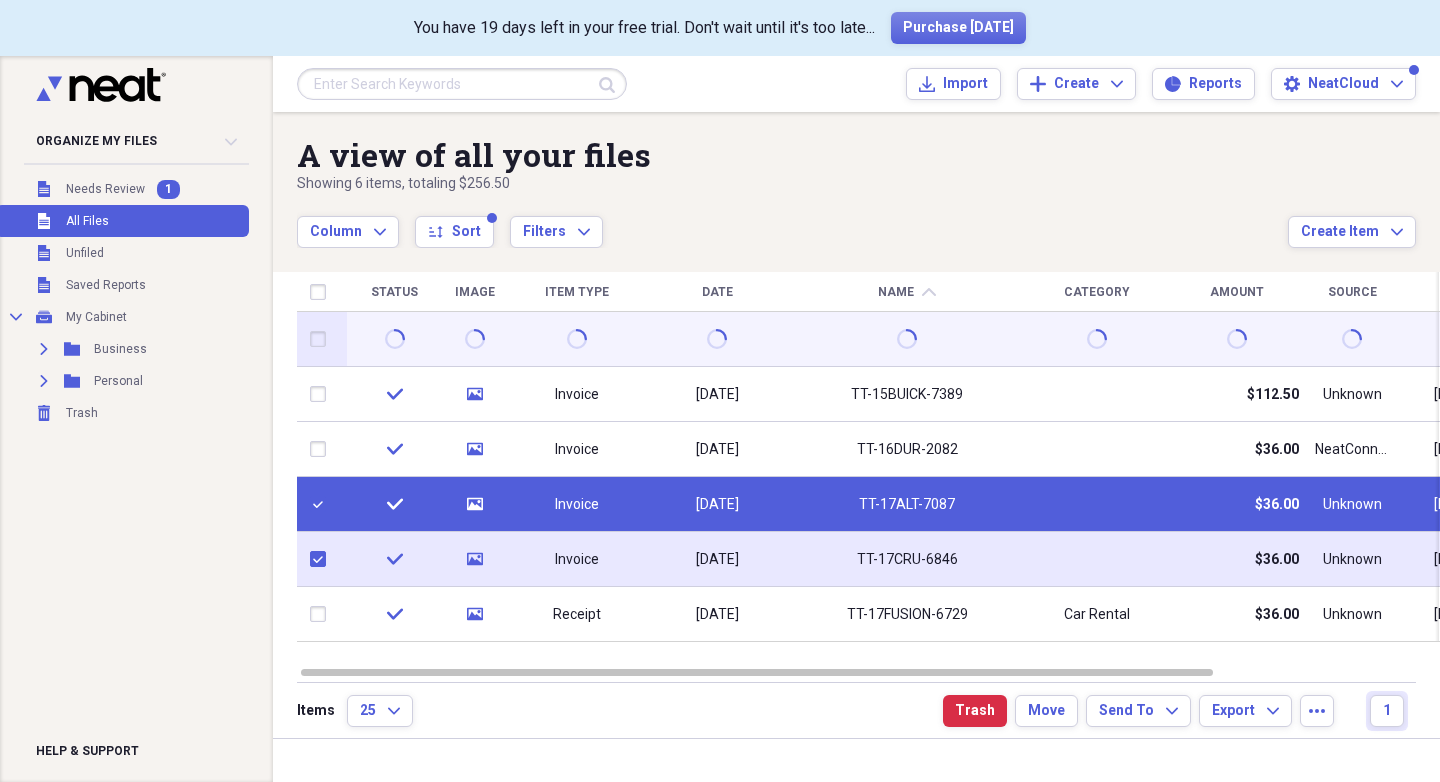 checkbox on "false" 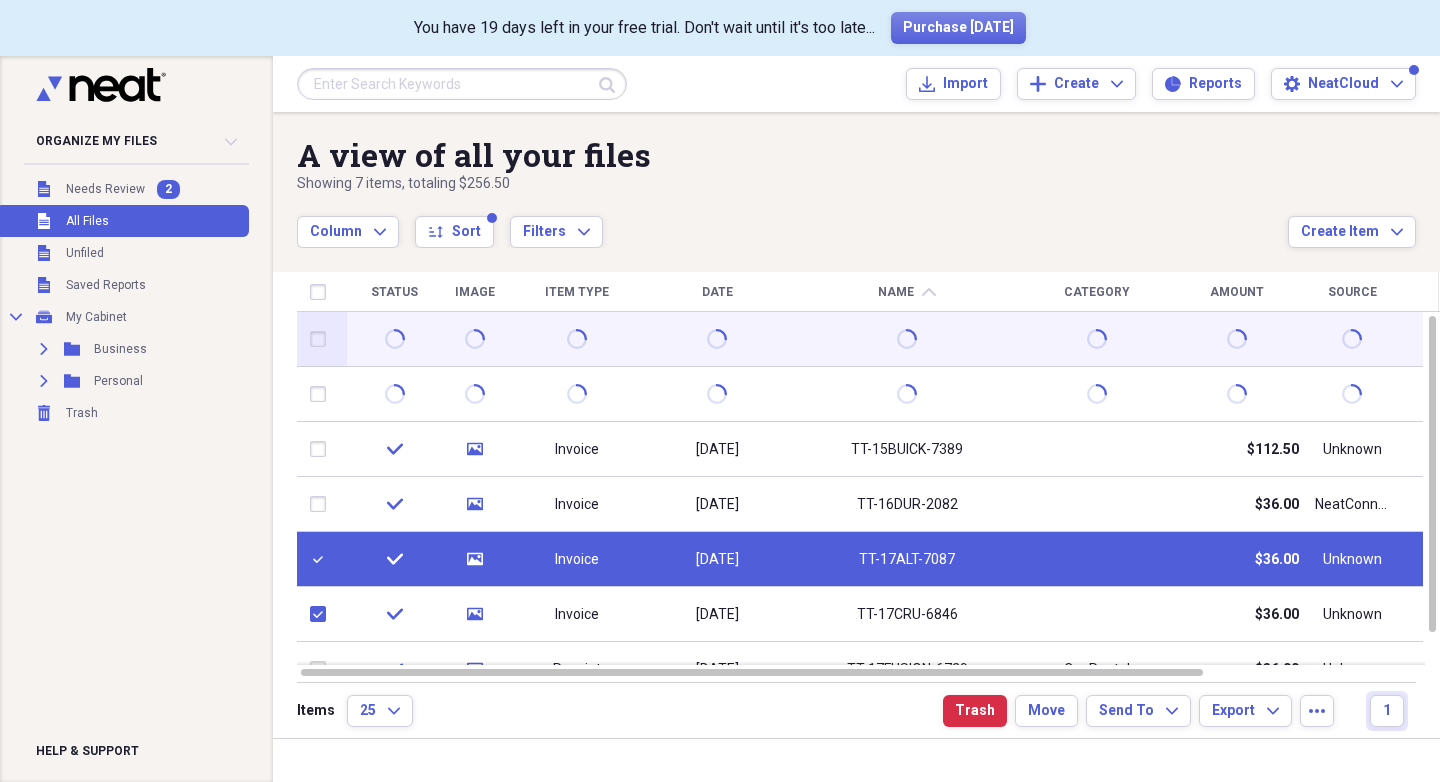 checkbox on "false" 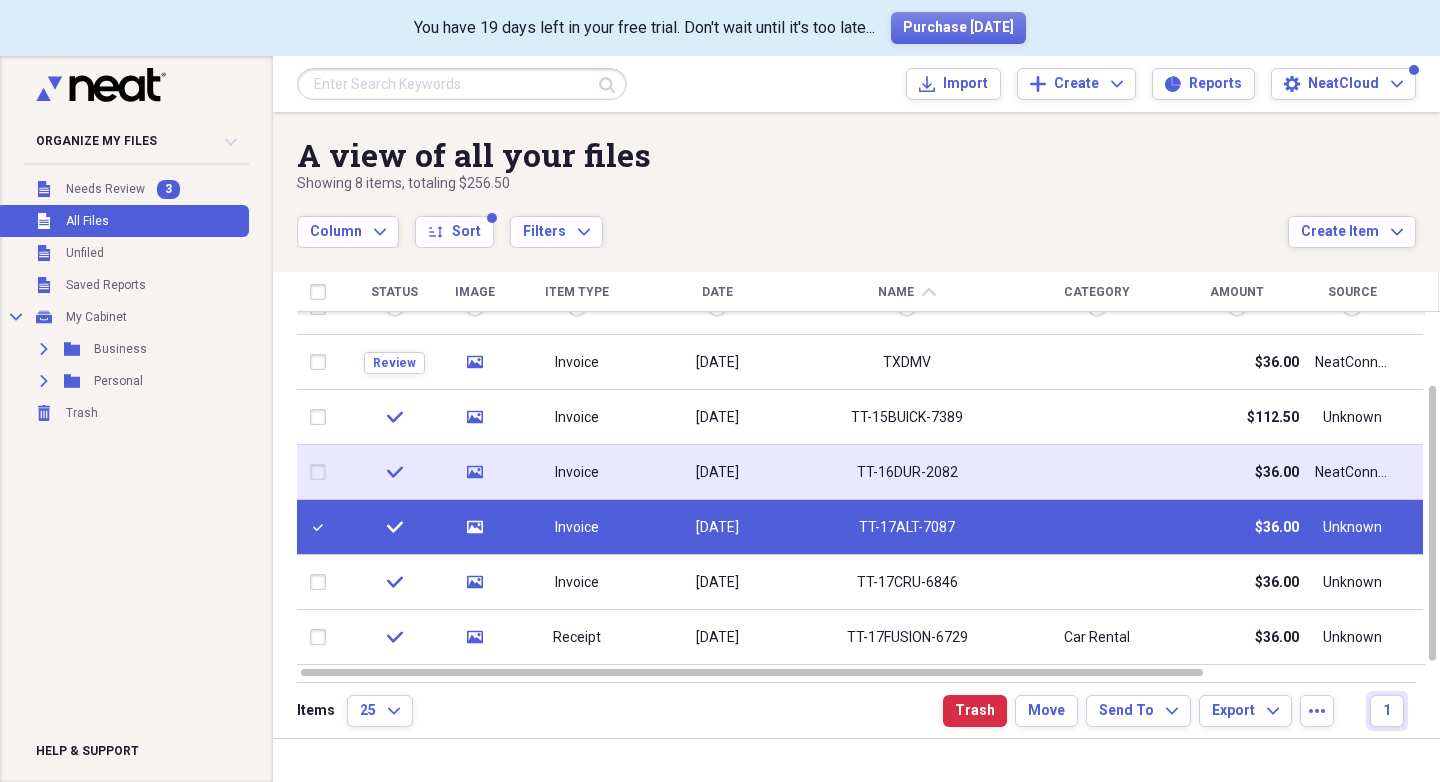 click at bounding box center (322, 527) 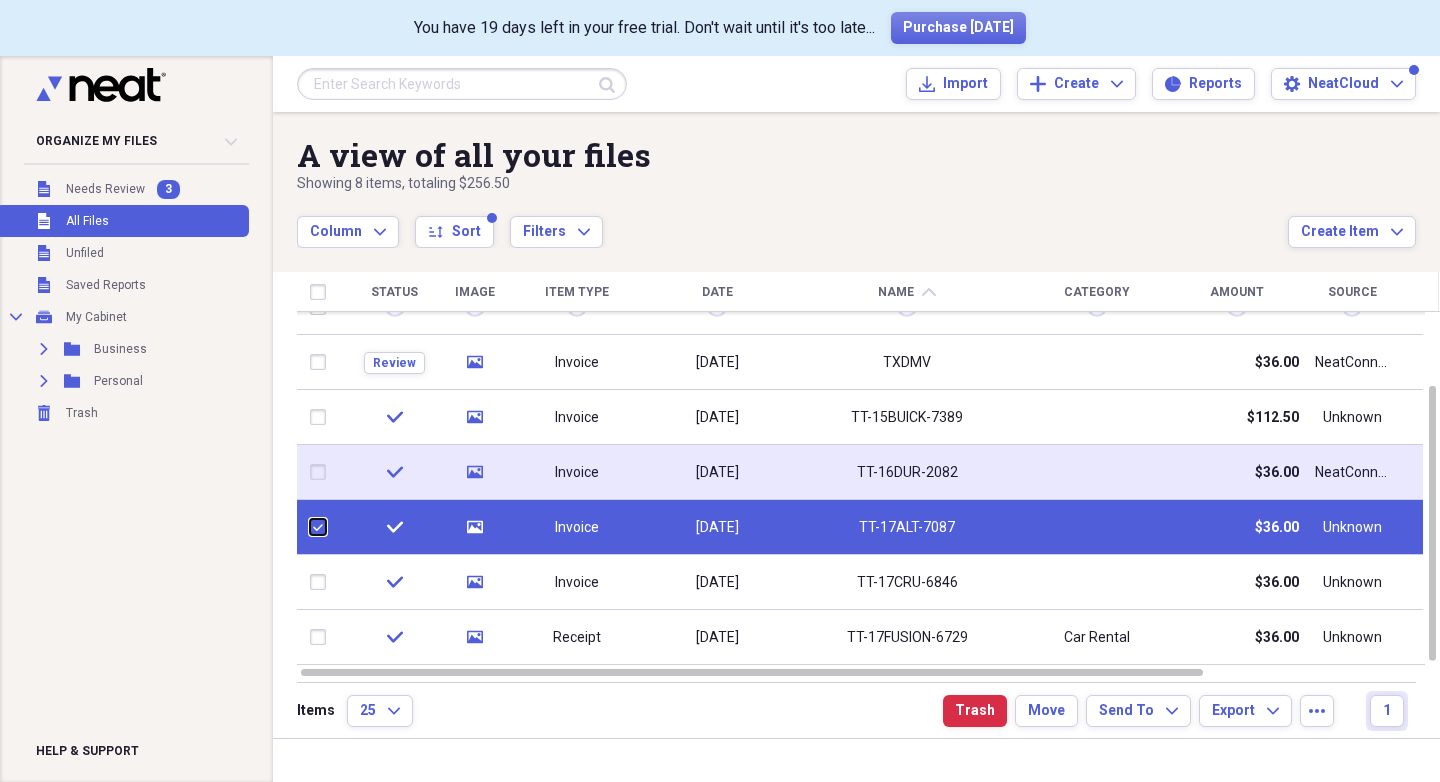 click at bounding box center [310, 527] 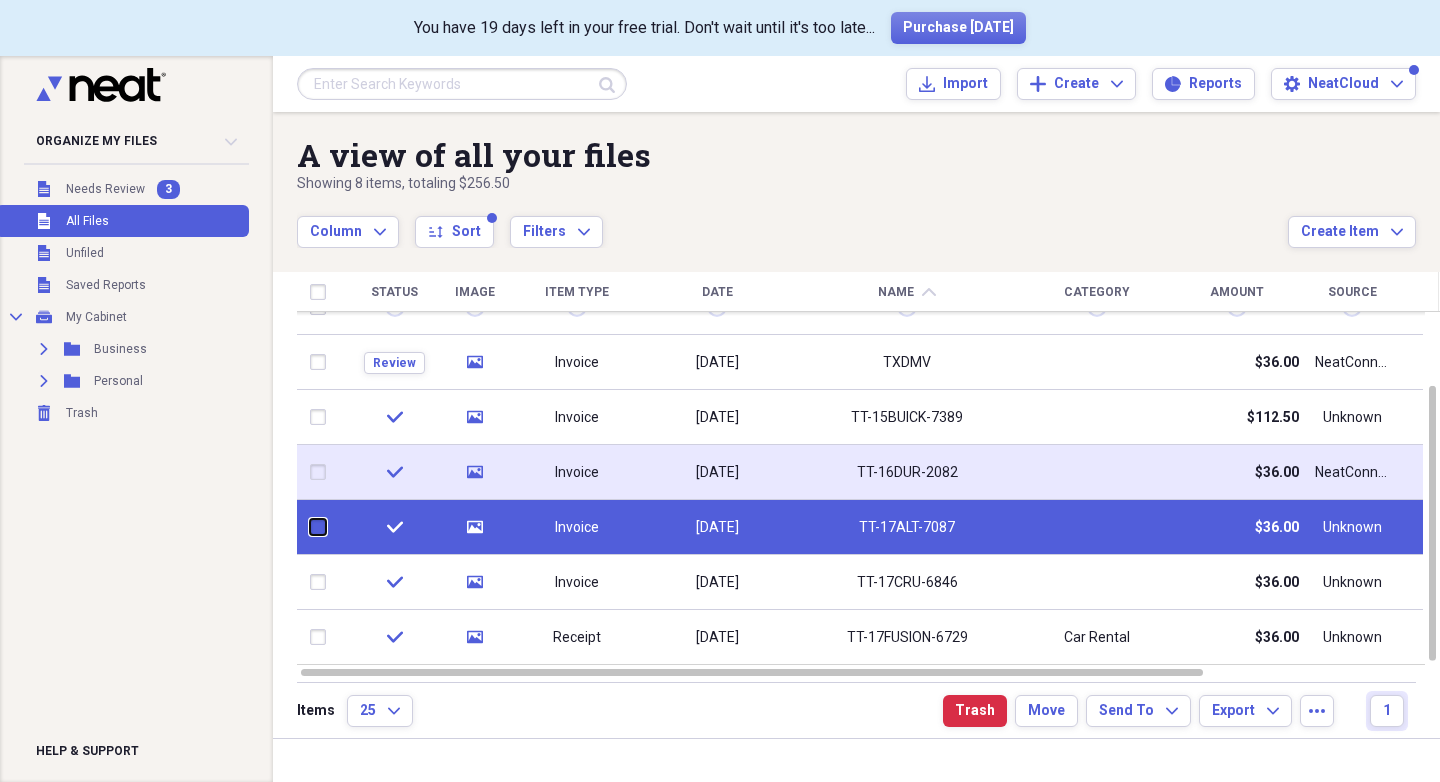 checkbox on "false" 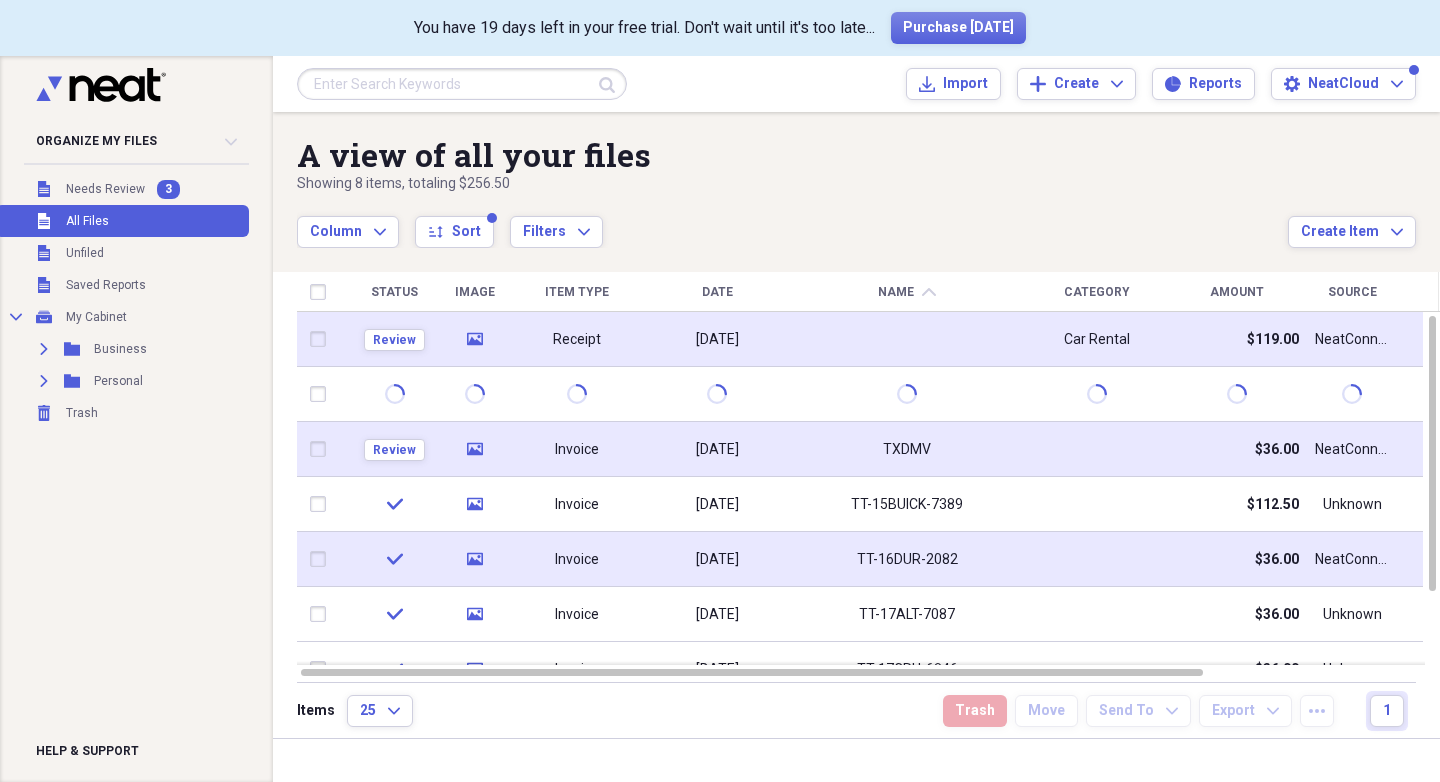click at bounding box center (322, 449) 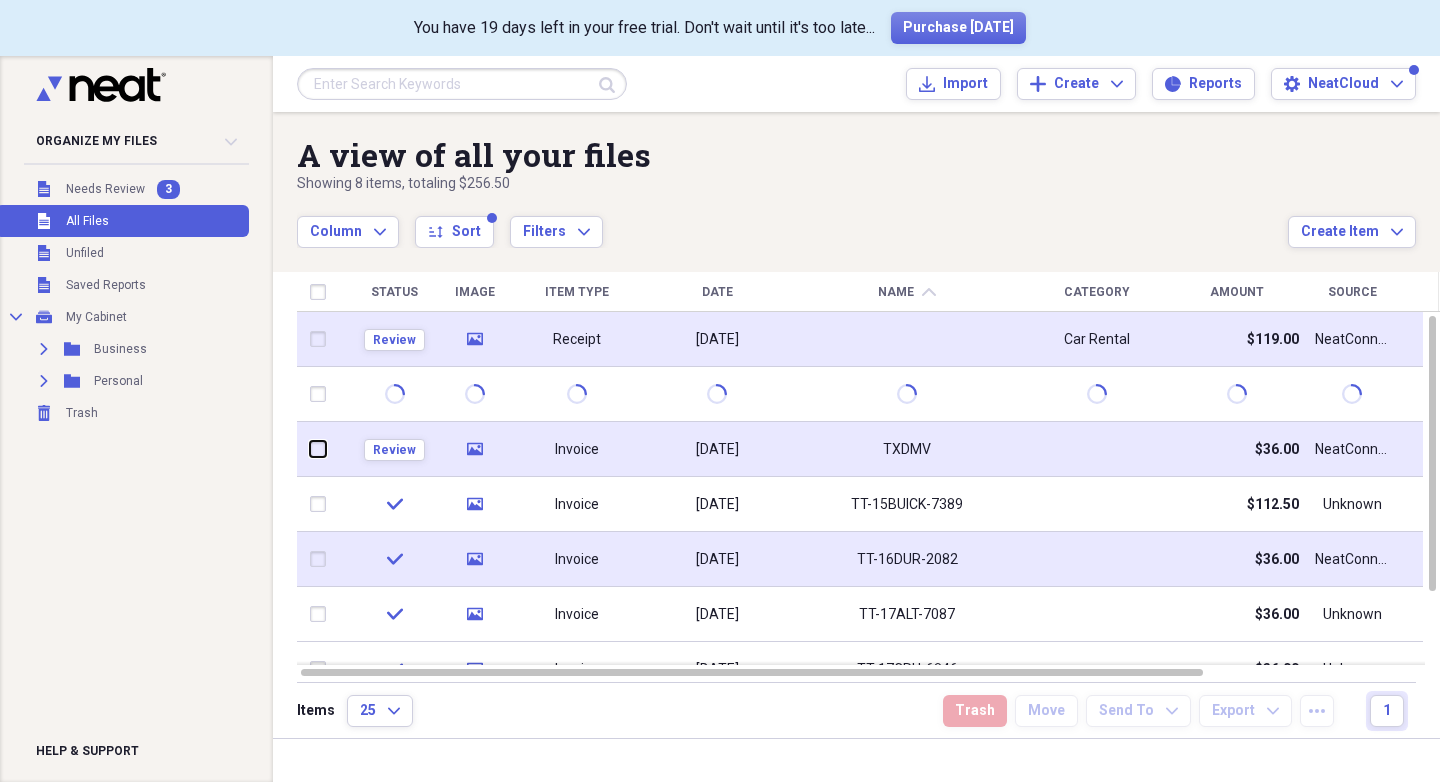 click at bounding box center [310, 449] 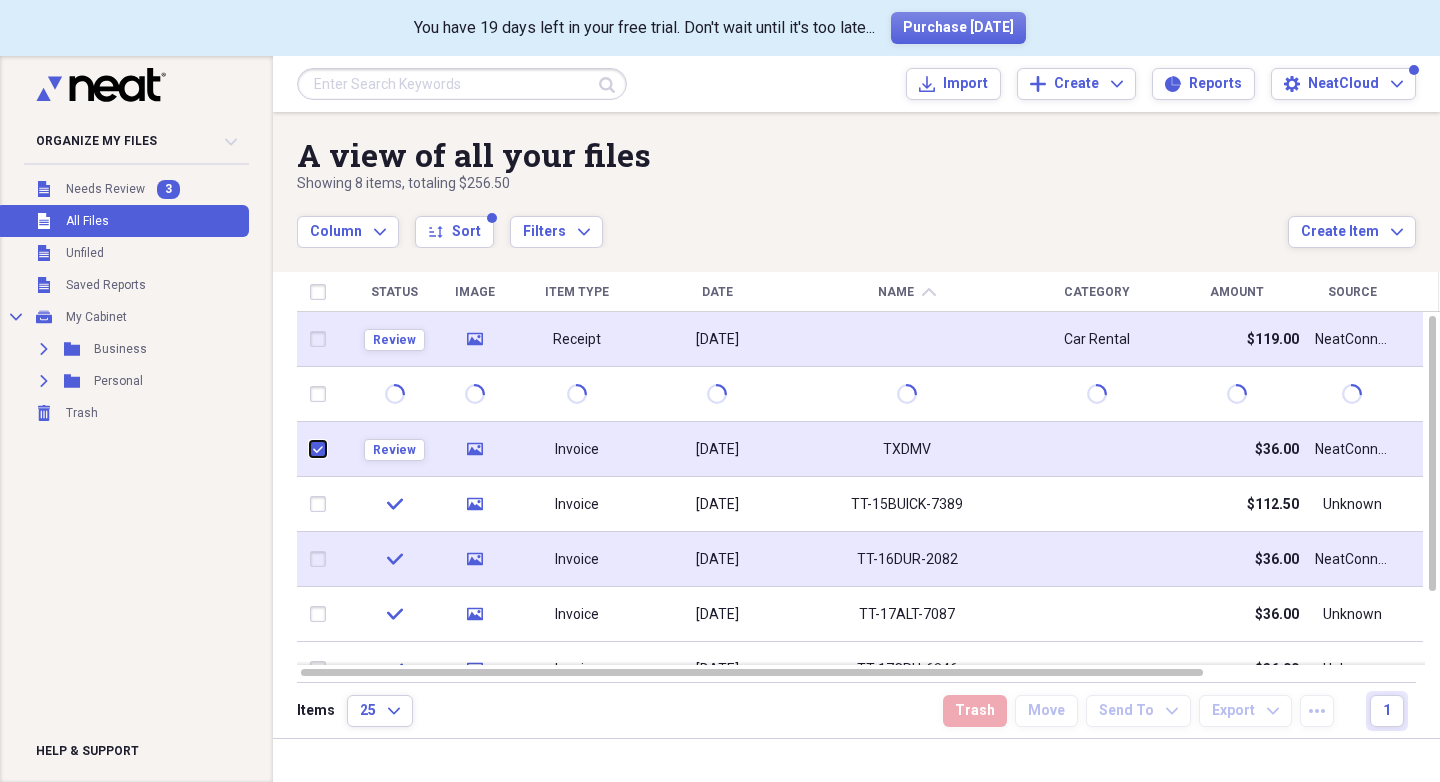 checkbox on "true" 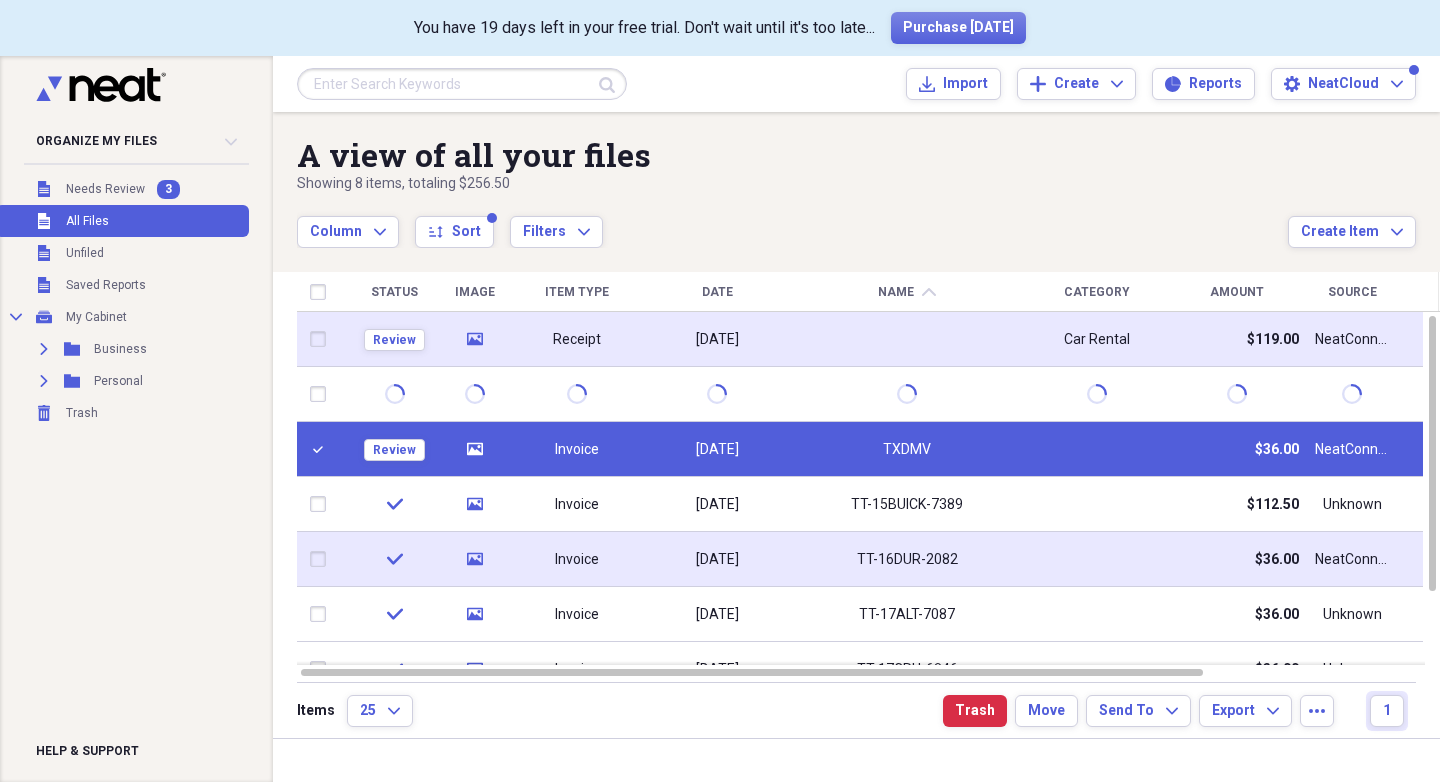click at bounding box center [322, 339] 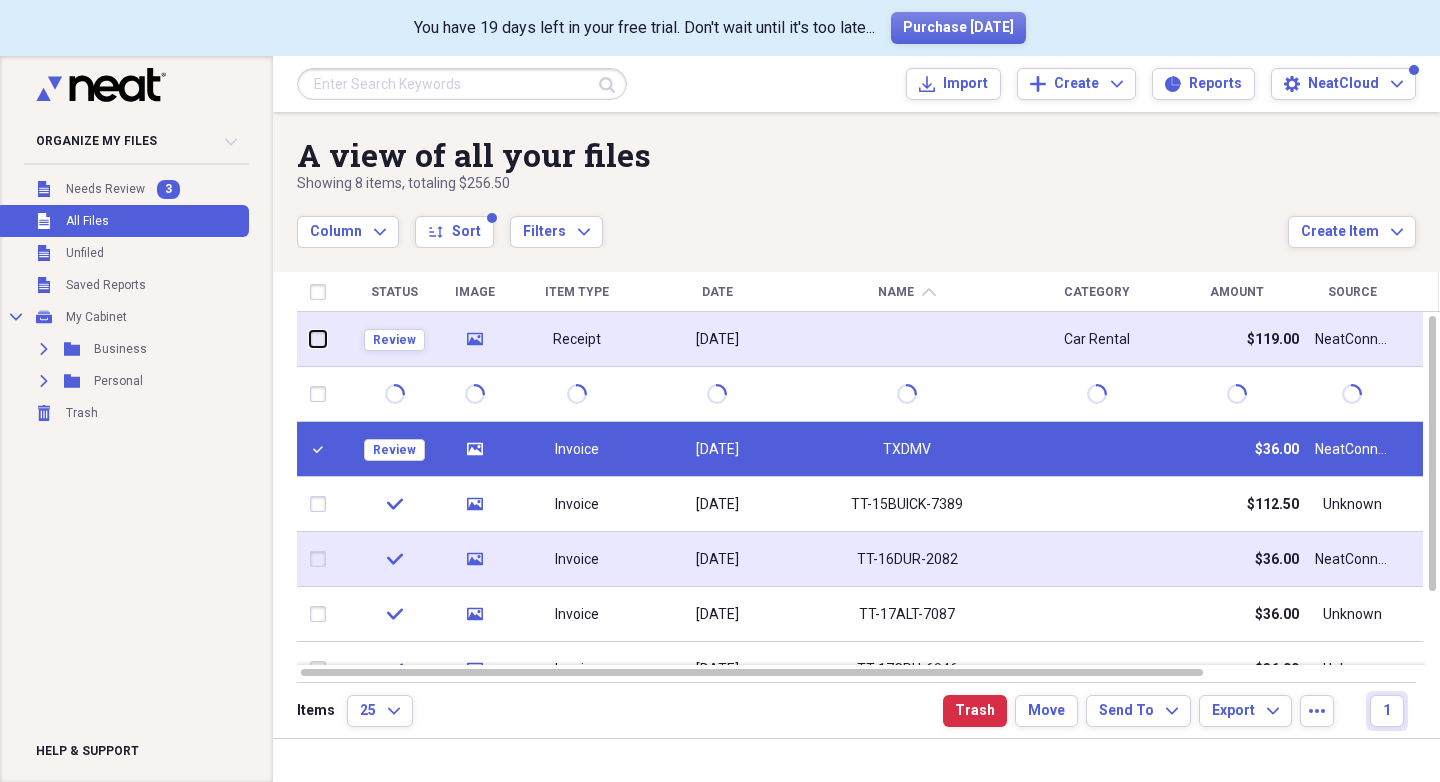 click at bounding box center (310, 339) 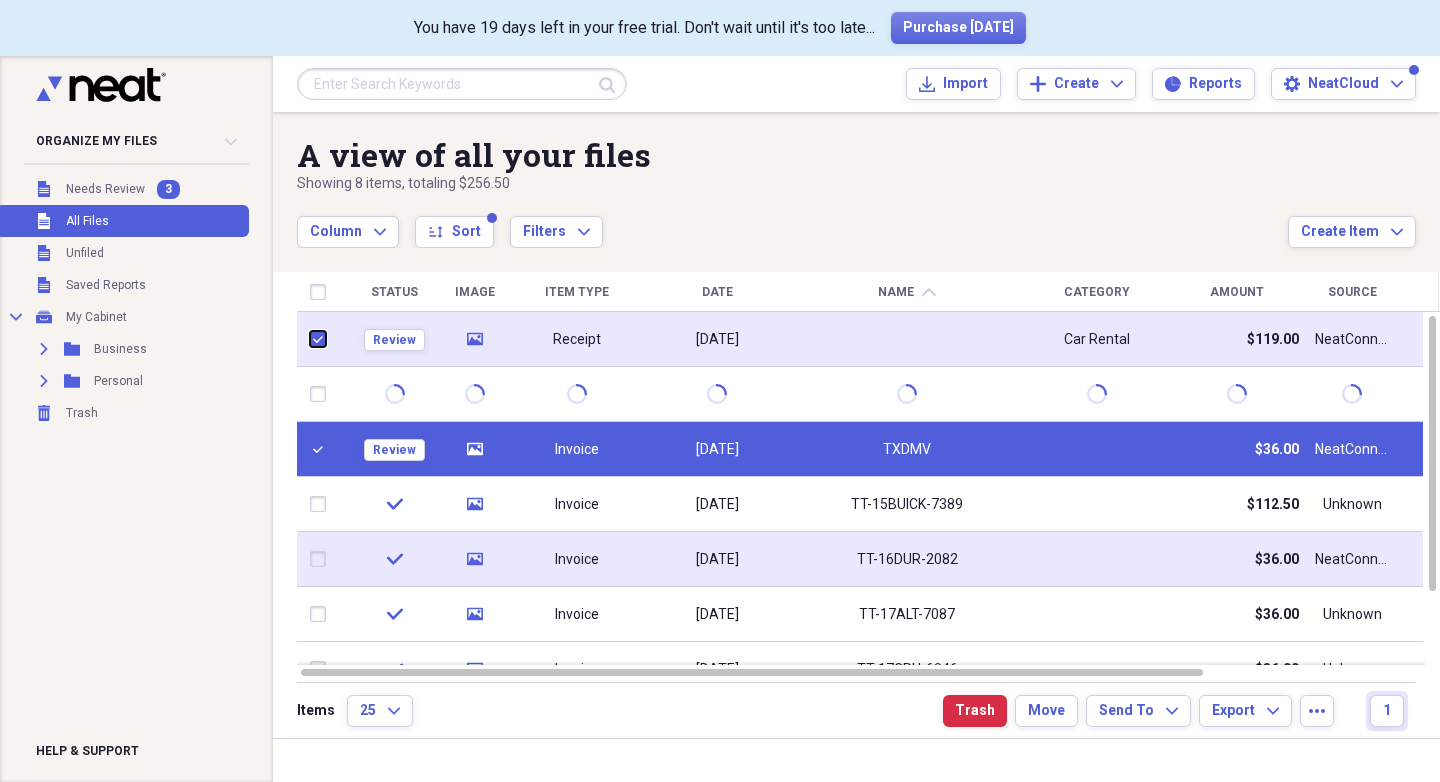 checkbox on "true" 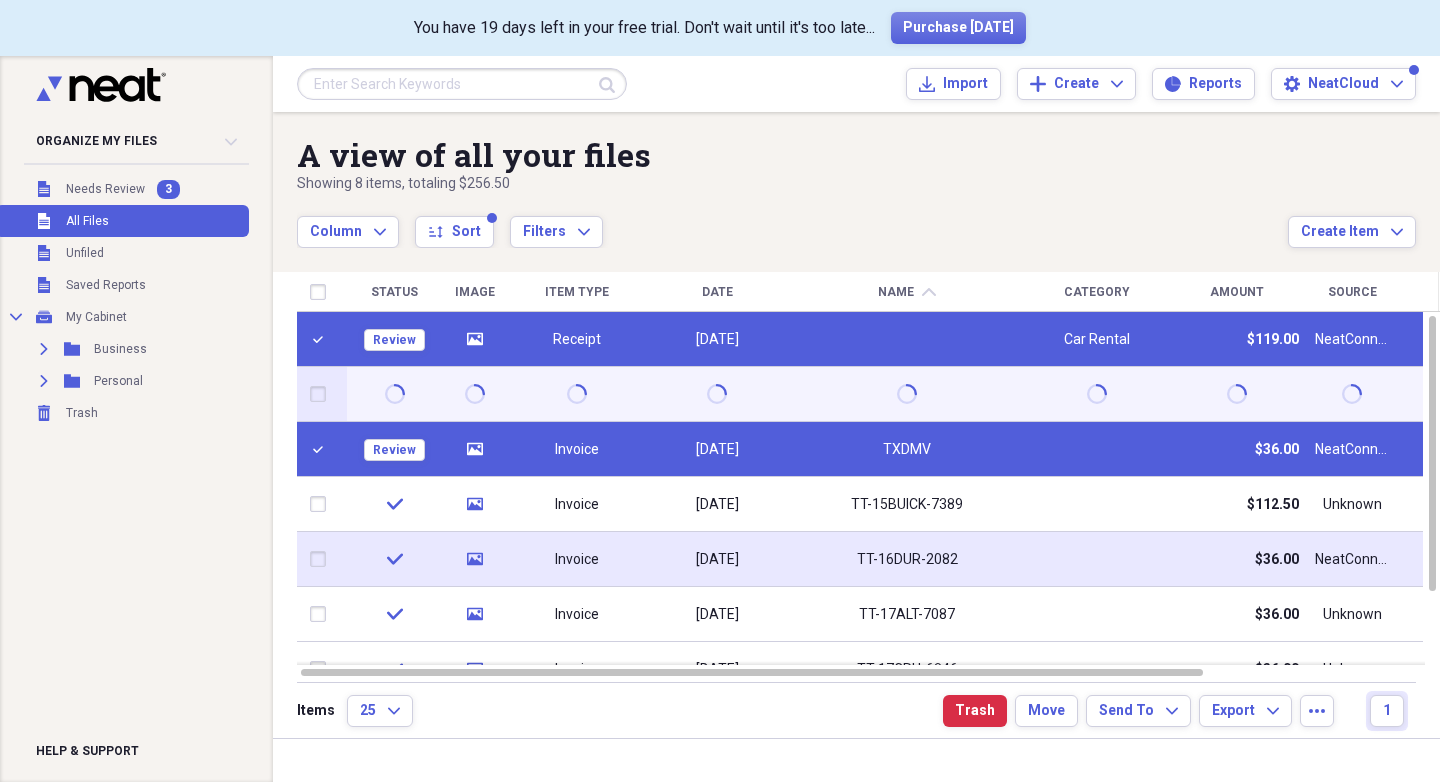 click at bounding box center (322, 394) 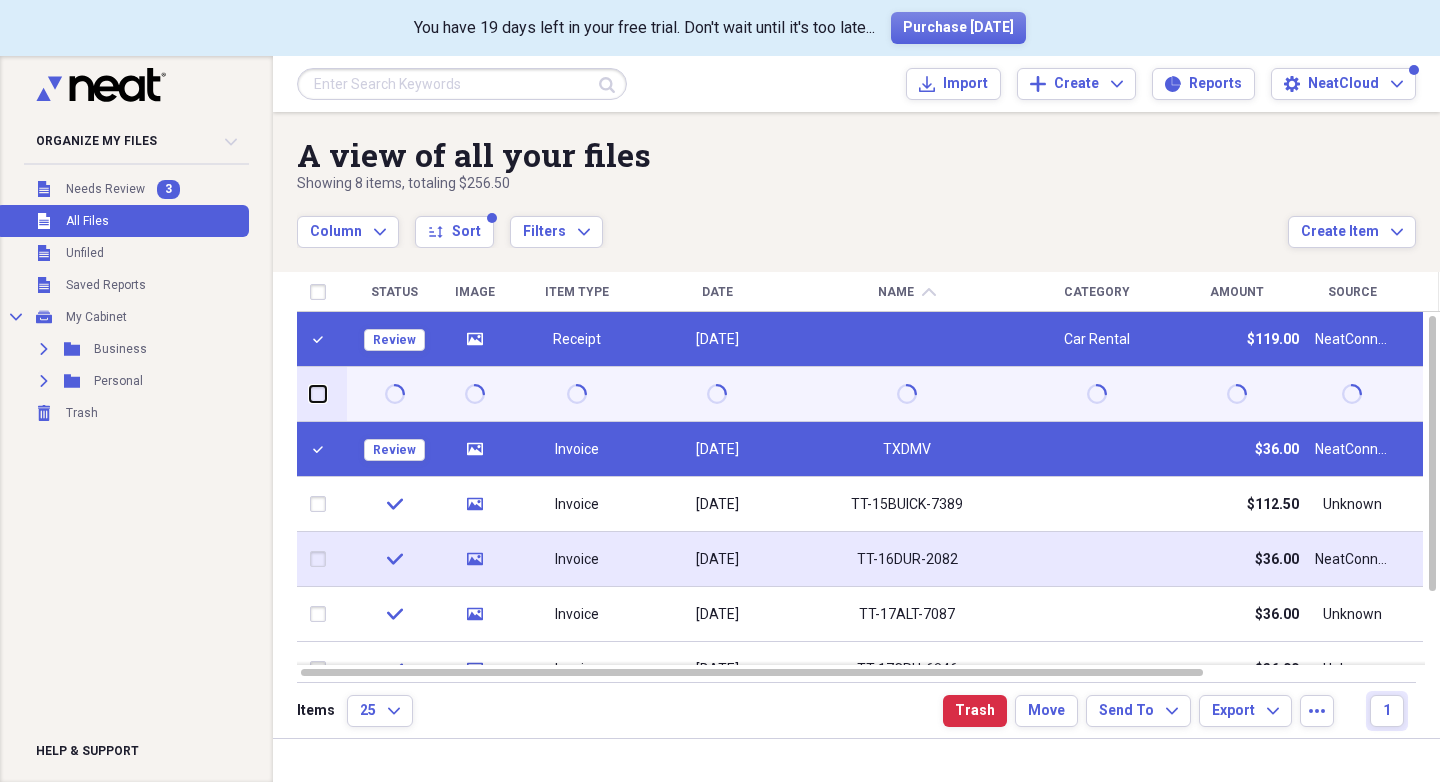 click at bounding box center [310, 394] 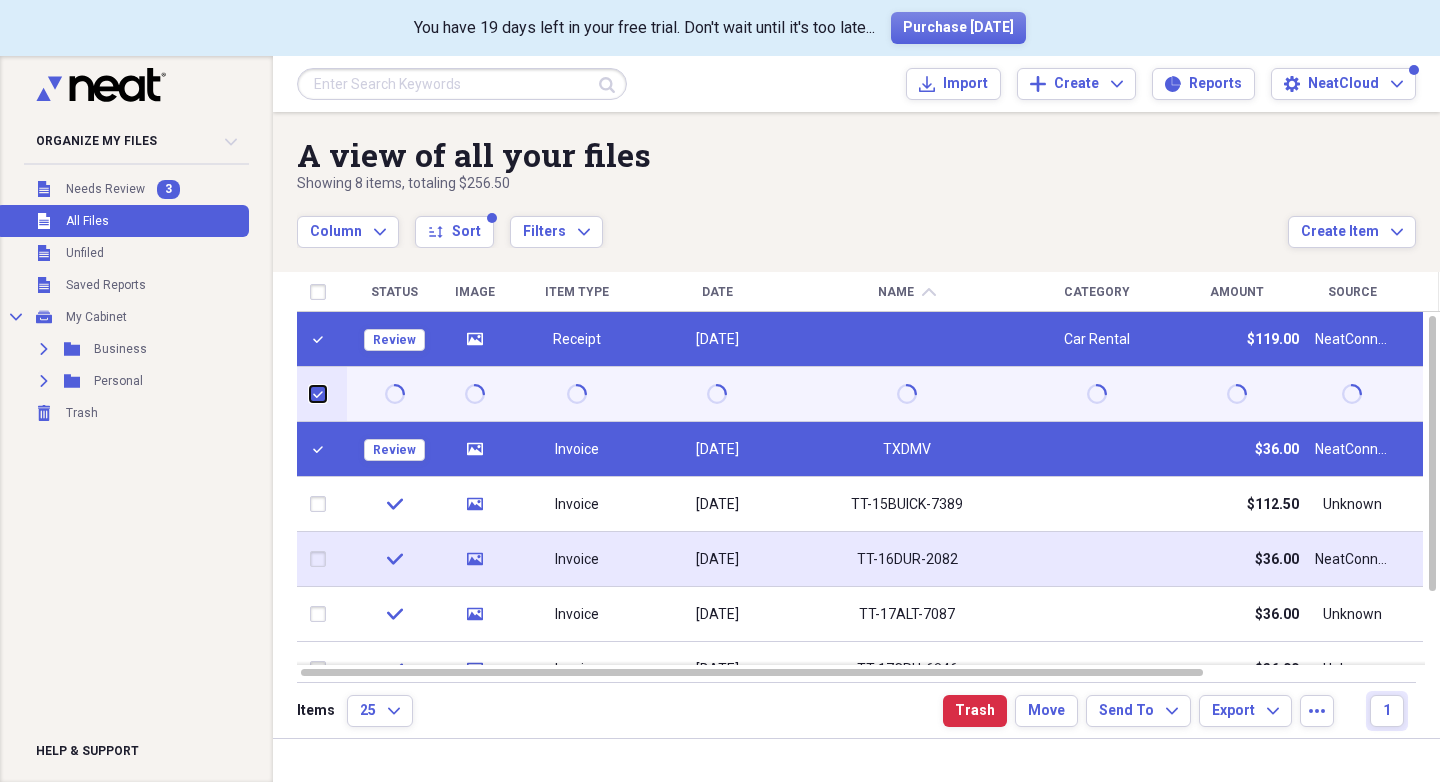 checkbox on "true" 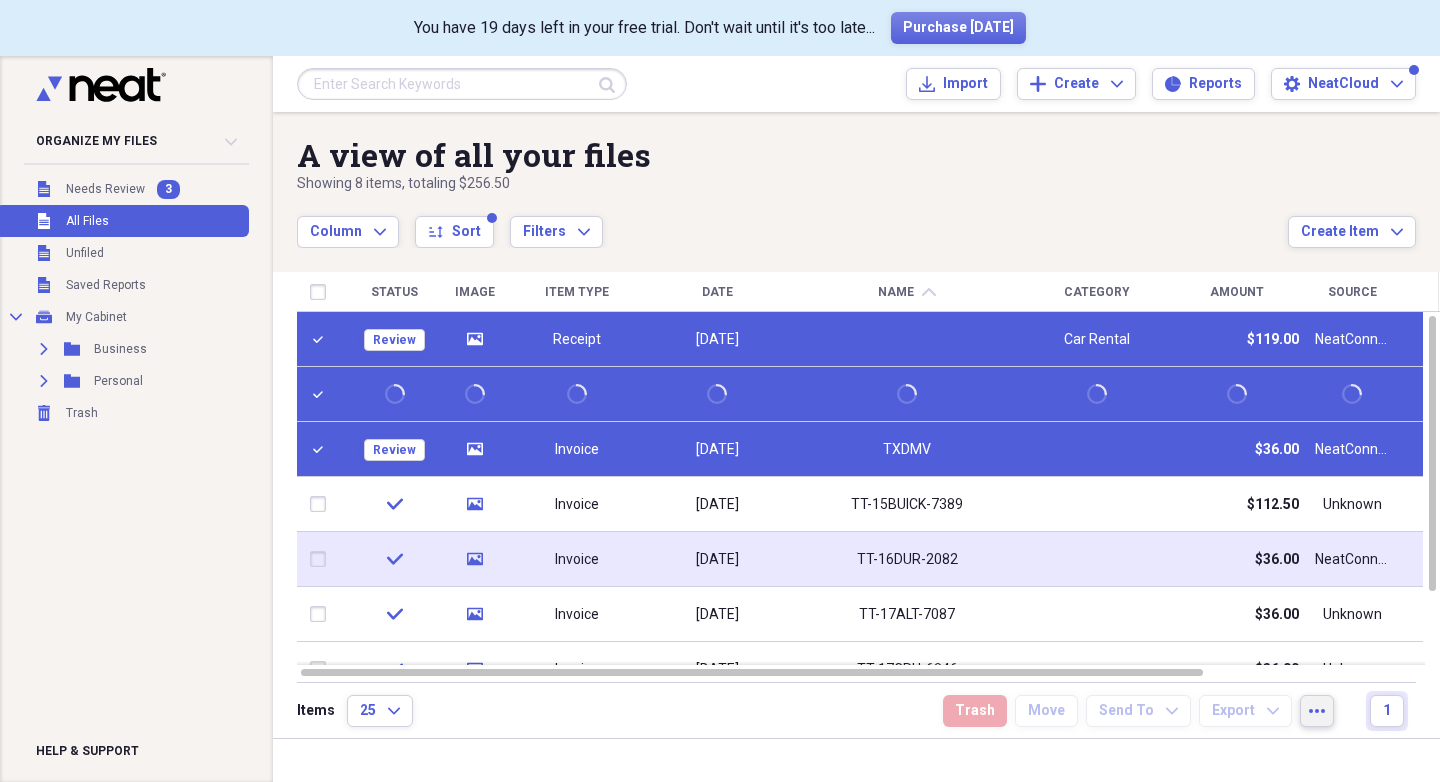 click on "more" at bounding box center [1317, 711] 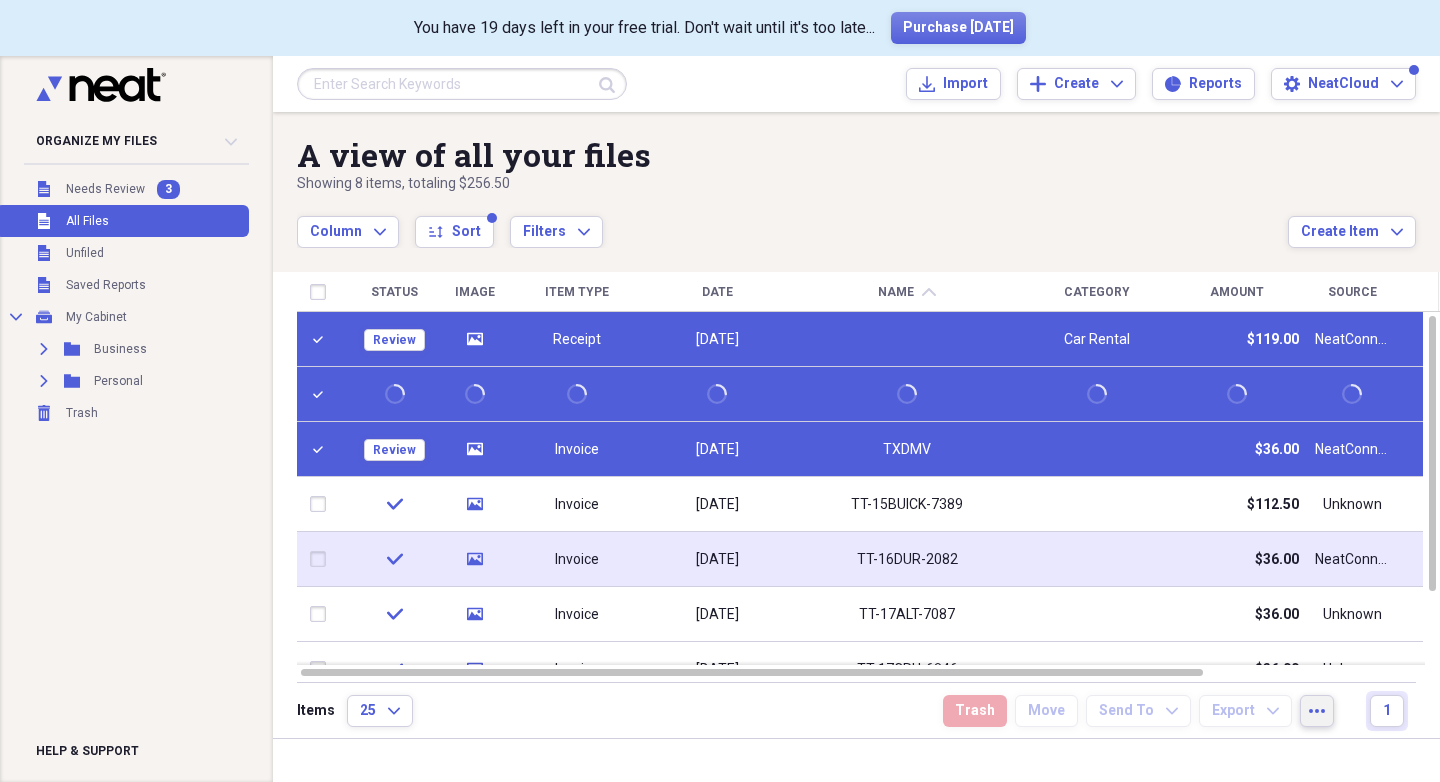 click on "Column Expand sort Sort Filters  Expand" at bounding box center (792, 221) 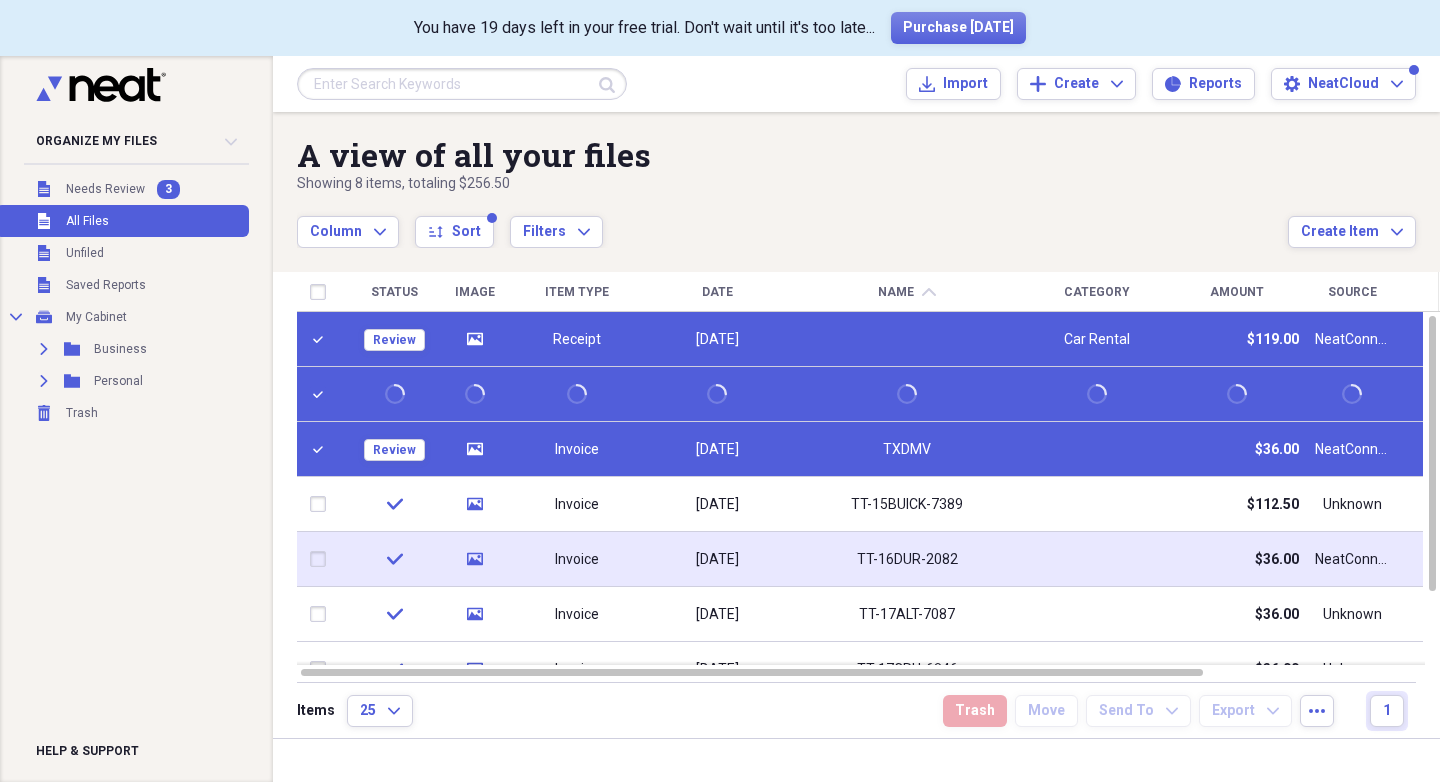 click at bounding box center [322, 339] 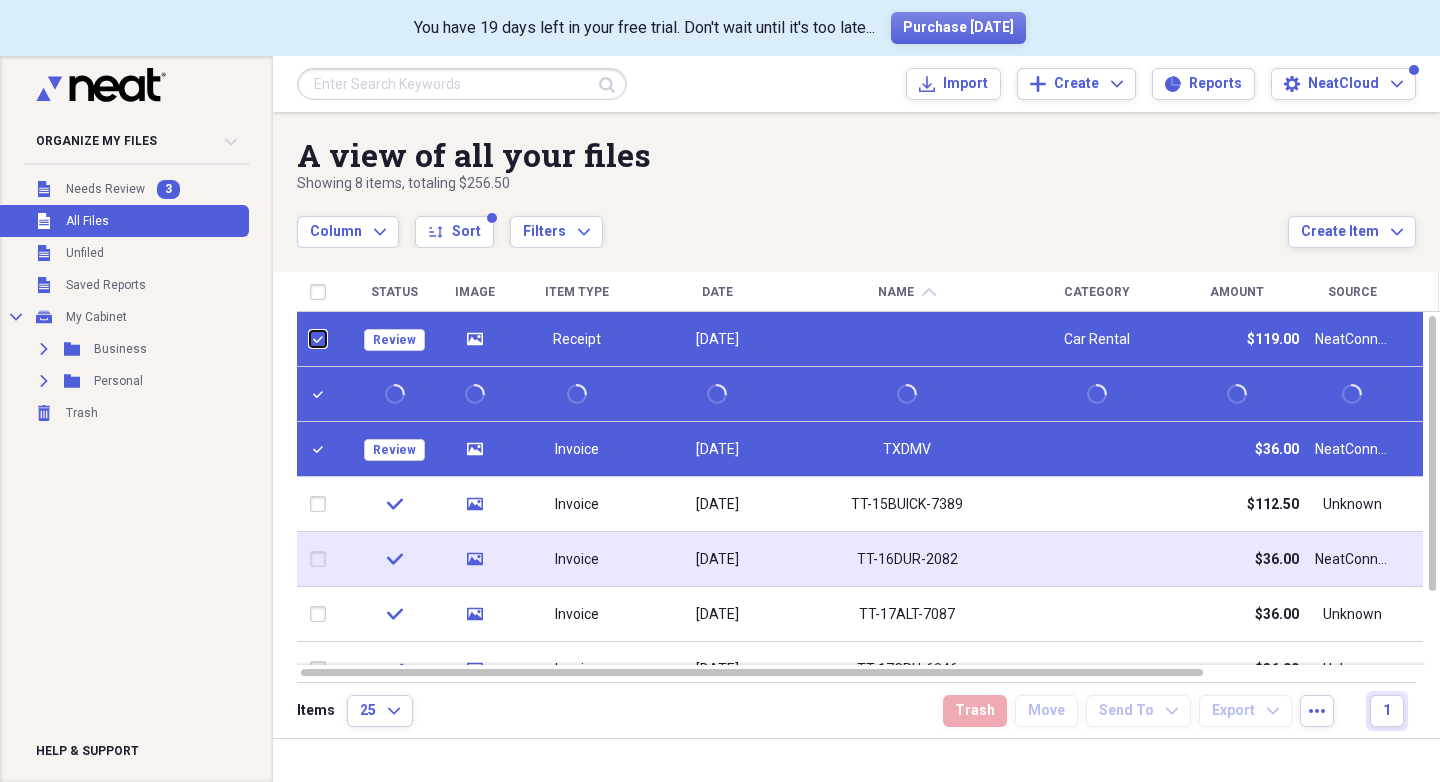 click at bounding box center (310, 339) 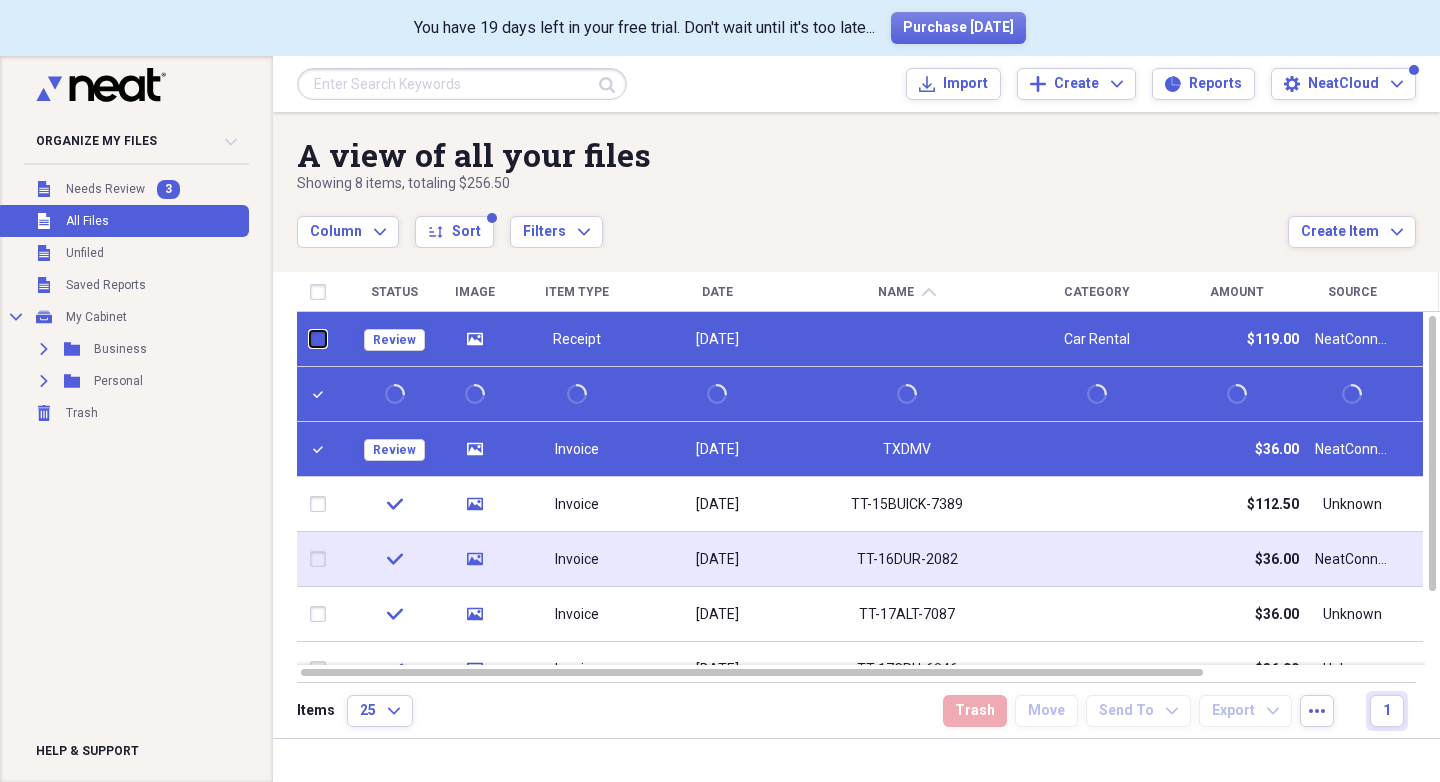 checkbox on "false" 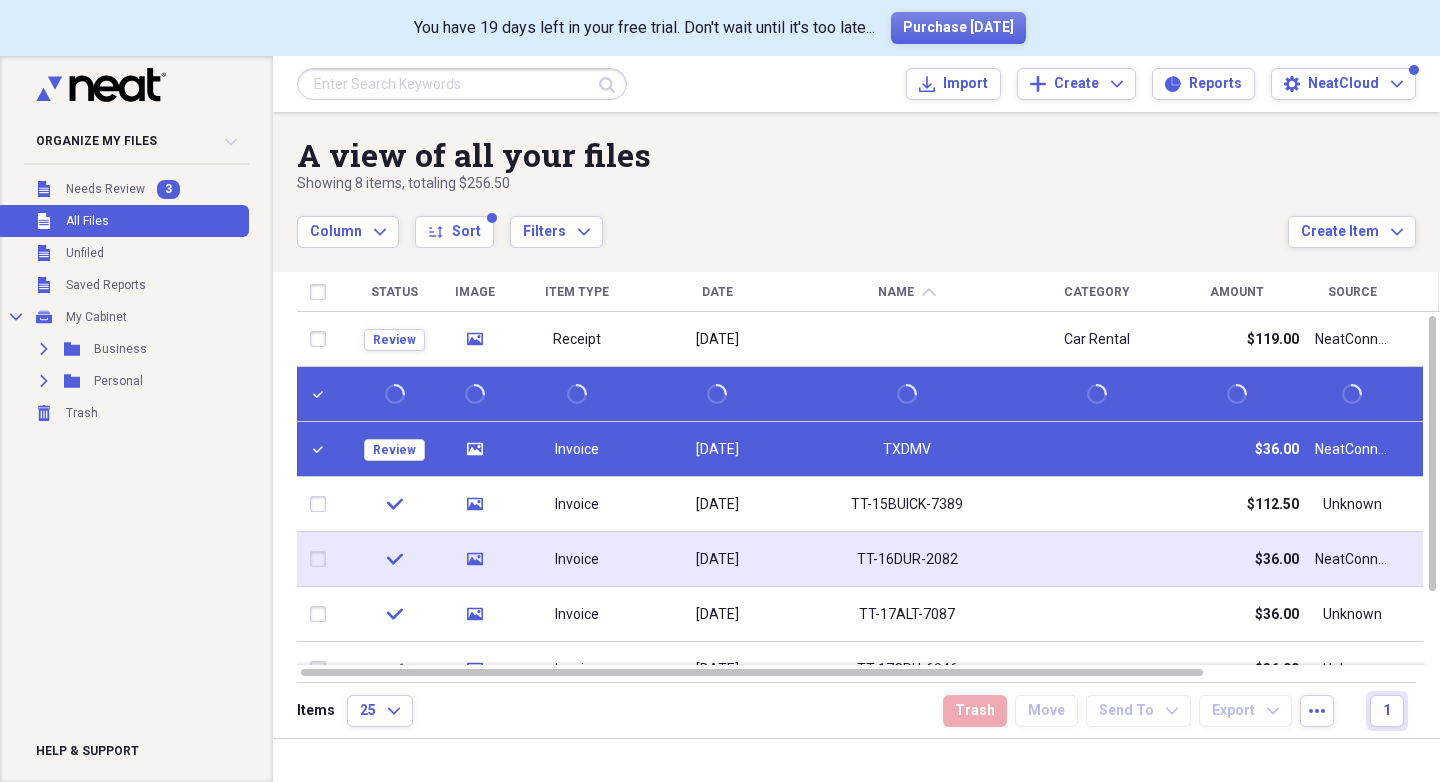click at bounding box center (322, 394) 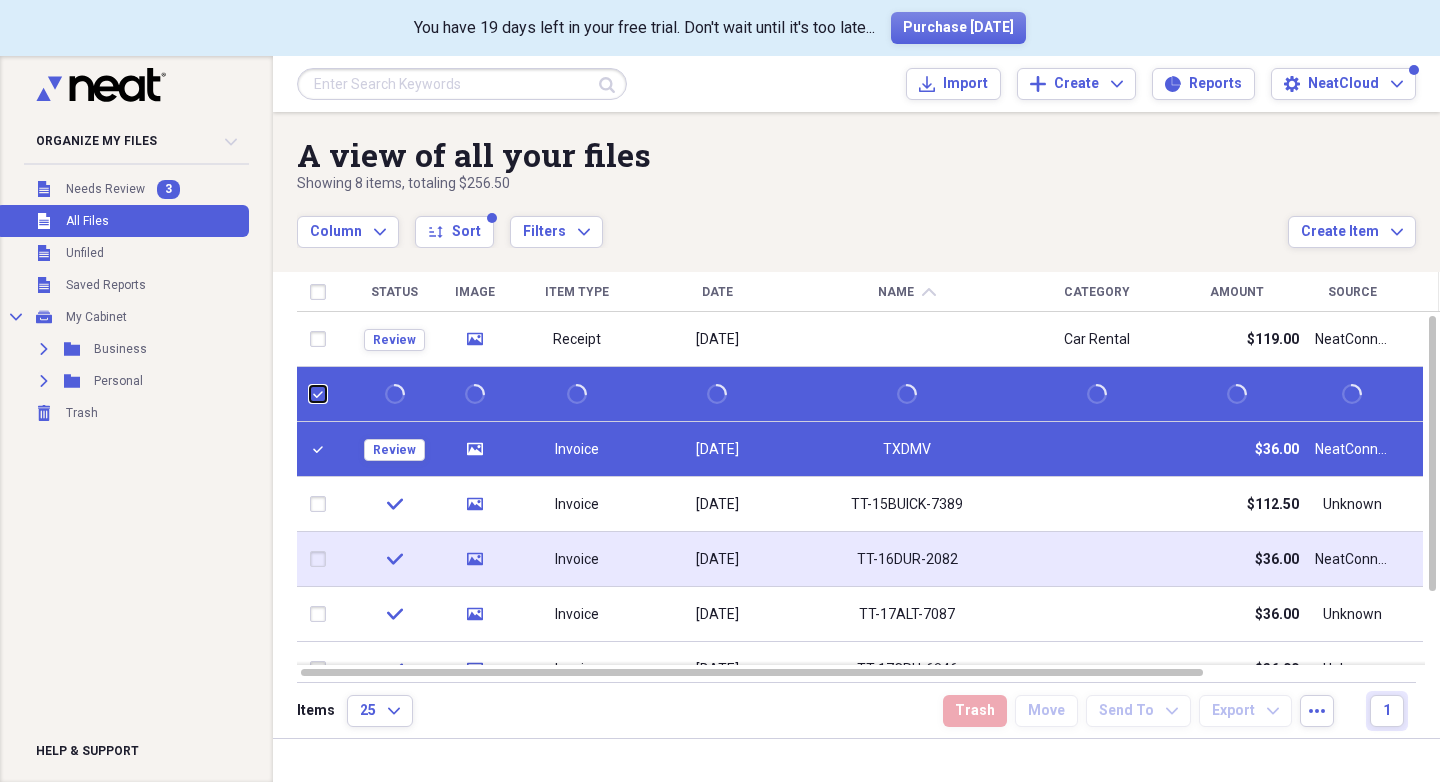 click at bounding box center [310, 394] 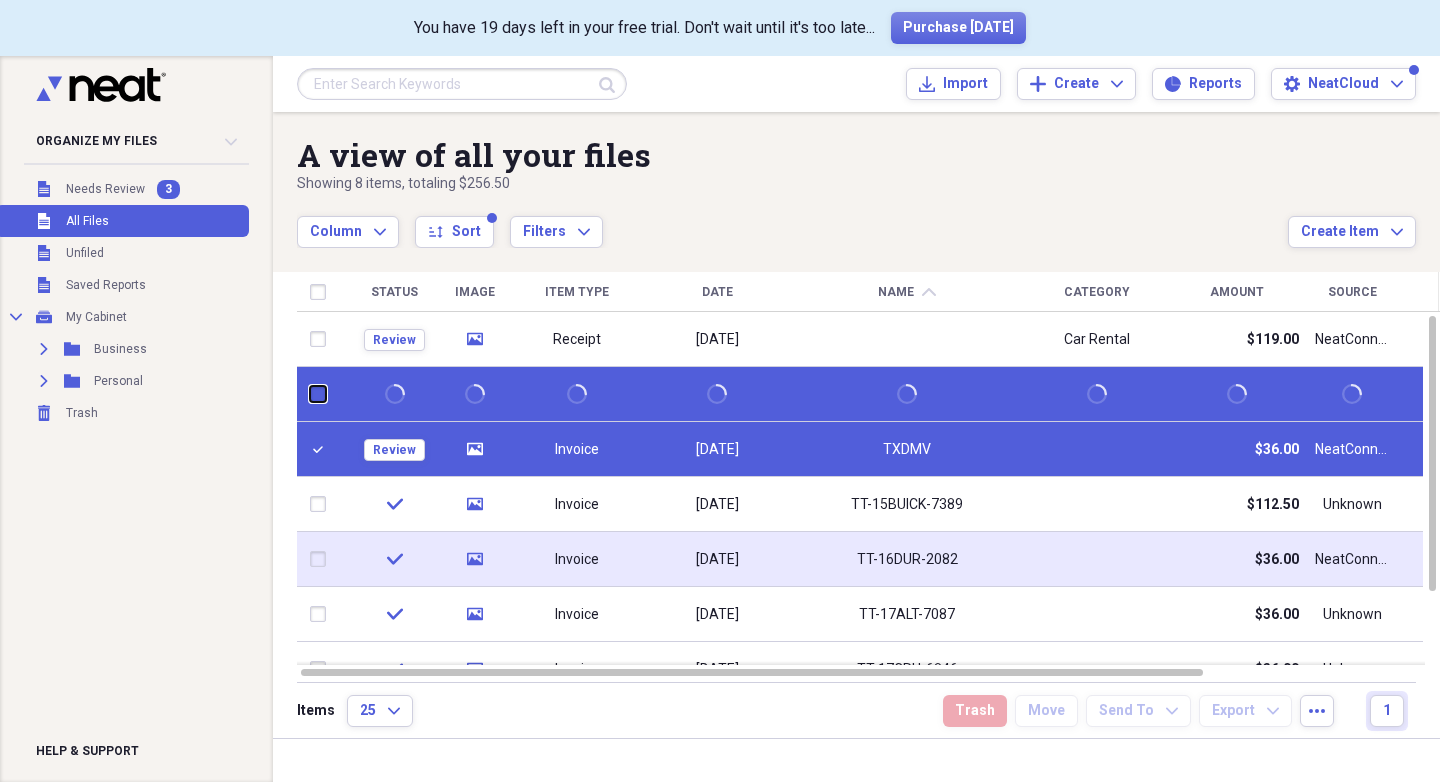 checkbox on "false" 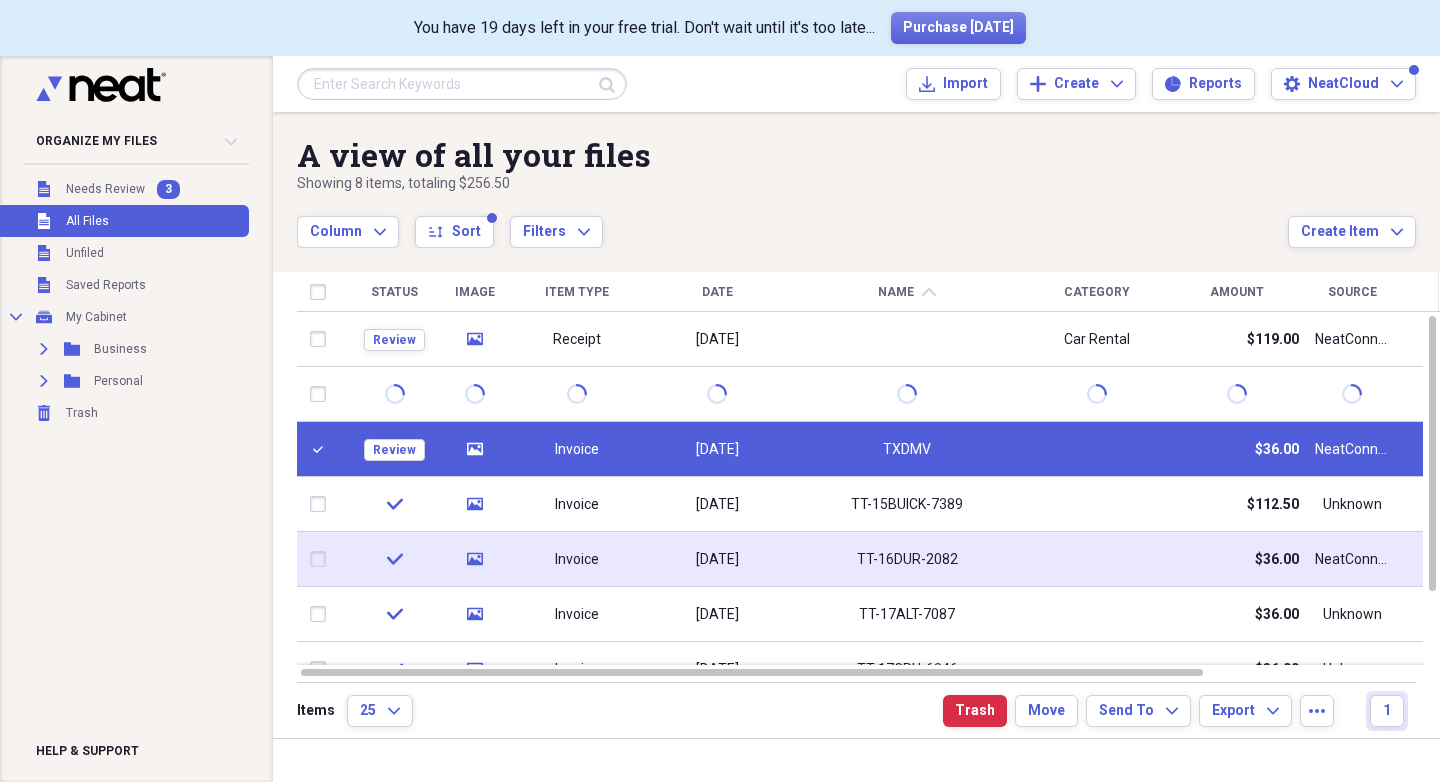 click at bounding box center [322, 449] 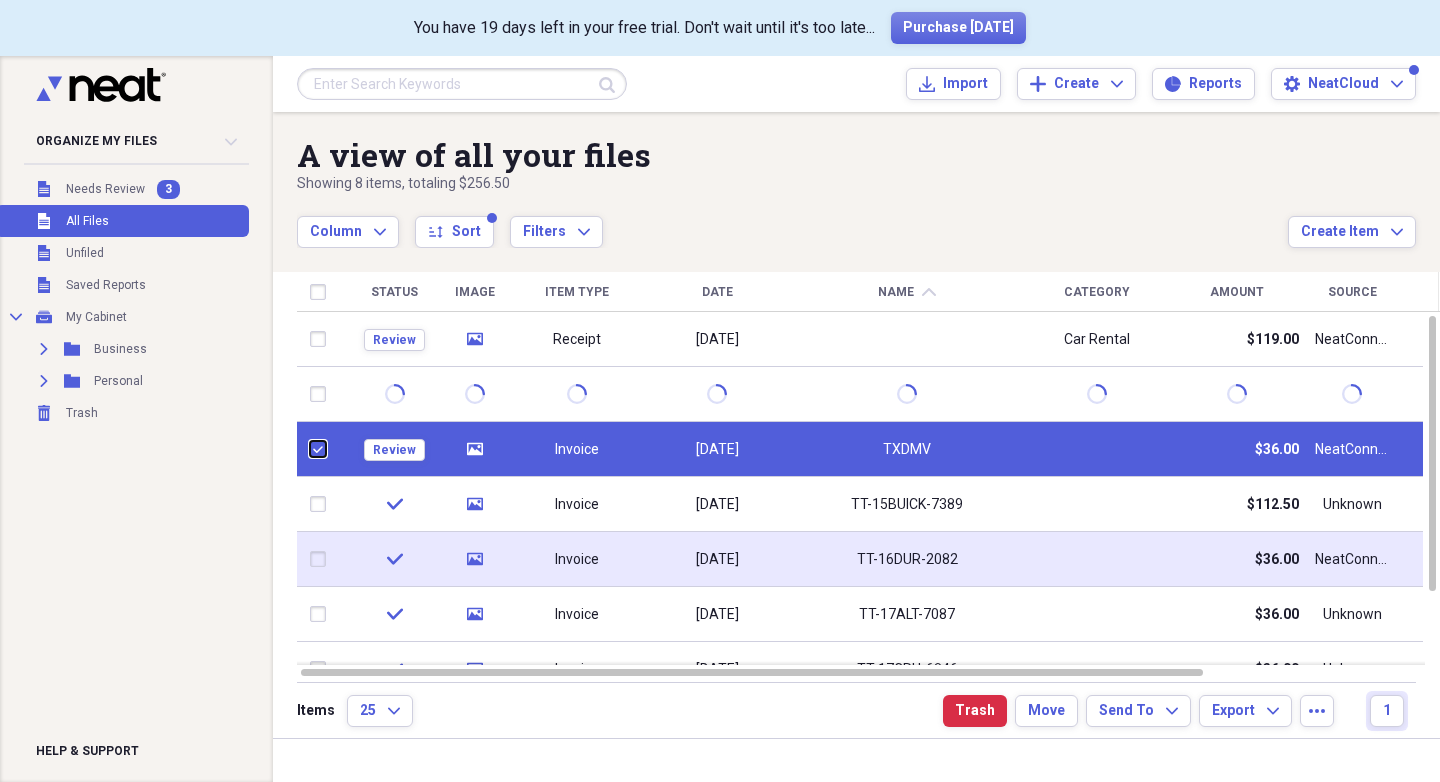 click at bounding box center (310, 449) 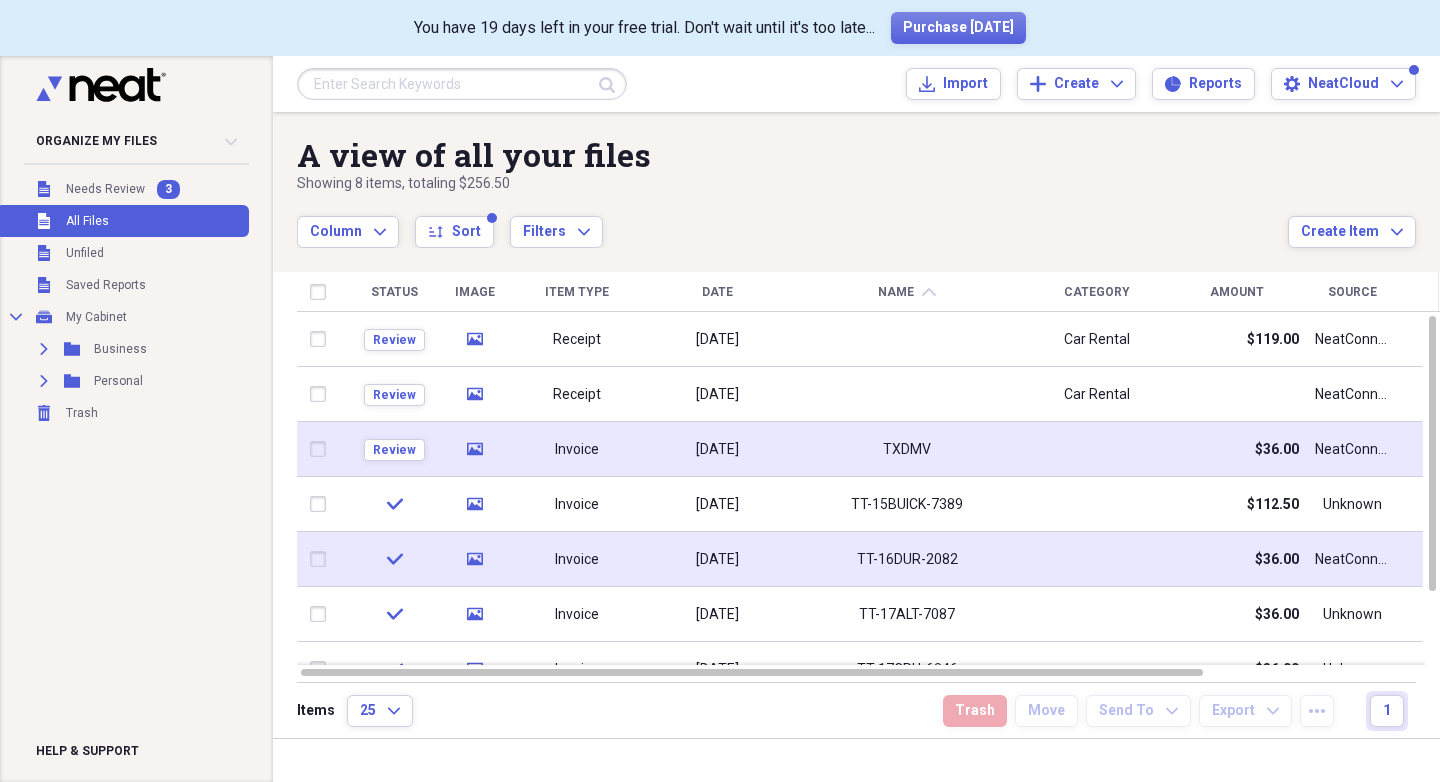 click at bounding box center (322, 449) 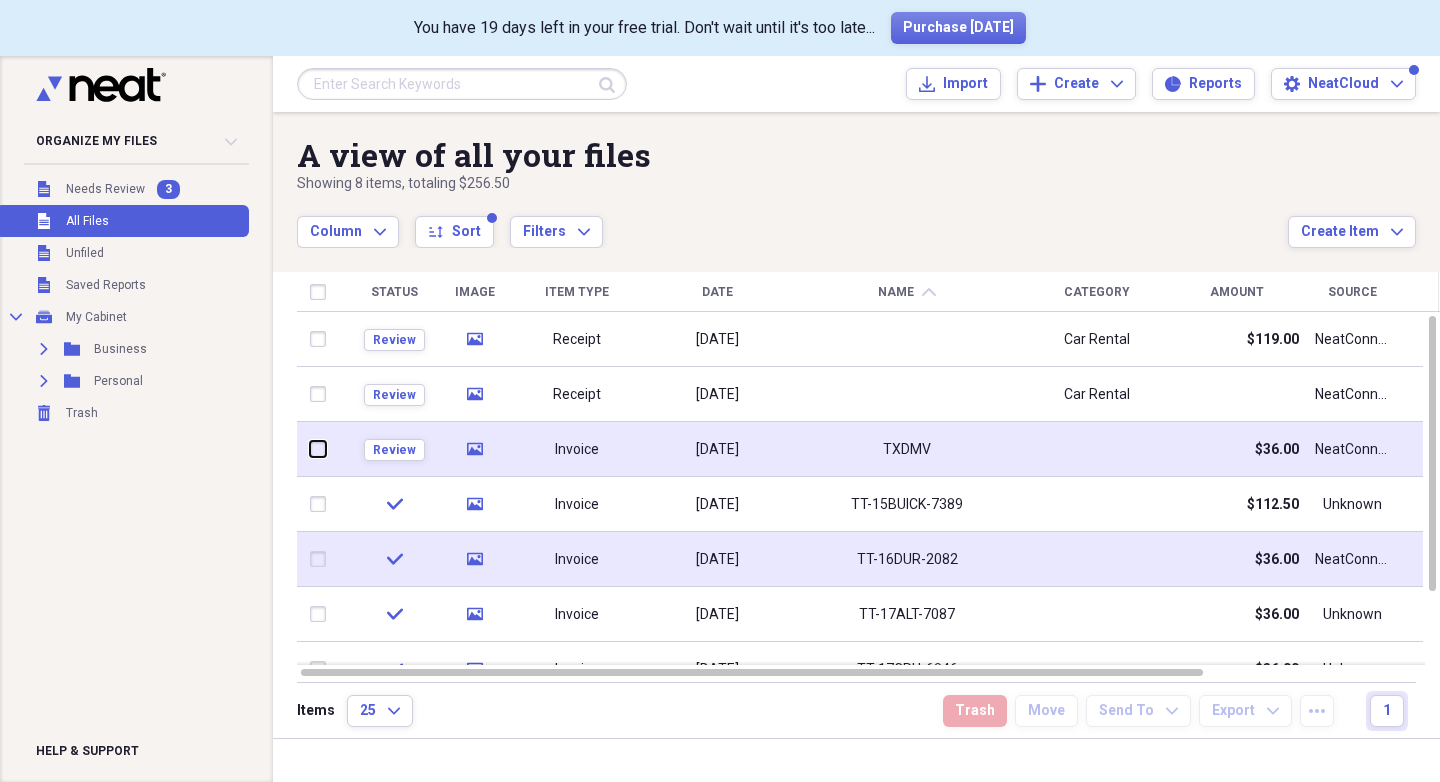 click at bounding box center (310, 449) 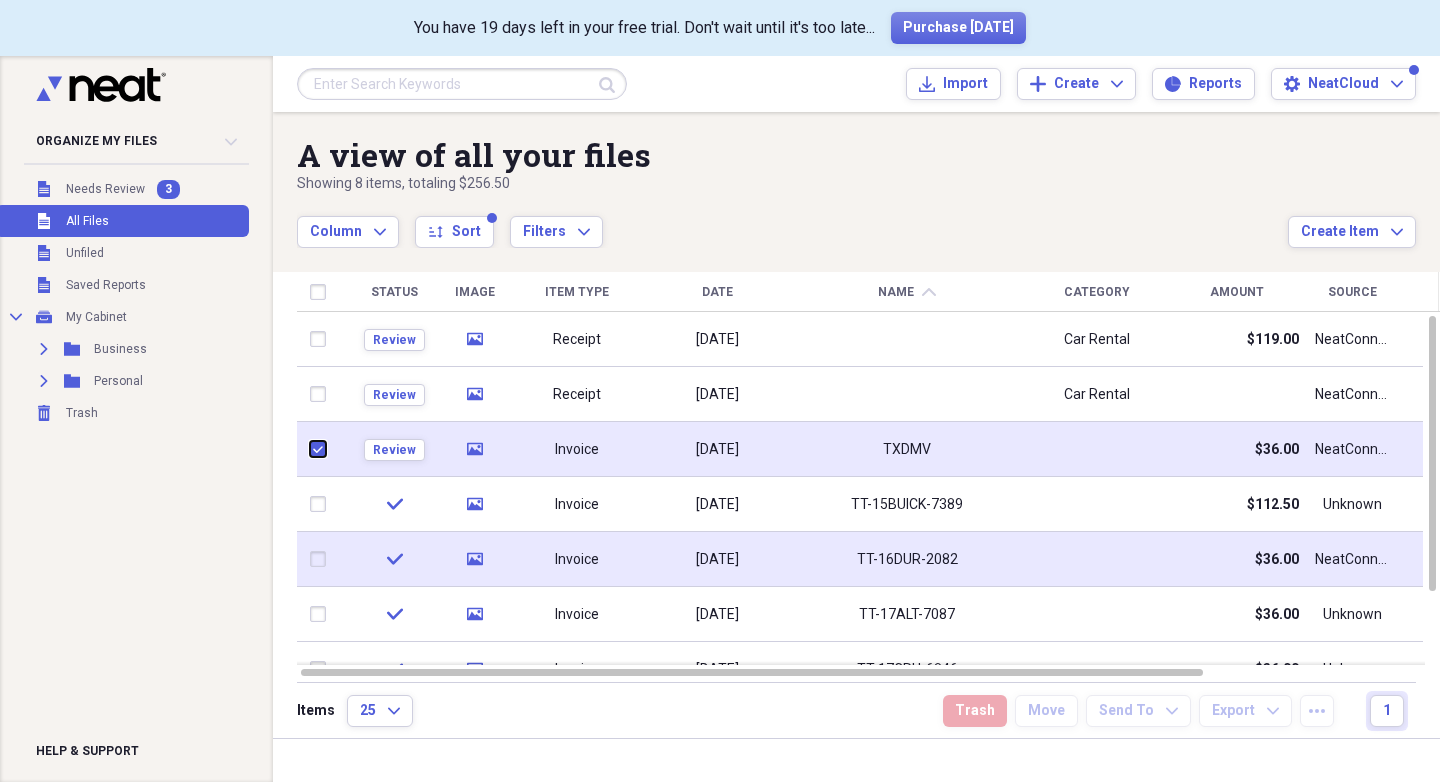 checkbox on "true" 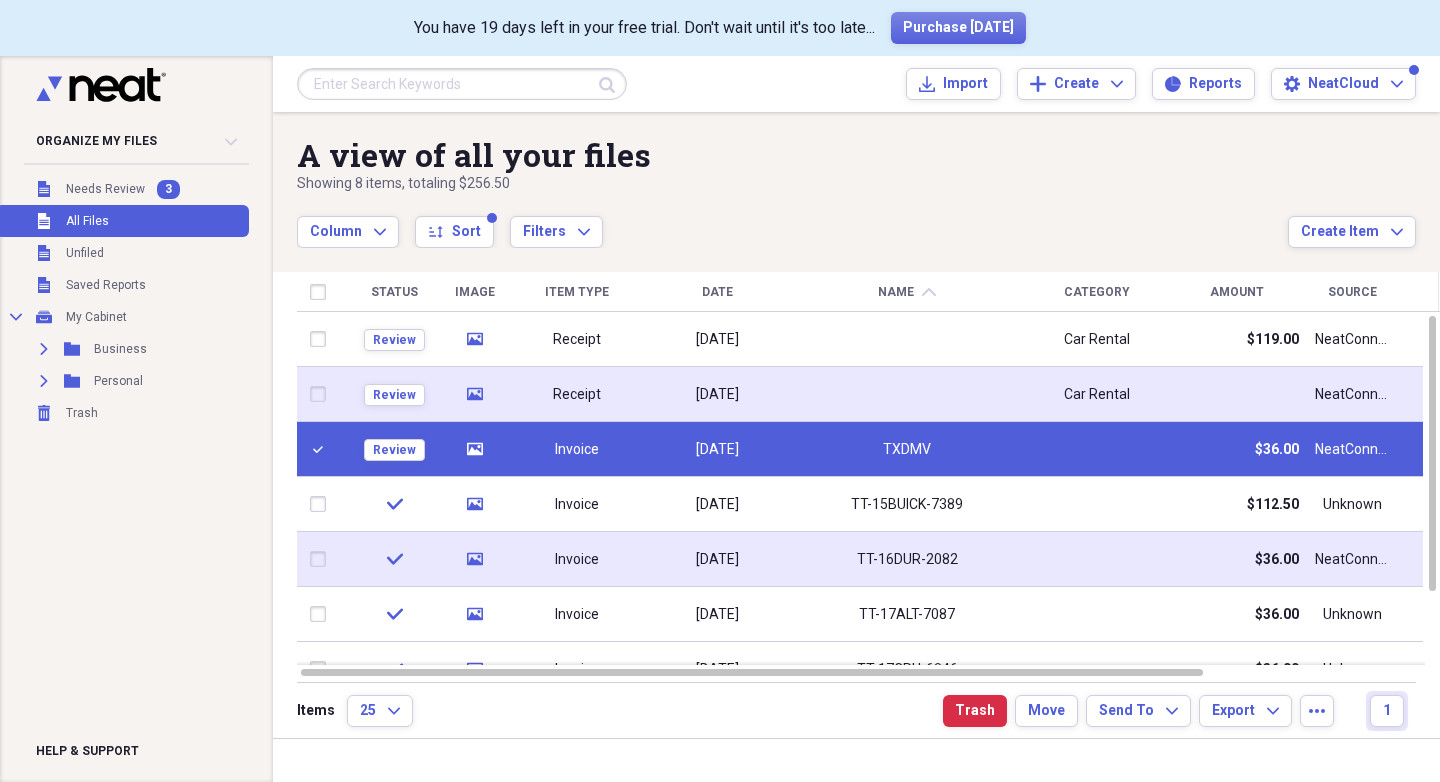 click at bounding box center [322, 394] 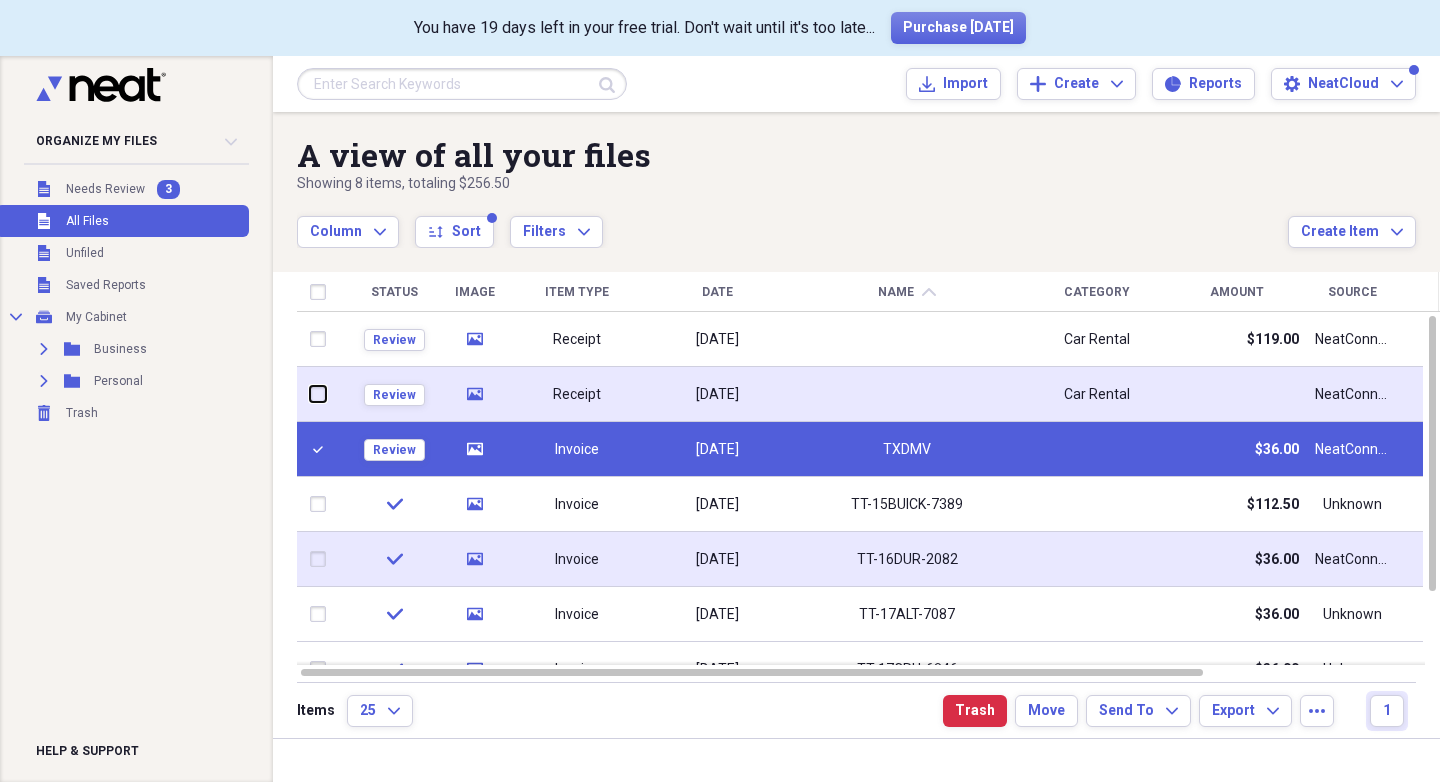 click at bounding box center [310, 394] 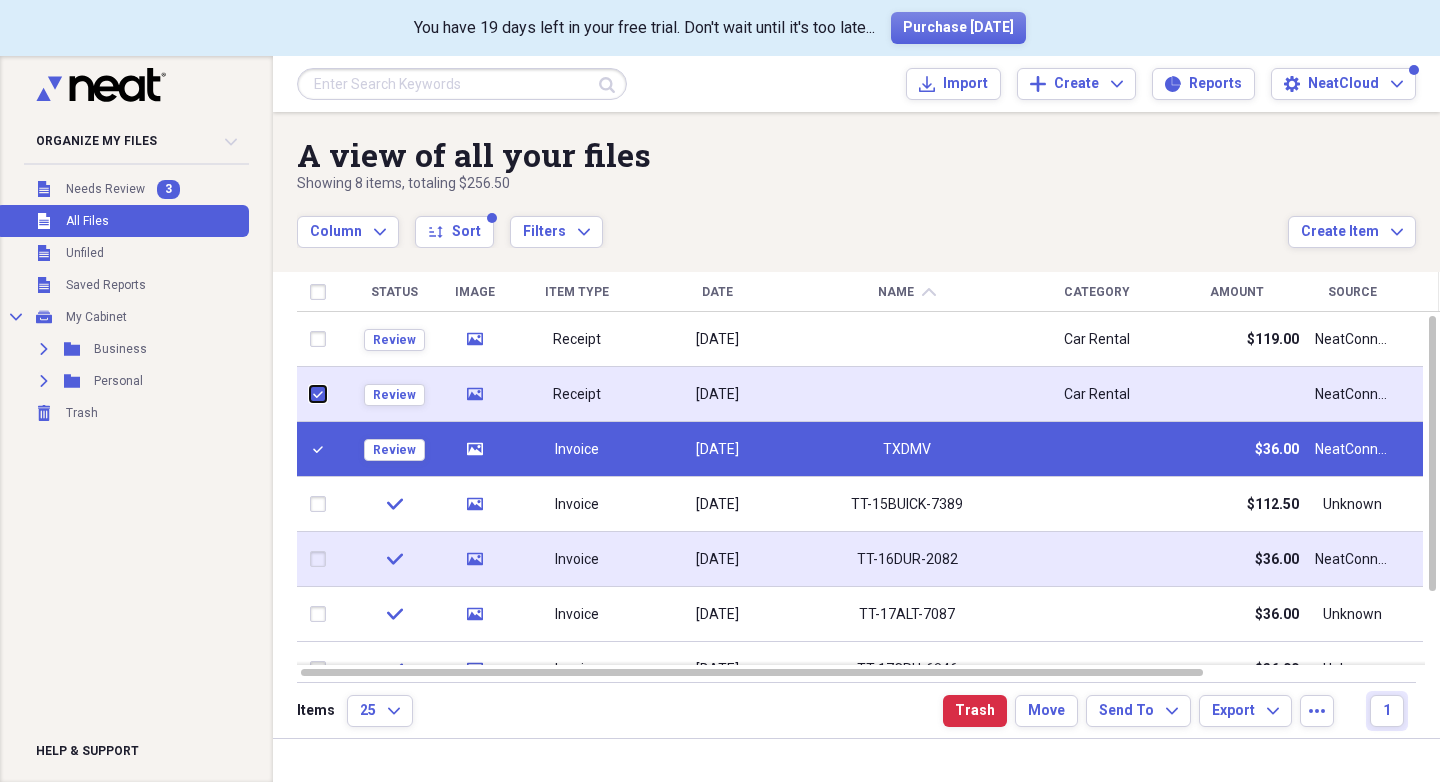 checkbox on "true" 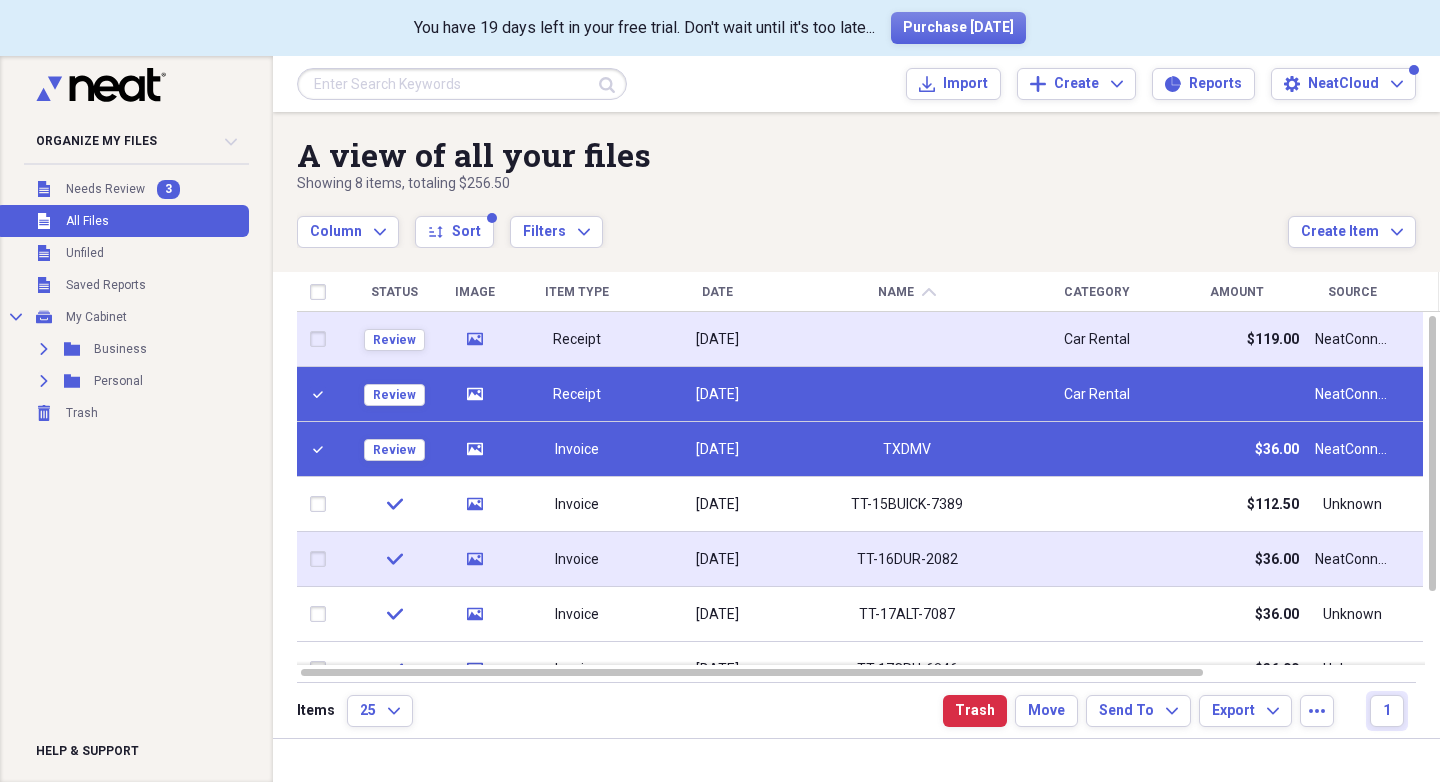 click at bounding box center (322, 339) 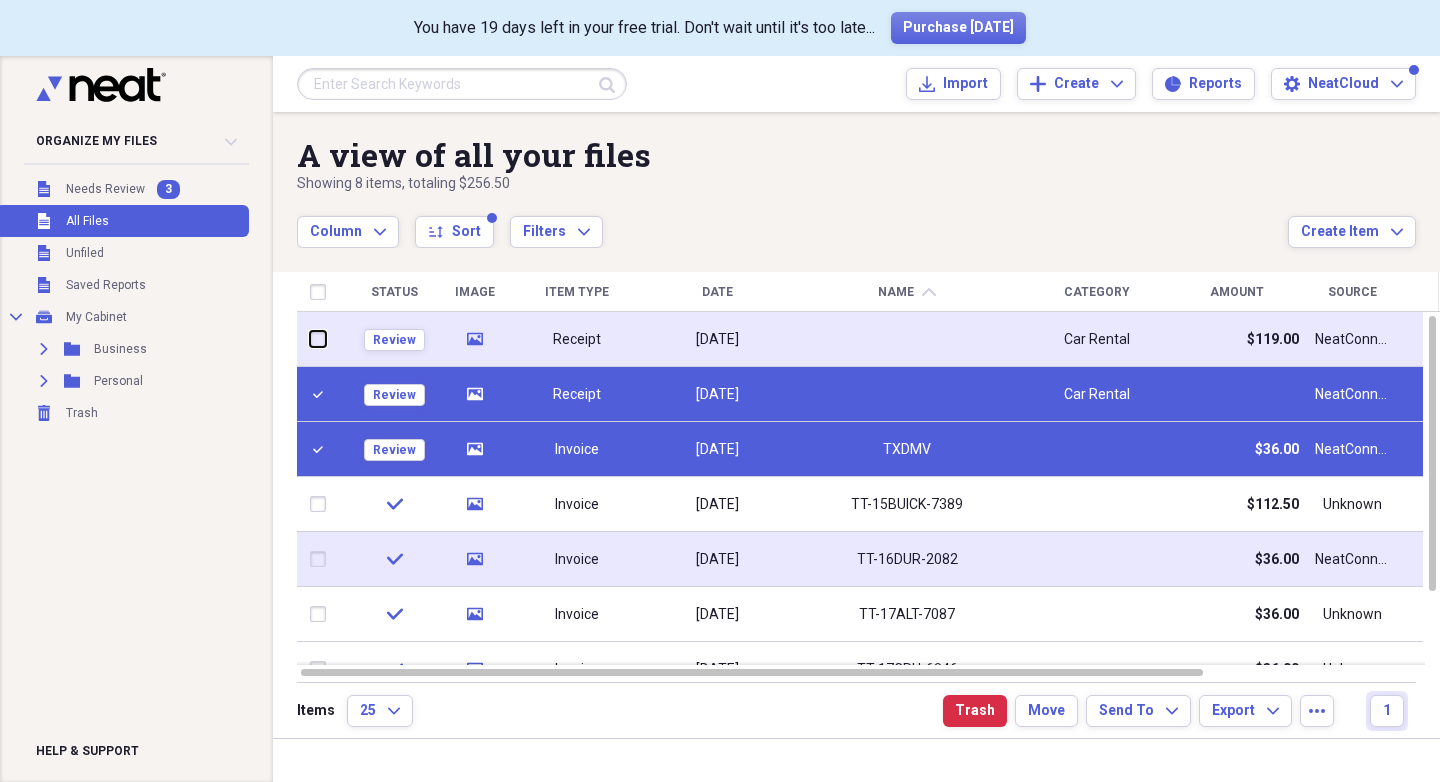 click at bounding box center (310, 339) 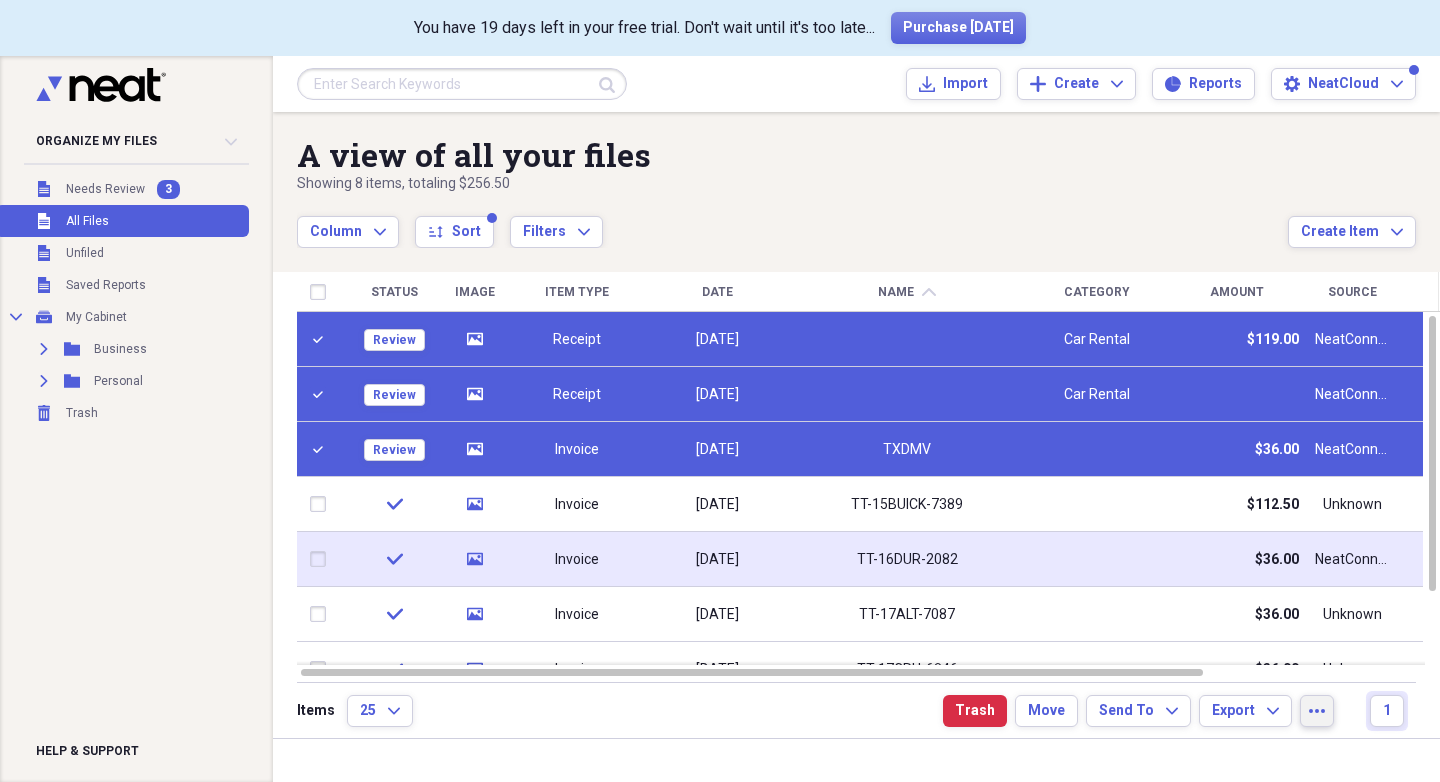 click 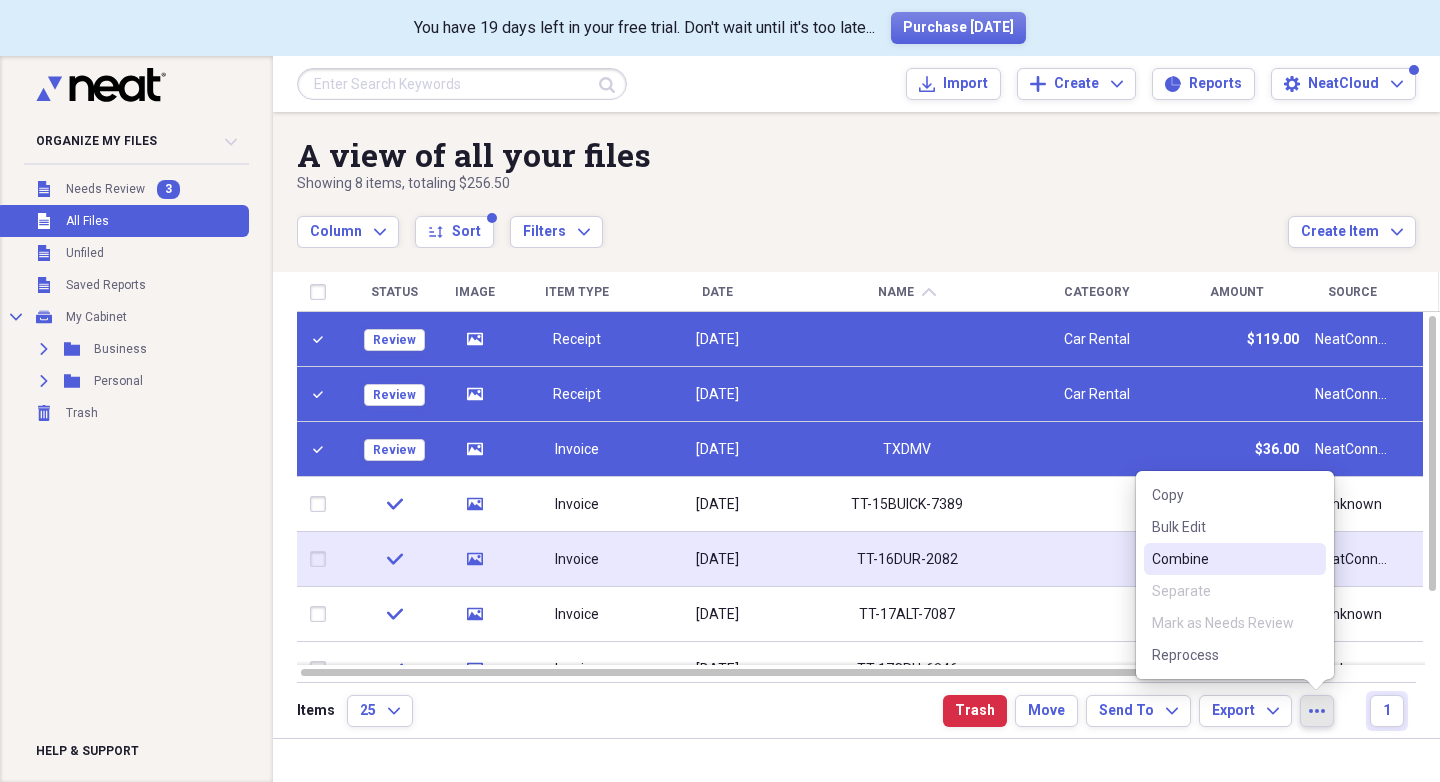 click on "Combine" at bounding box center [1223, 559] 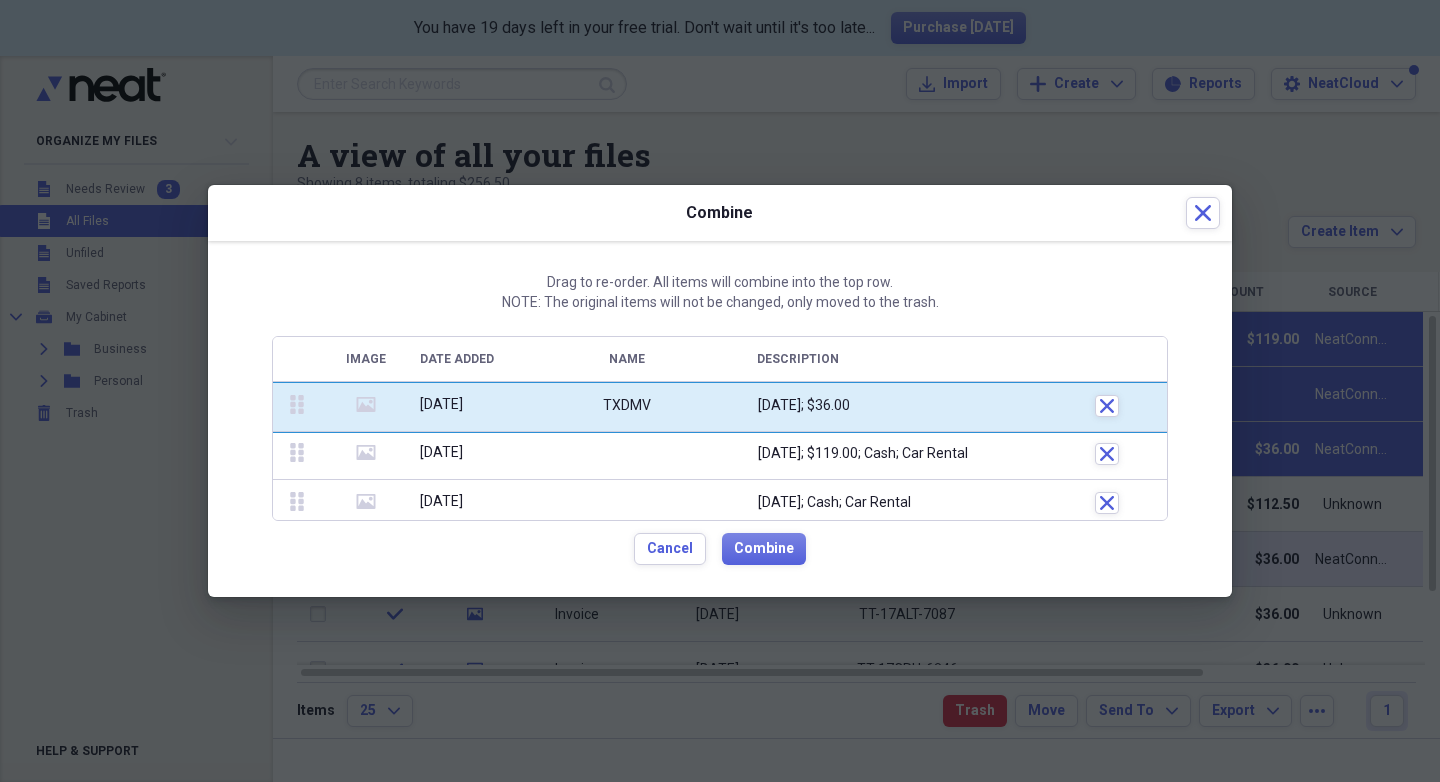 drag, startPoint x: 296, startPoint y: 496, endPoint x: 292, endPoint y: 385, distance: 111.07205 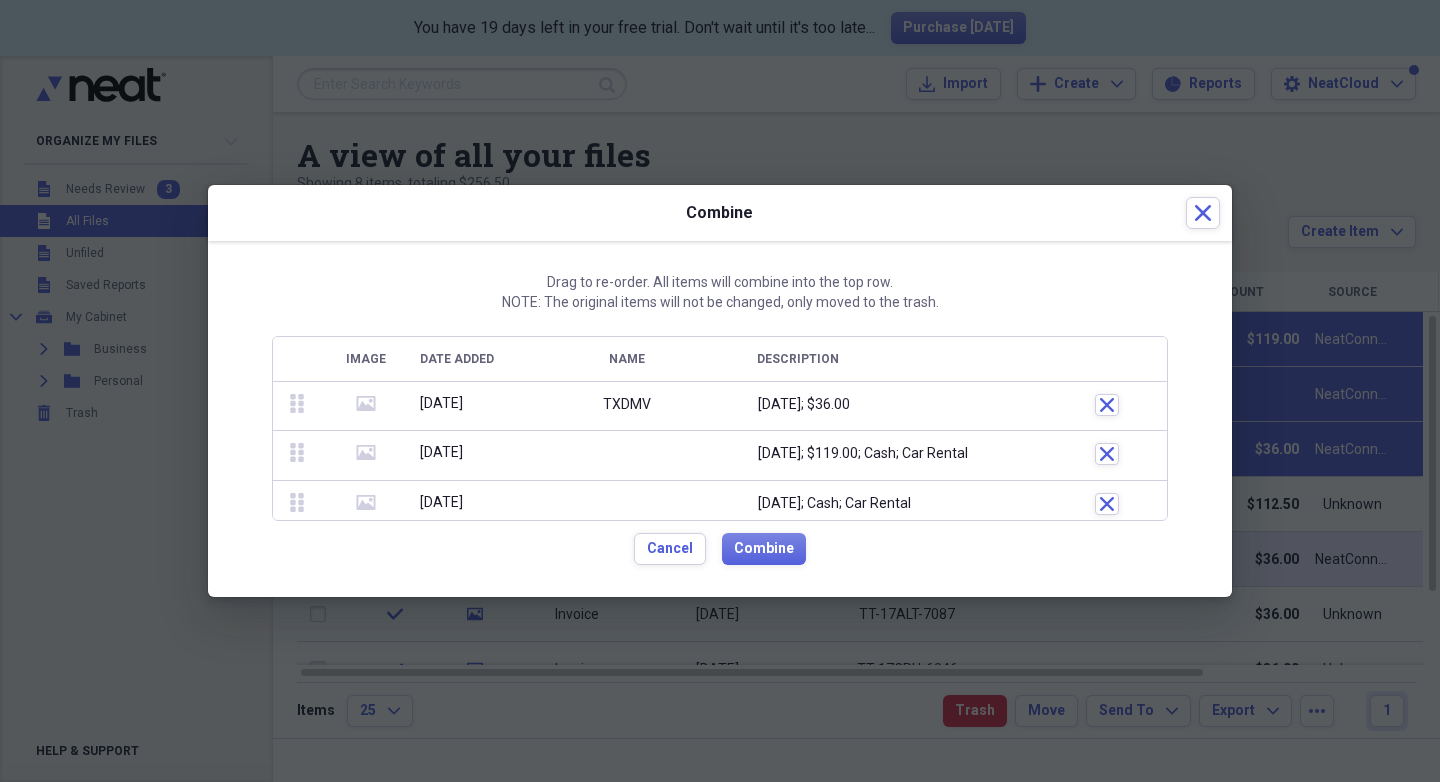 scroll, scrollTop: 9, scrollLeft: 0, axis: vertical 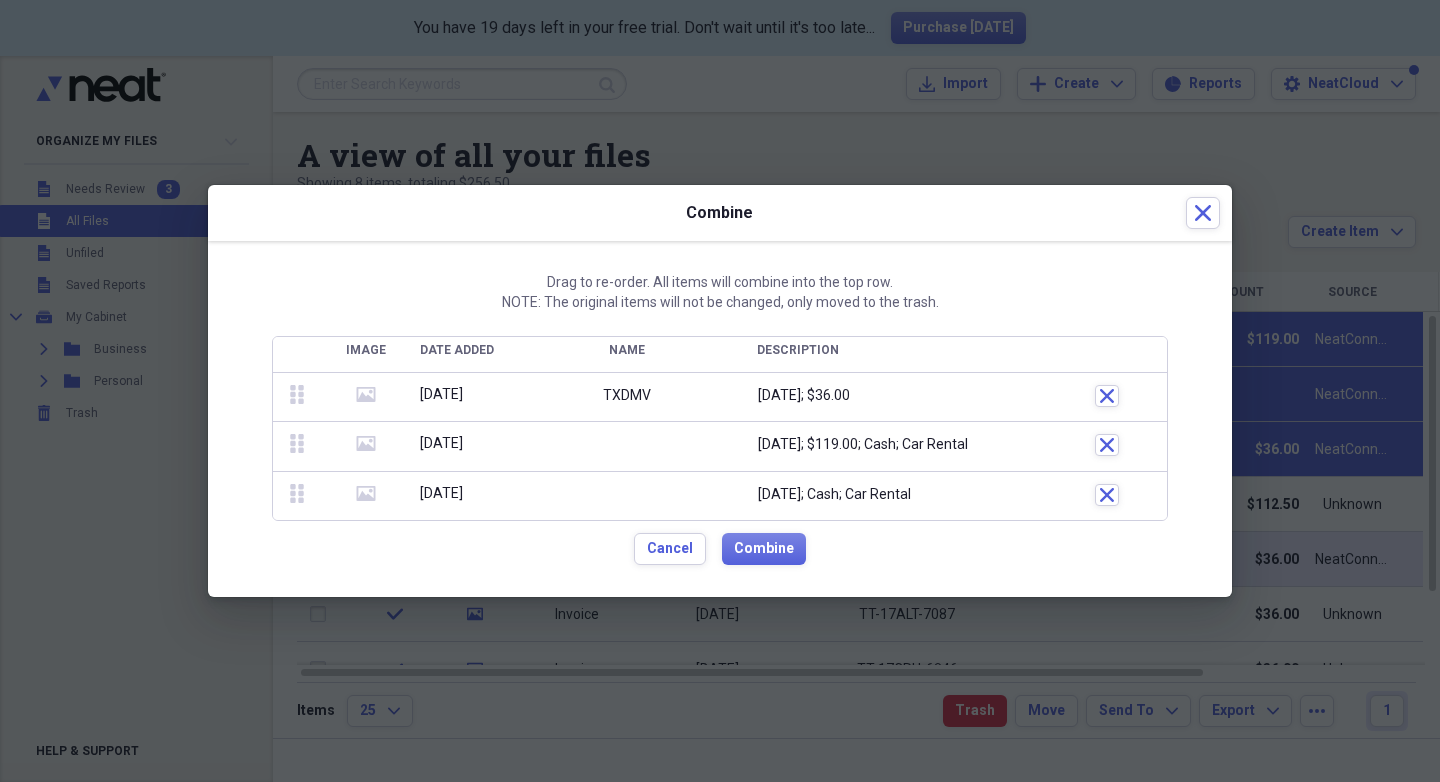 click on "media" 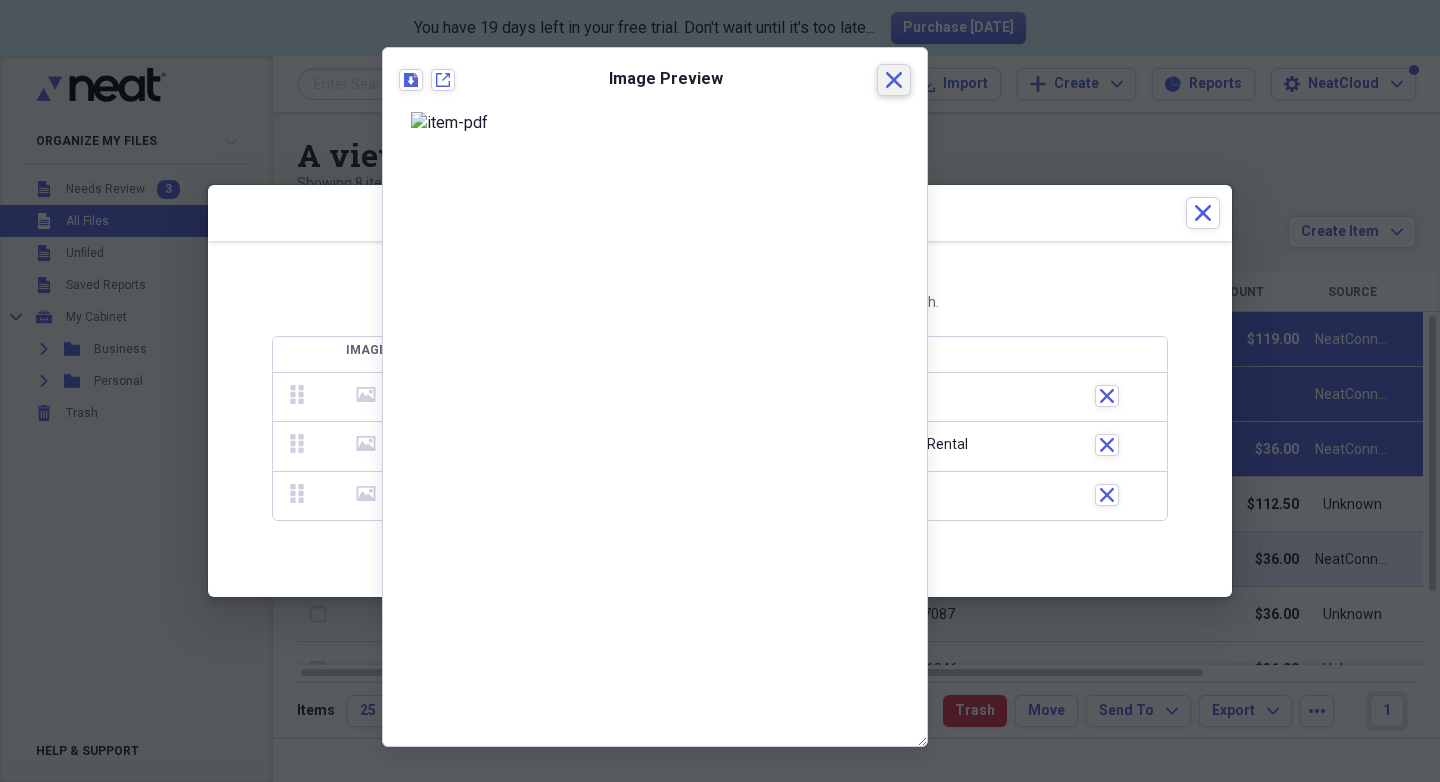 click on "Close" 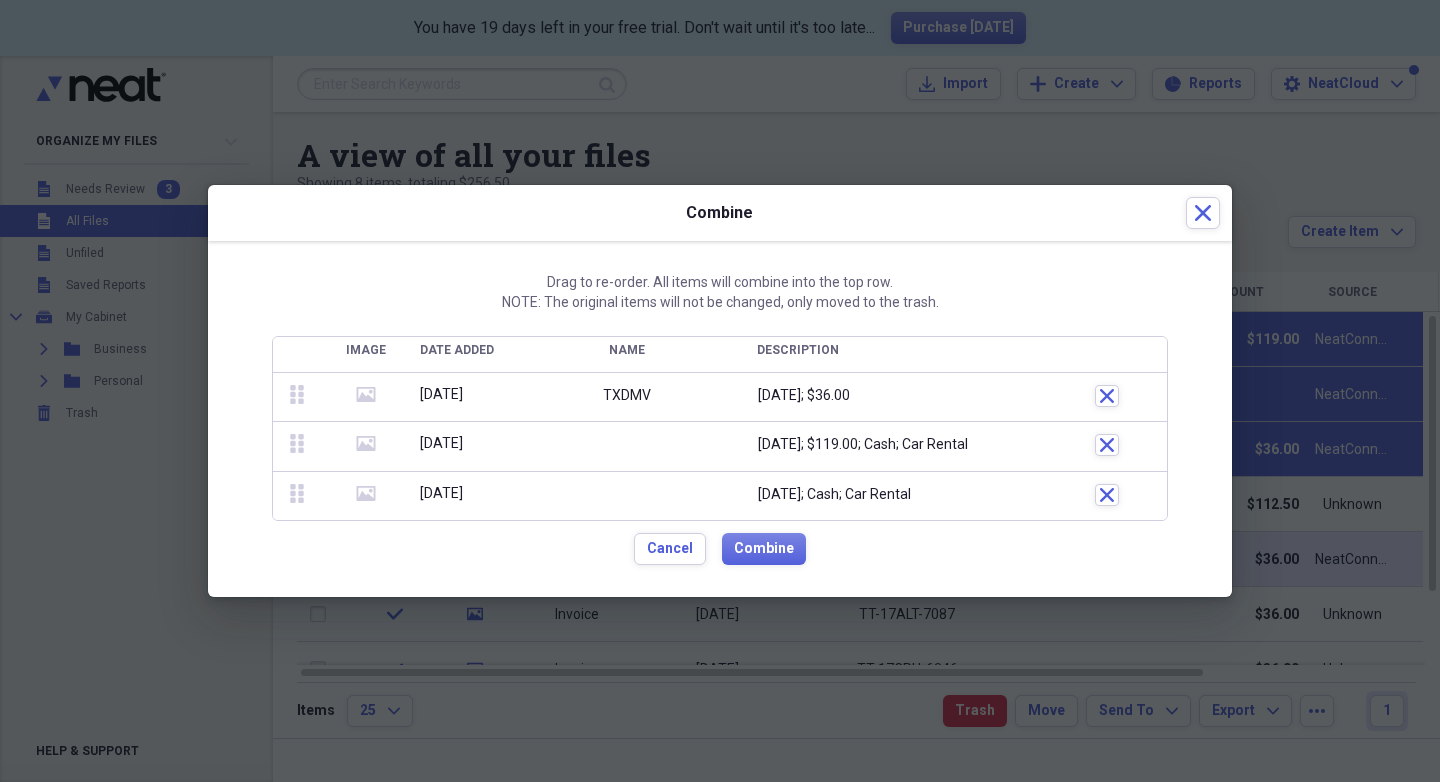 click on "media" at bounding box center [366, 446] 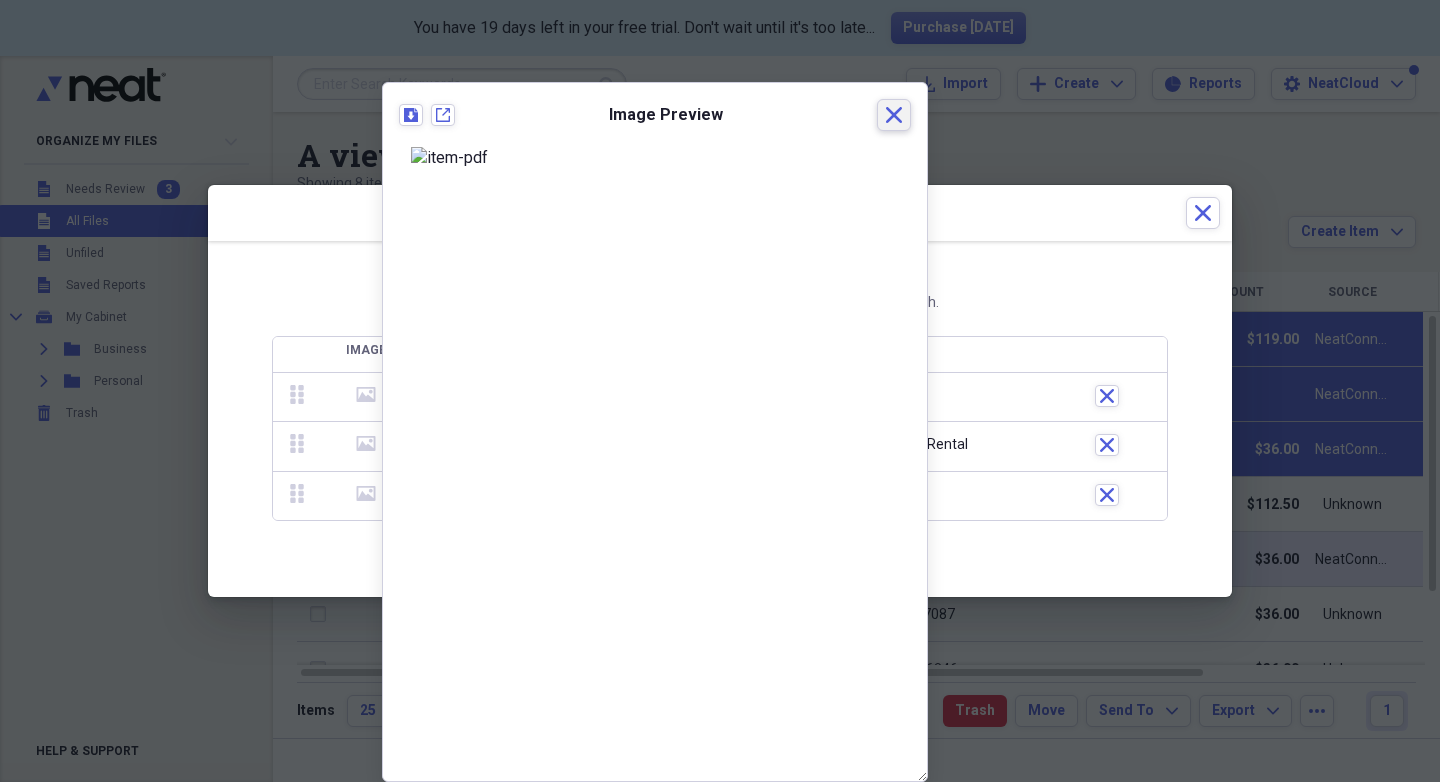 click 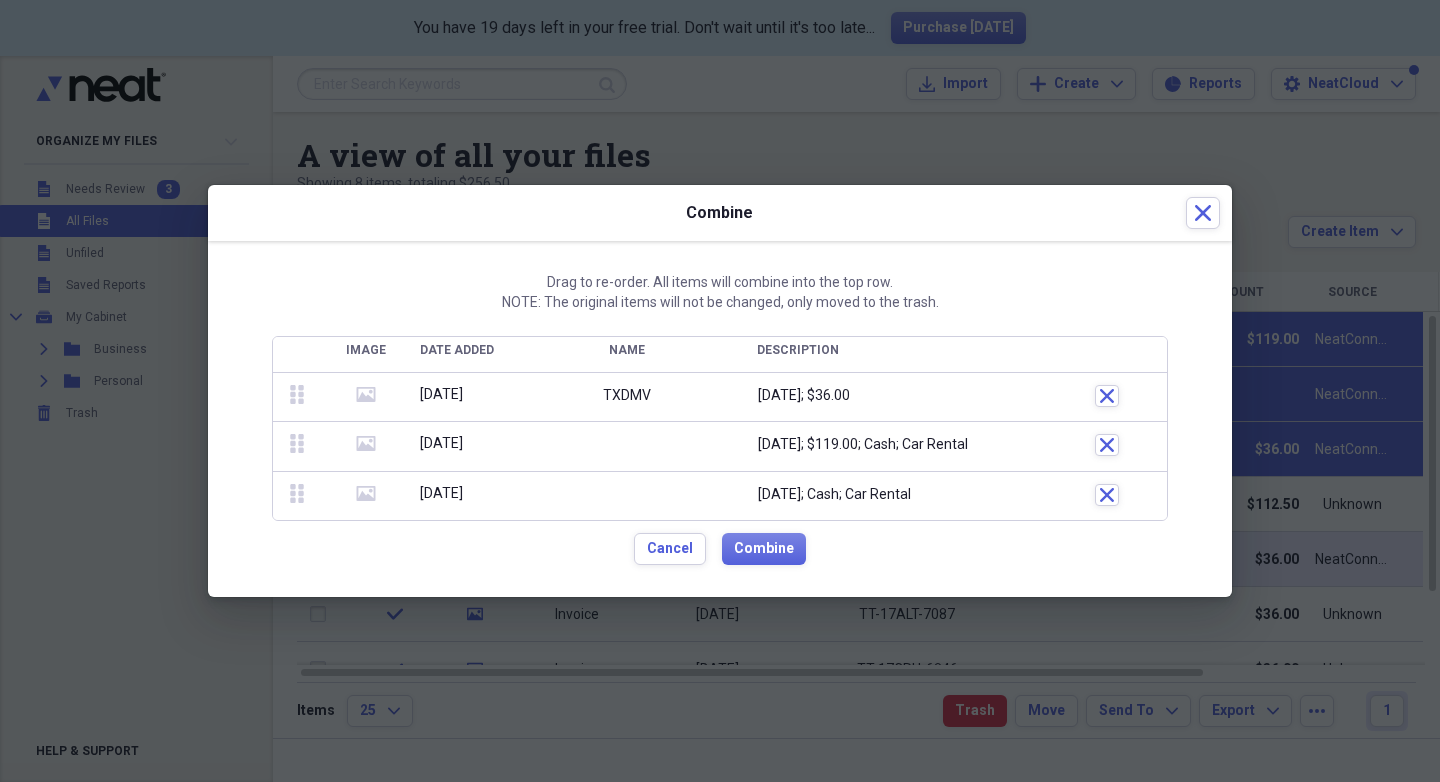 drag, startPoint x: 362, startPoint y: 496, endPoint x: 358, endPoint y: 425, distance: 71.11259 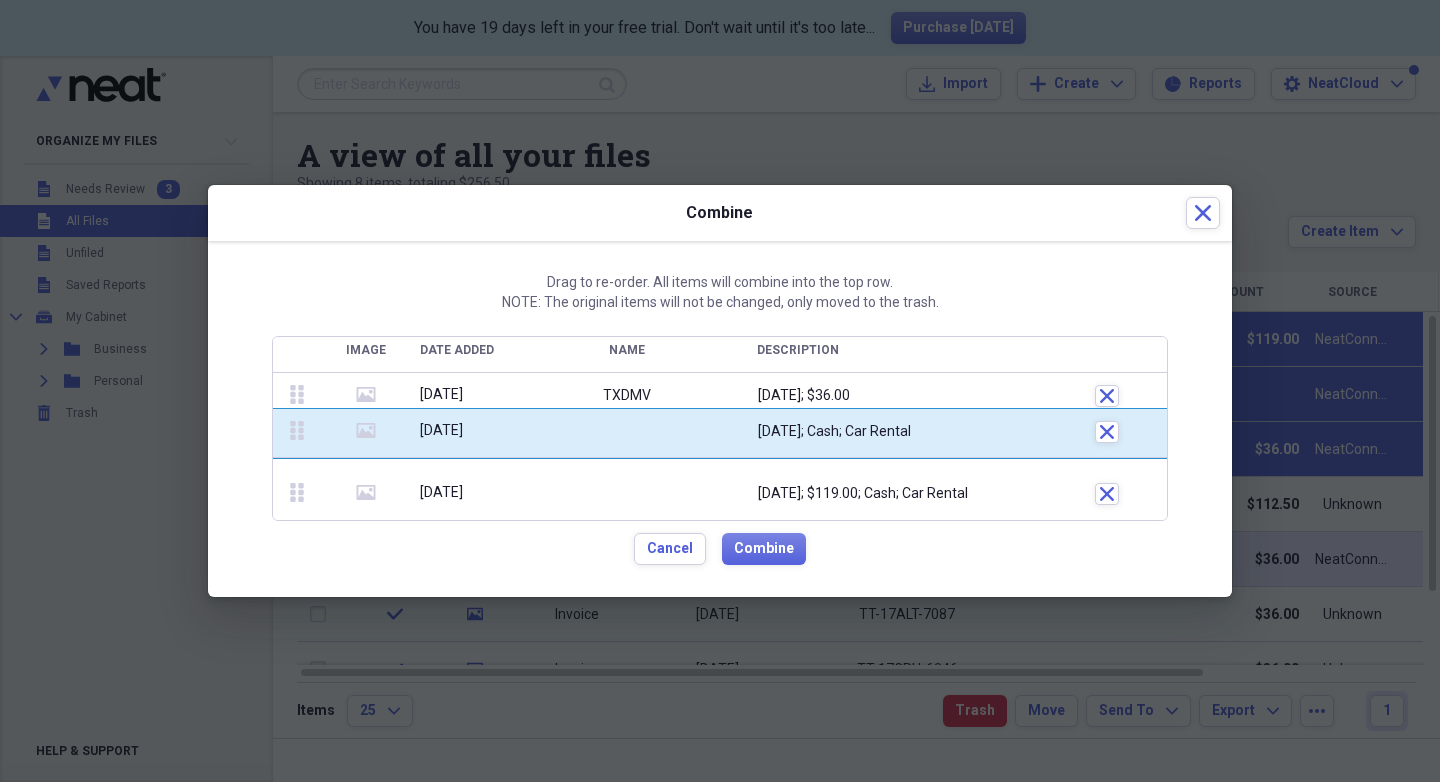 drag, startPoint x: 302, startPoint y: 493, endPoint x: 301, endPoint y: 430, distance: 63.007935 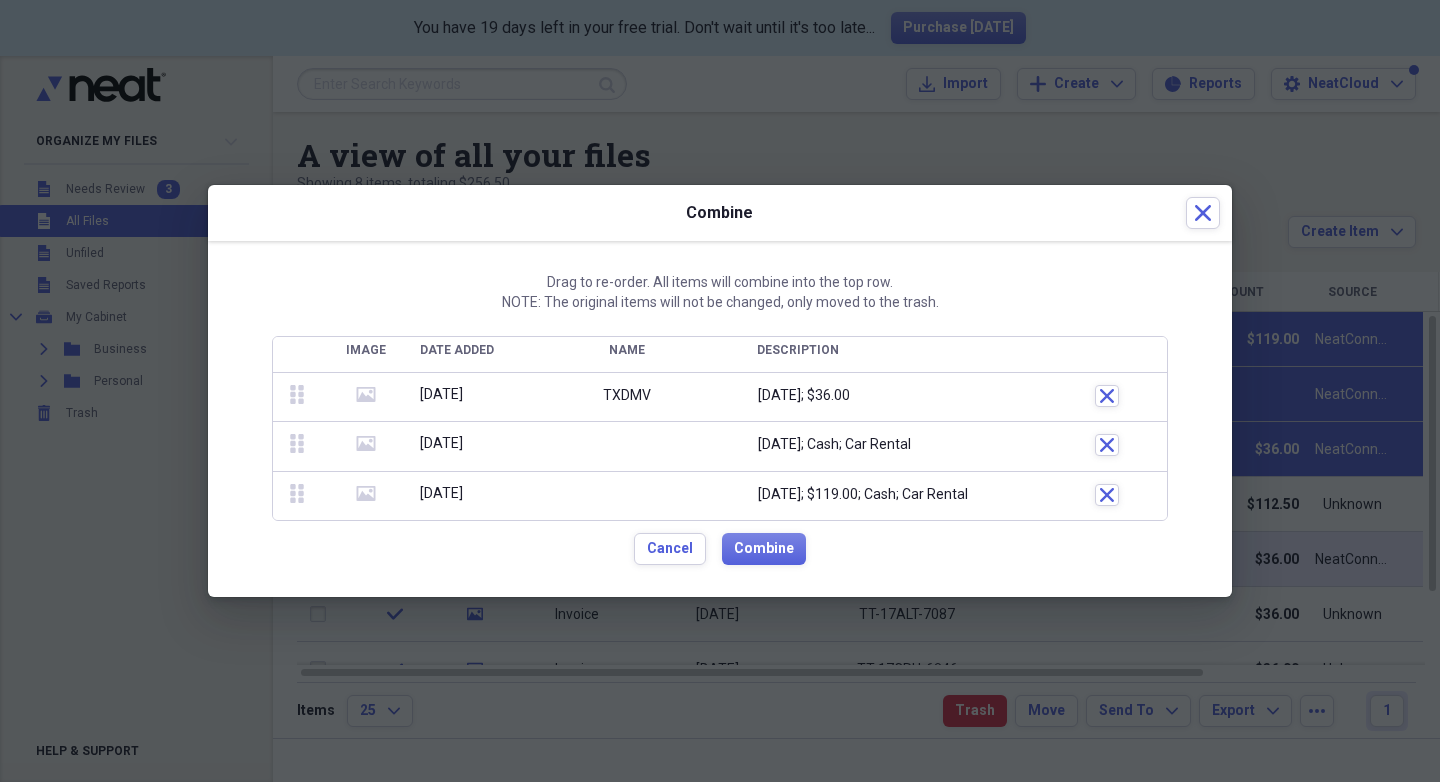 click 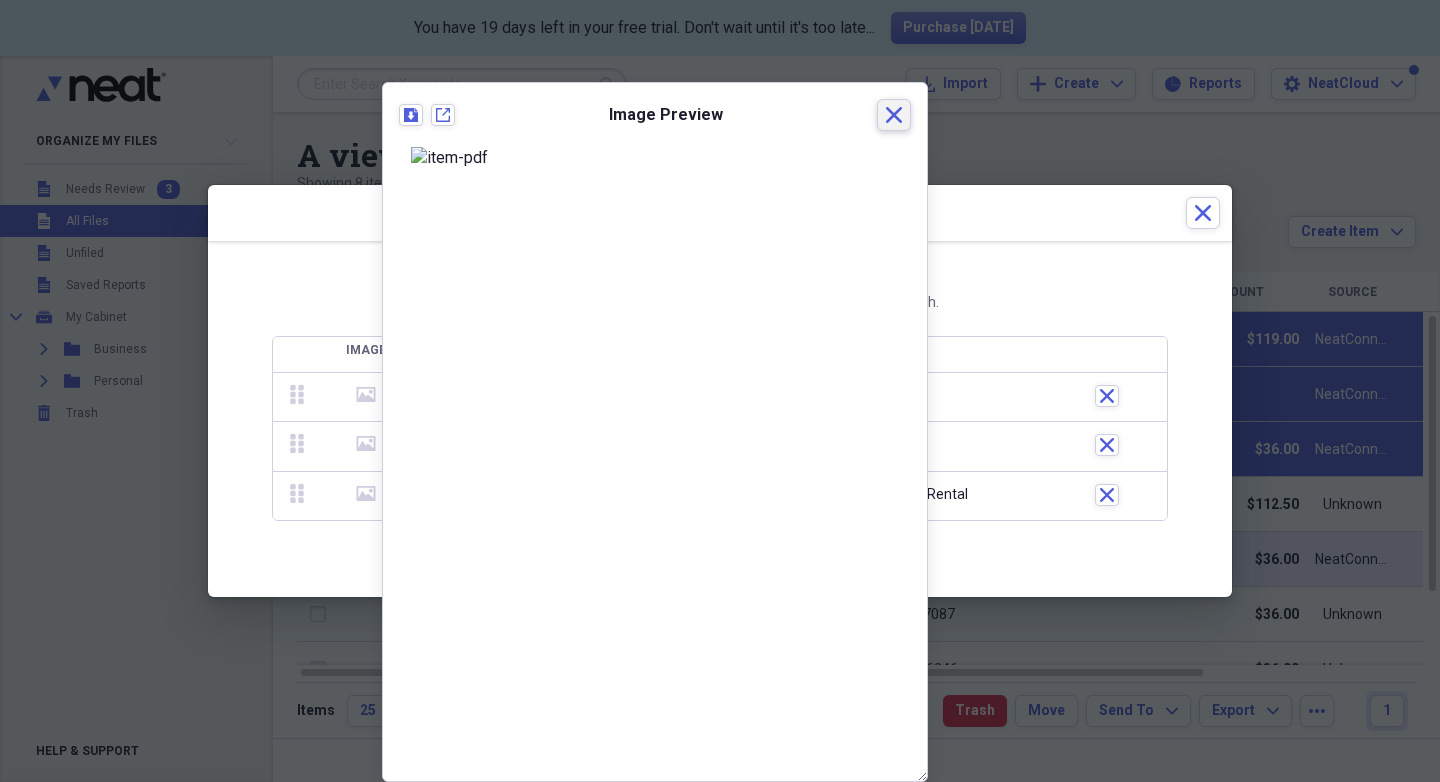 click on "Close" 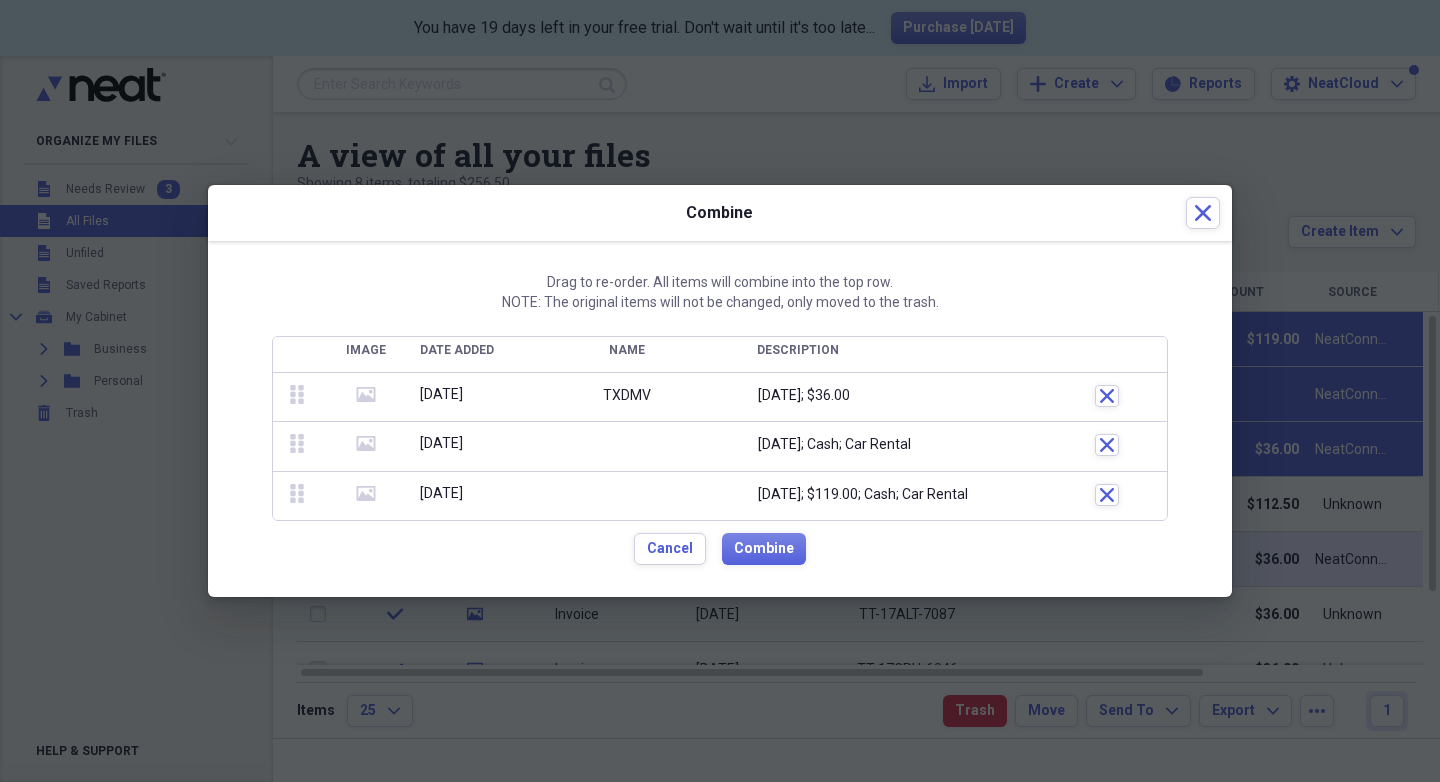 click on "drag-vertical media [DATE] TXDMV [DATE]; $36.00 Close drag-vertical media [DATE] [DATE]; Cash; Car Rental Close drag-vertical media [DATE] [DATE]; $119.00; Cash; Car Rental Close" at bounding box center (720, 447) 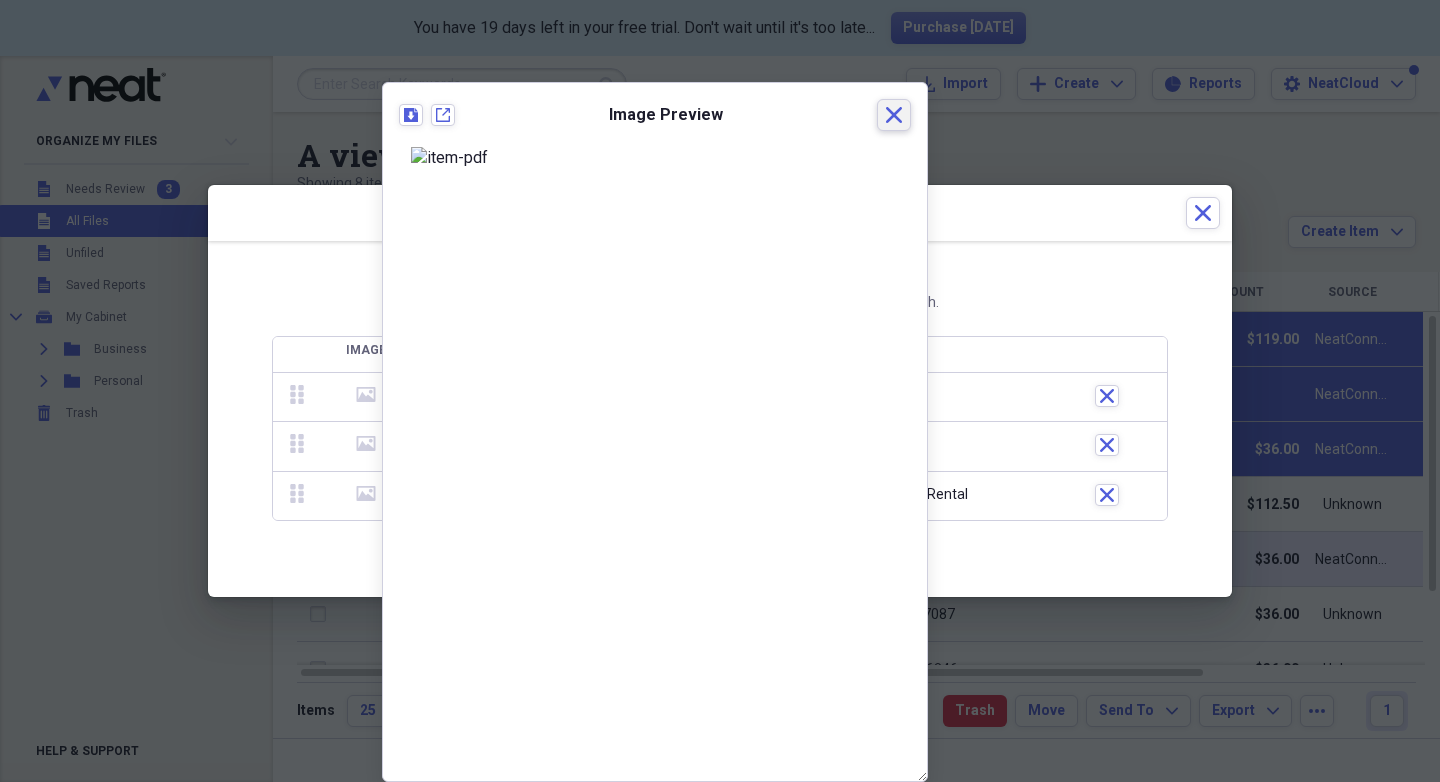 click 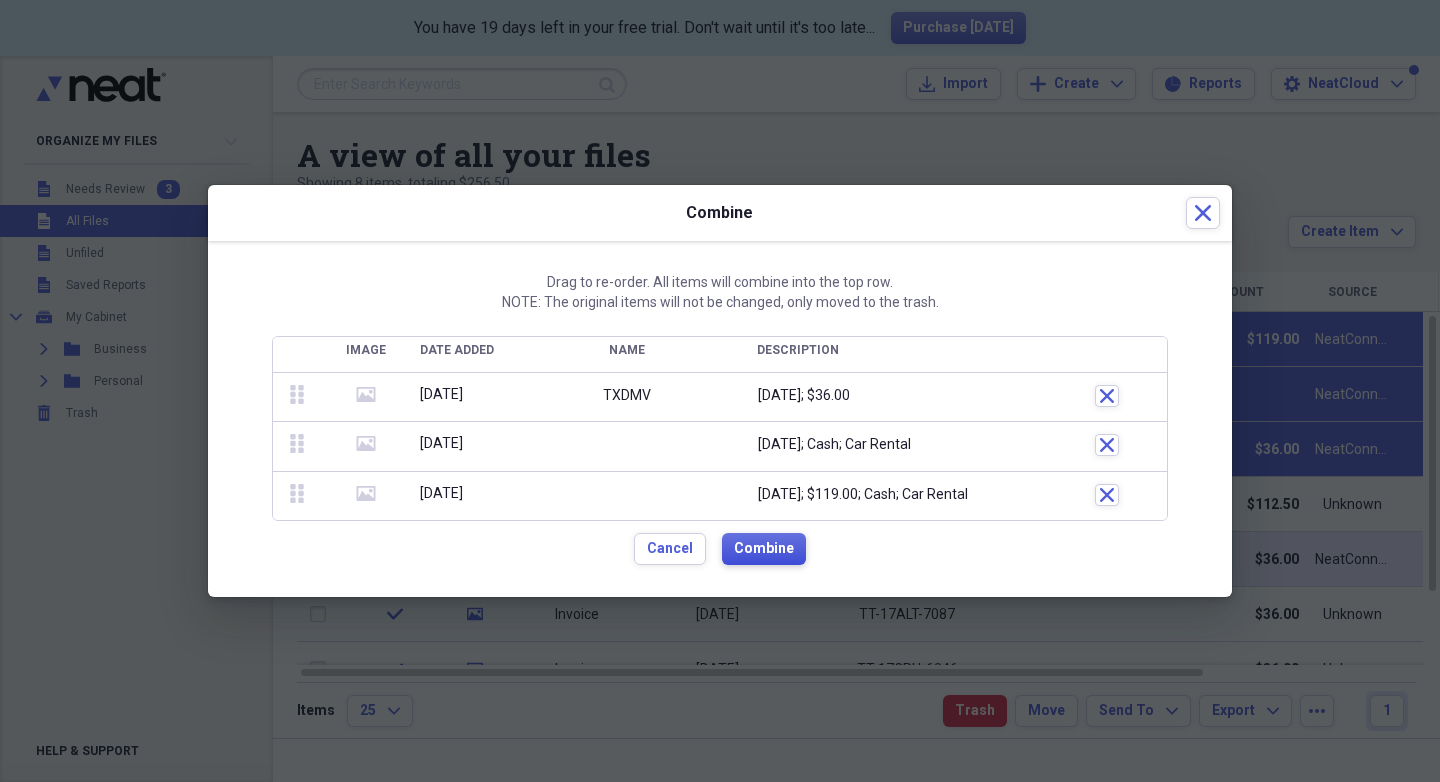 click on "Combine" at bounding box center [764, 549] 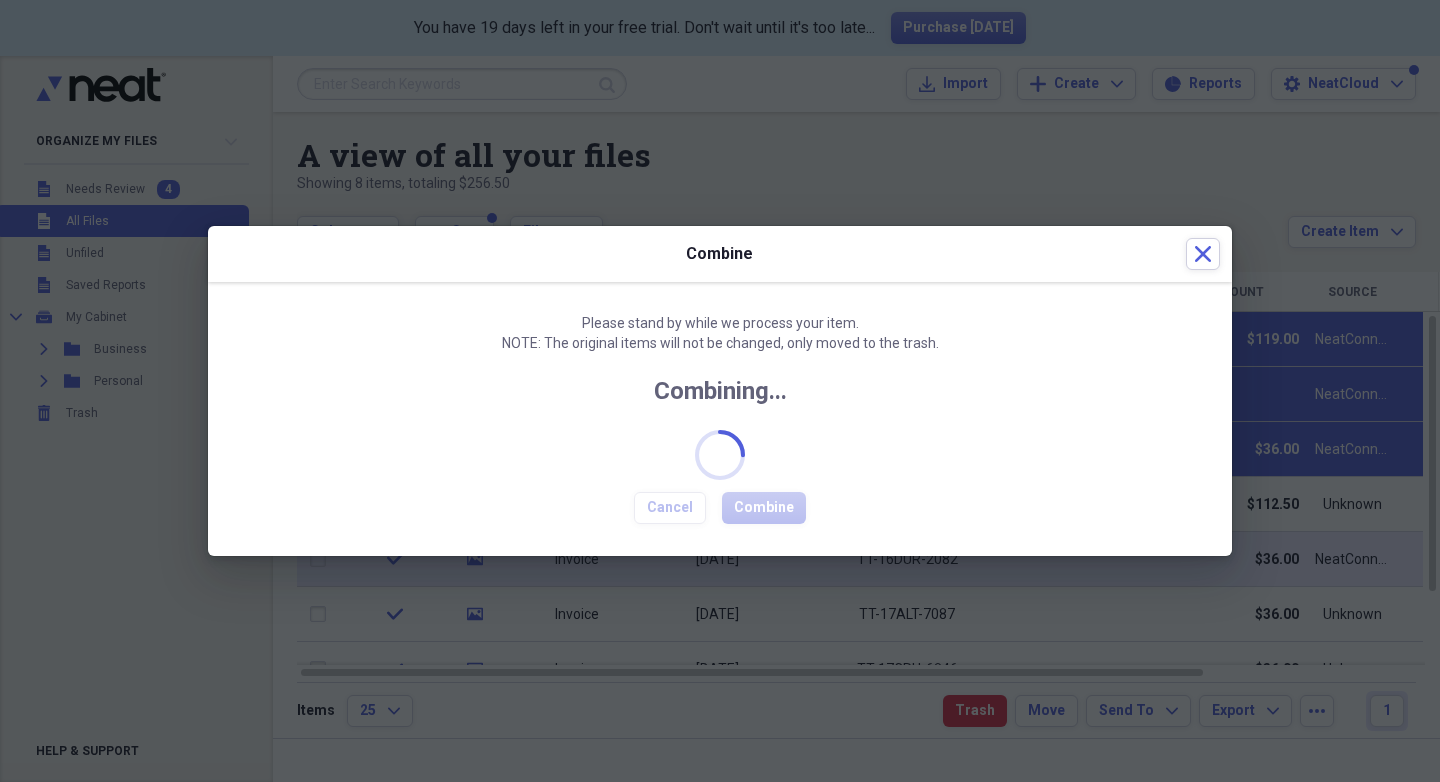 checkbox on "false" 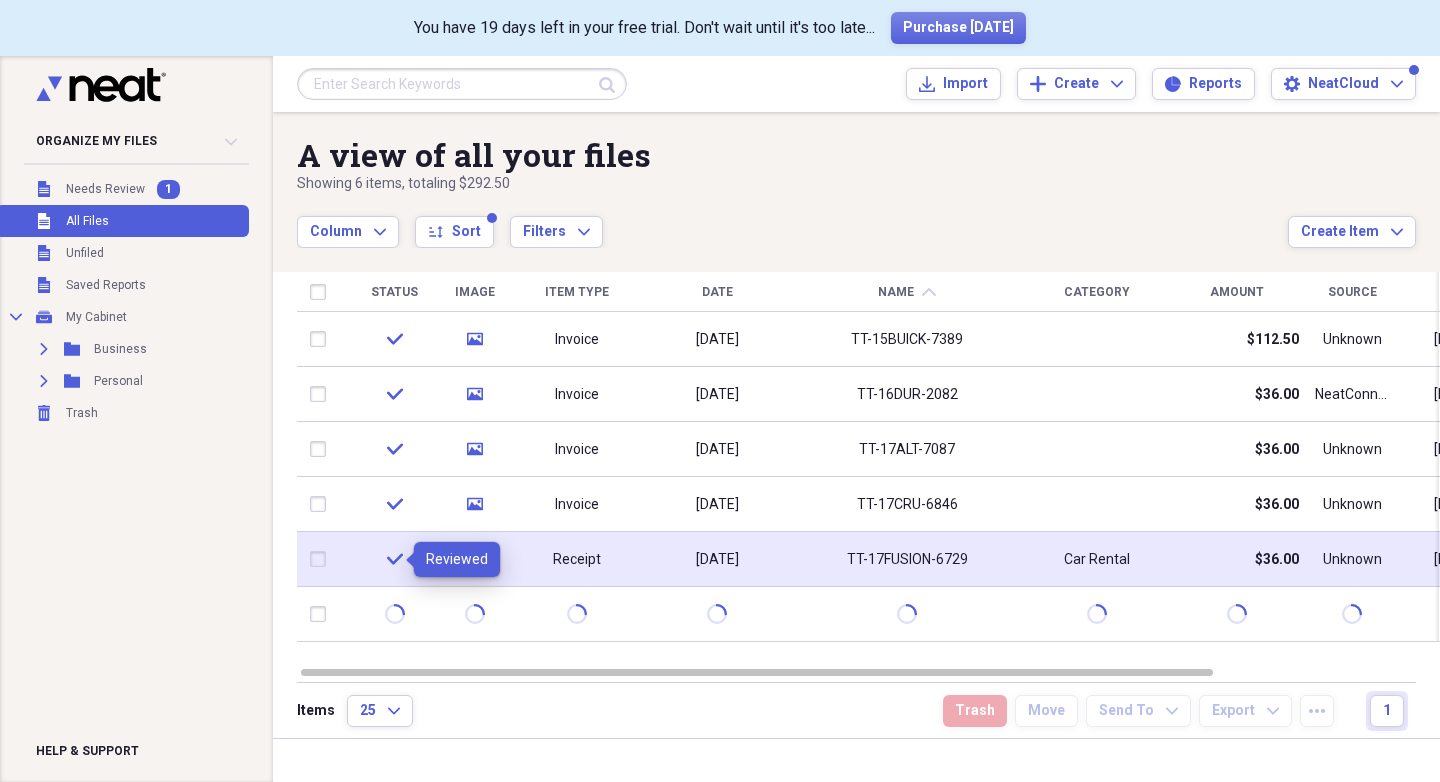 click on "check" 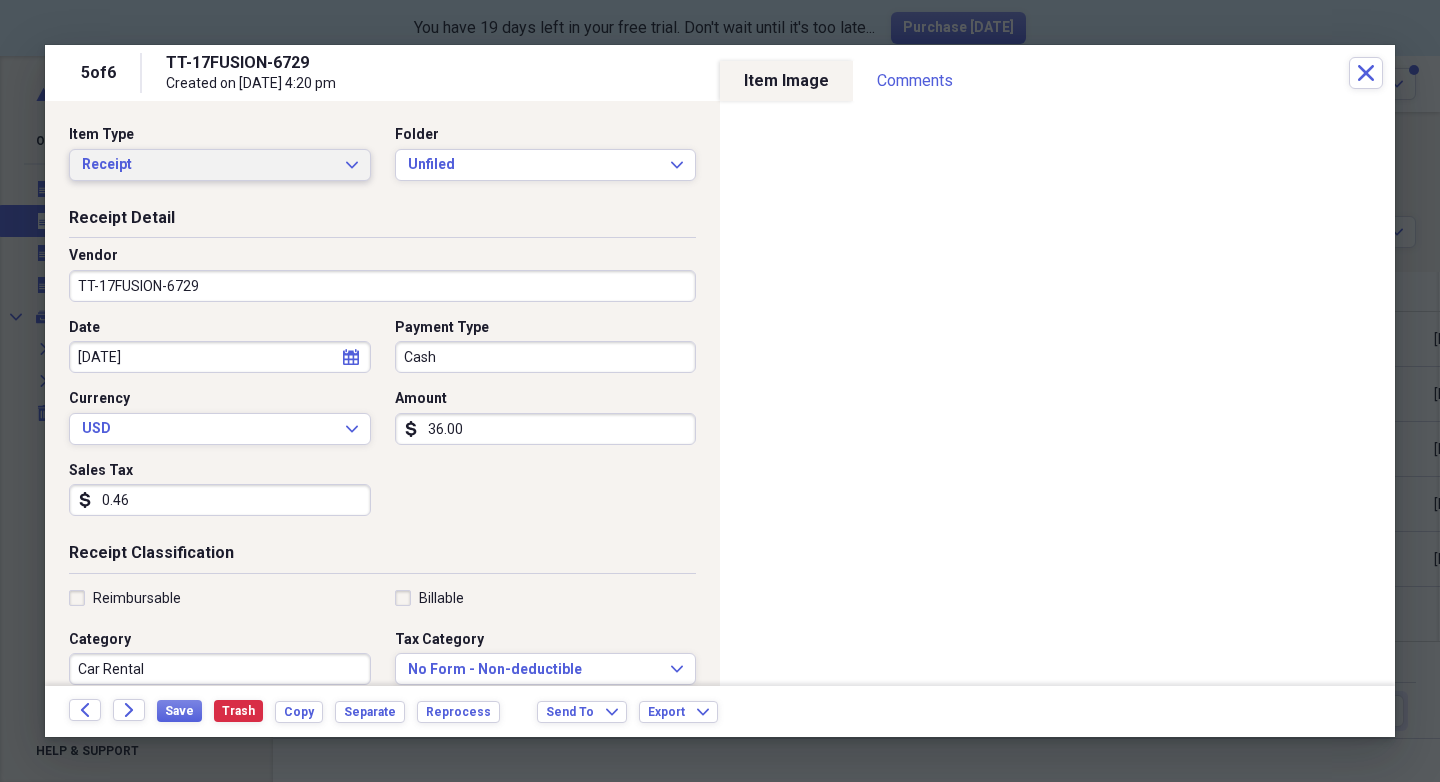 click on "Receipt" at bounding box center (208, 165) 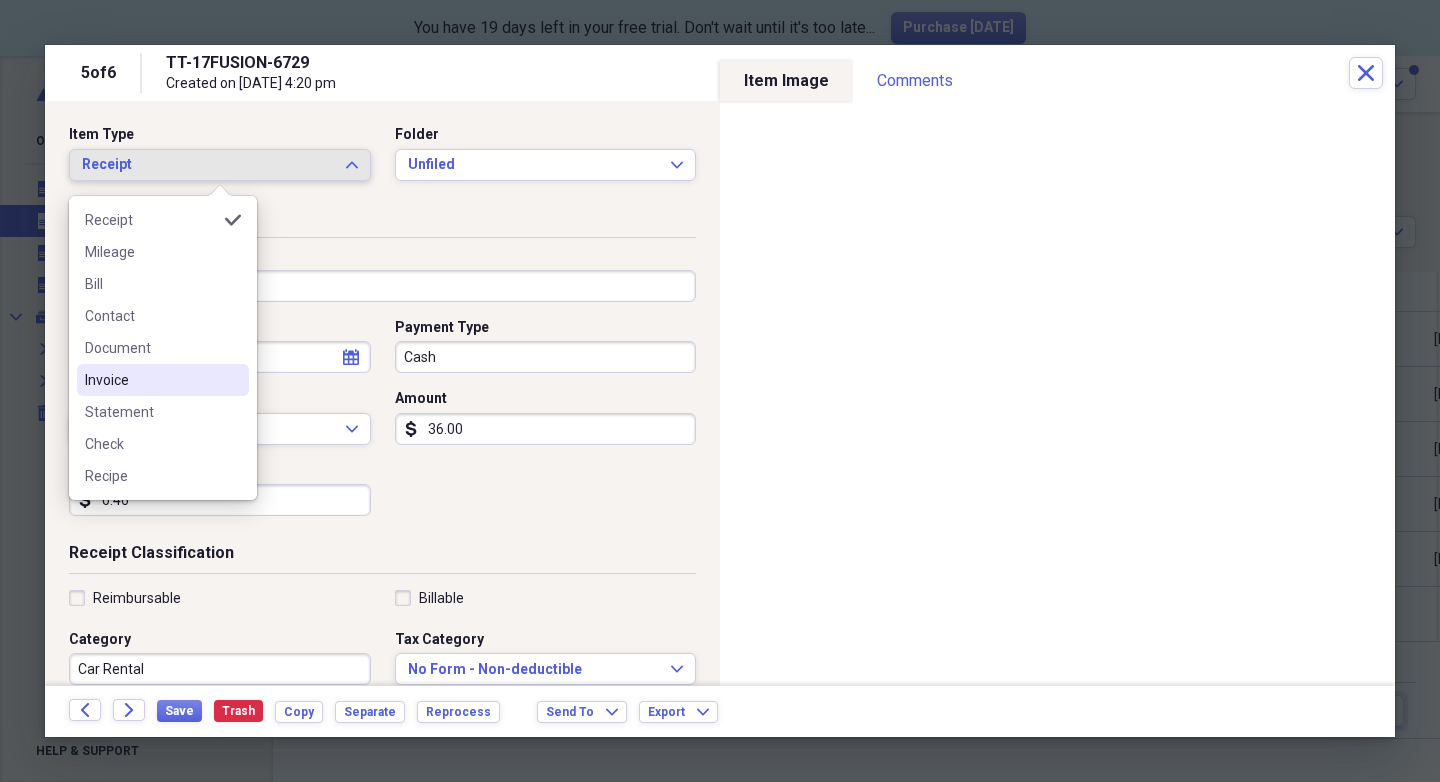 click on "Invoice" at bounding box center [151, 380] 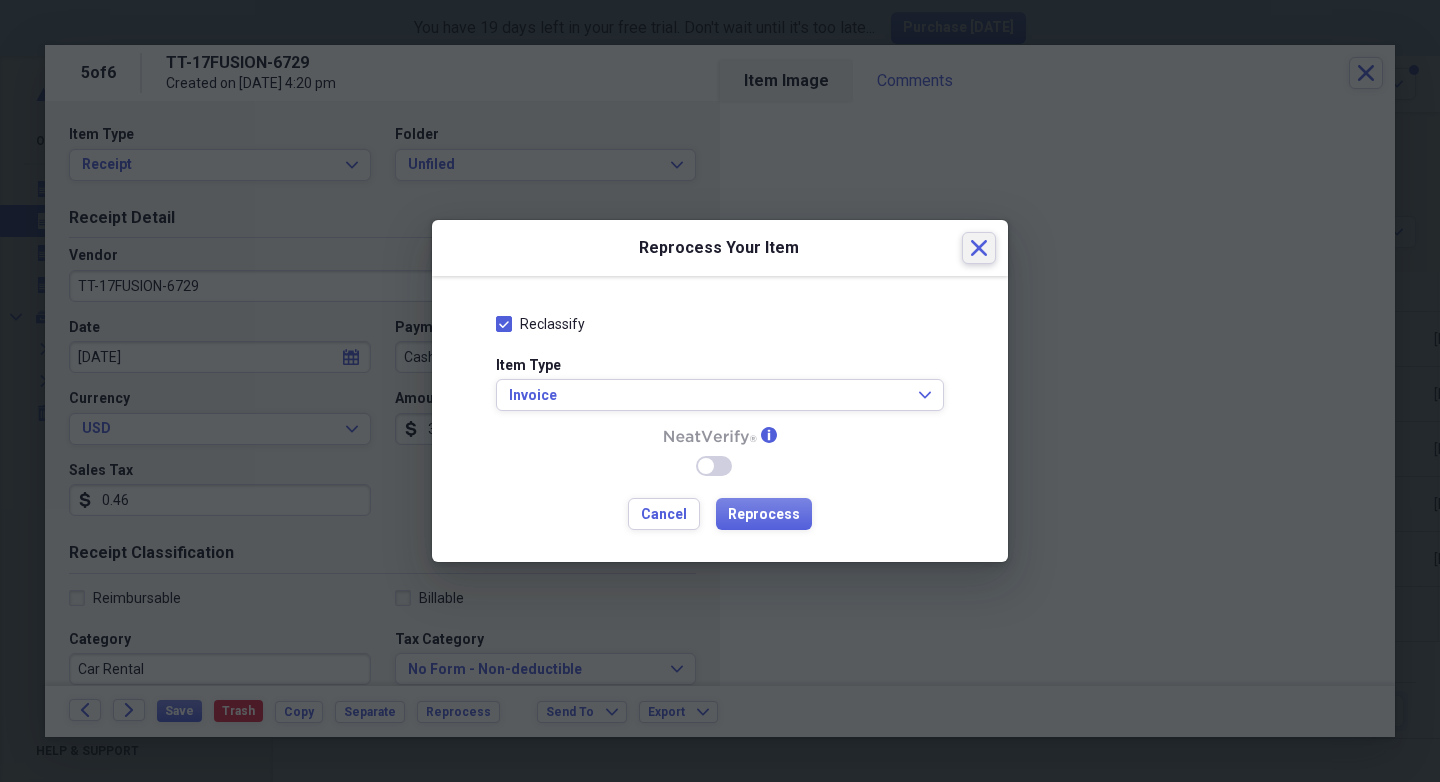click on "Close" at bounding box center [979, 248] 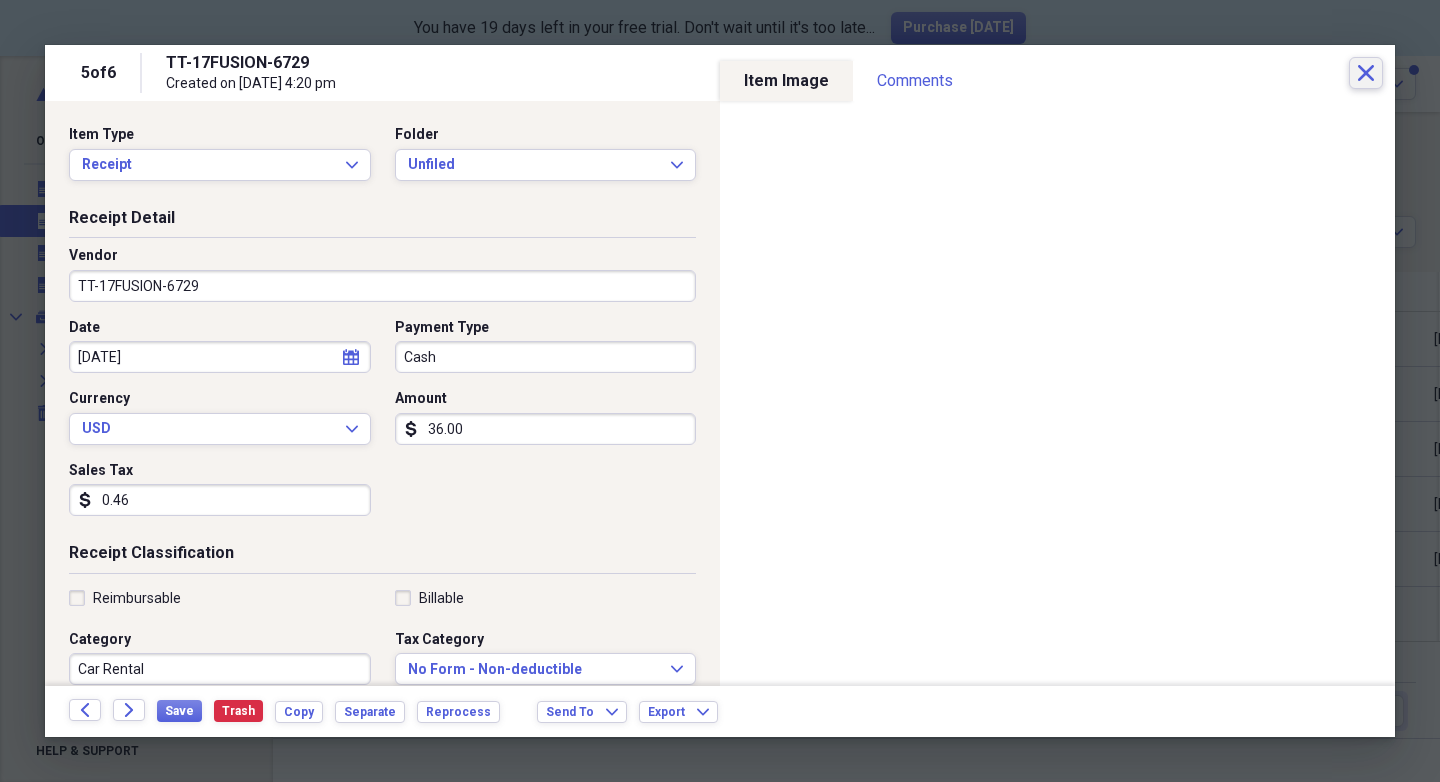 click on "Close" 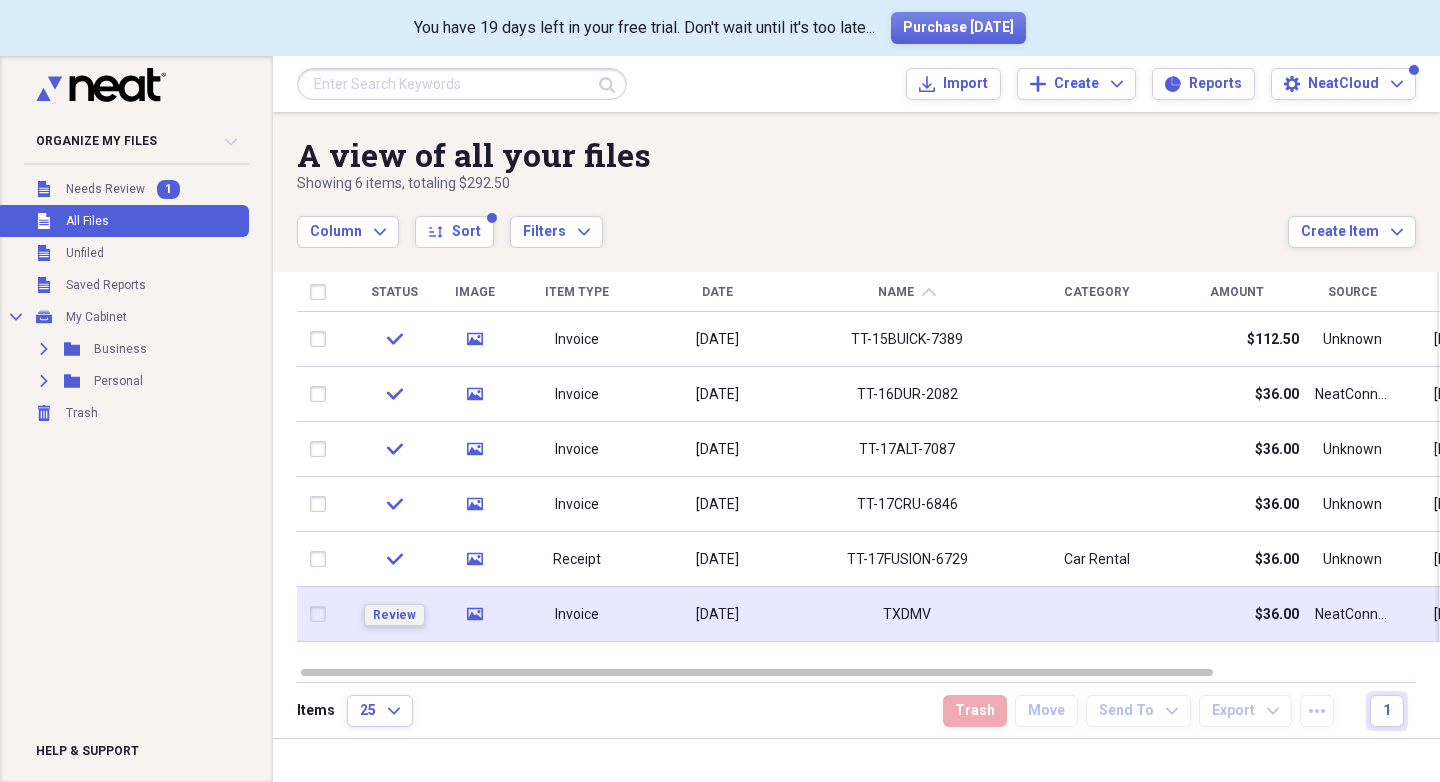 click on "Review" at bounding box center (394, 615) 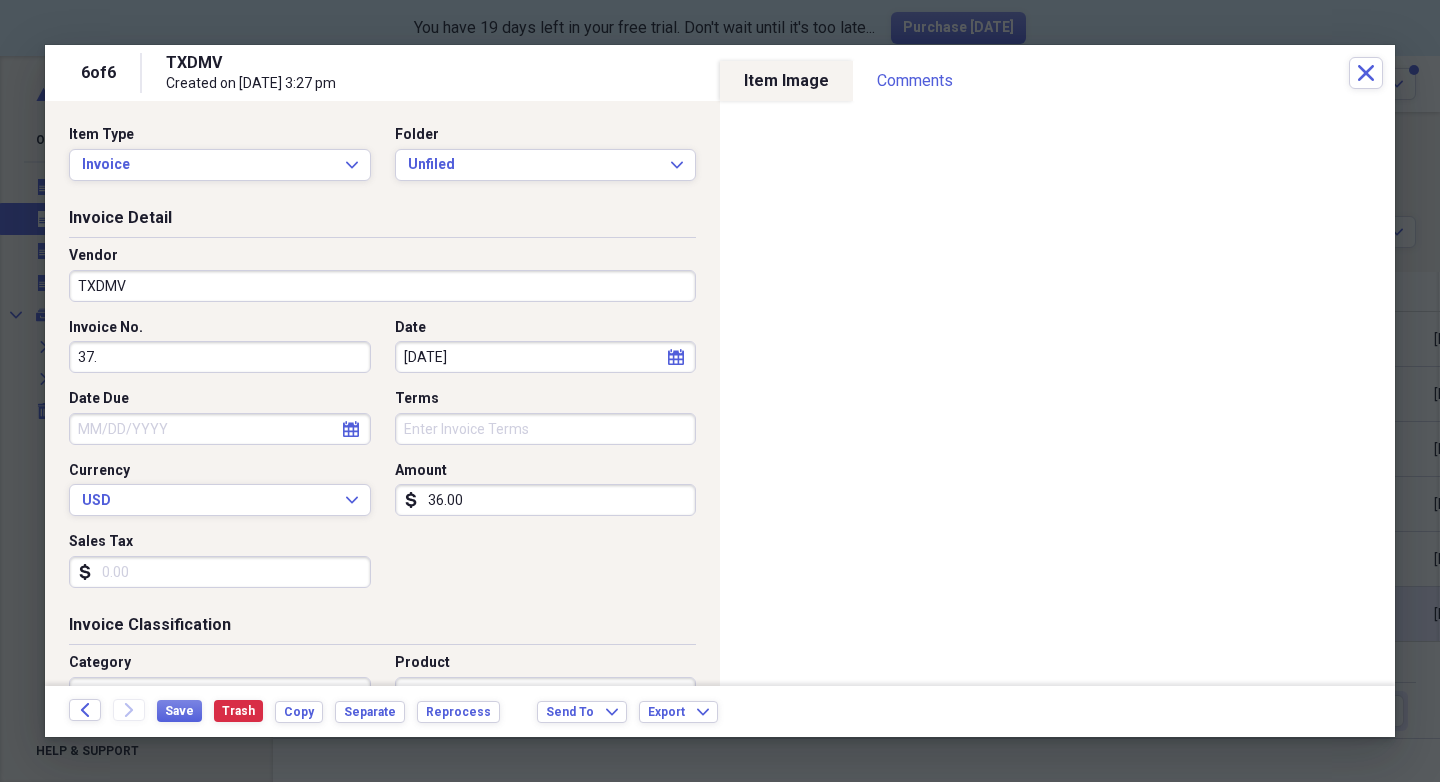 click on "Vendor TXDMV" at bounding box center [382, 274] 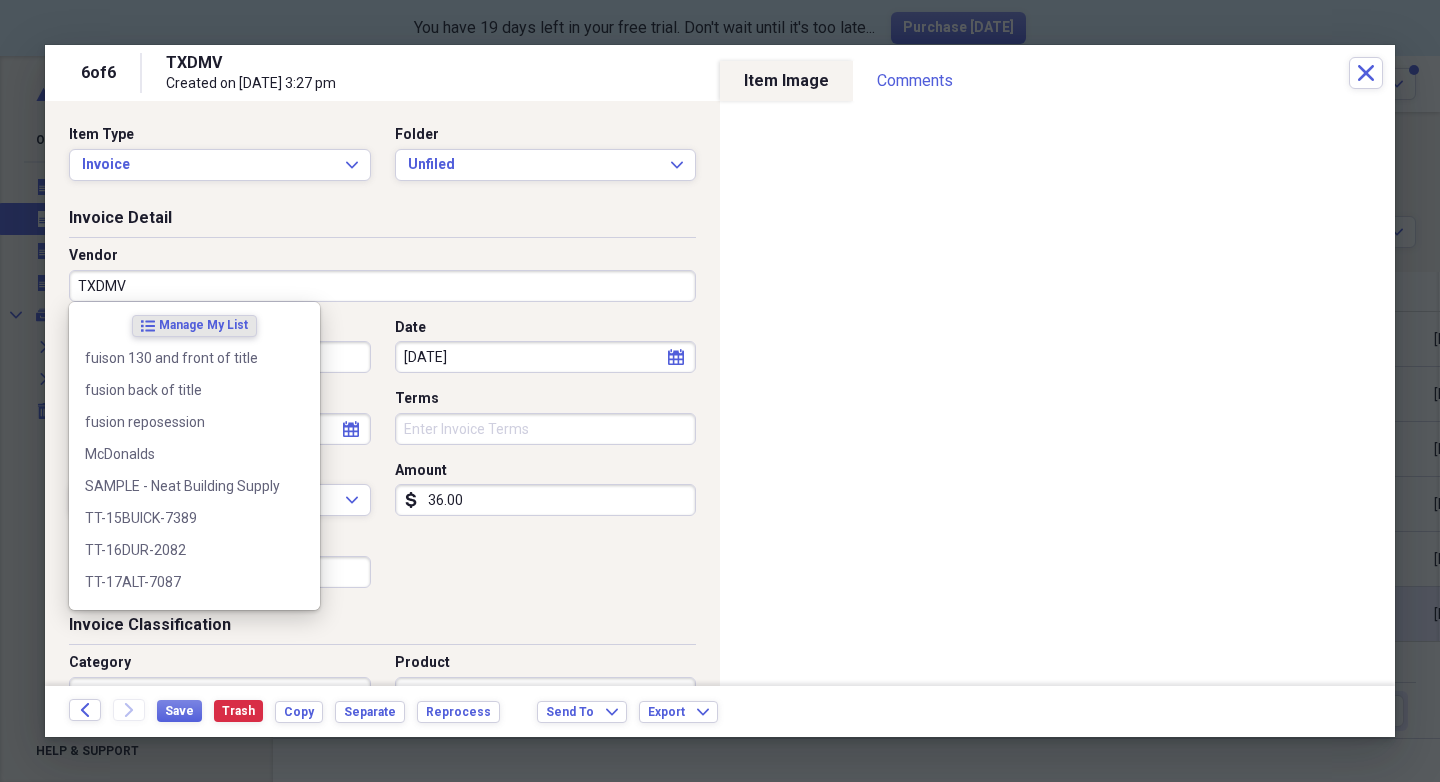 click on "TXDMV" at bounding box center (382, 286) 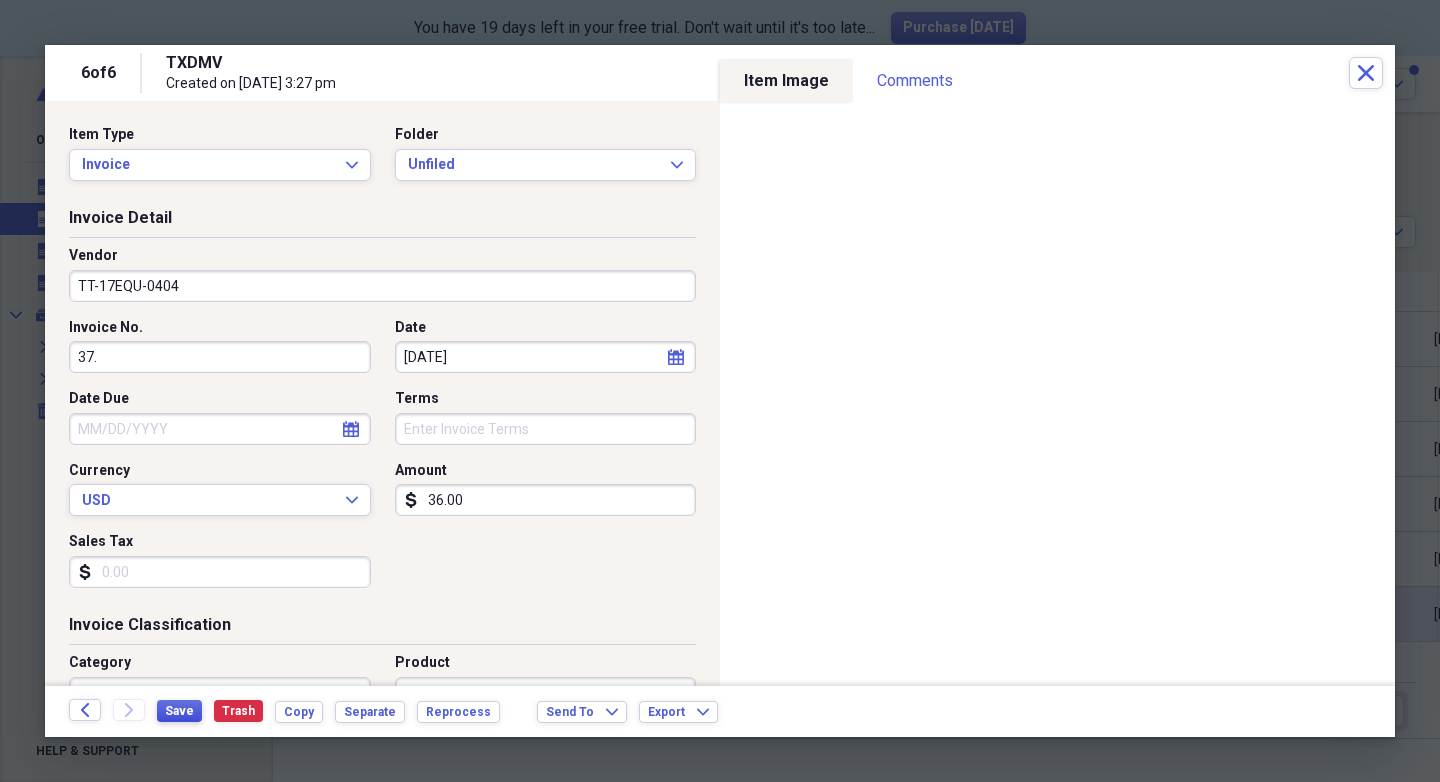 type on "TT-17EQU-0404" 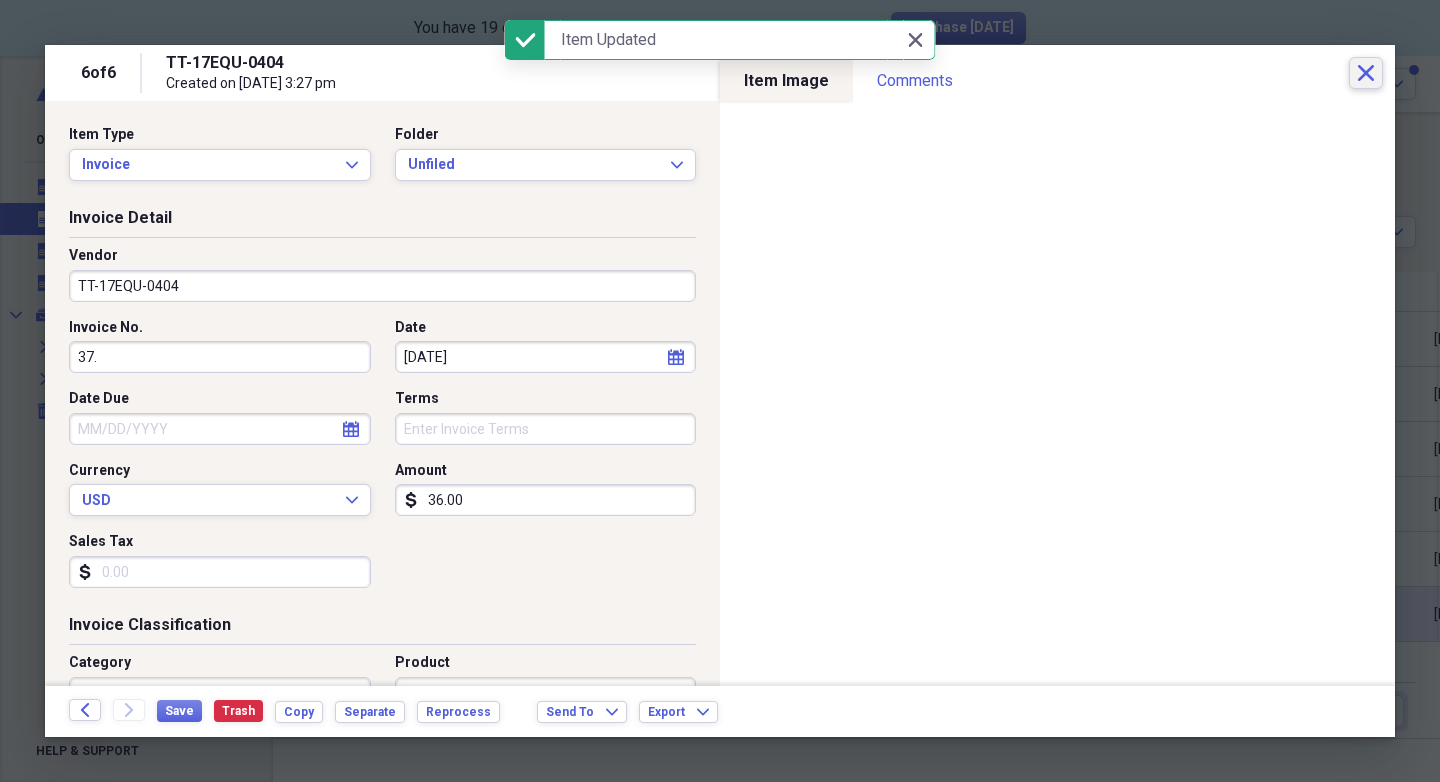 click 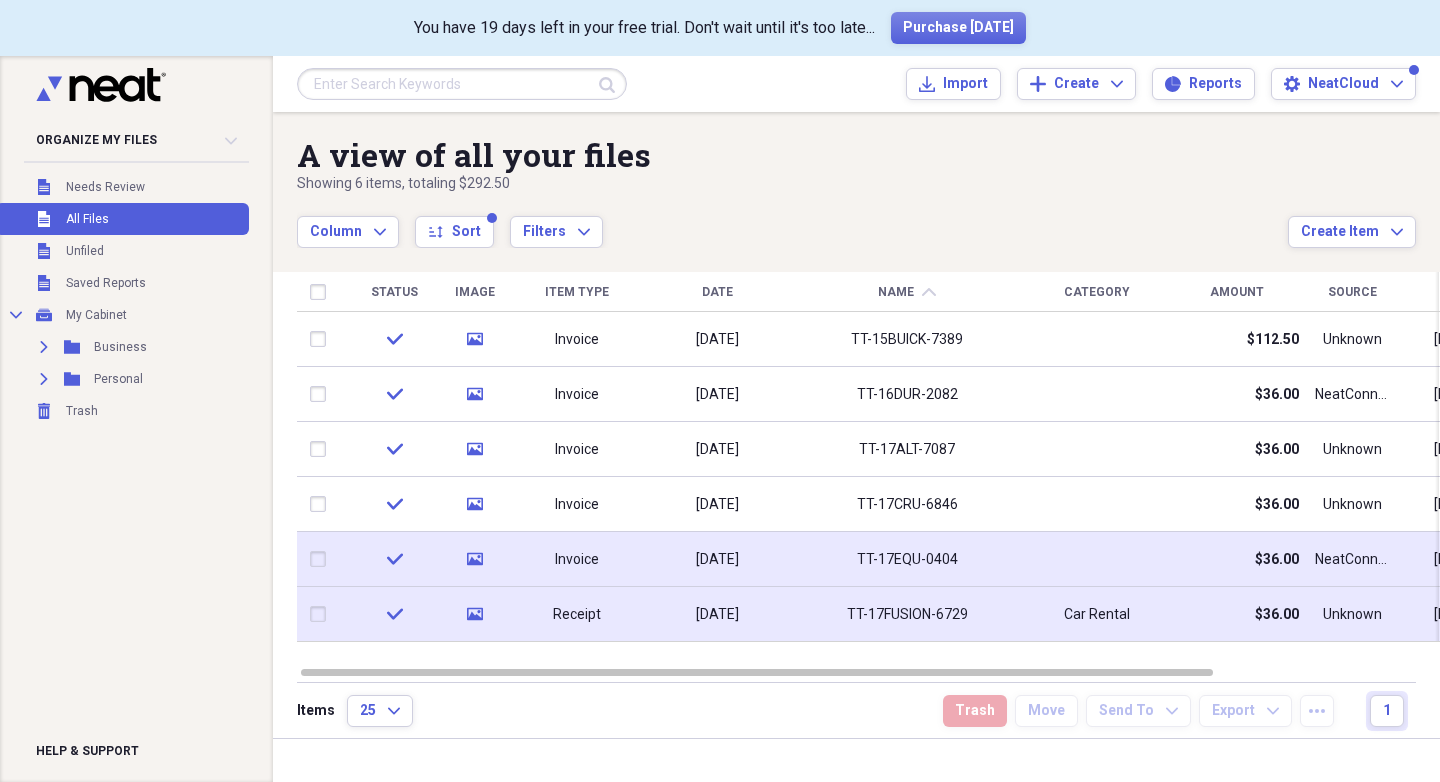 click at bounding box center (322, 559) 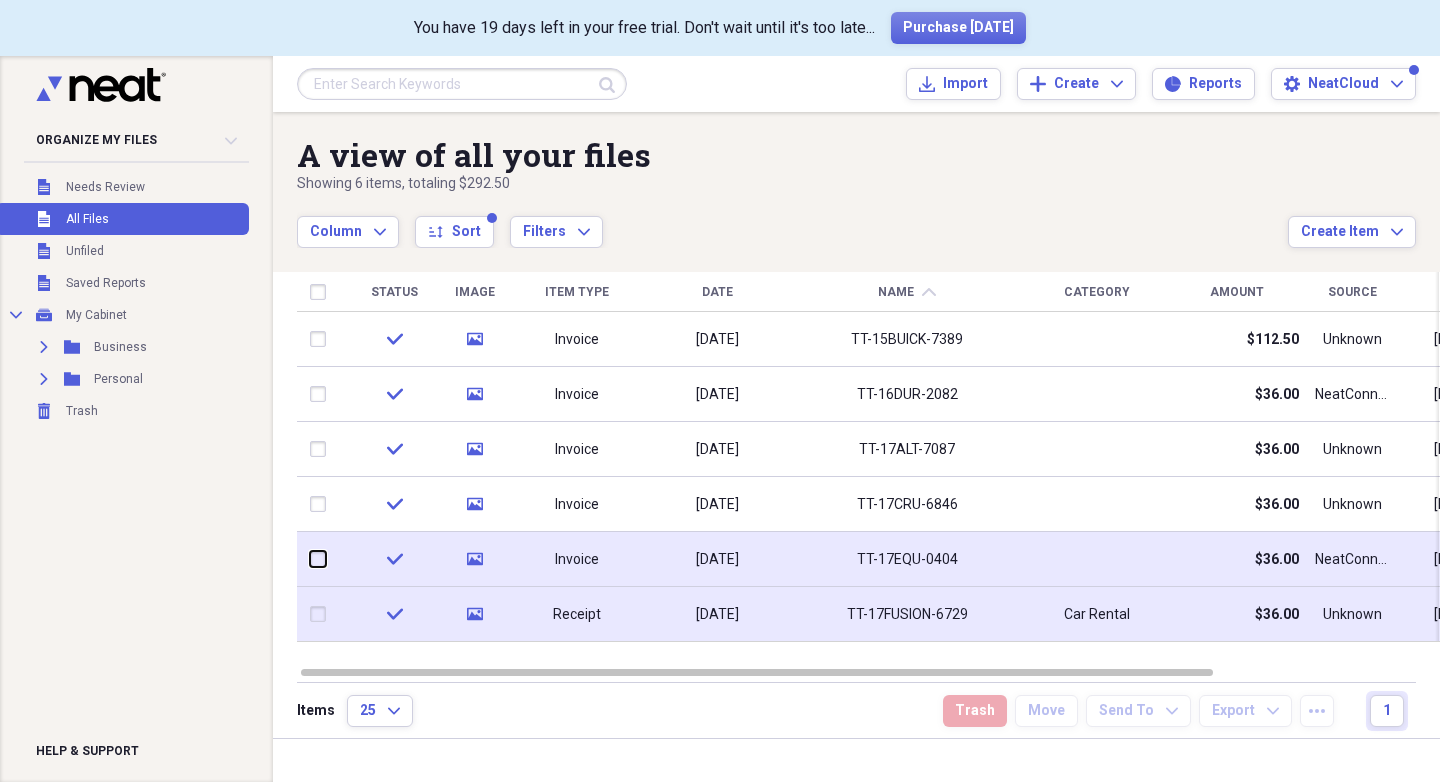 click at bounding box center (310, 559) 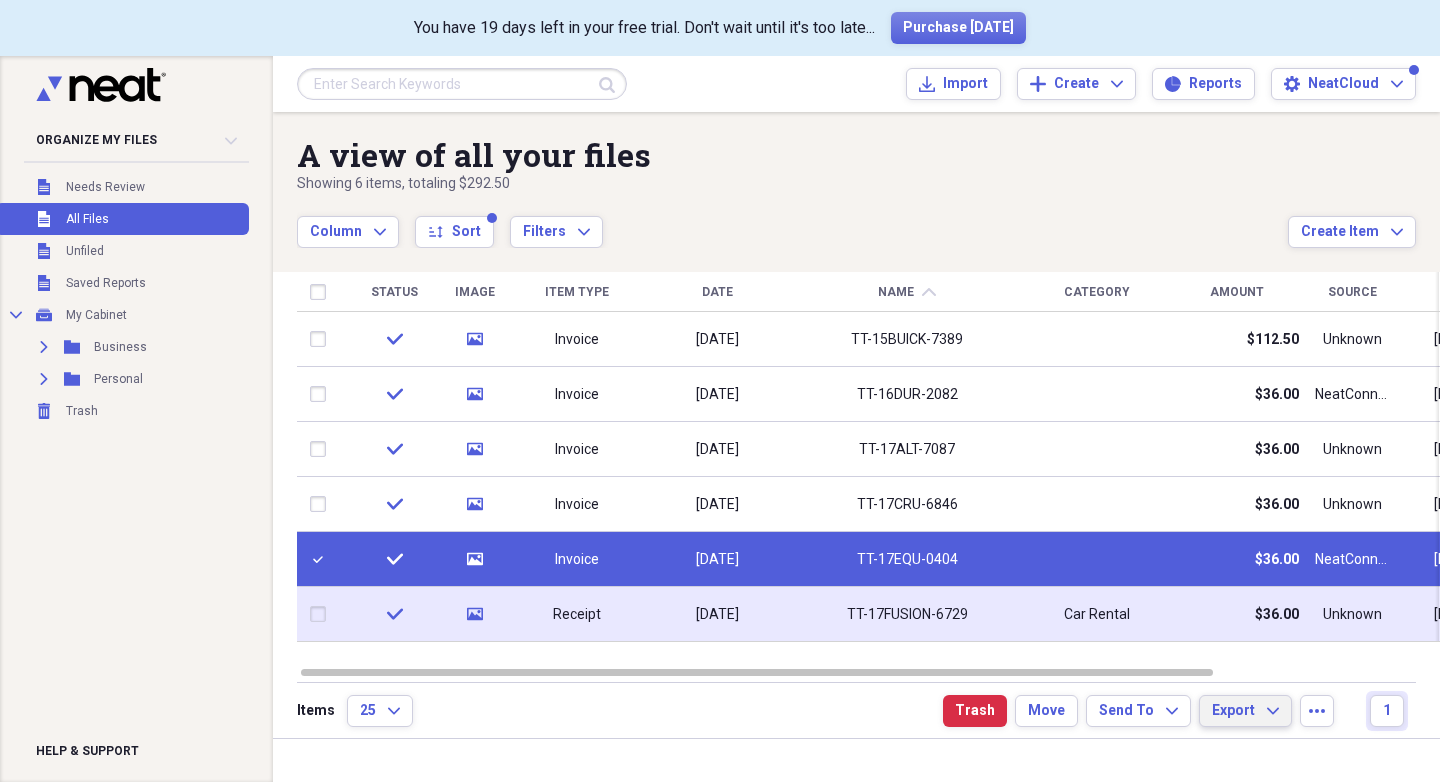 click on "Expand" 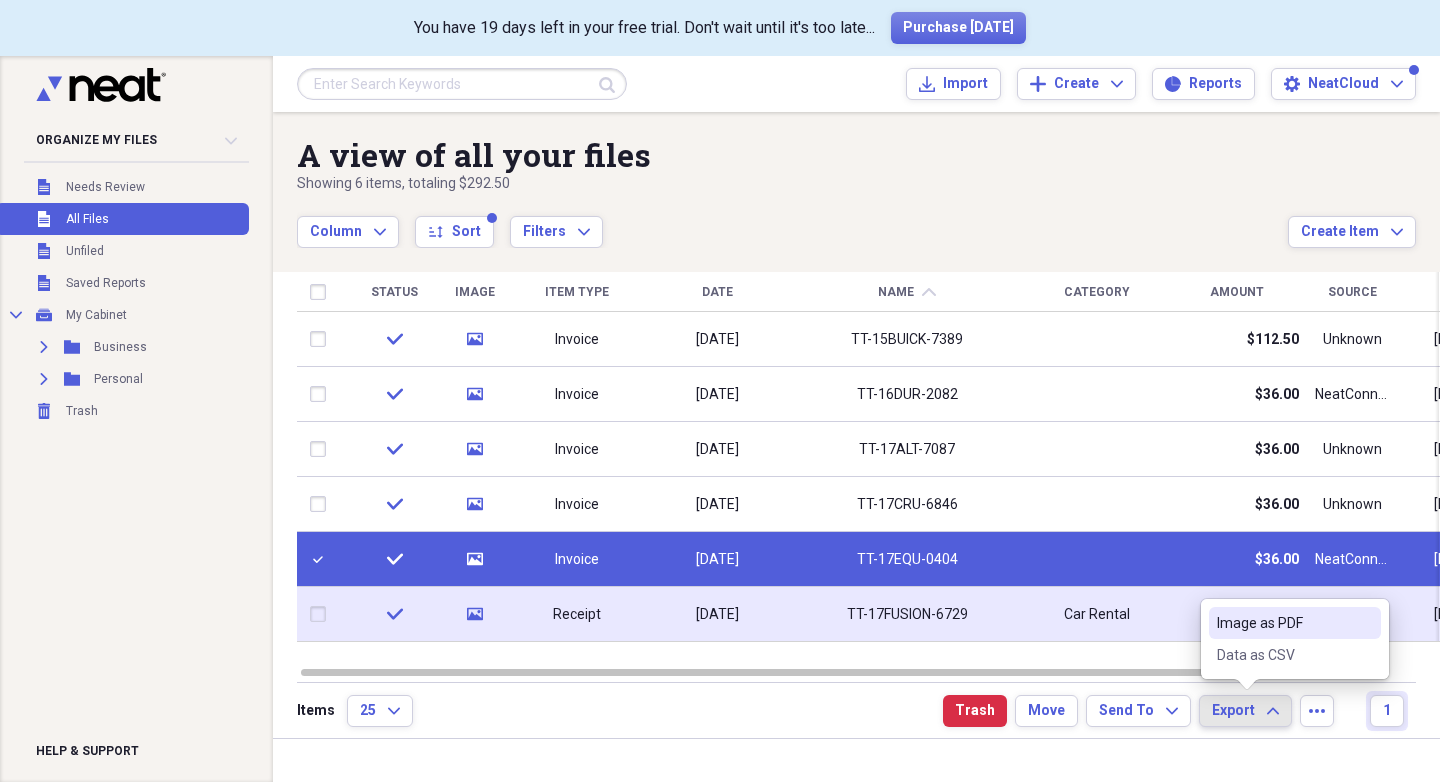 click on "Image as PDF" at bounding box center (1283, 623) 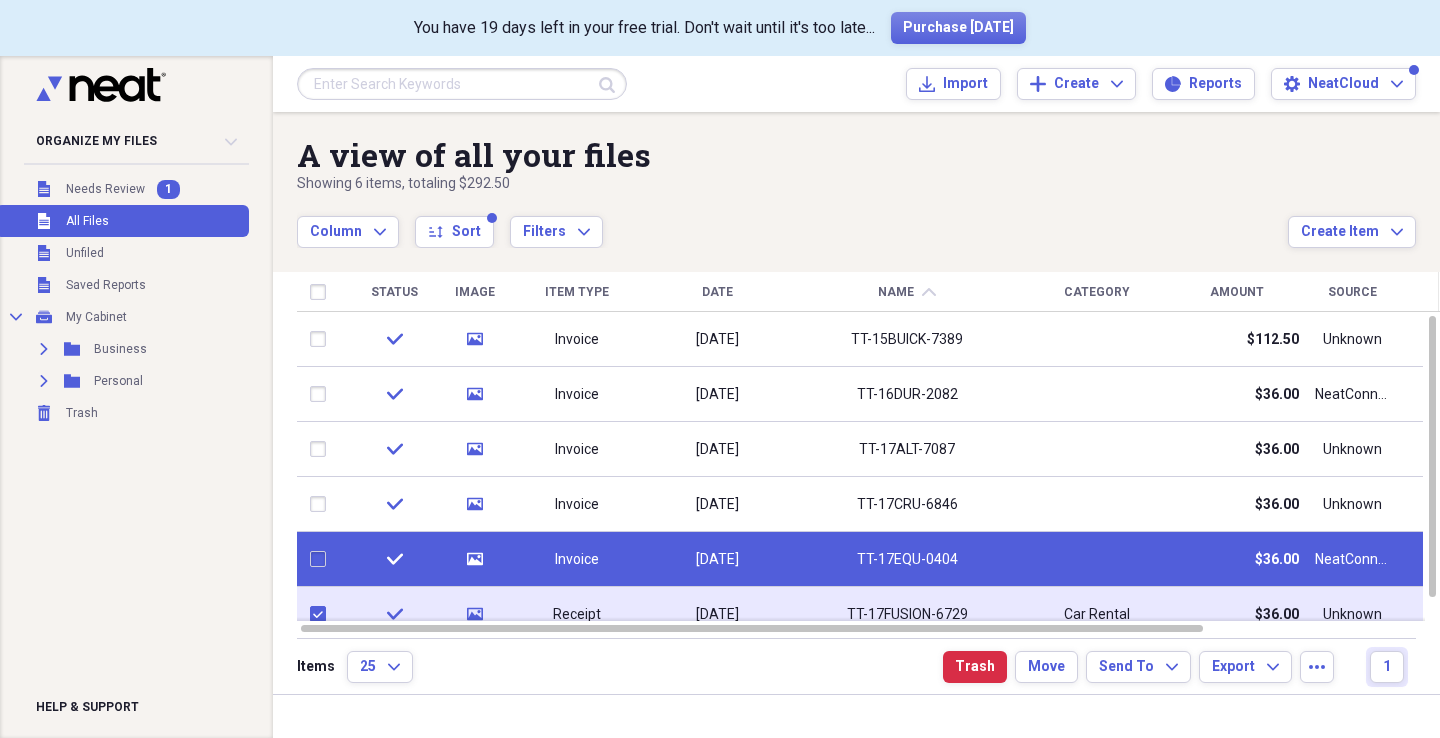 checkbox on "false" 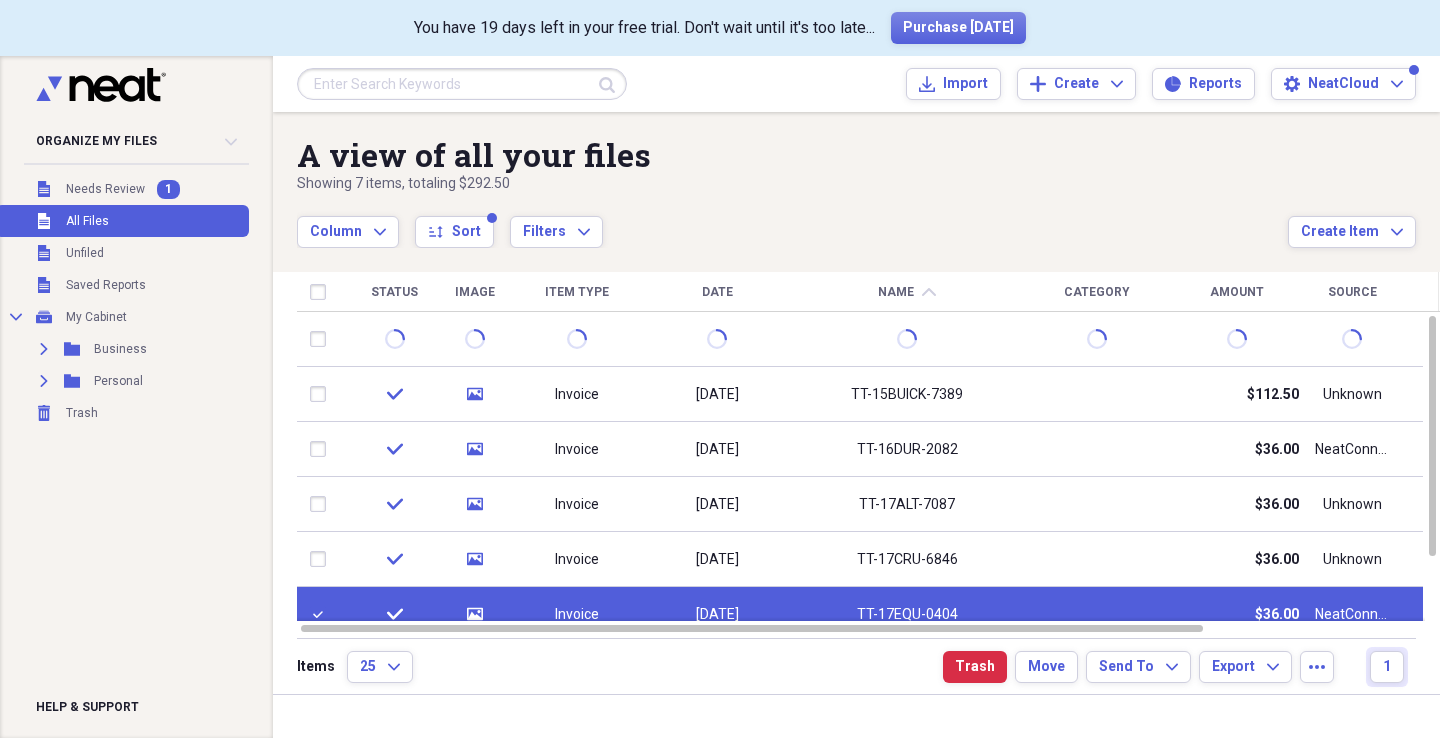 checkbox on "false" 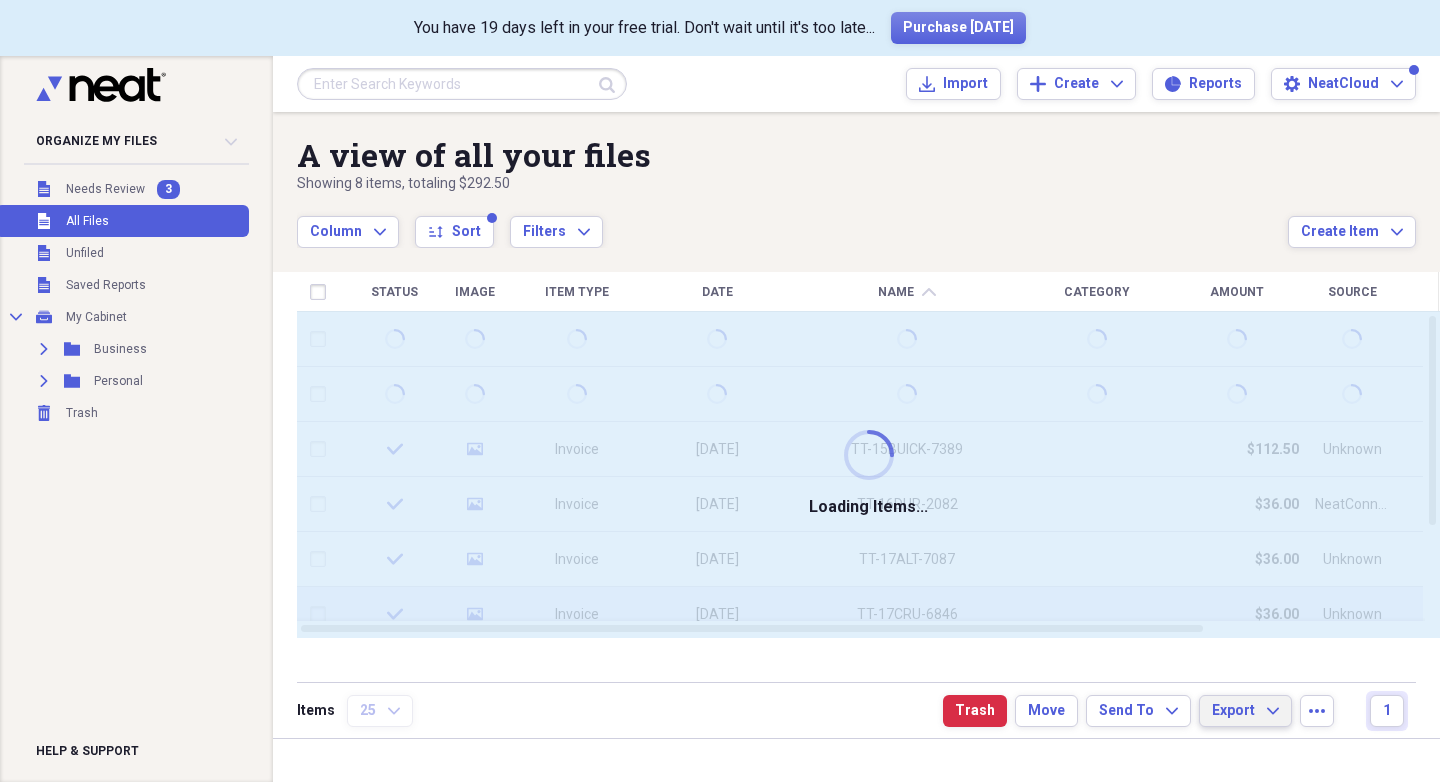 checkbox on "false" 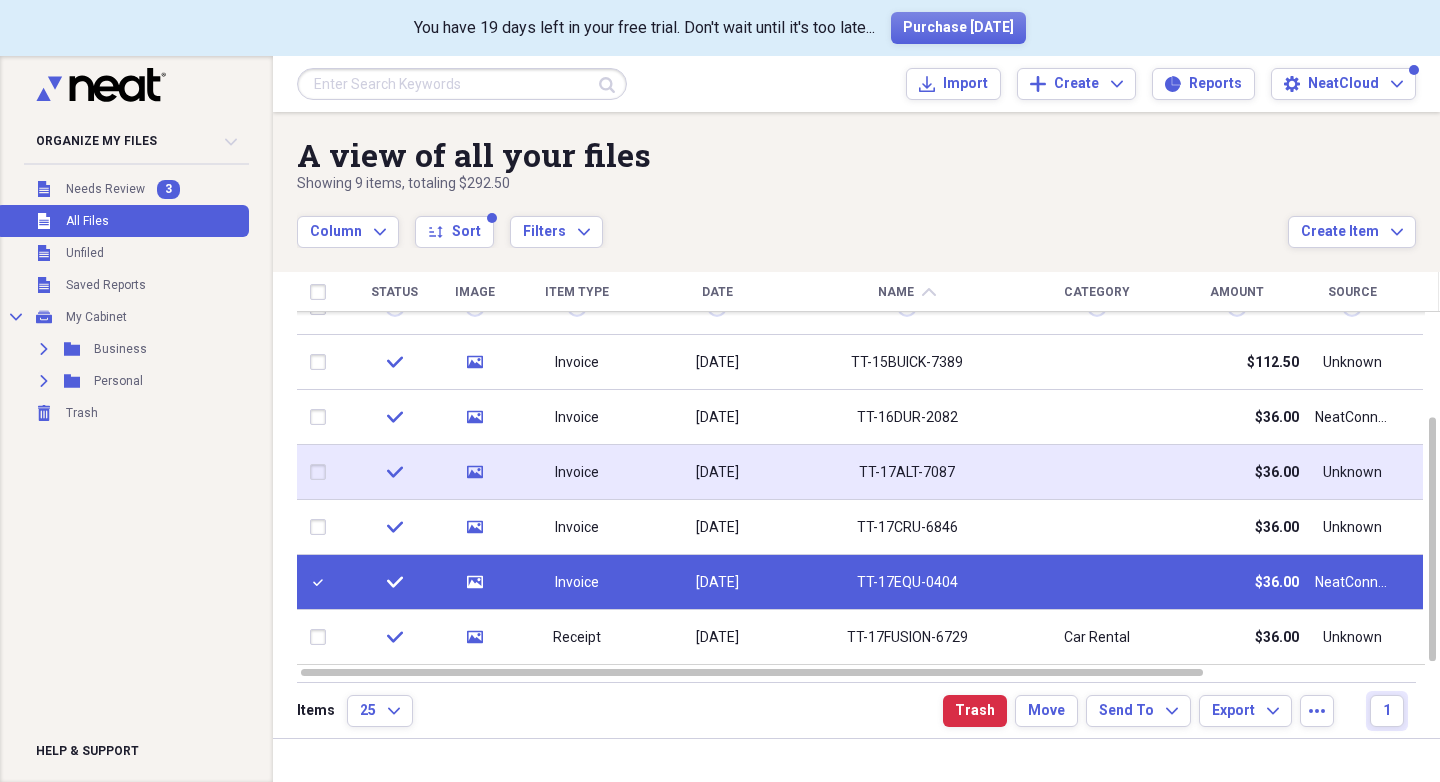 click at bounding box center [322, 582] 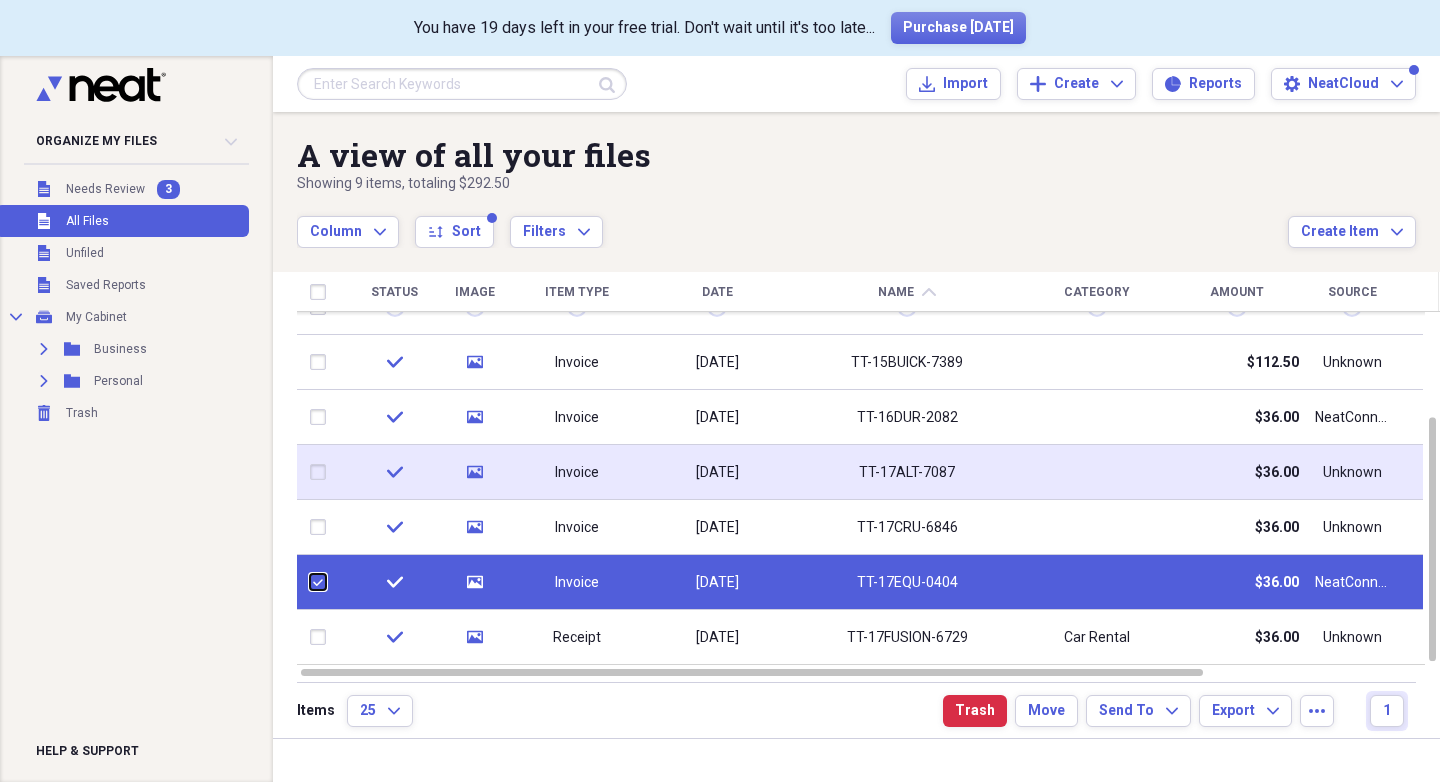 click at bounding box center (310, 582) 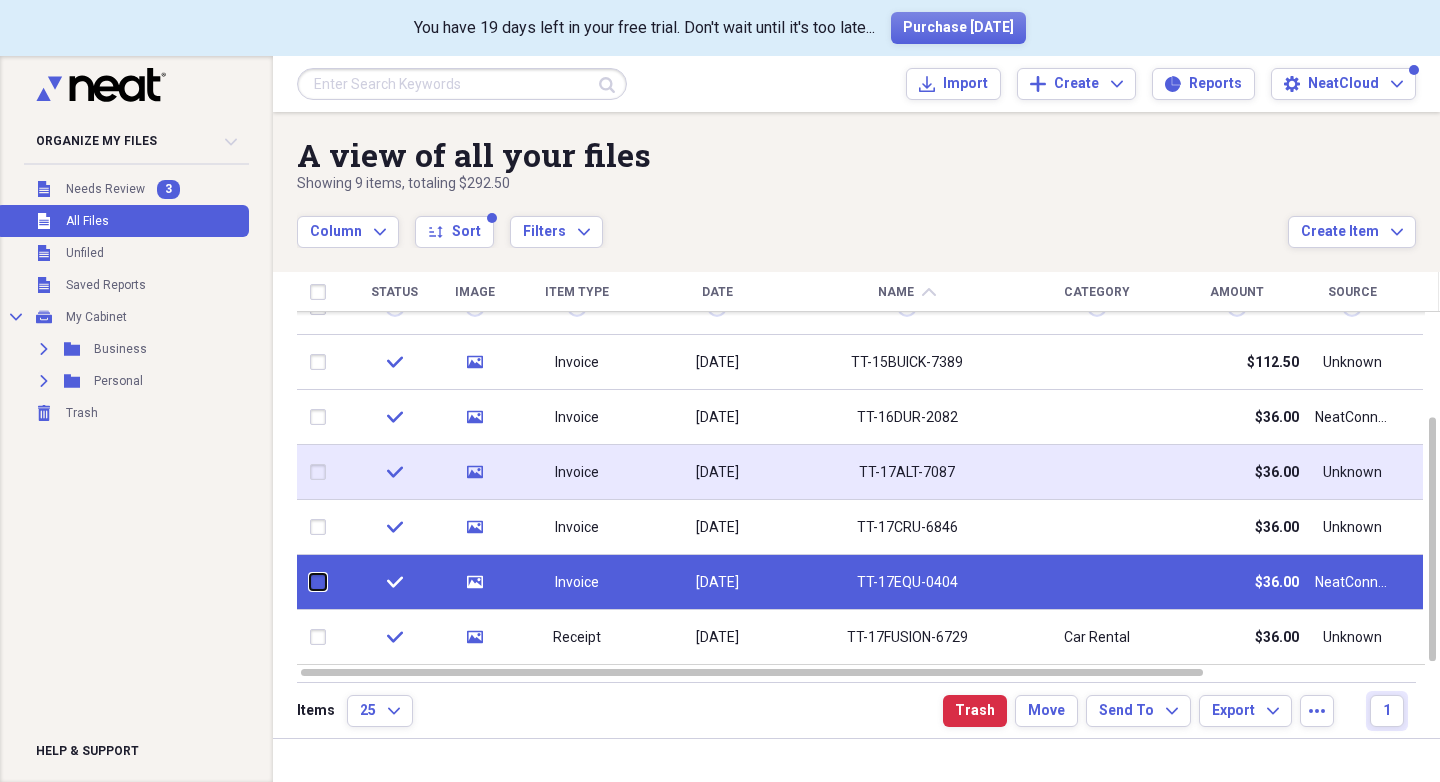 checkbox on "false" 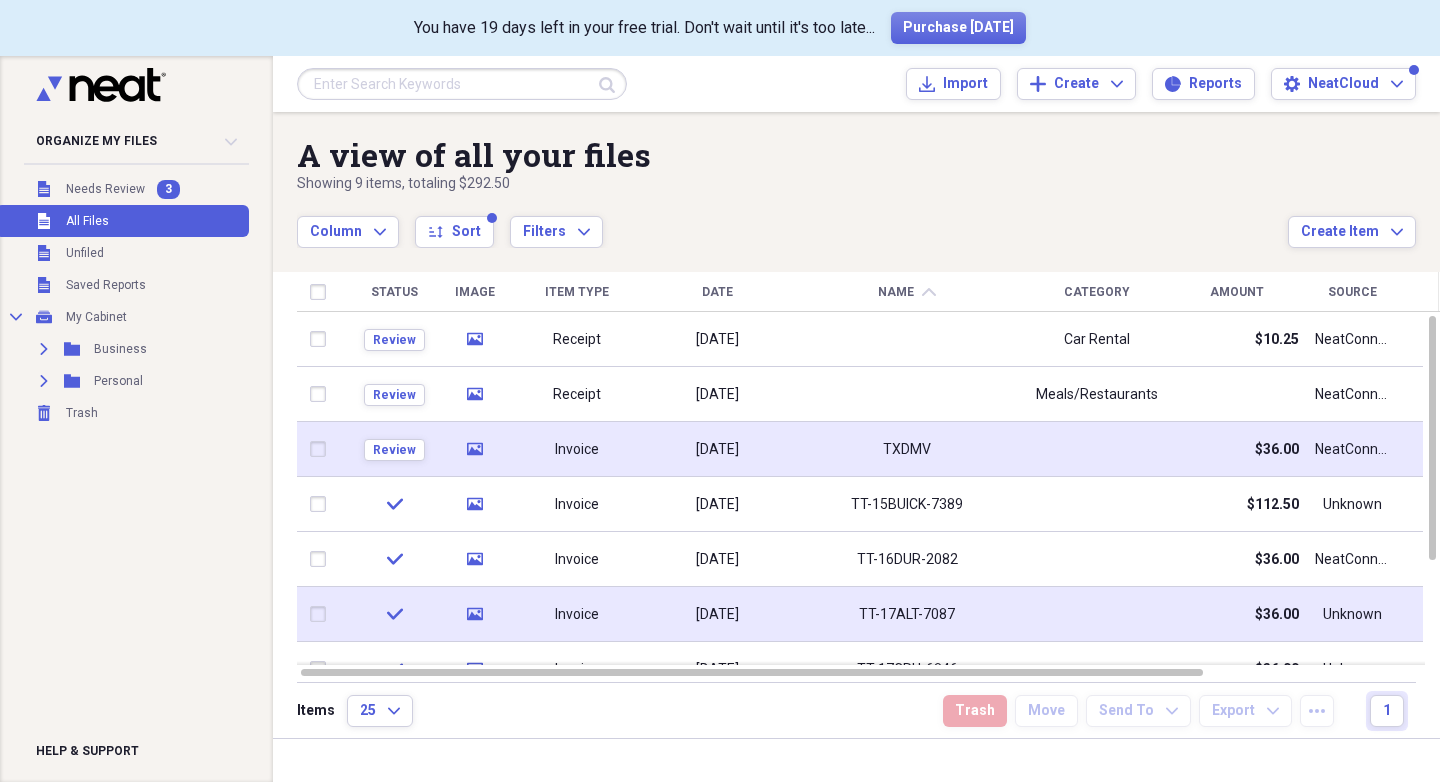 click at bounding box center (322, 449) 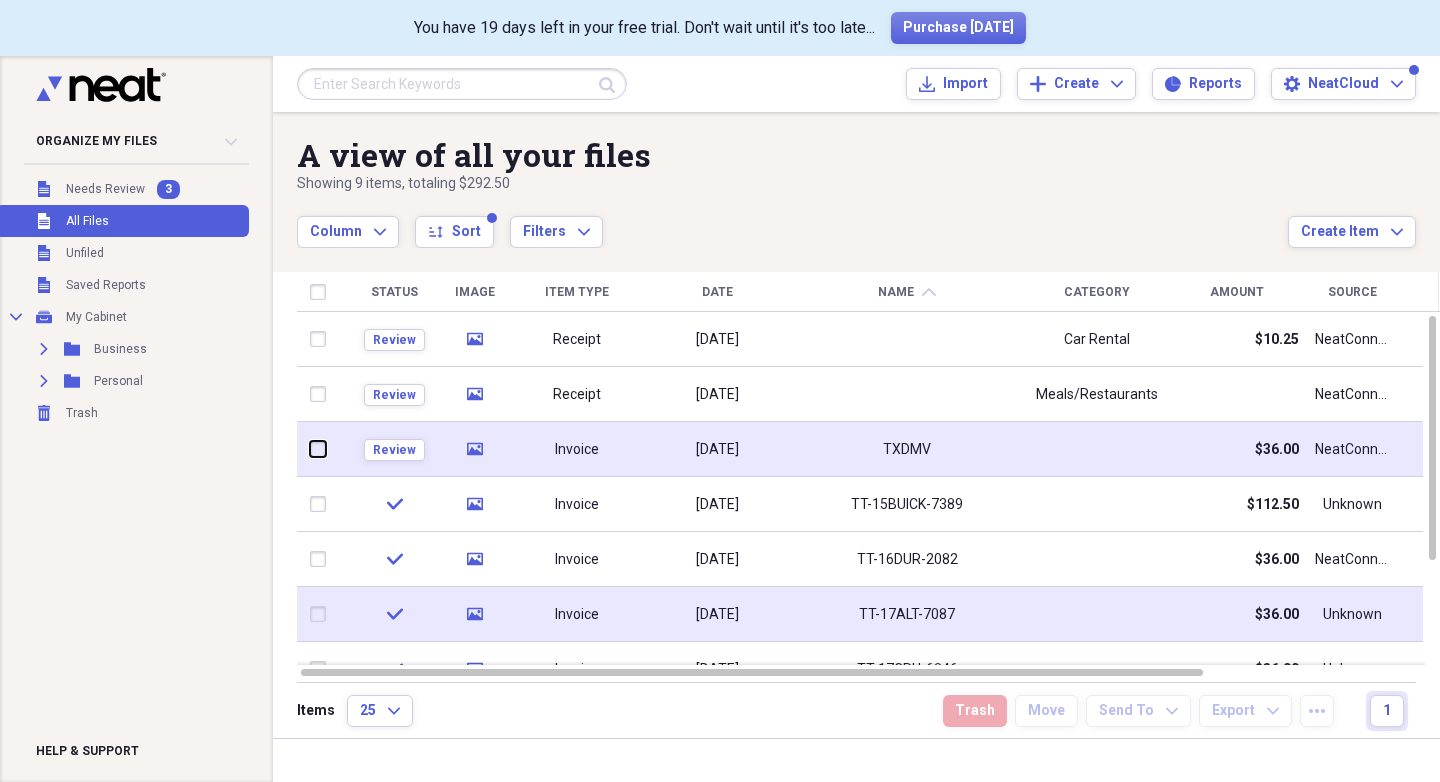 click at bounding box center [310, 449] 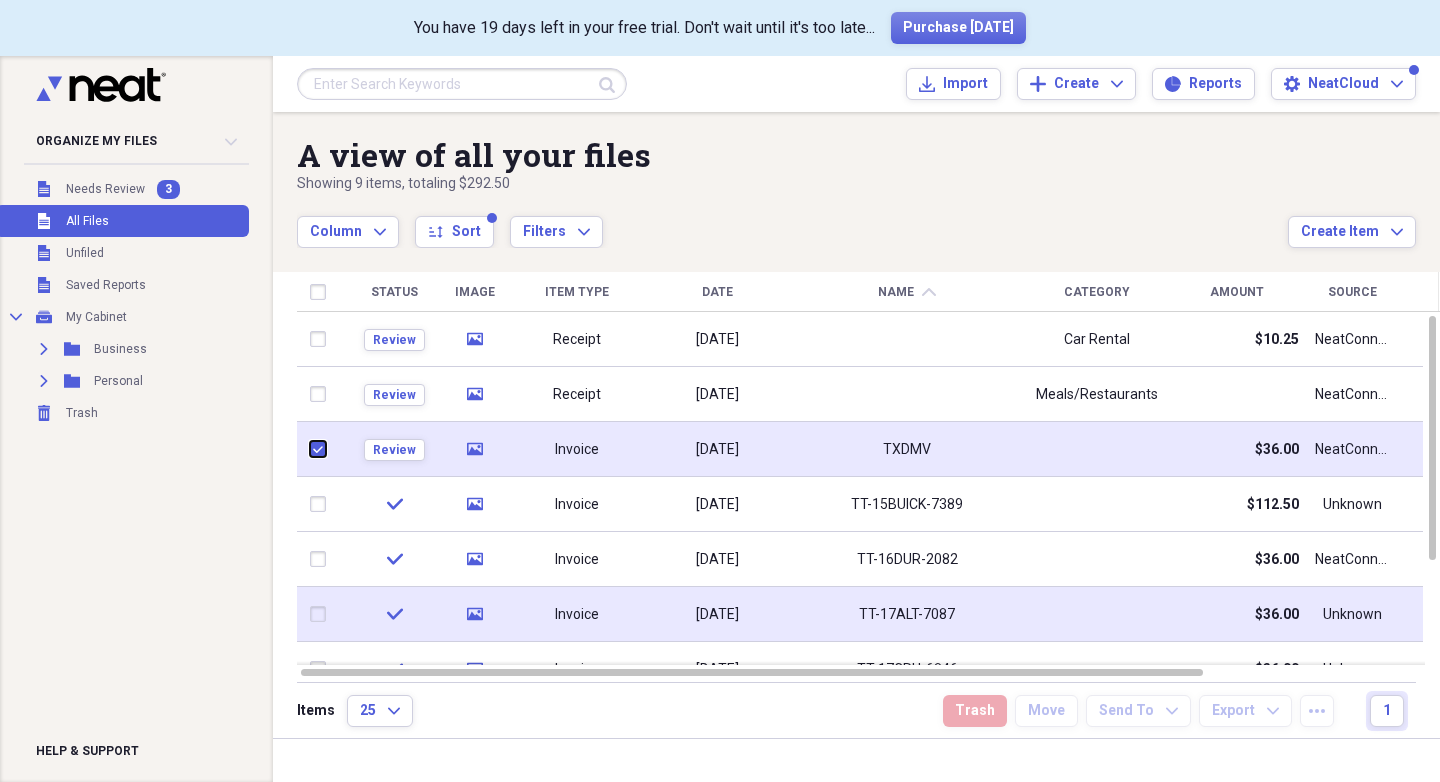 checkbox on "true" 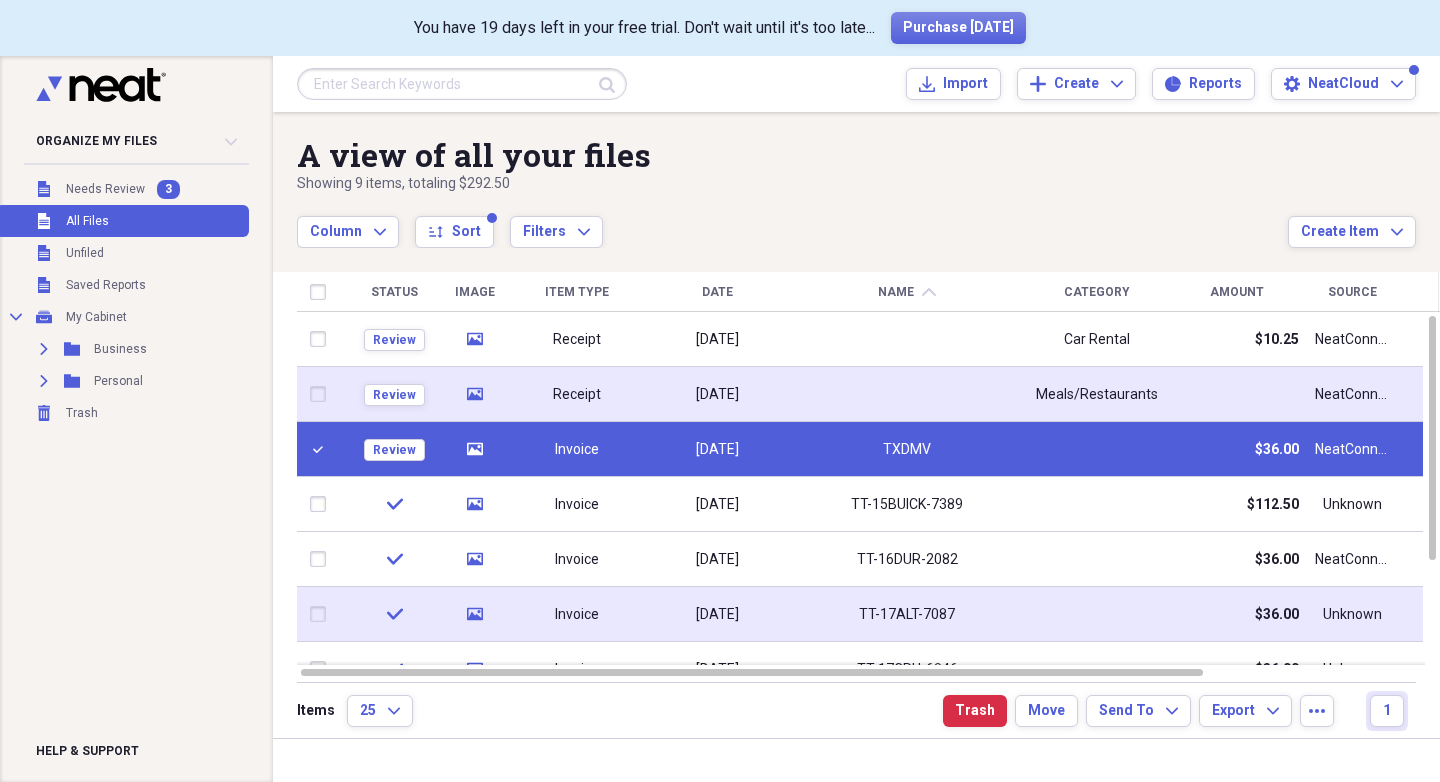 click at bounding box center (322, 394) 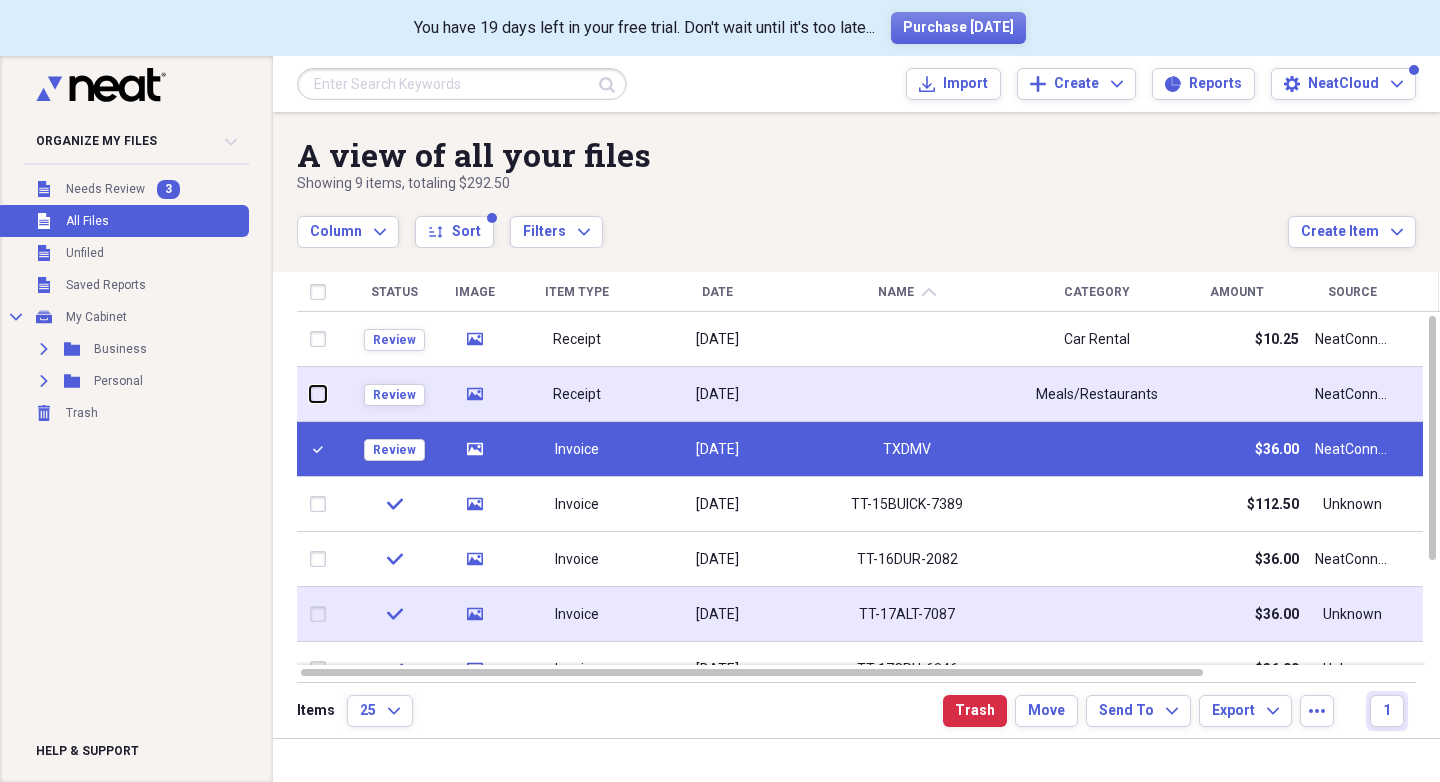click at bounding box center [310, 394] 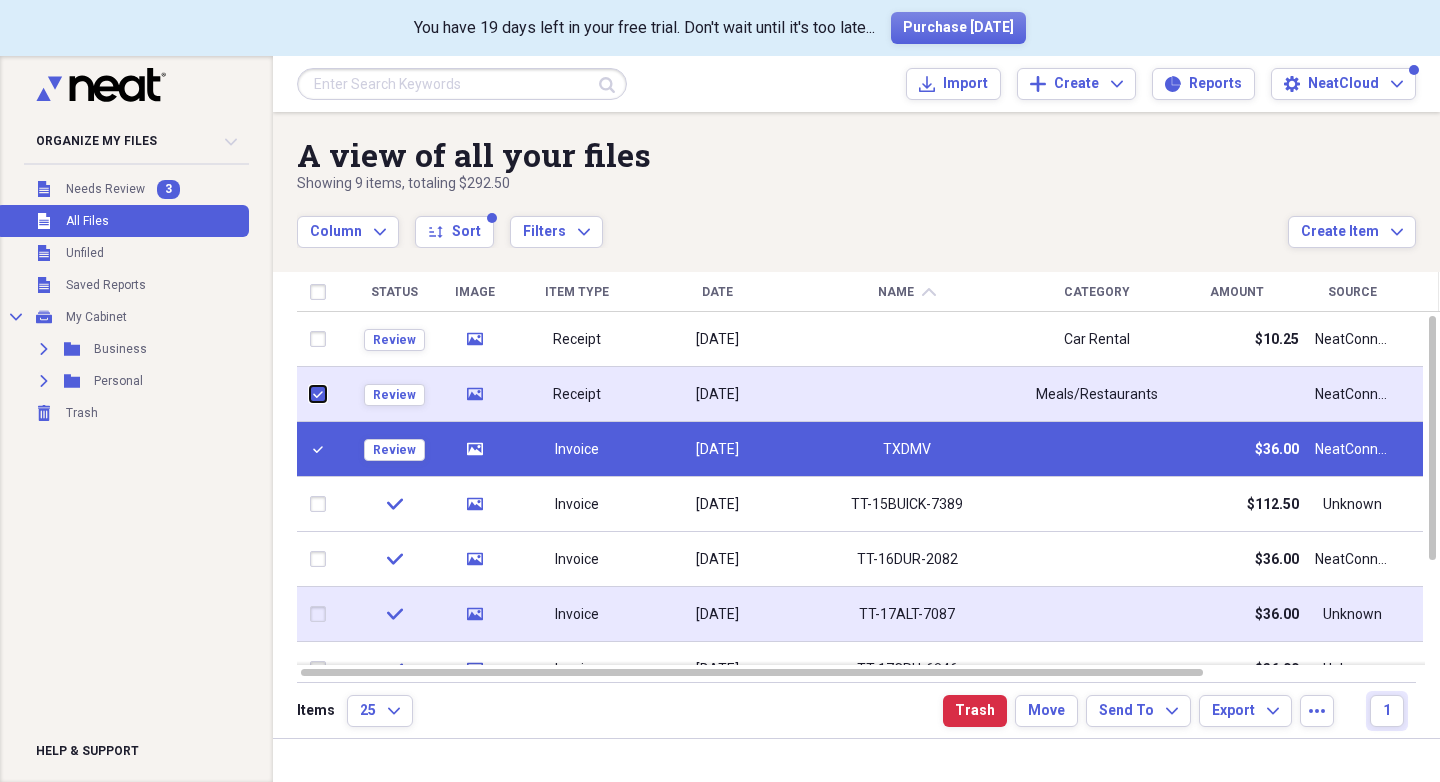 checkbox on "true" 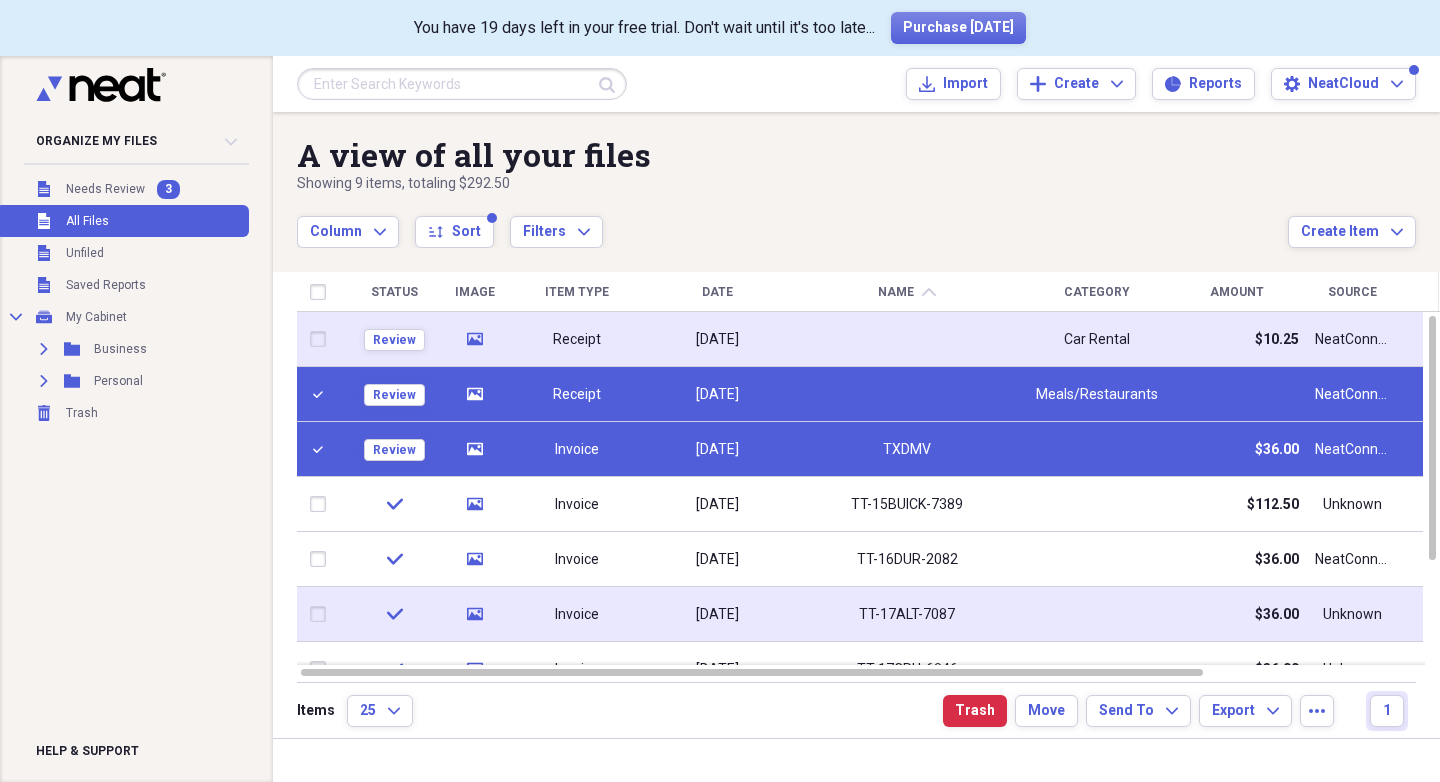 click at bounding box center [322, 339] 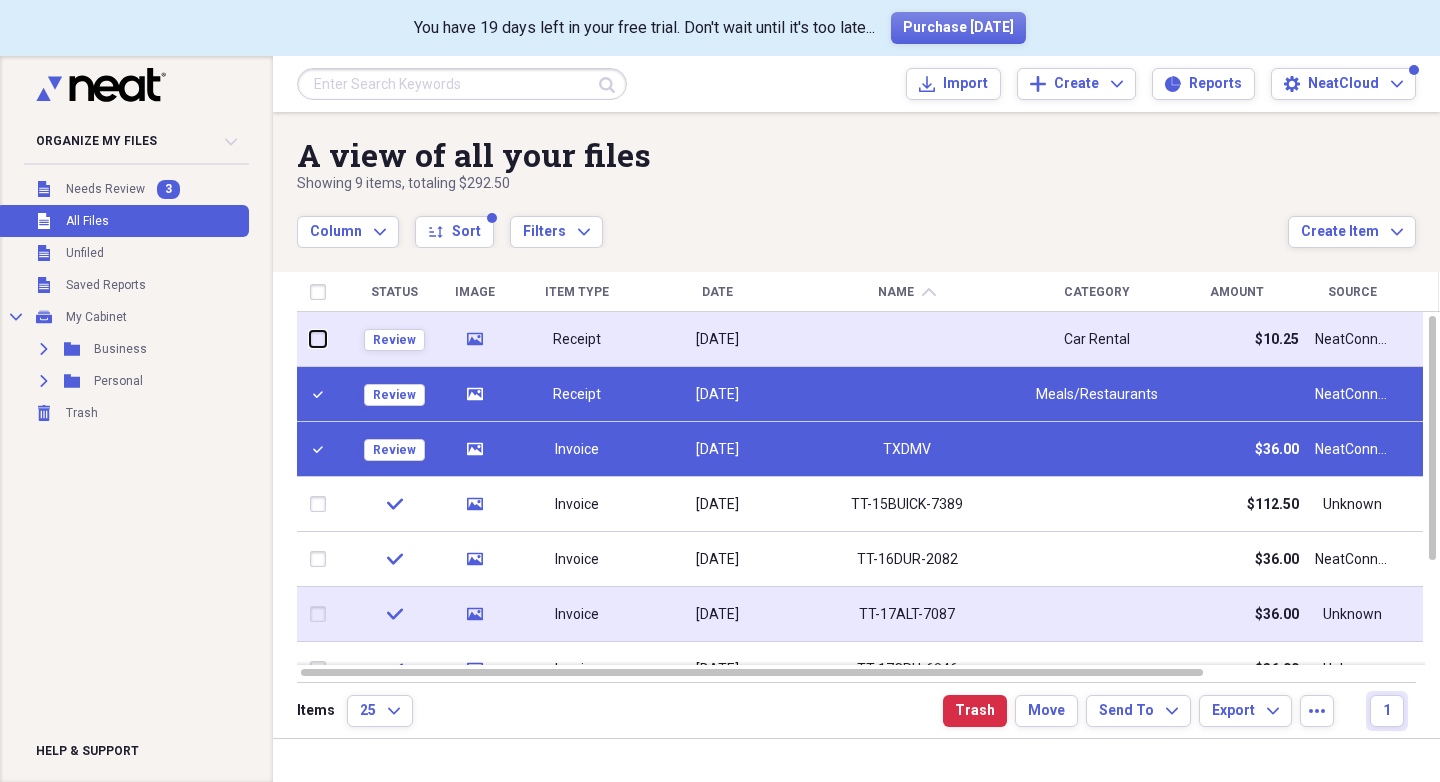 click at bounding box center (310, 339) 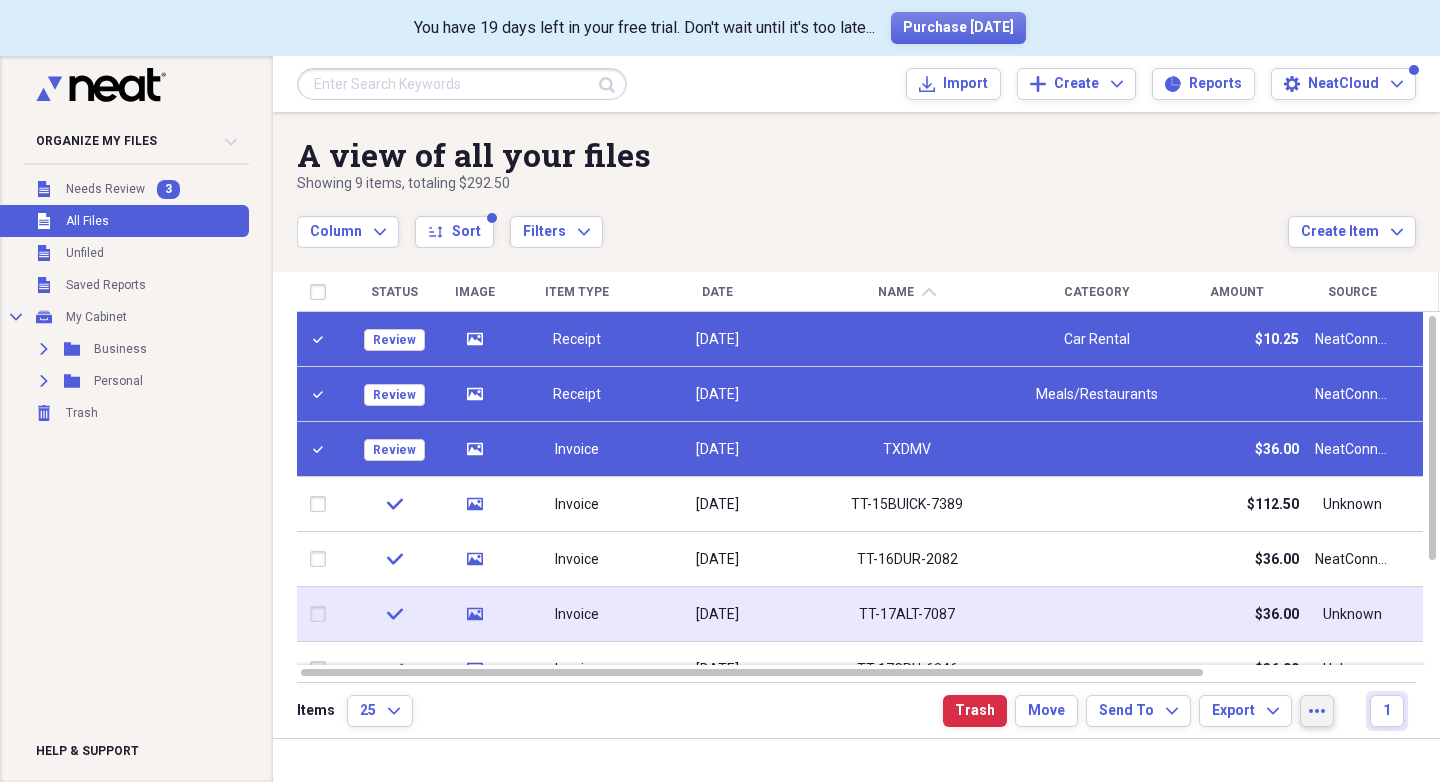 click on "more" 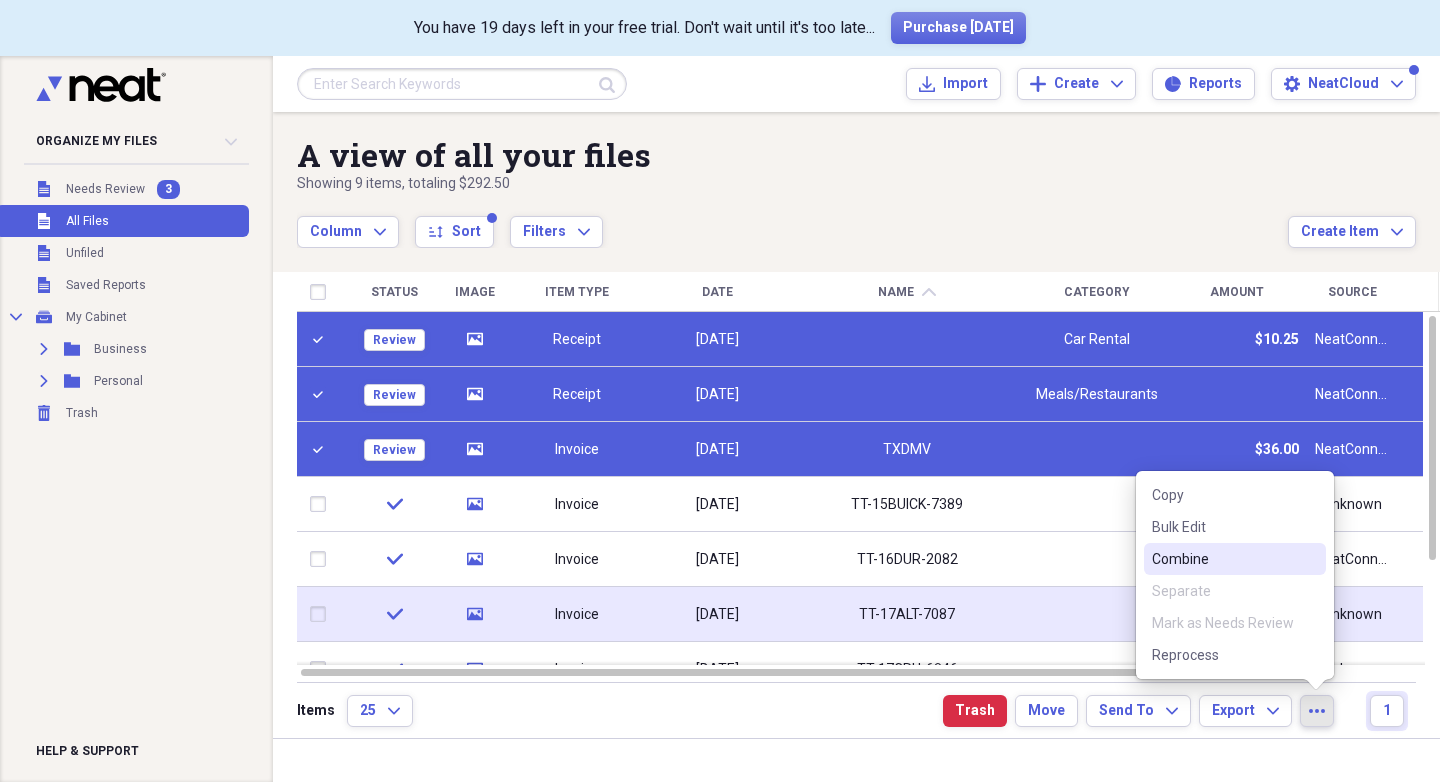 click on "Combine" at bounding box center [1223, 559] 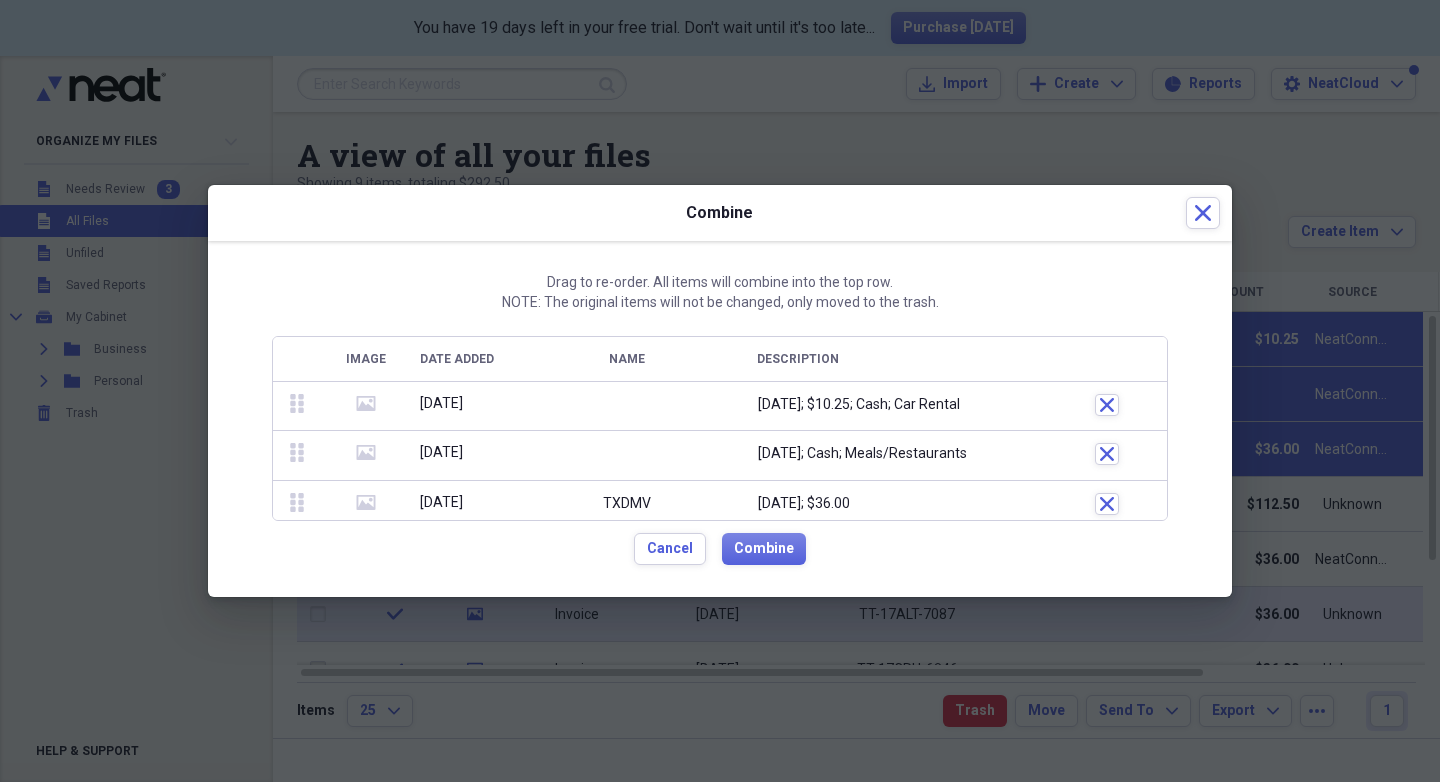 scroll, scrollTop: 9, scrollLeft: 0, axis: vertical 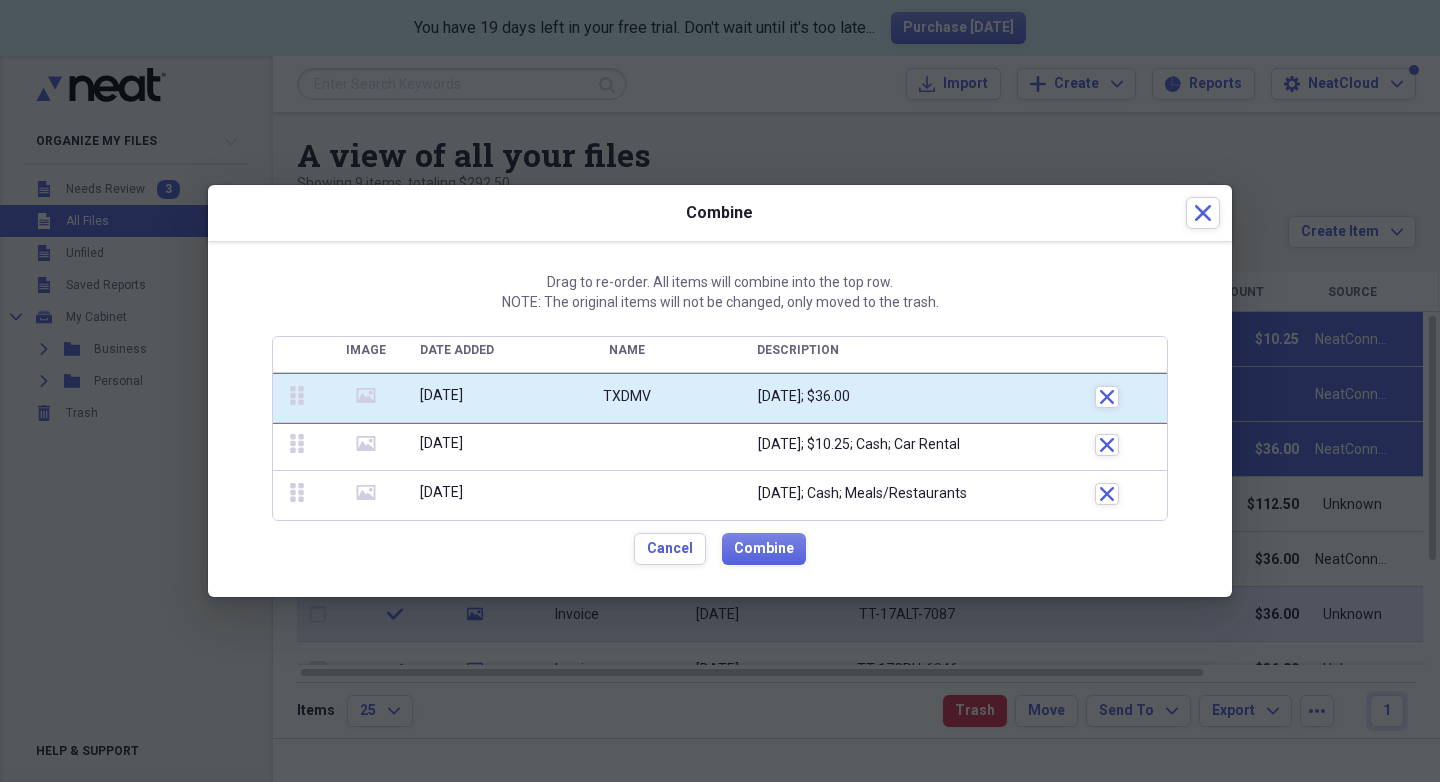 drag, startPoint x: 305, startPoint y: 493, endPoint x: 292, endPoint y: 386, distance: 107.78683 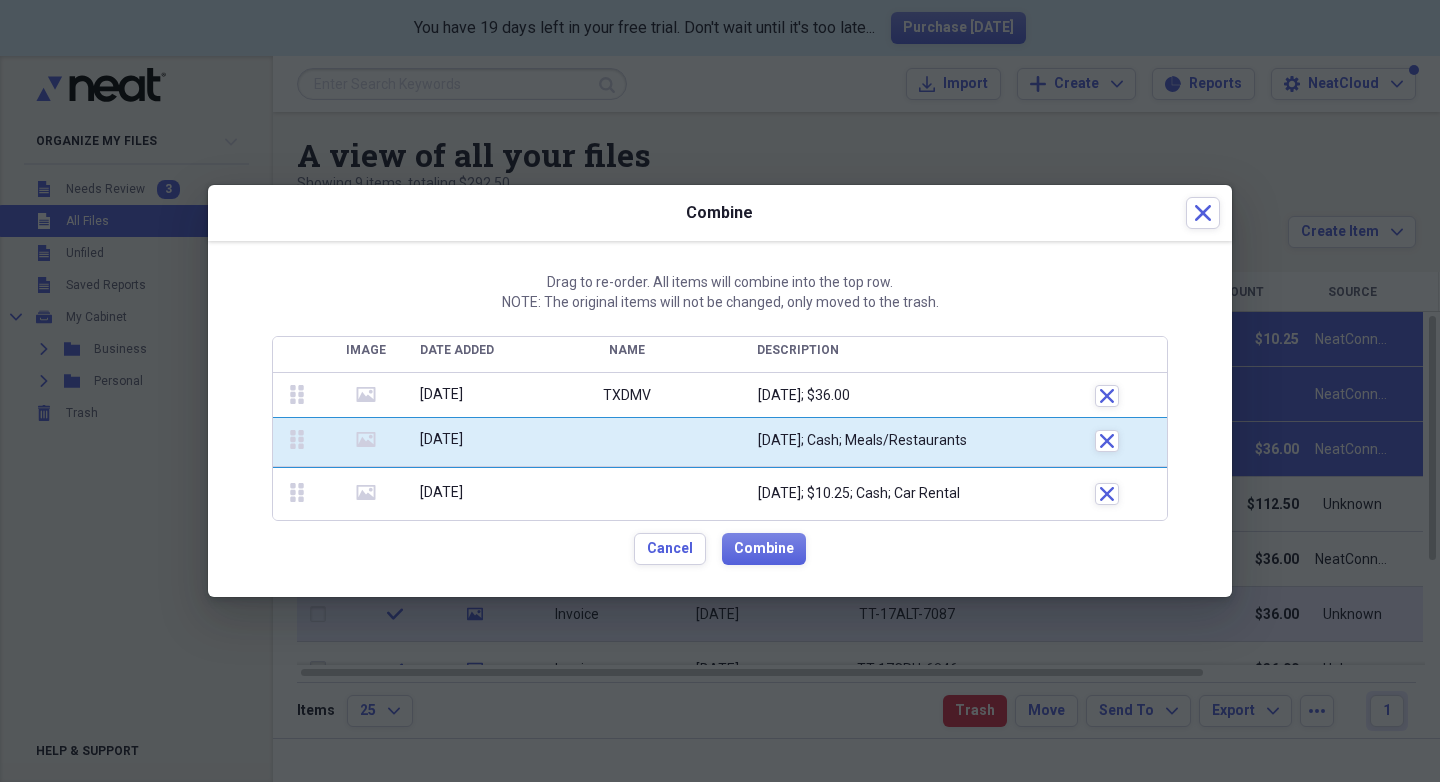 drag, startPoint x: 295, startPoint y: 494, endPoint x: 292, endPoint y: 439, distance: 55.081757 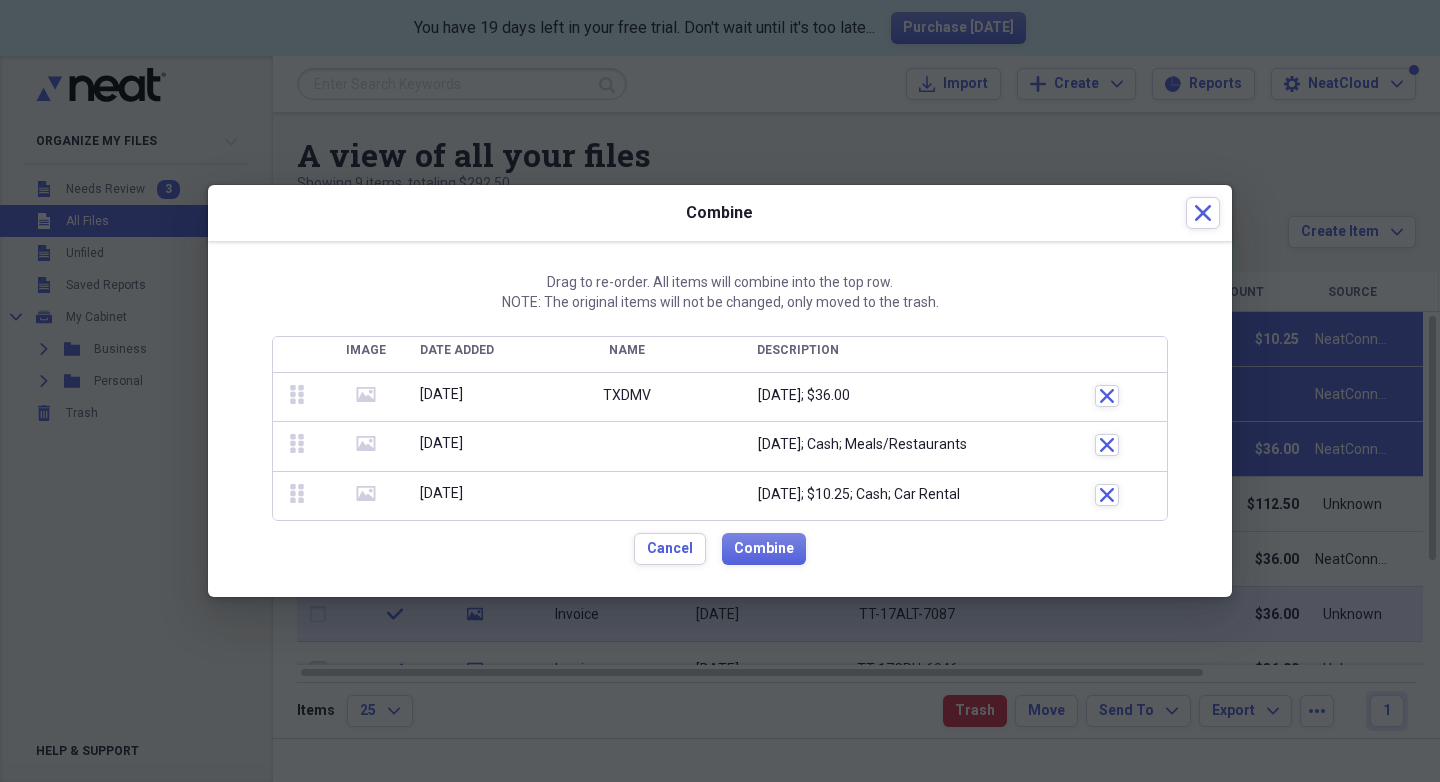 click 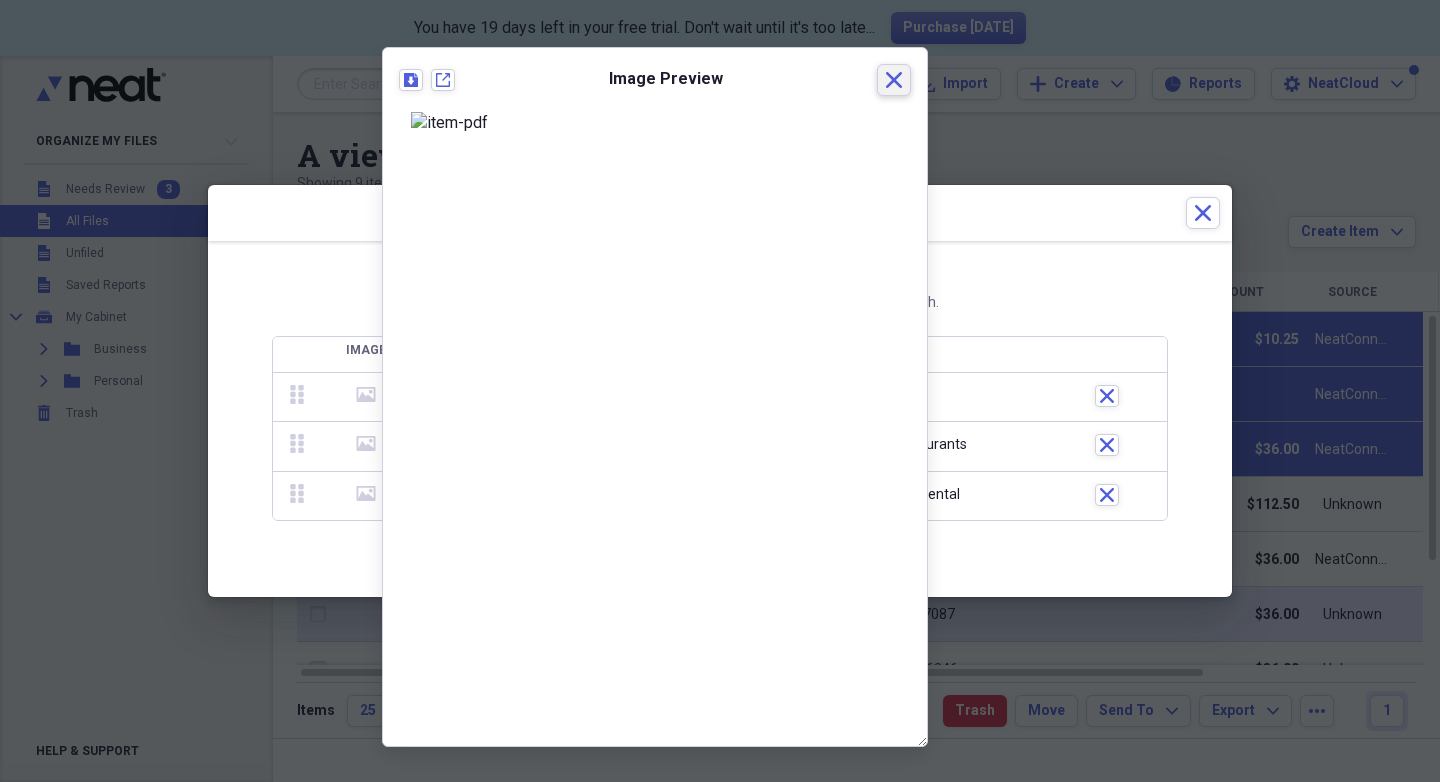 click 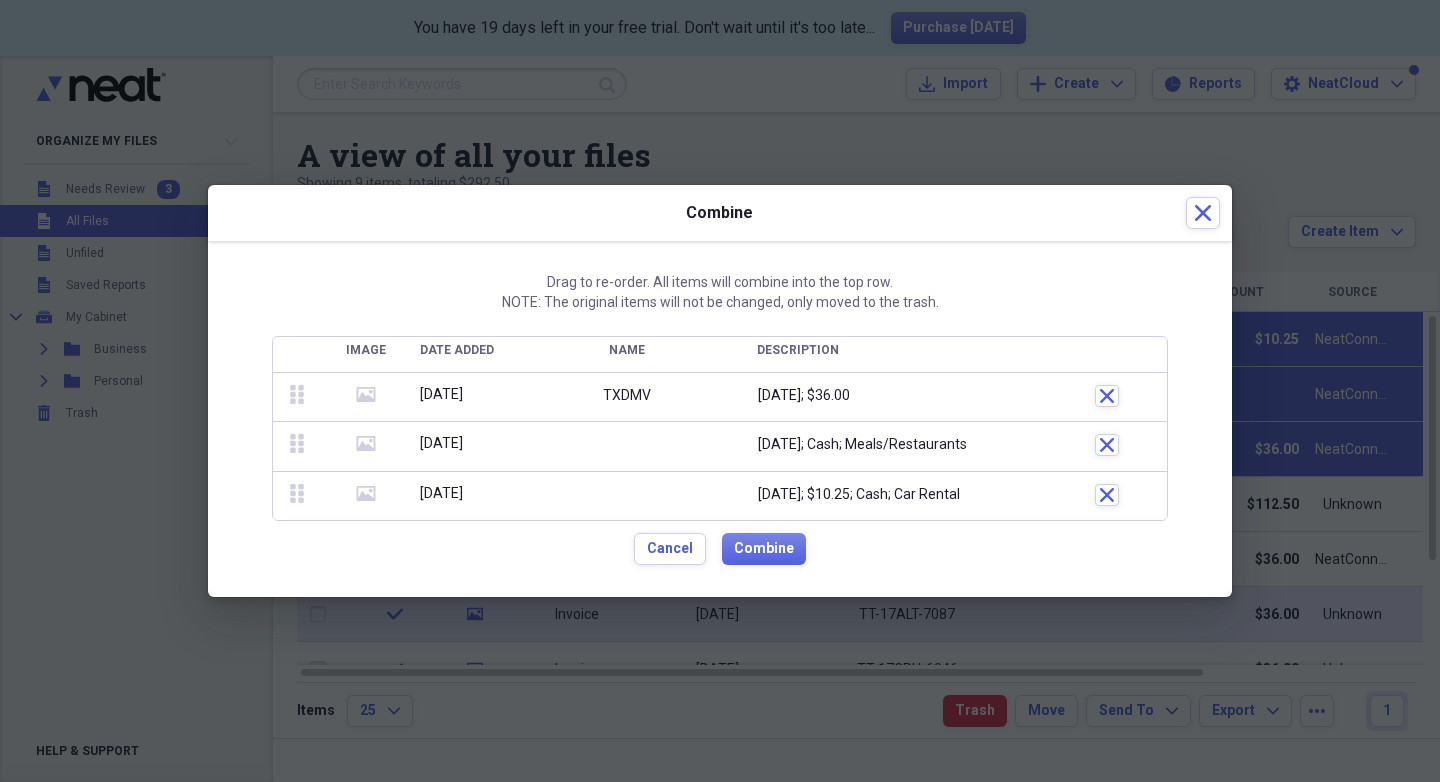 click 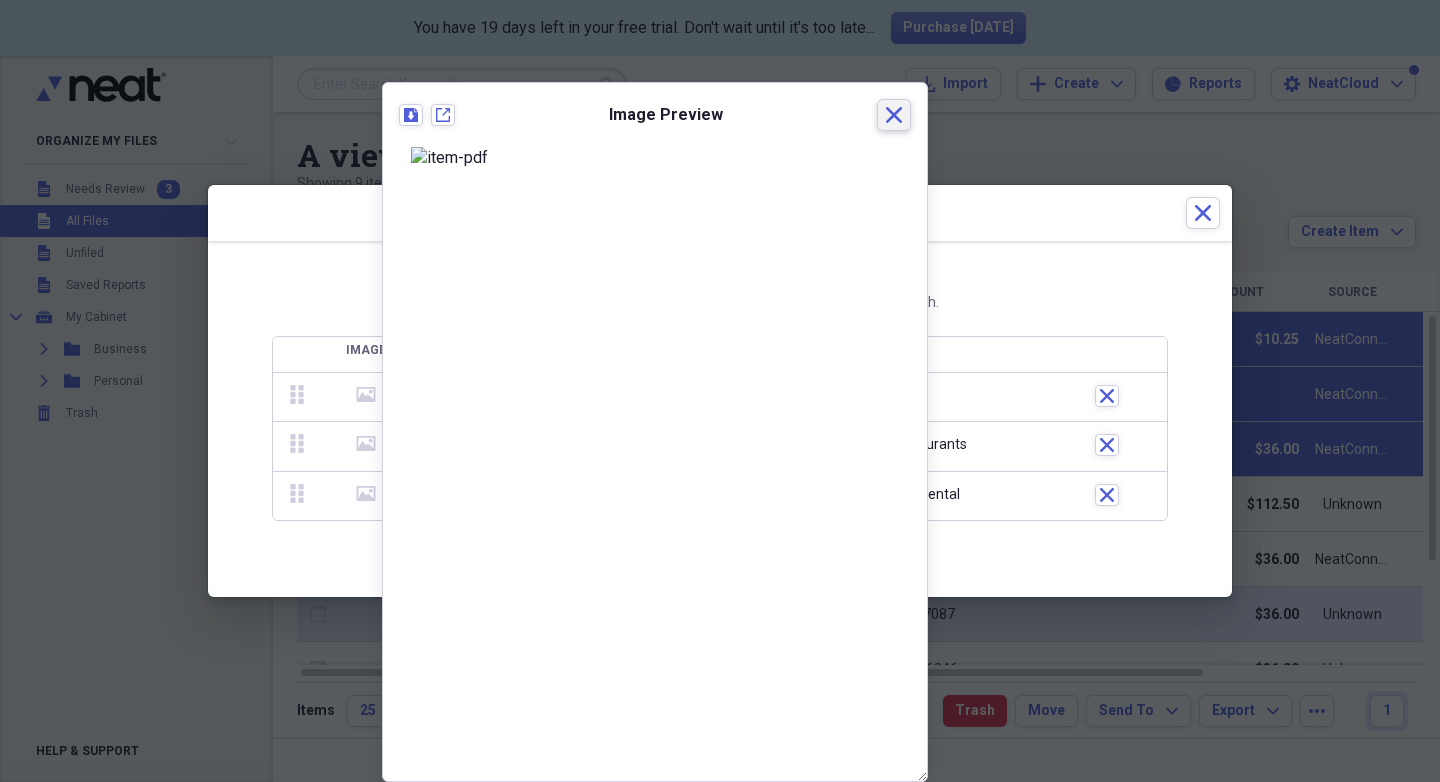 click on "Close" 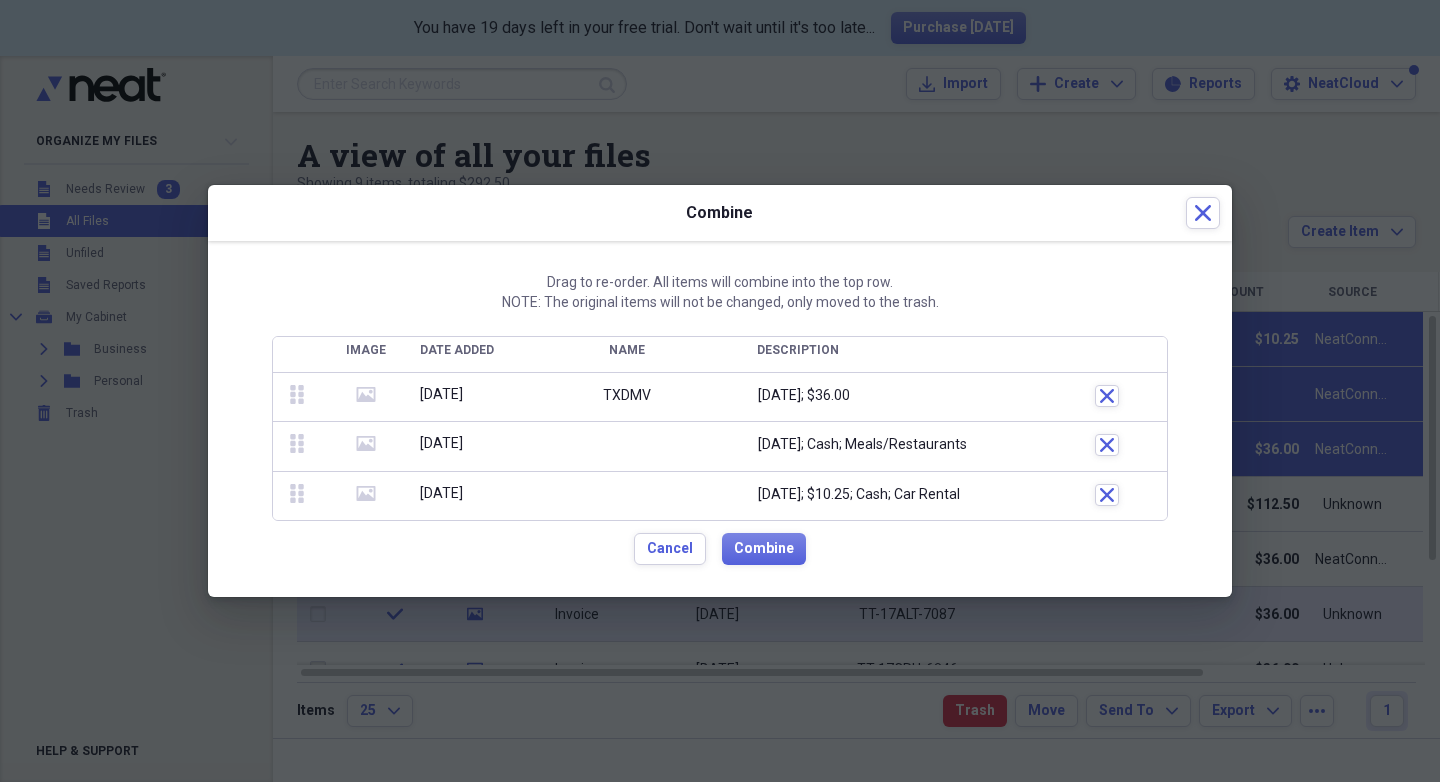 click on "media" 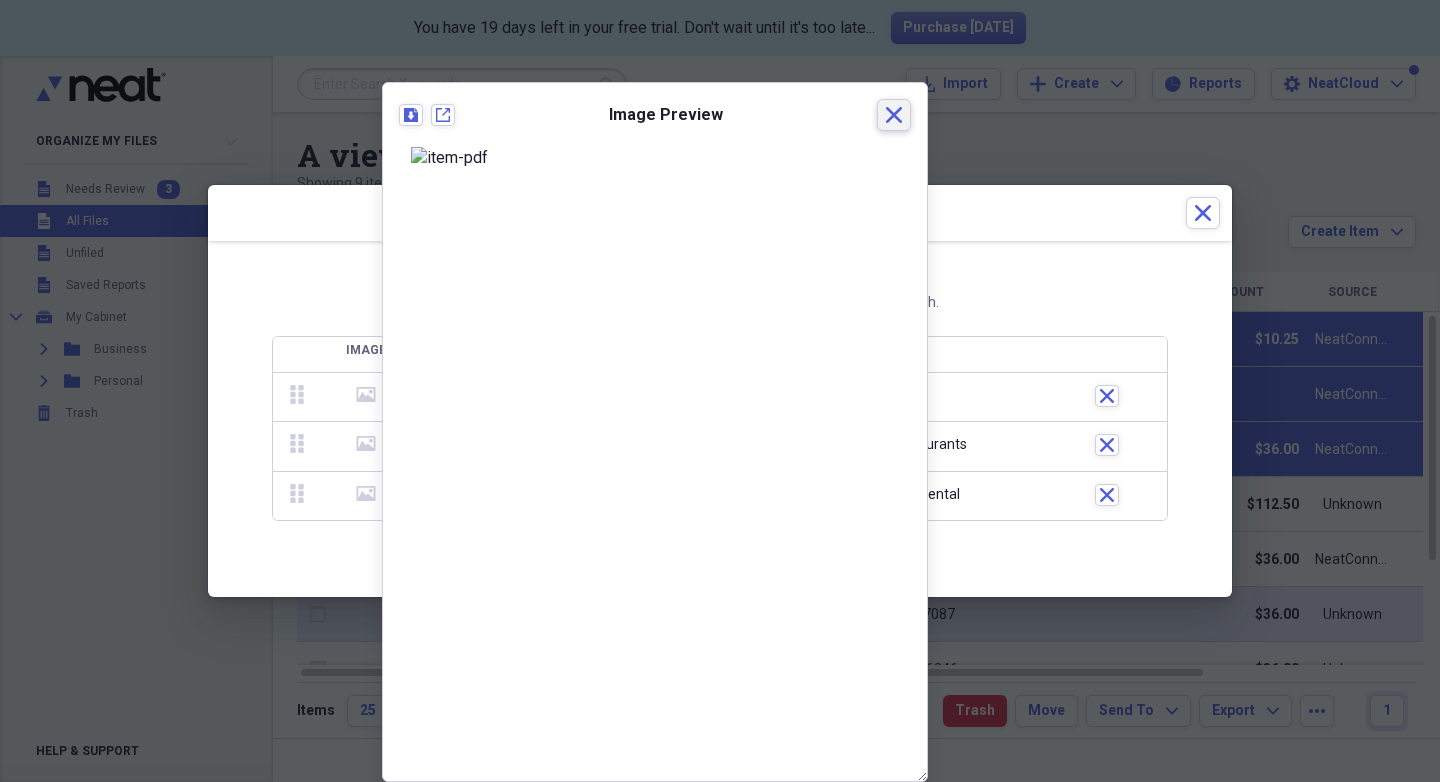 click 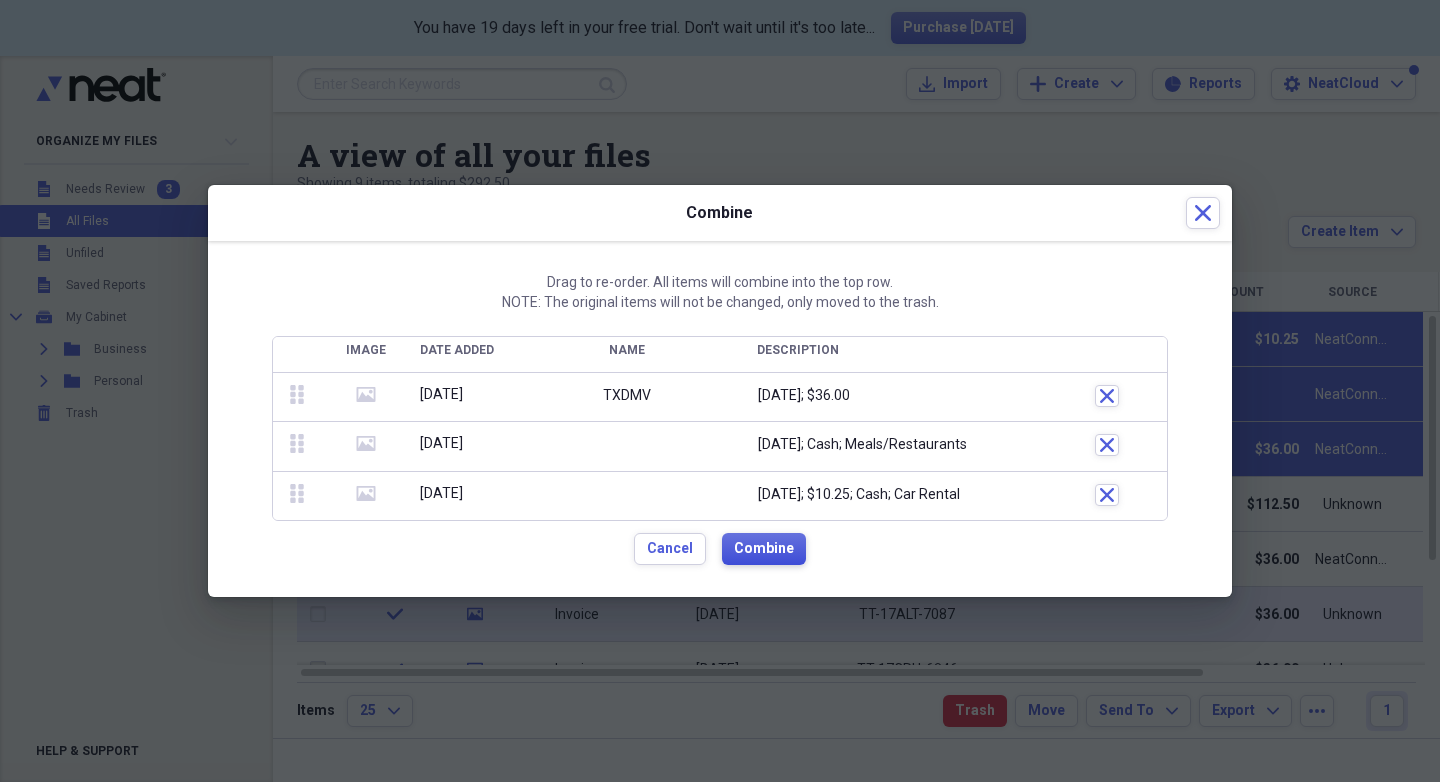 click on "Combine" at bounding box center [764, 549] 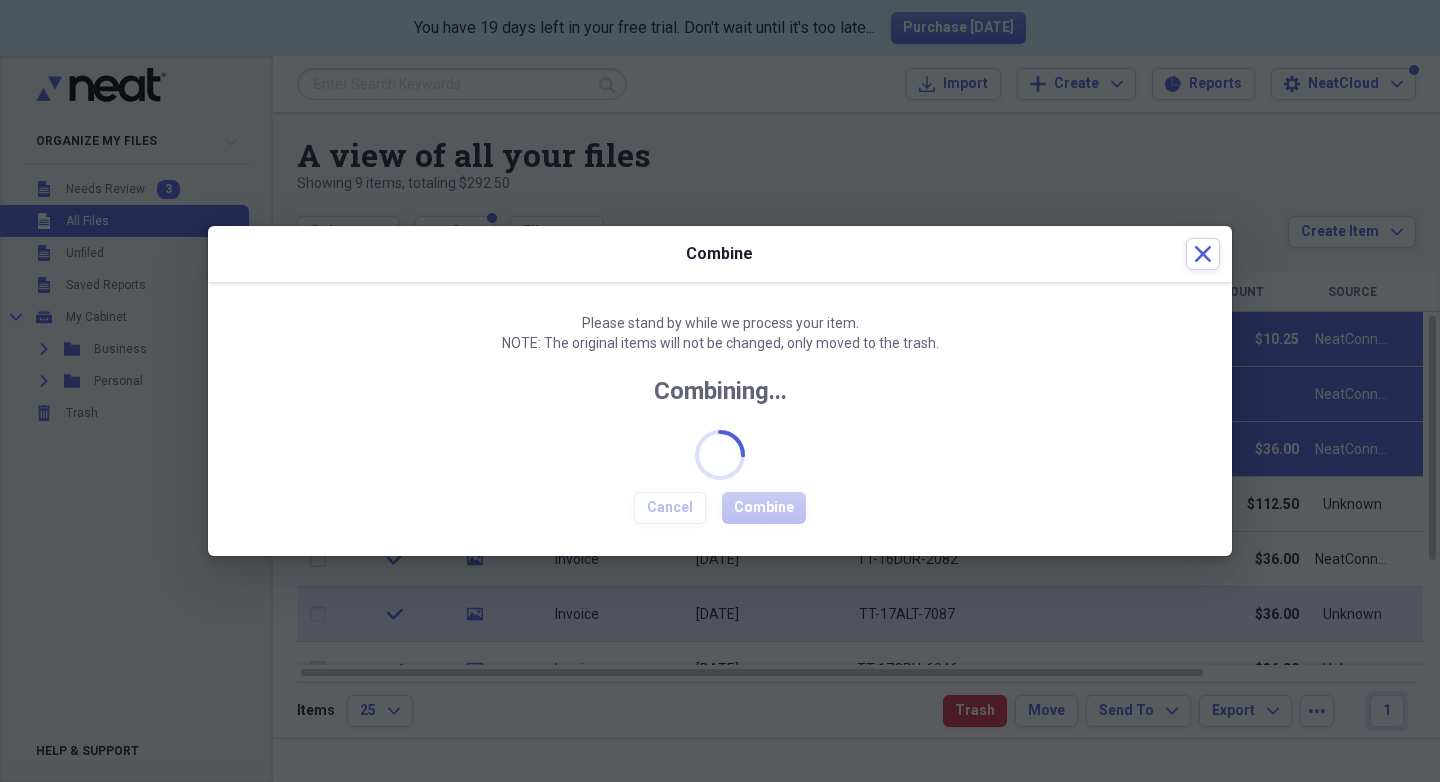 checkbox on "false" 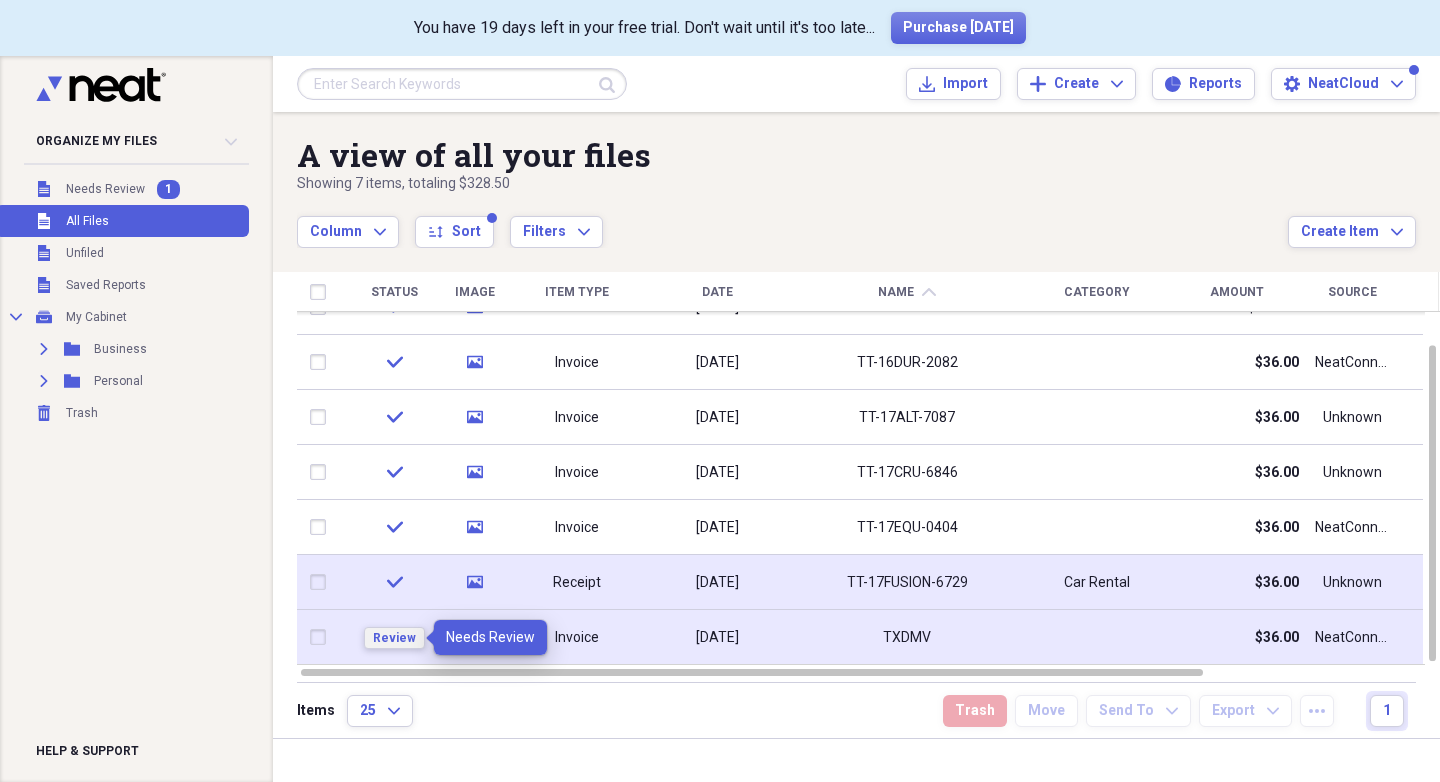 click on "Review" at bounding box center [394, 638] 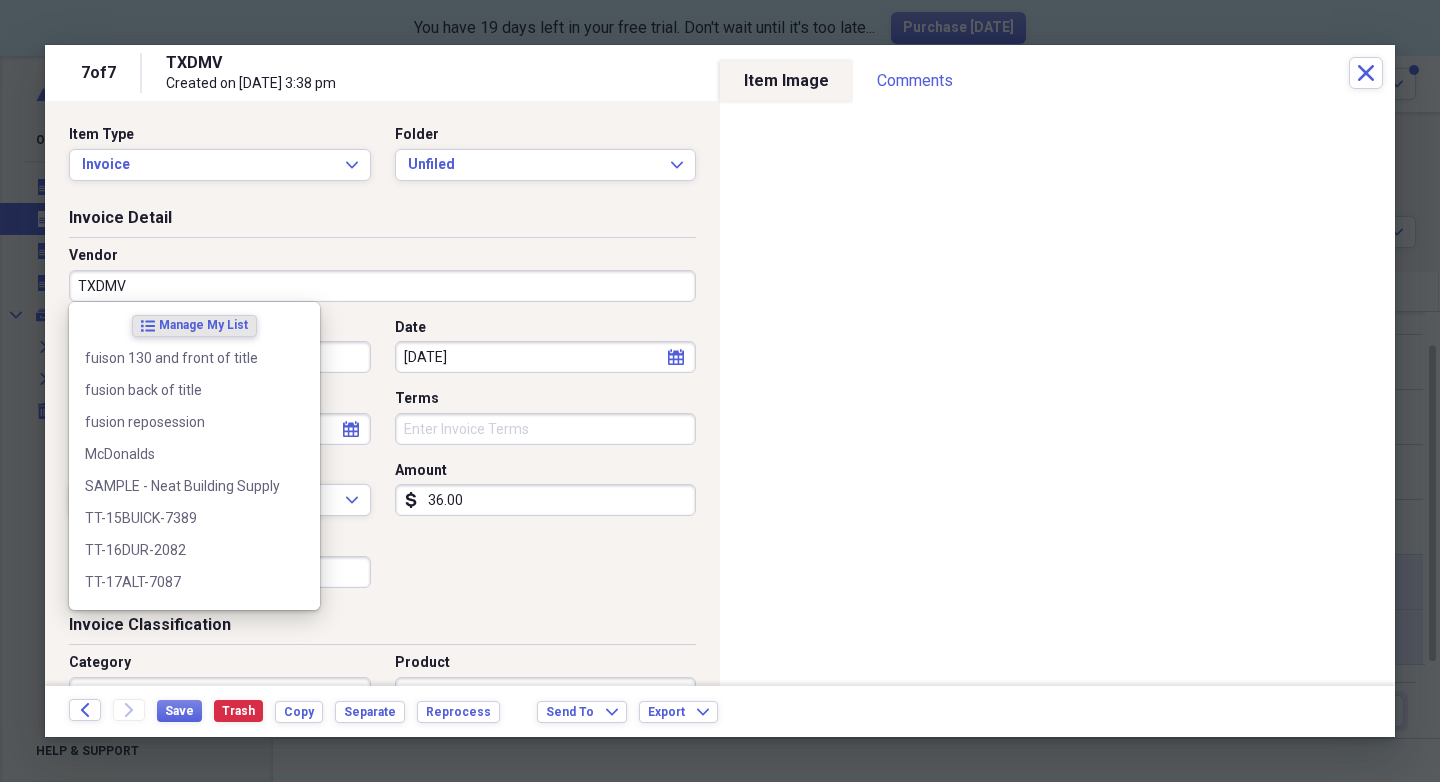 click on "TXDMV" at bounding box center [382, 286] 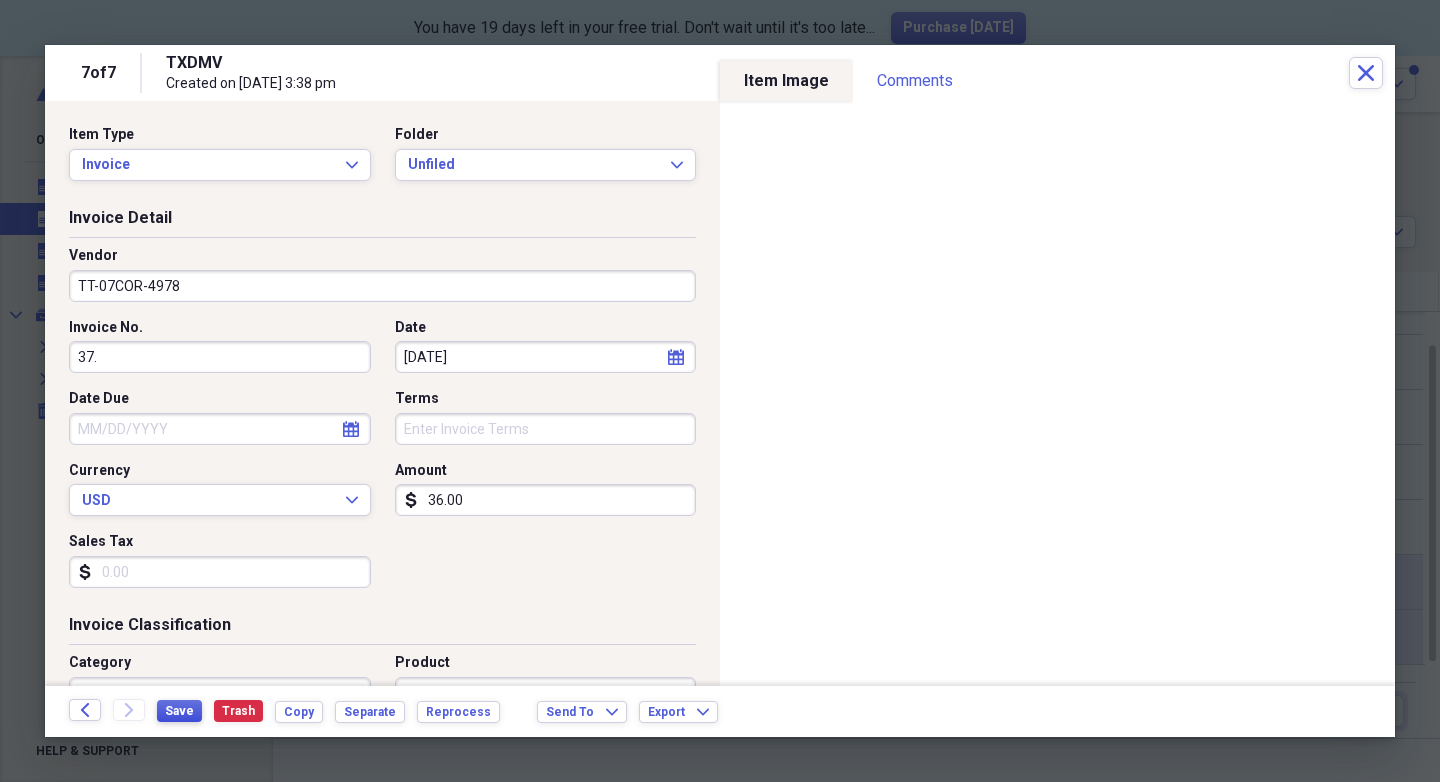 type on "TT-07COR-4978" 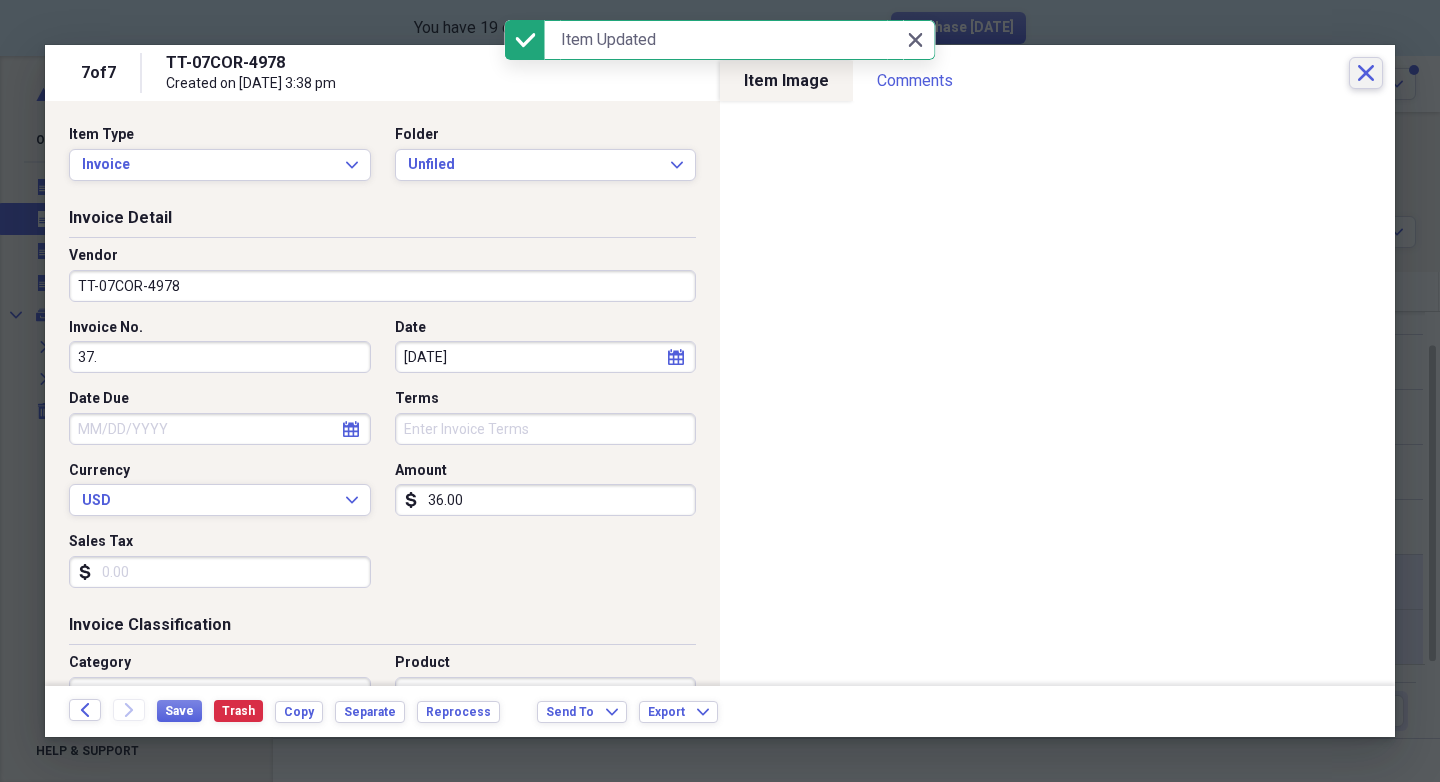 click on "Close" at bounding box center [1366, 73] 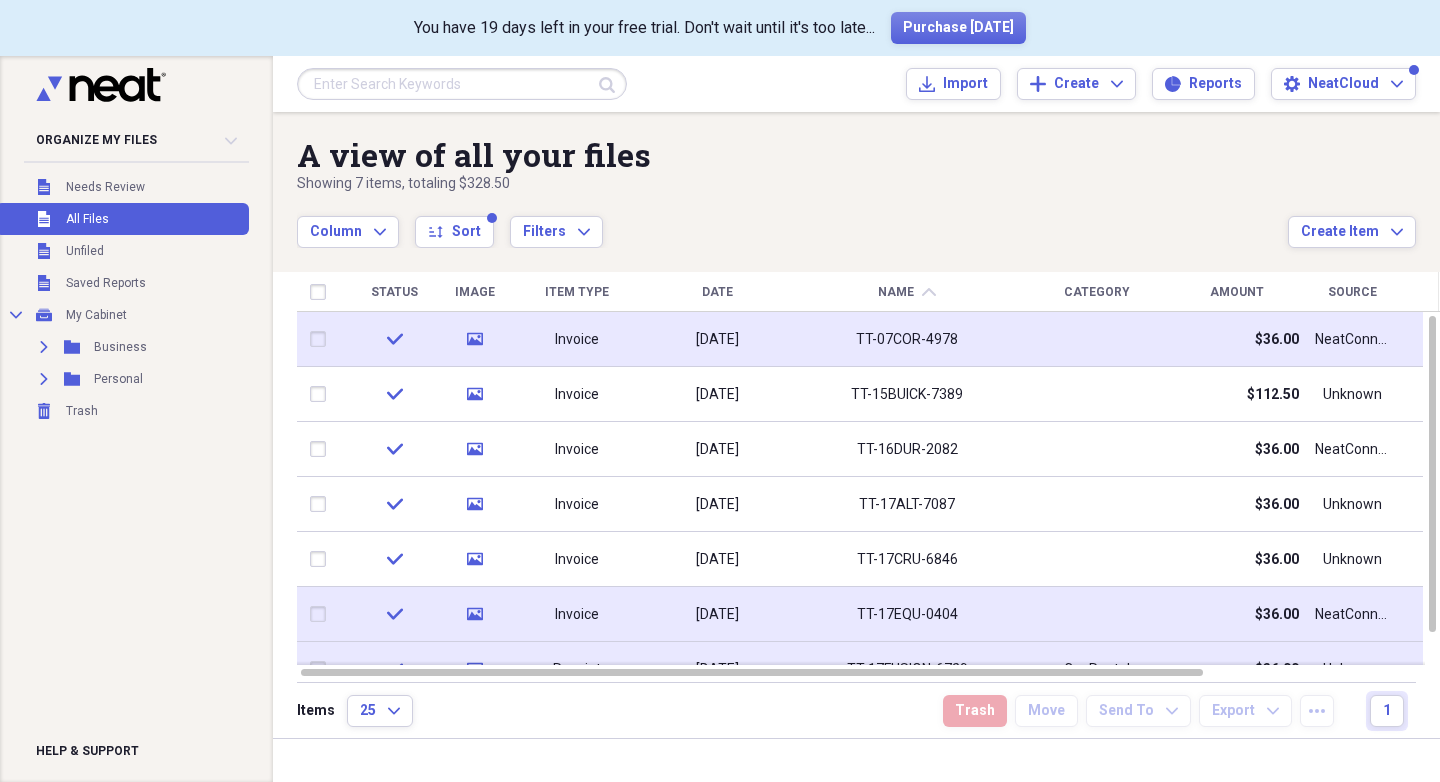 click at bounding box center [322, 339] 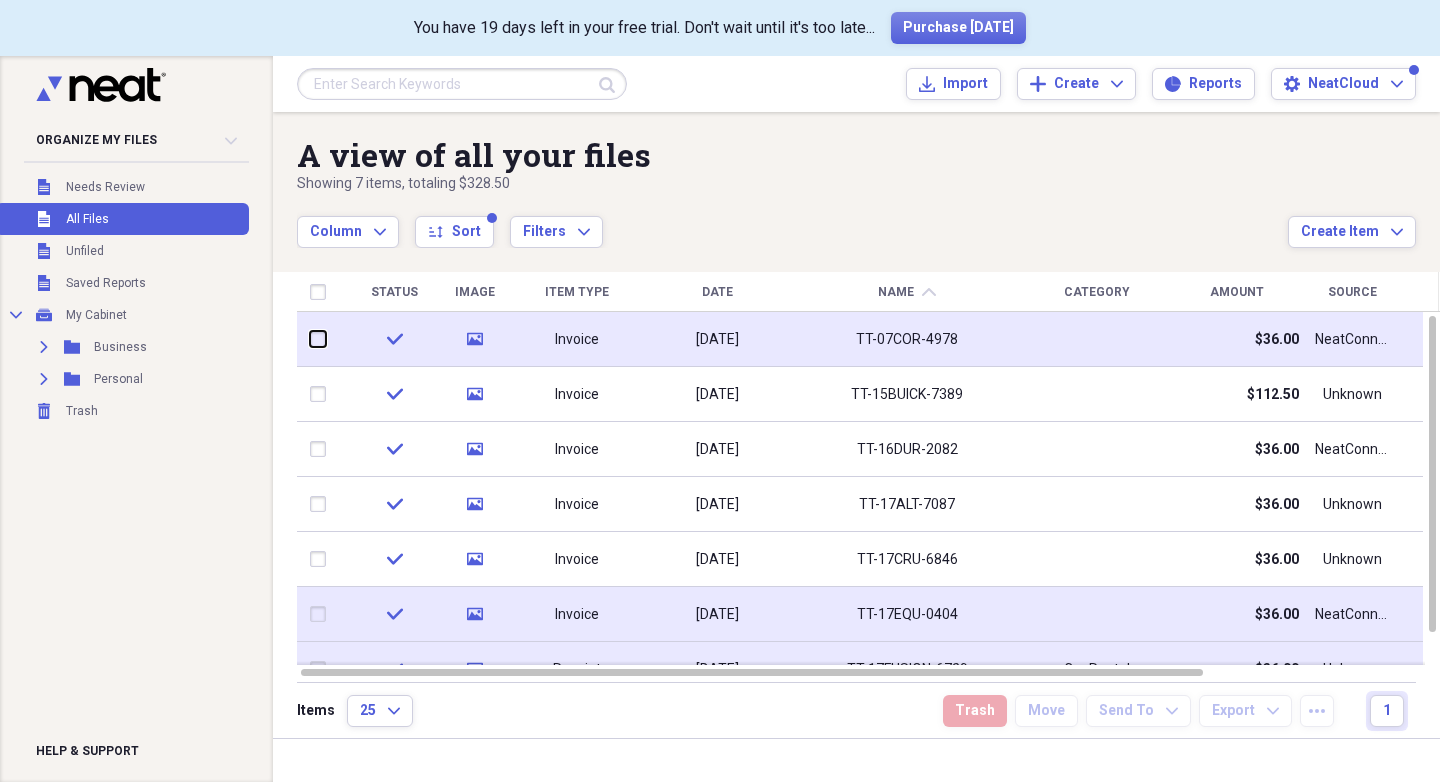 click at bounding box center (310, 339) 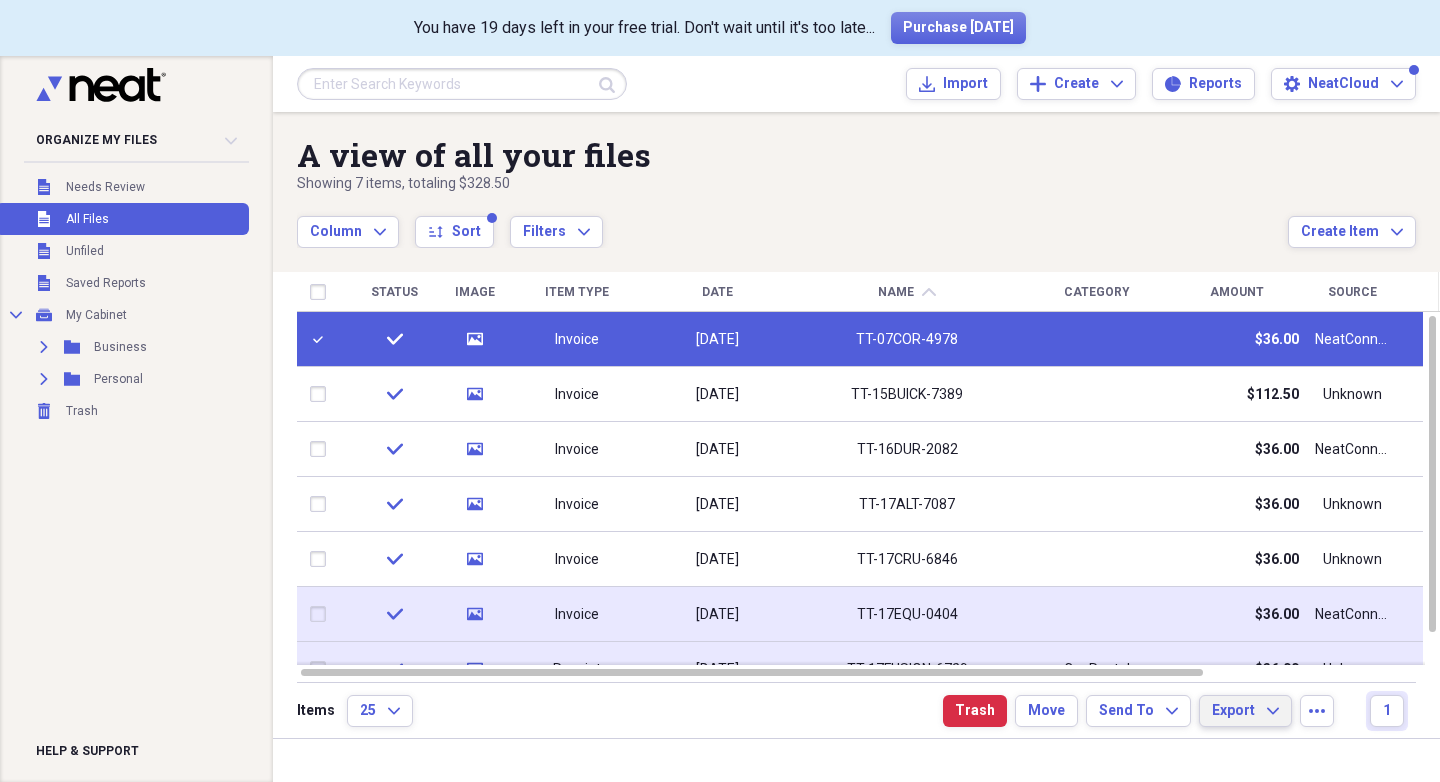 click on "Expand" 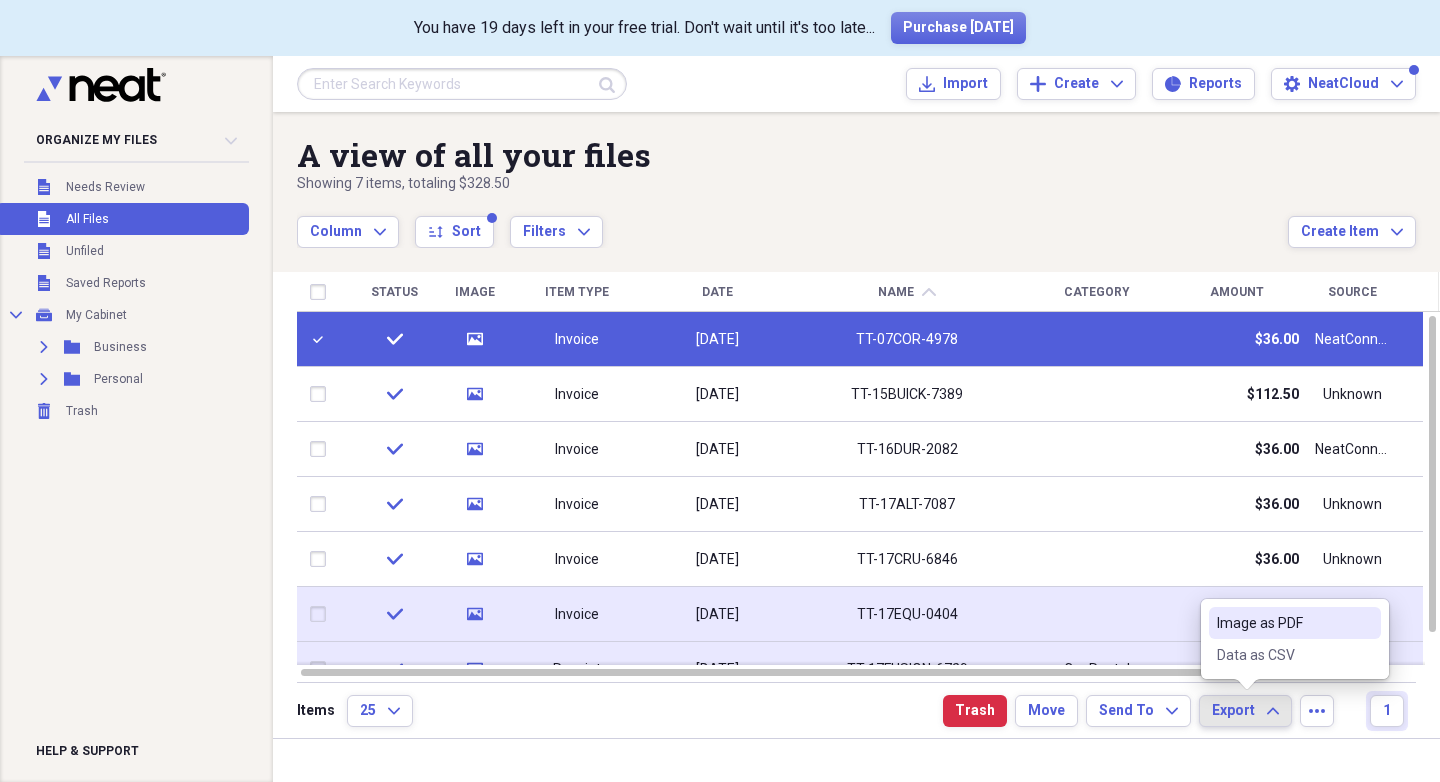 click on "Image as PDF" at bounding box center [1283, 623] 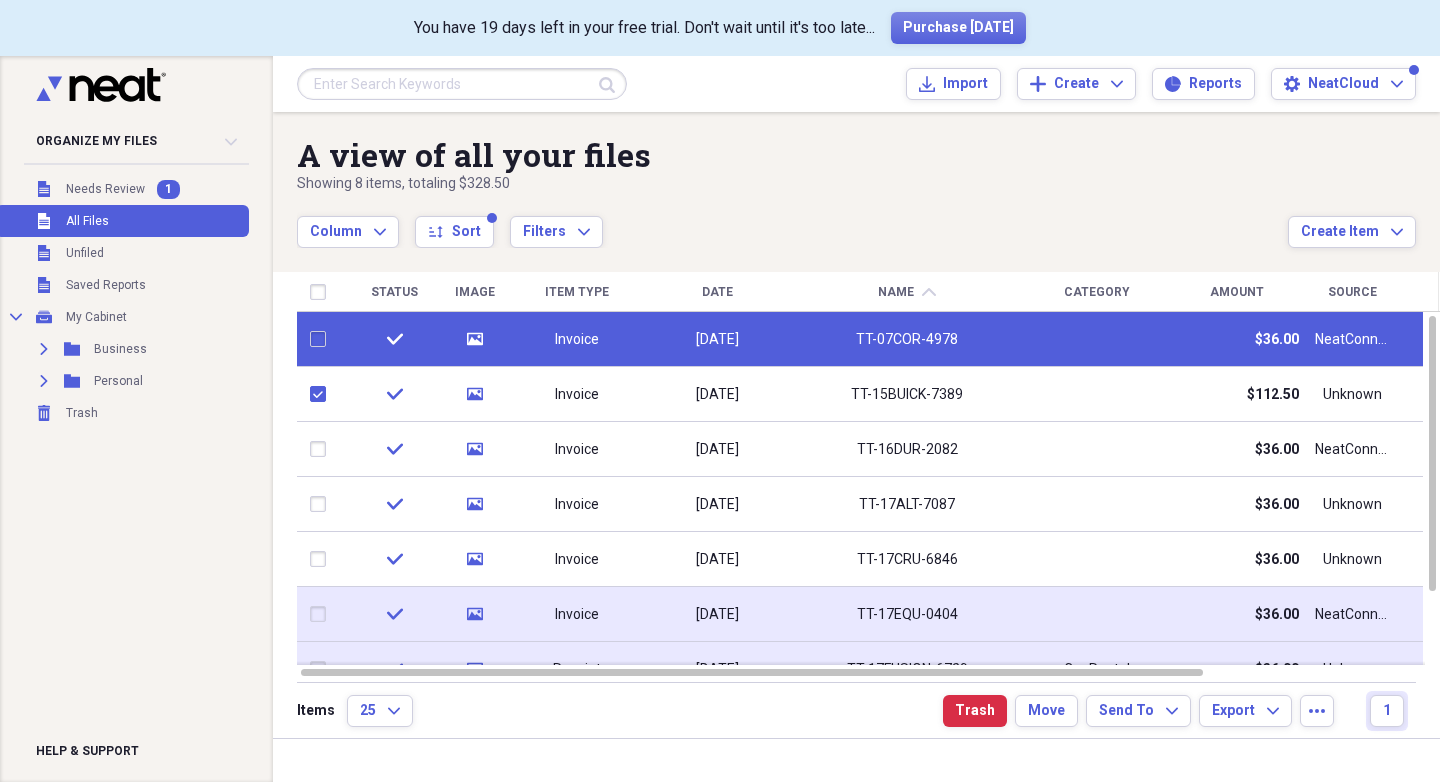 checkbox on "false" 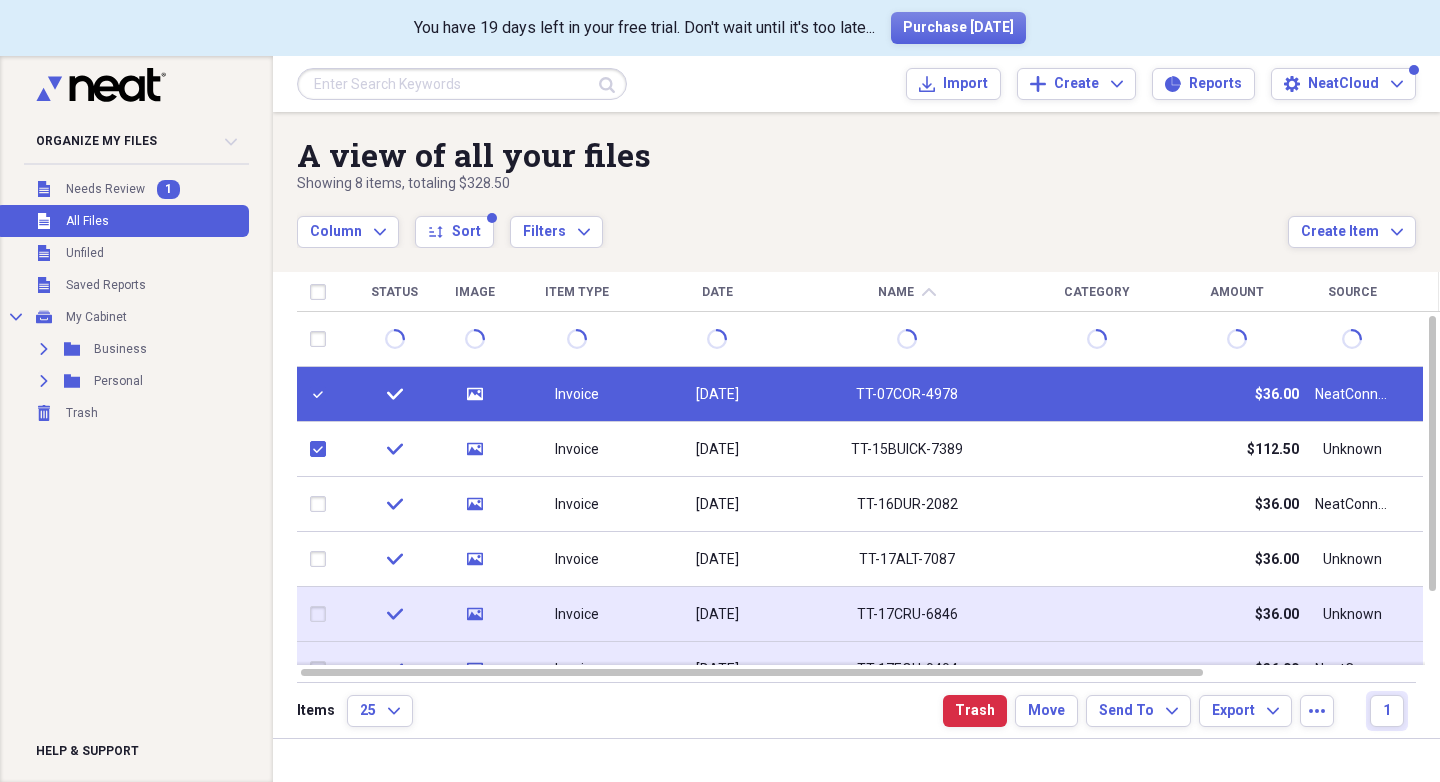 checkbox on "false" 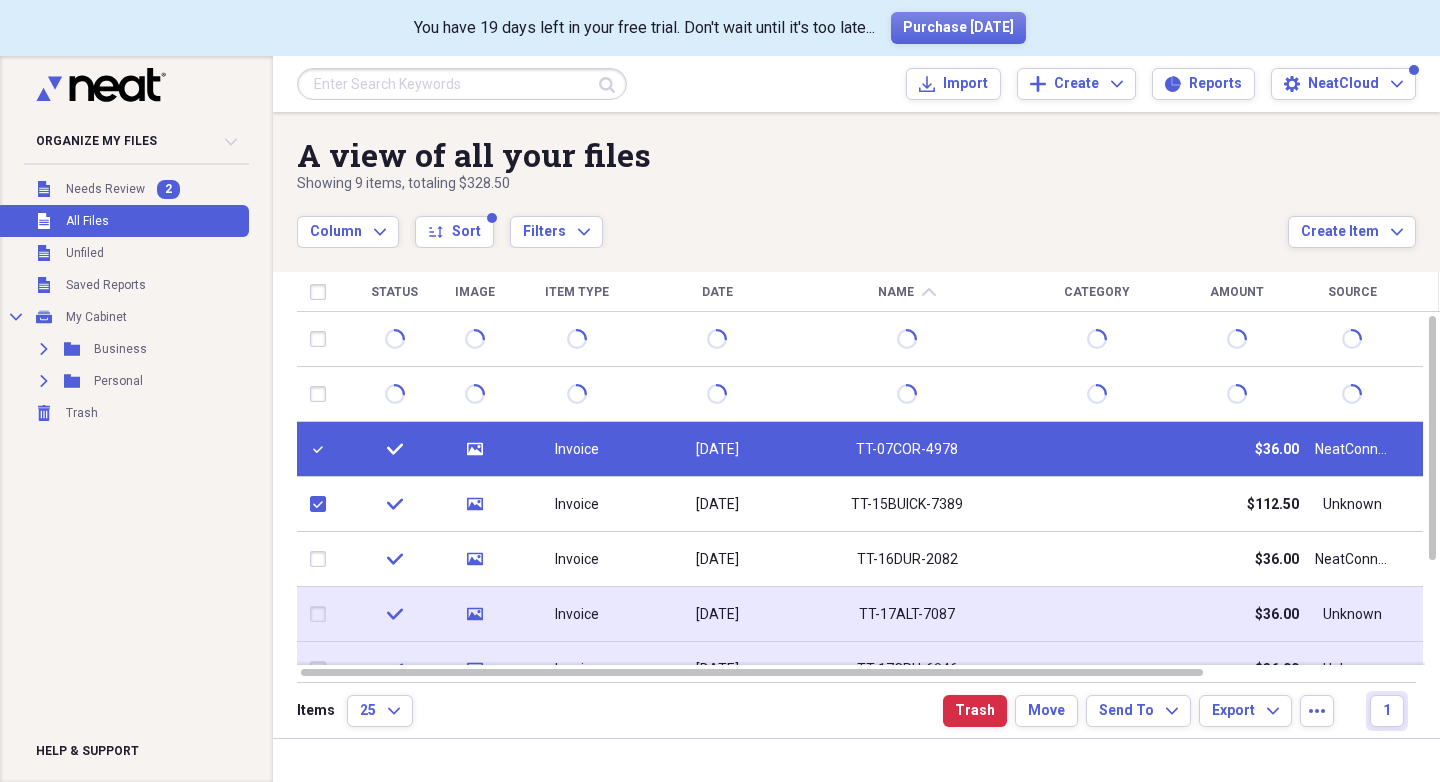 checkbox on "false" 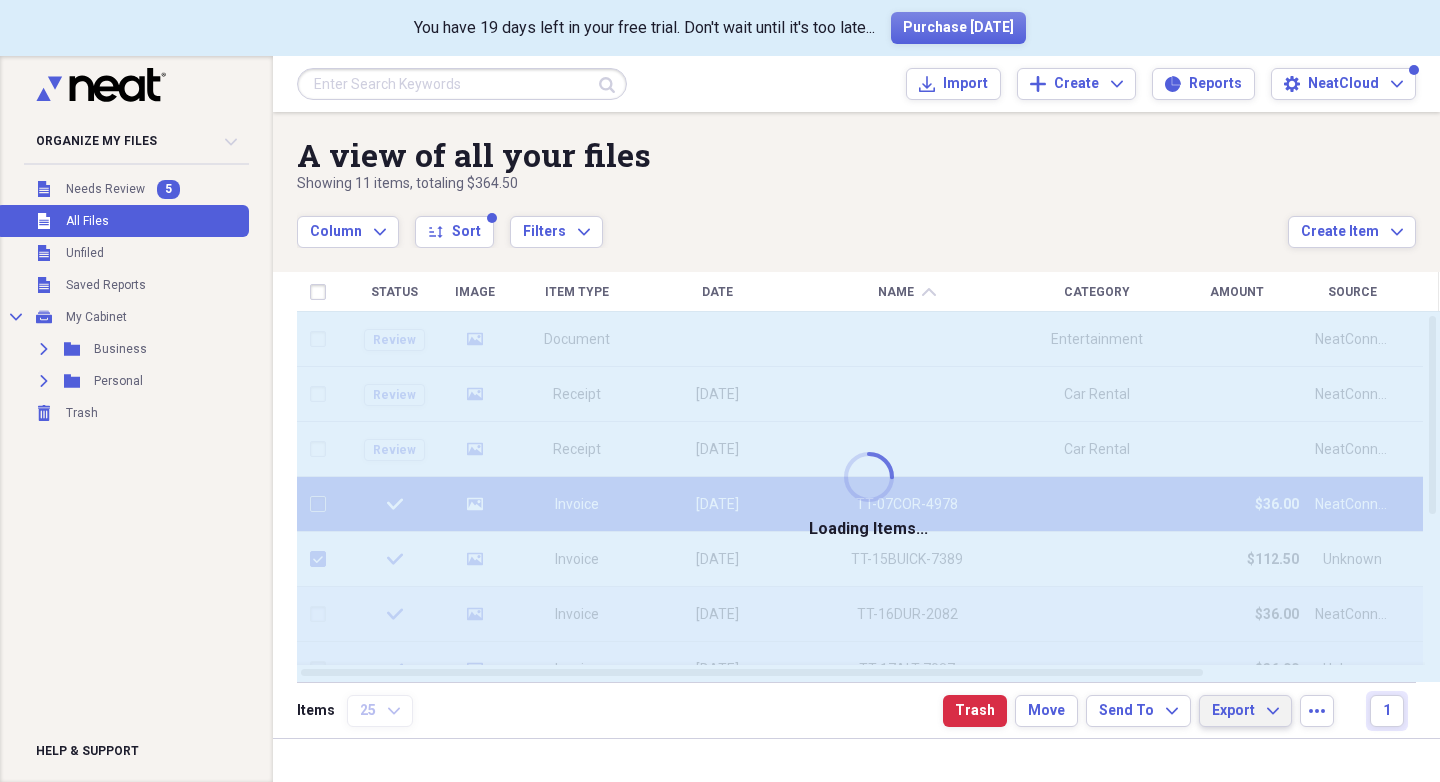 checkbox on "false" 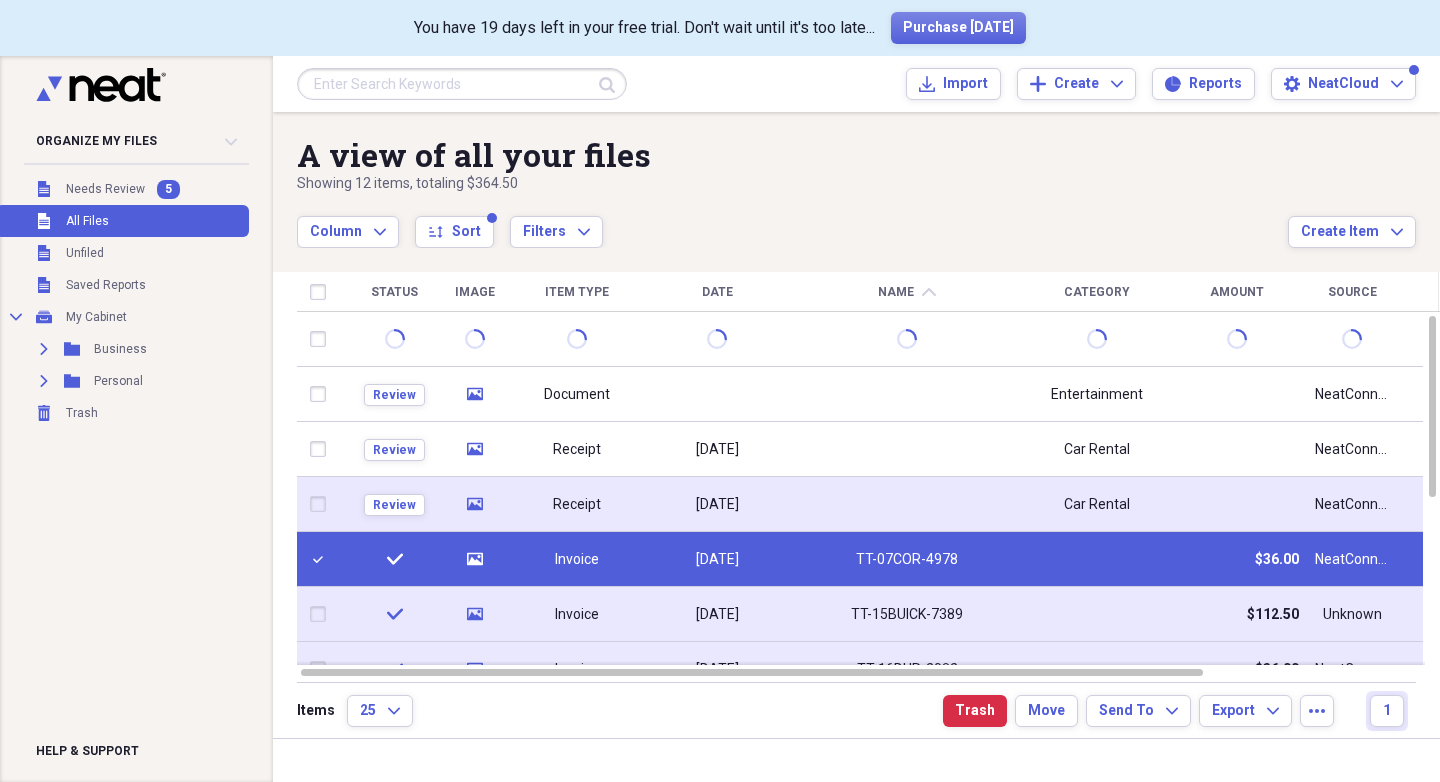 click at bounding box center (322, 504) 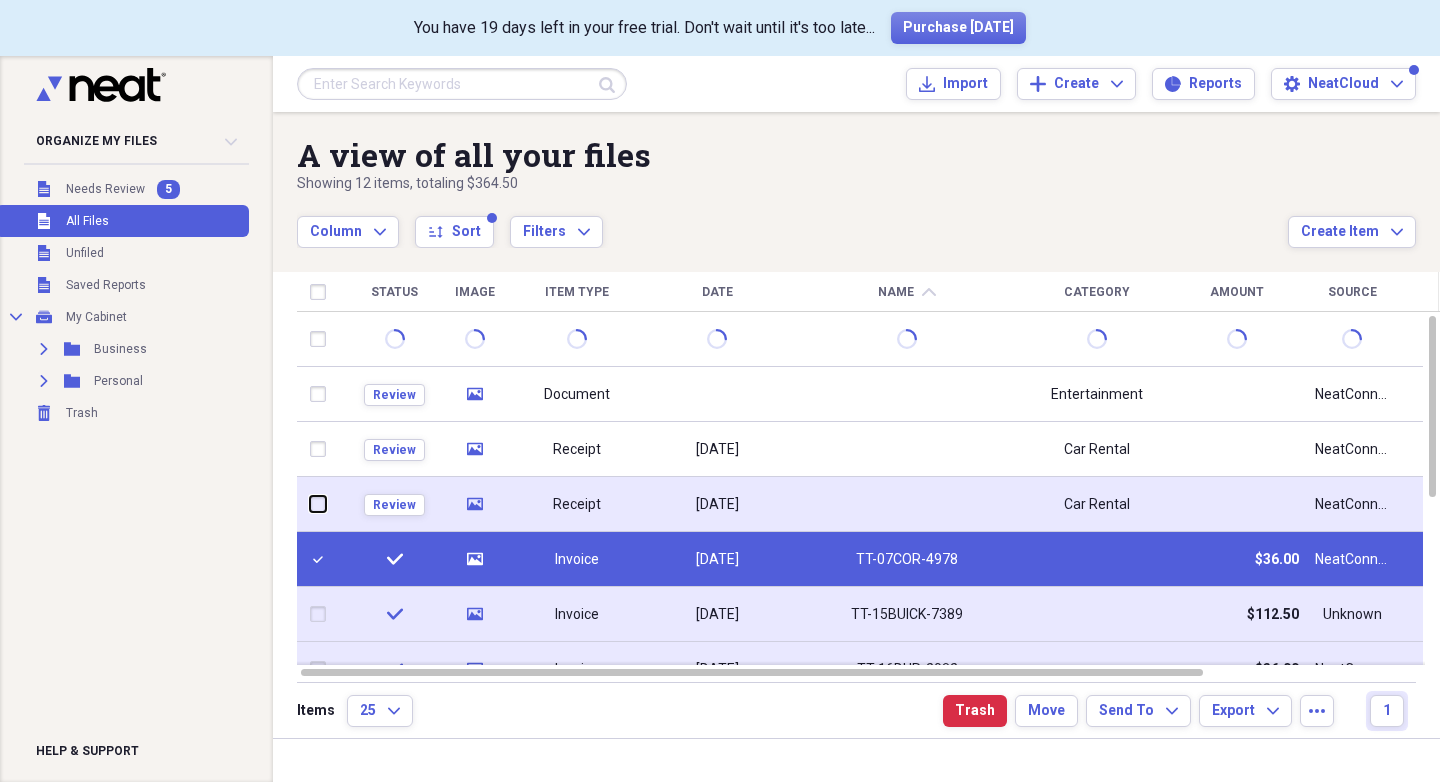 click at bounding box center [310, 504] 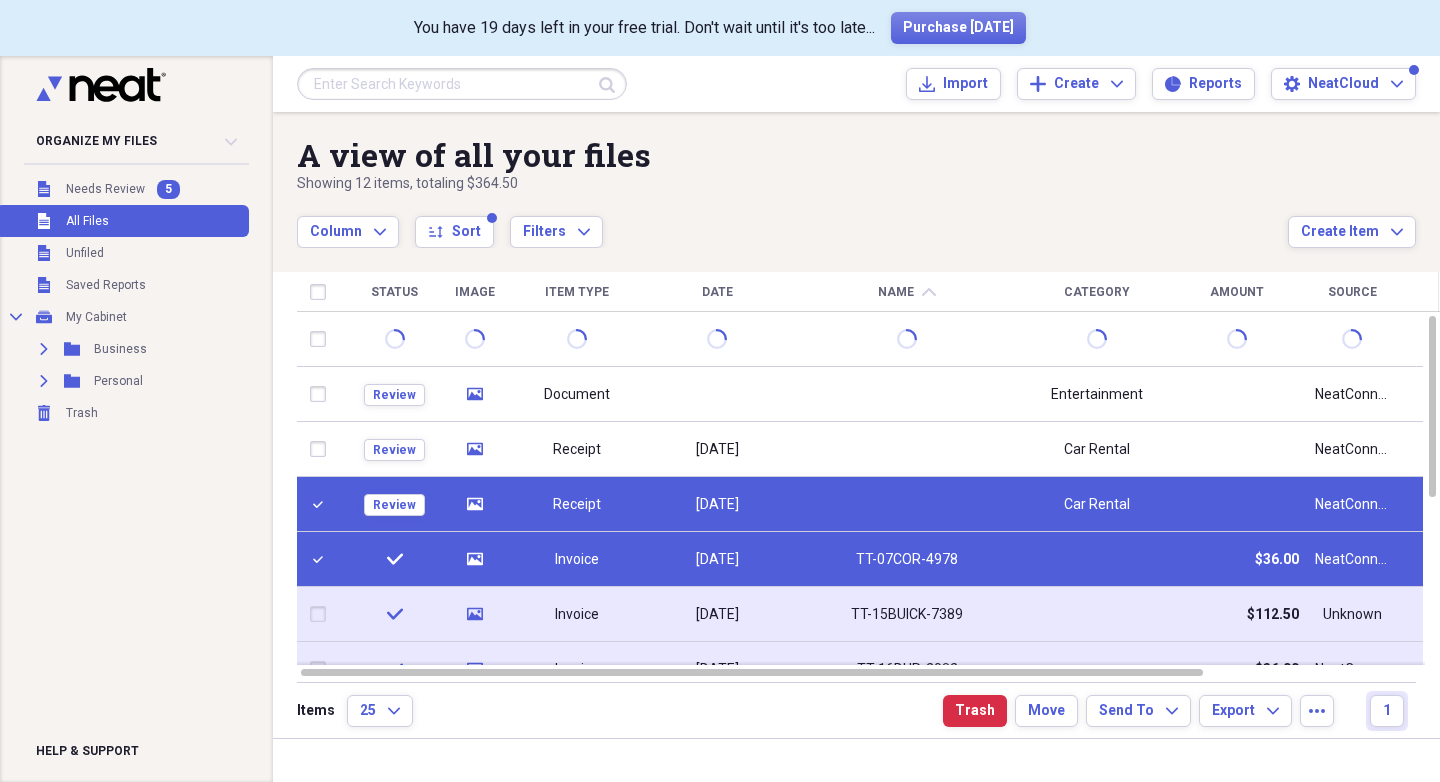 click at bounding box center [322, 504] 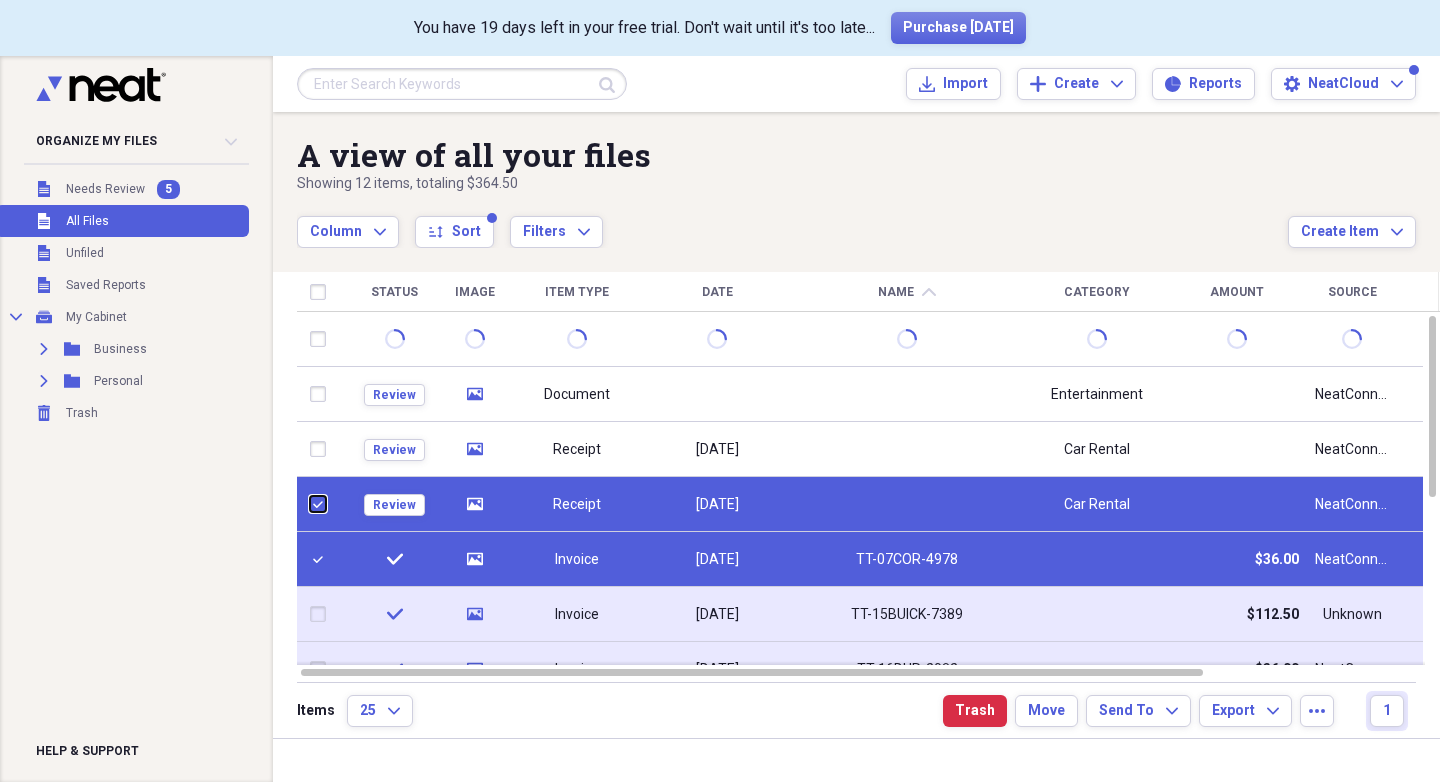 click at bounding box center [310, 504] 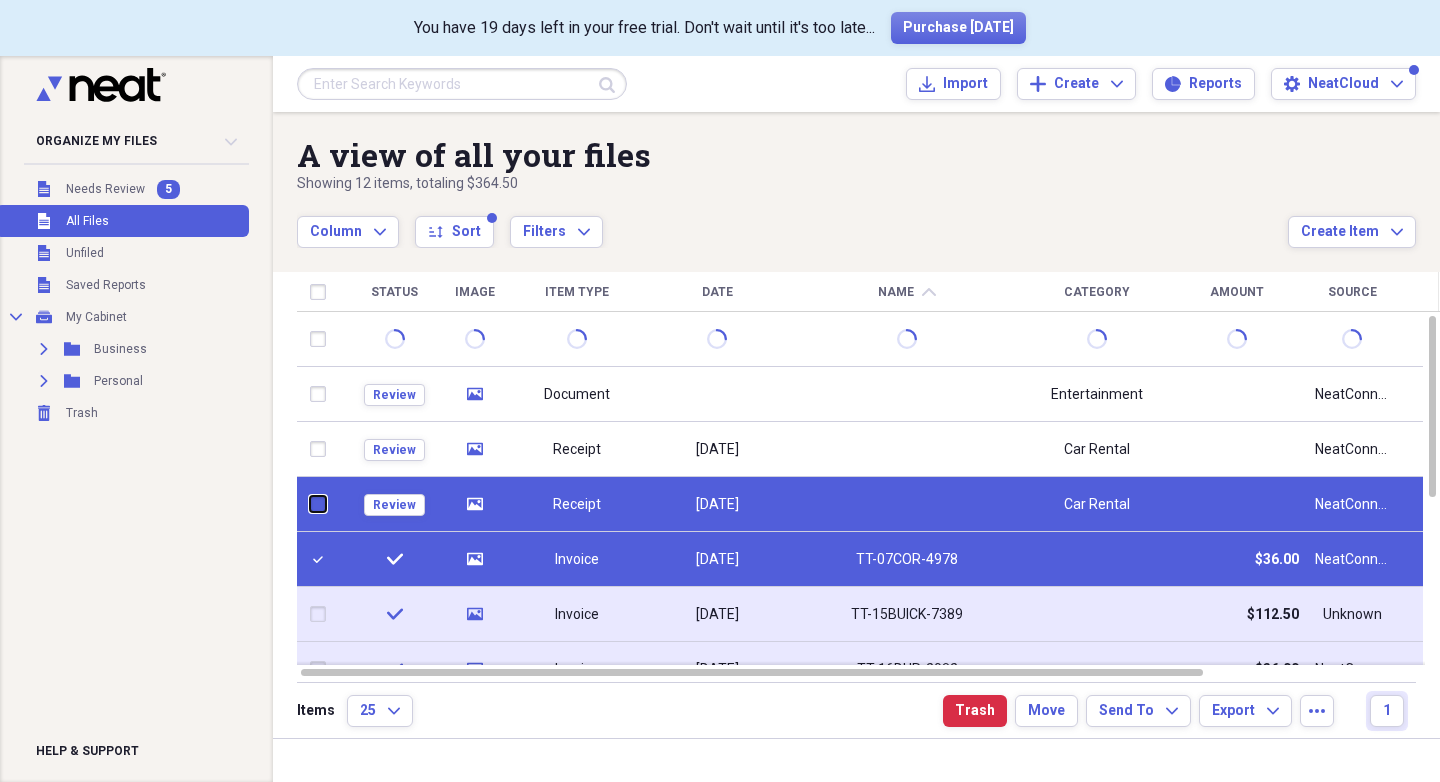 checkbox on "false" 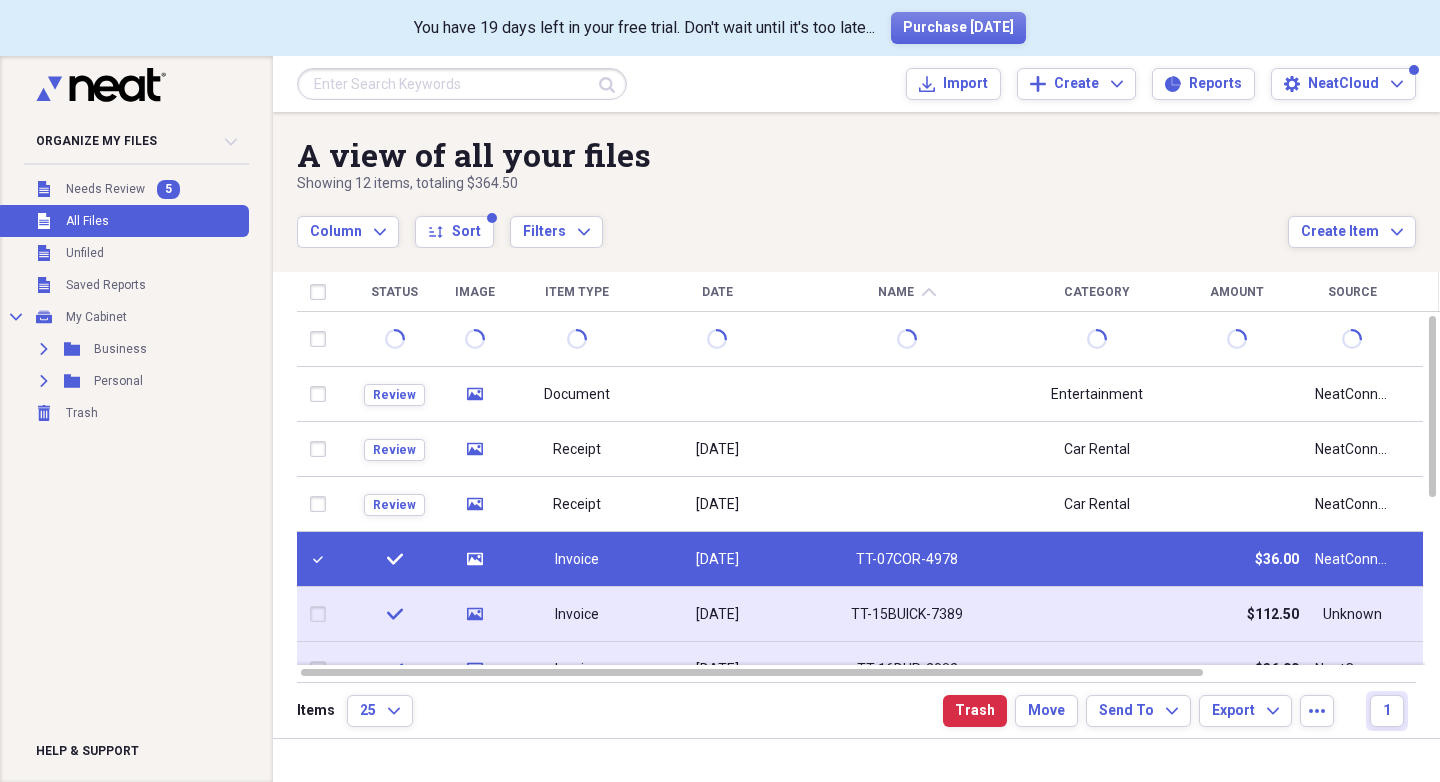 click at bounding box center (322, 559) 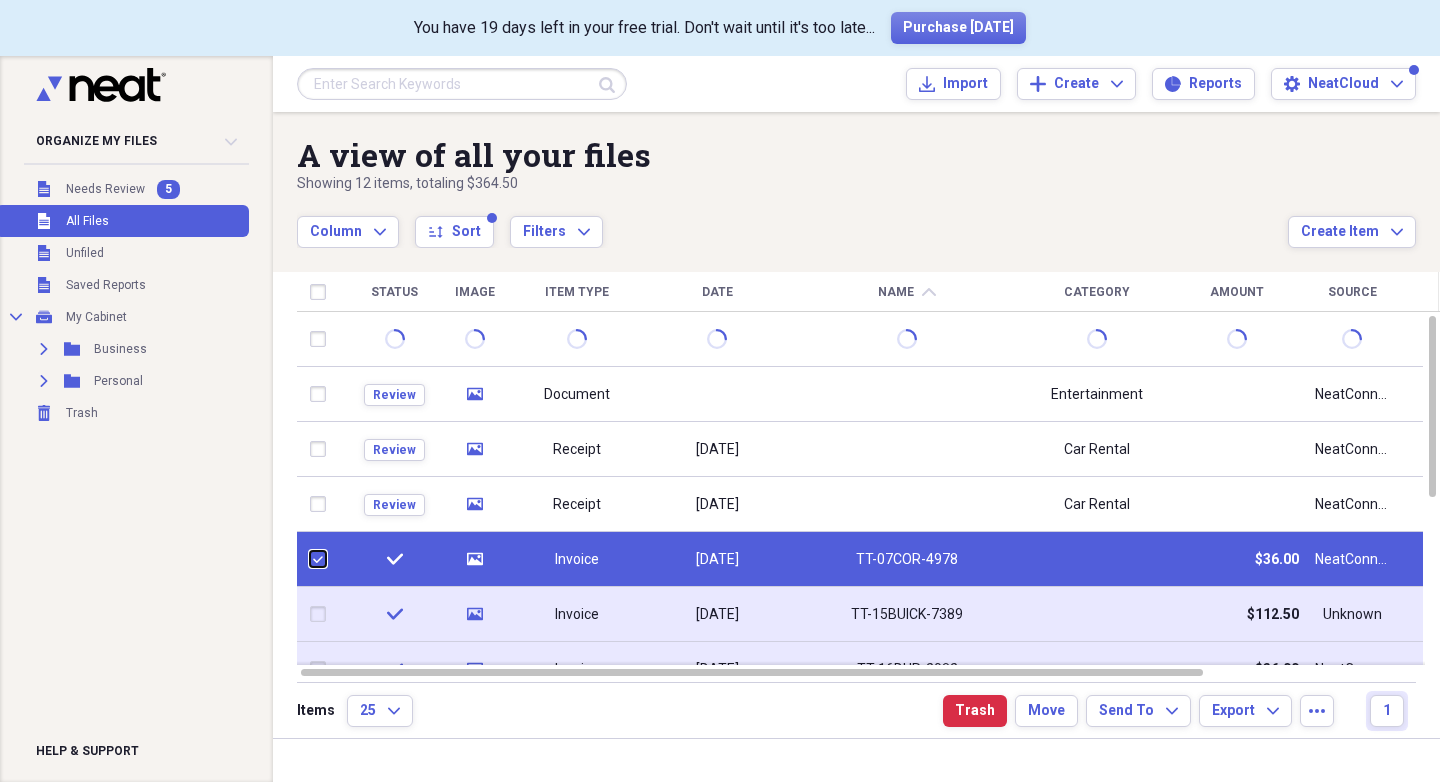 click at bounding box center [310, 559] 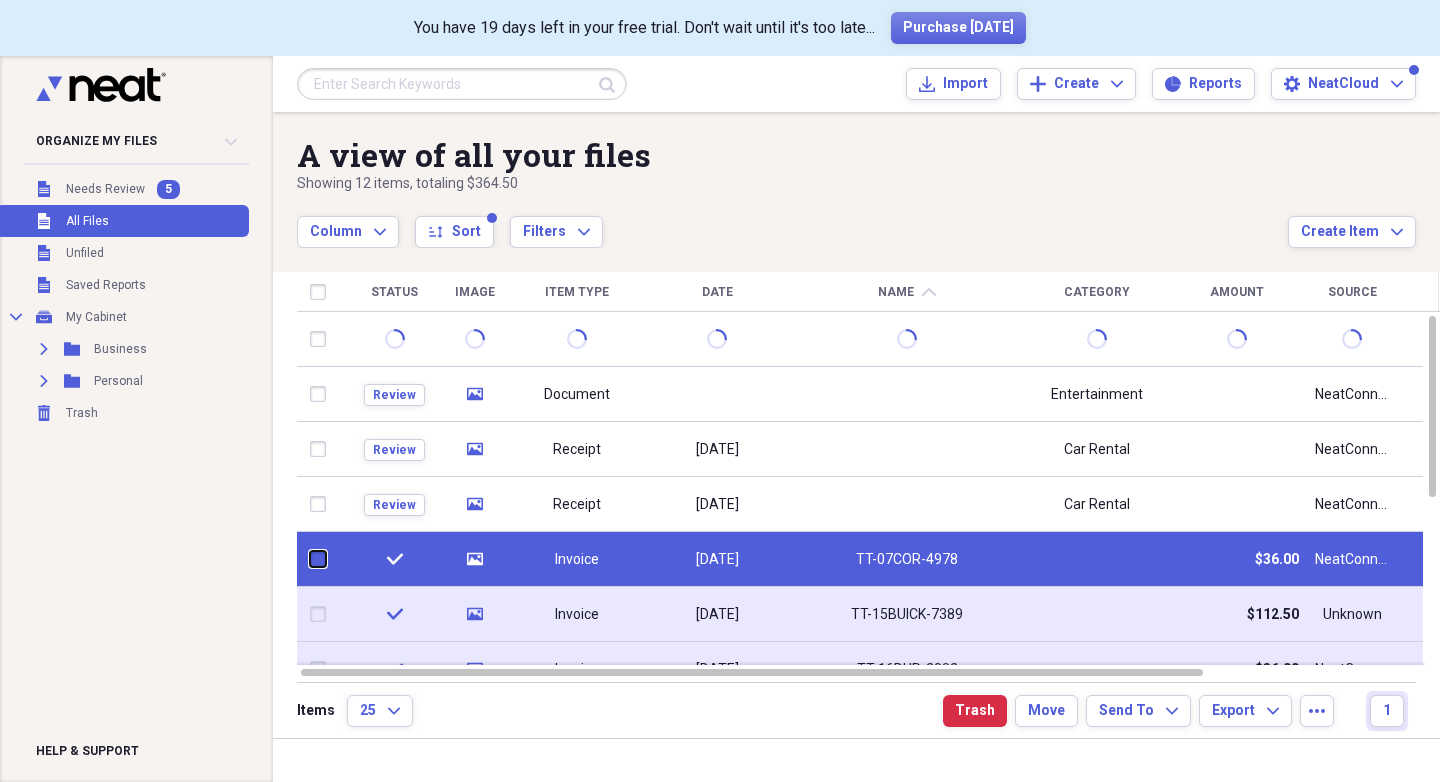 checkbox on "false" 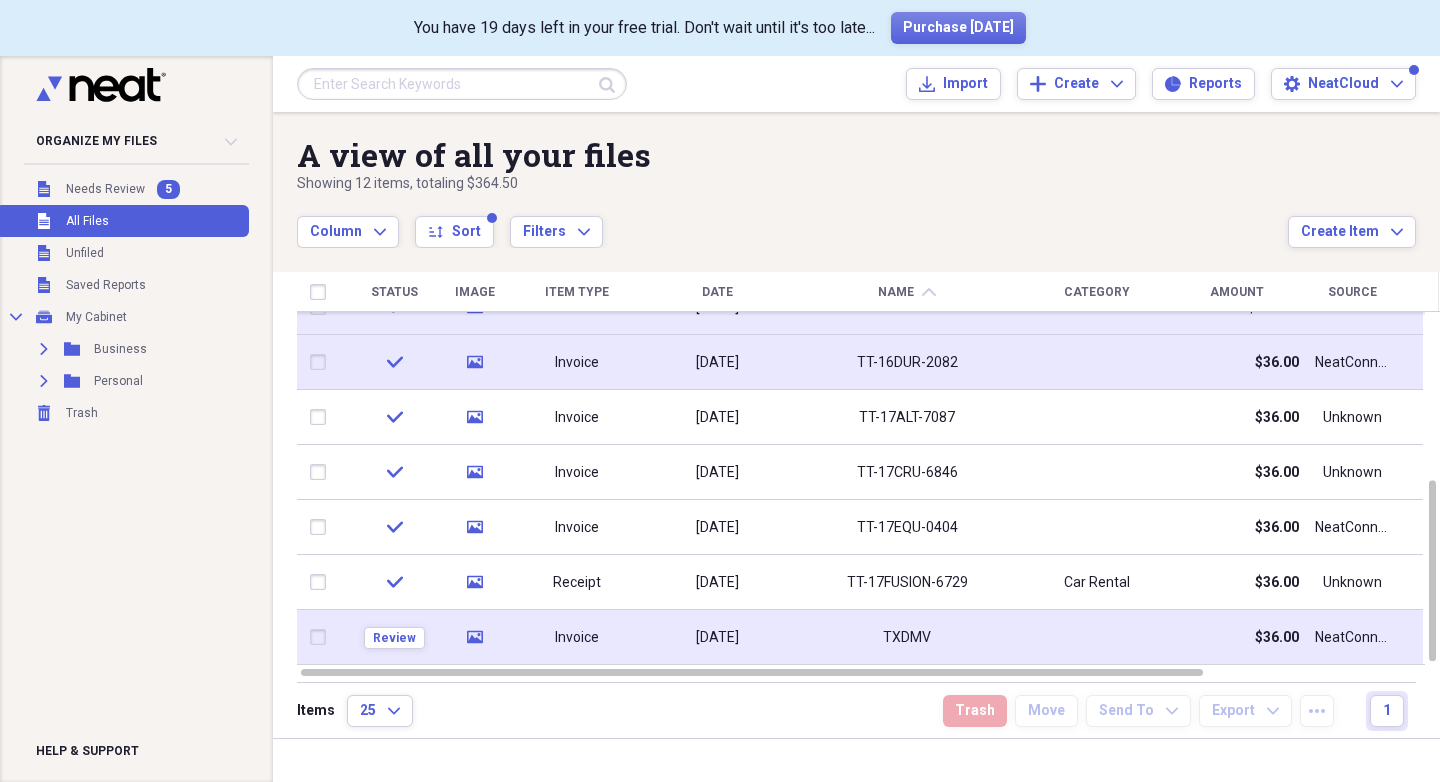 click at bounding box center (322, 637) 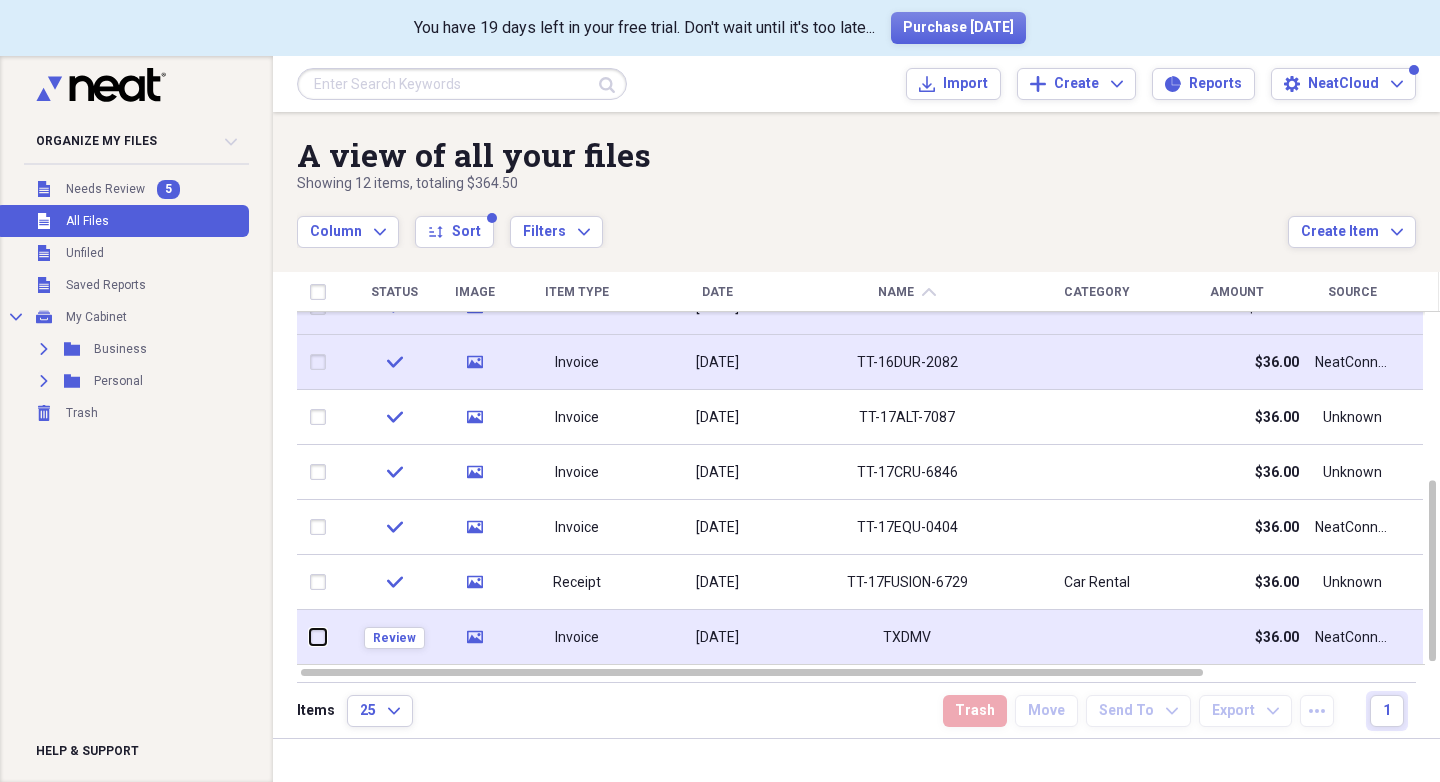 click at bounding box center [310, 637] 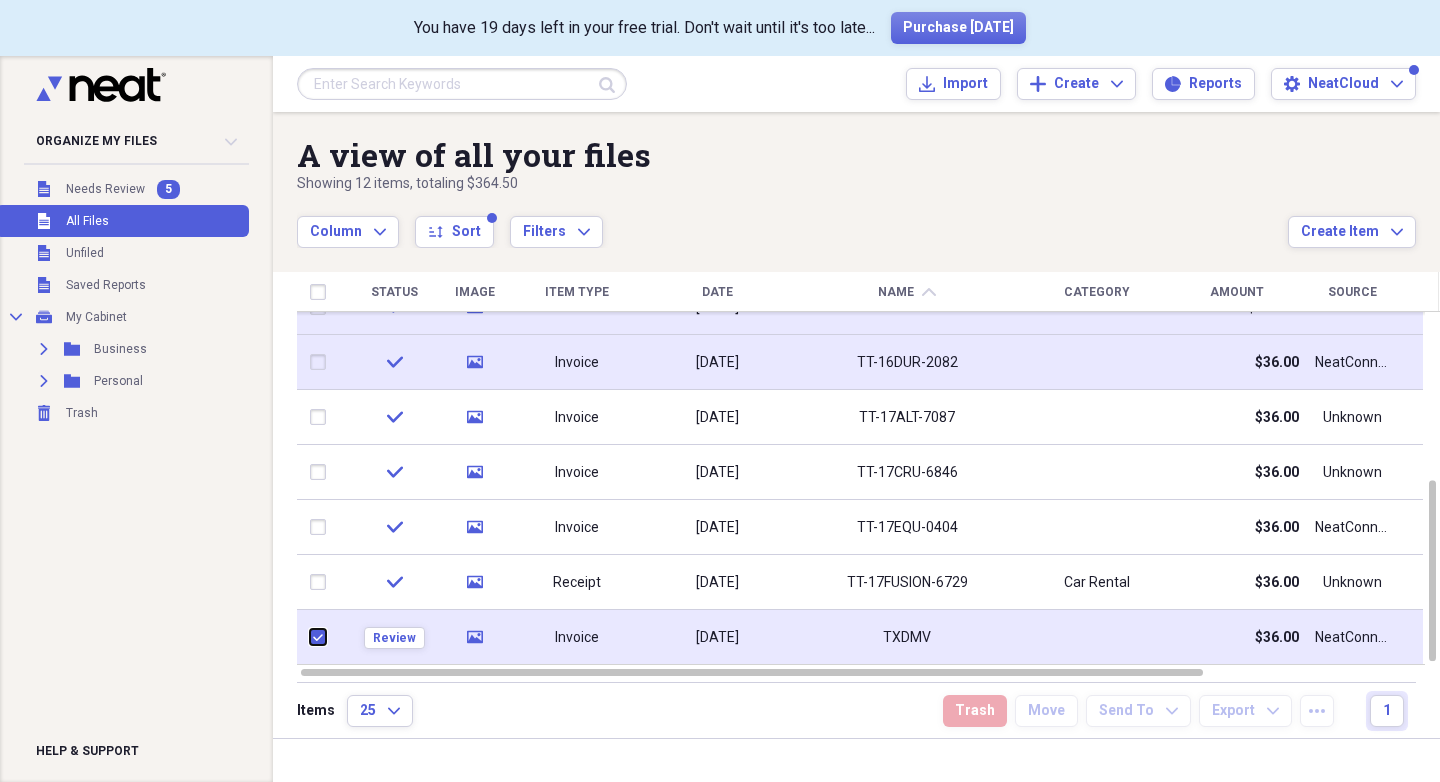 checkbox on "true" 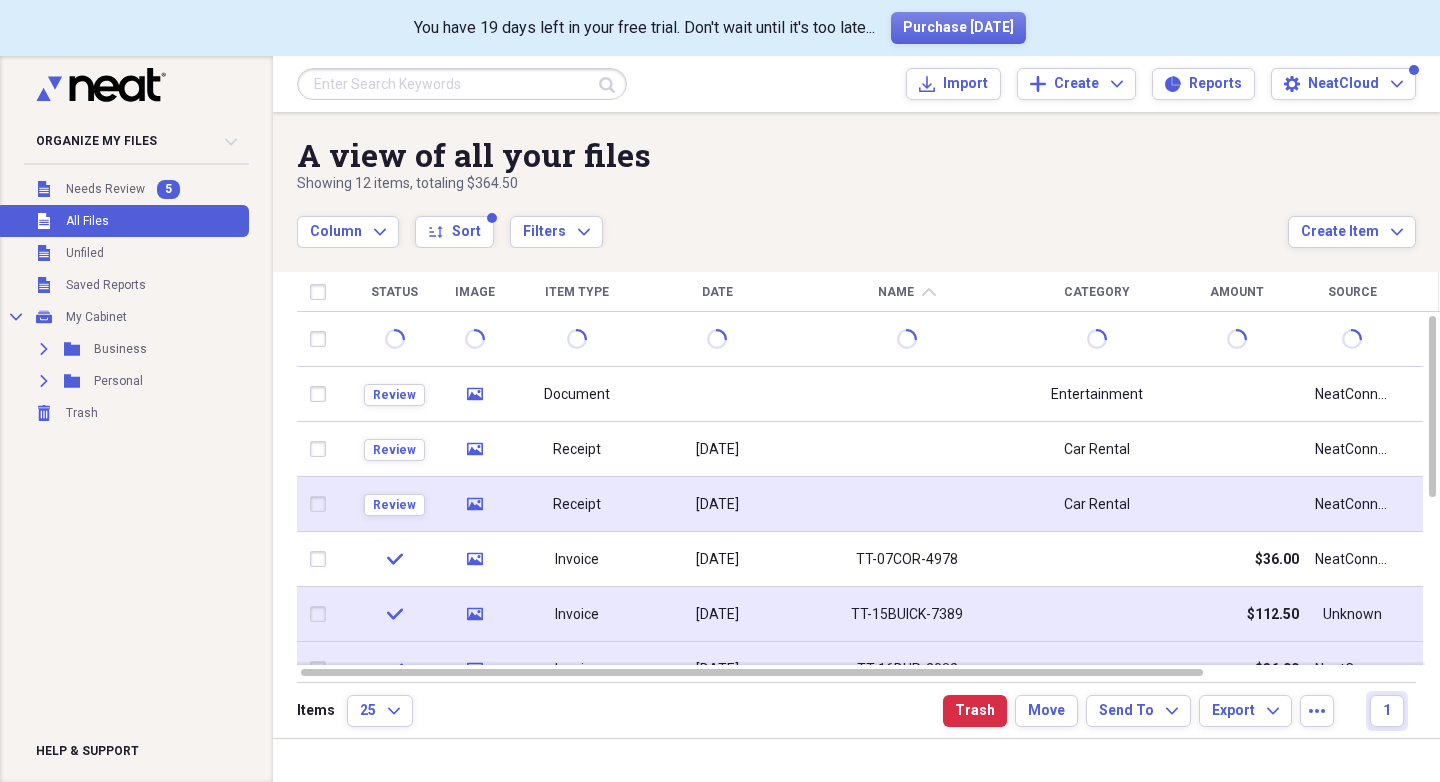 click at bounding box center (322, 504) 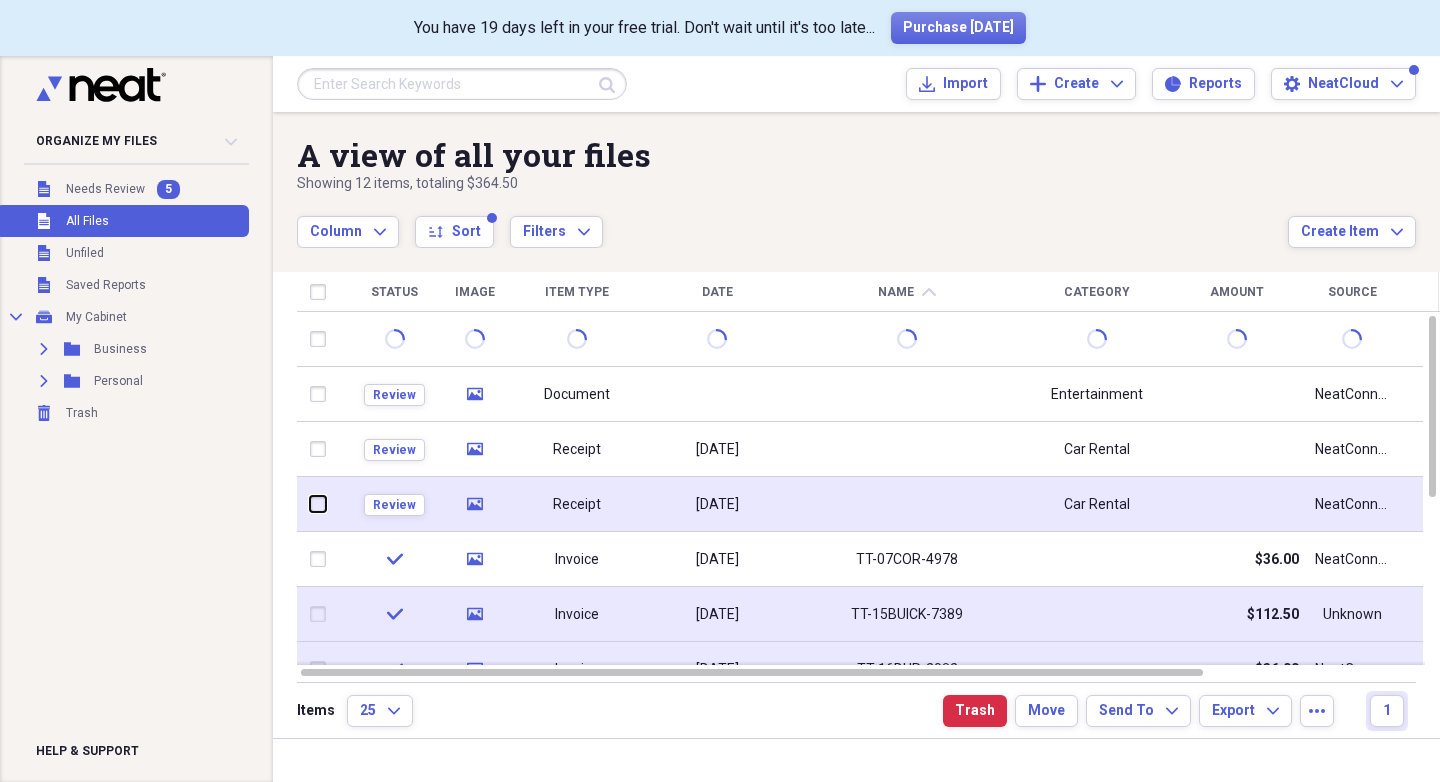 click at bounding box center [310, 504] 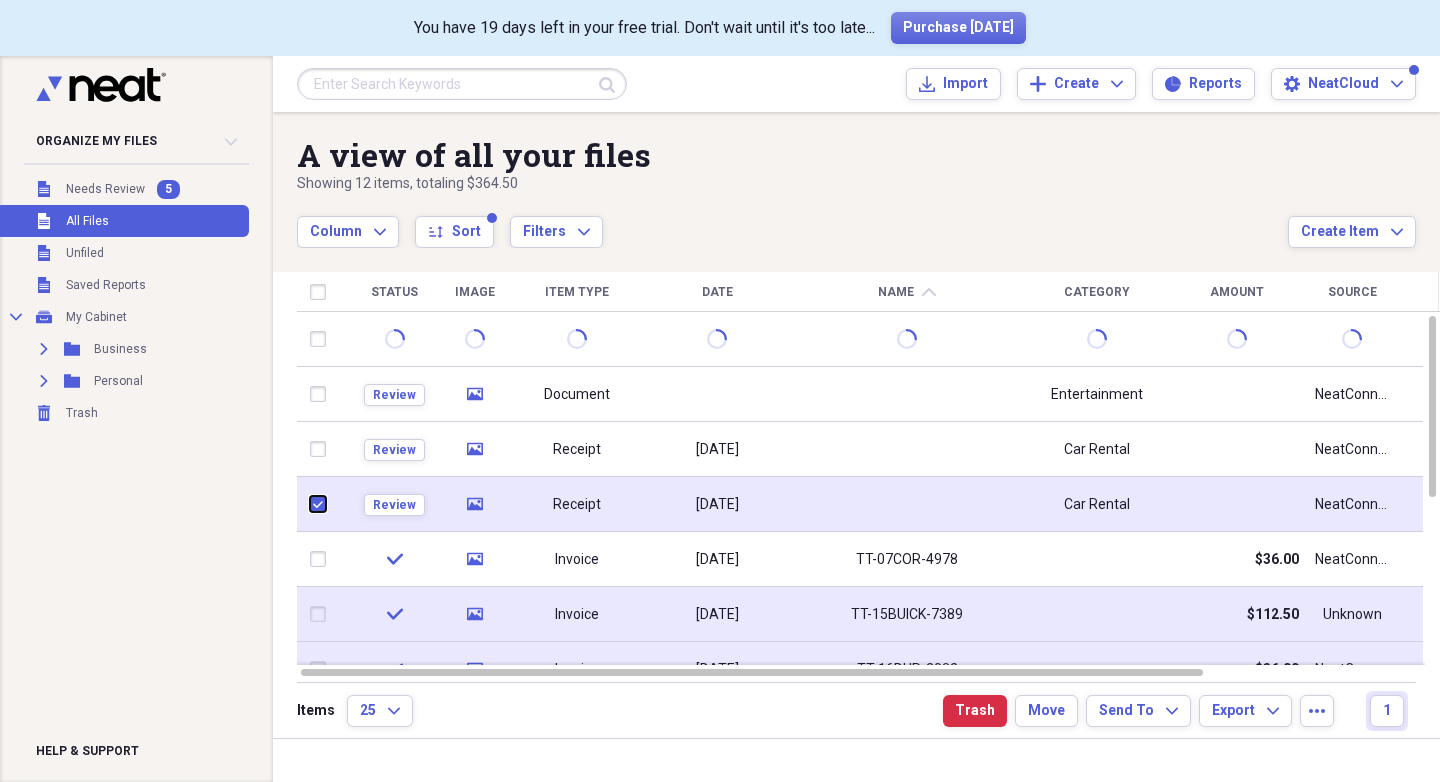 checkbox on "true" 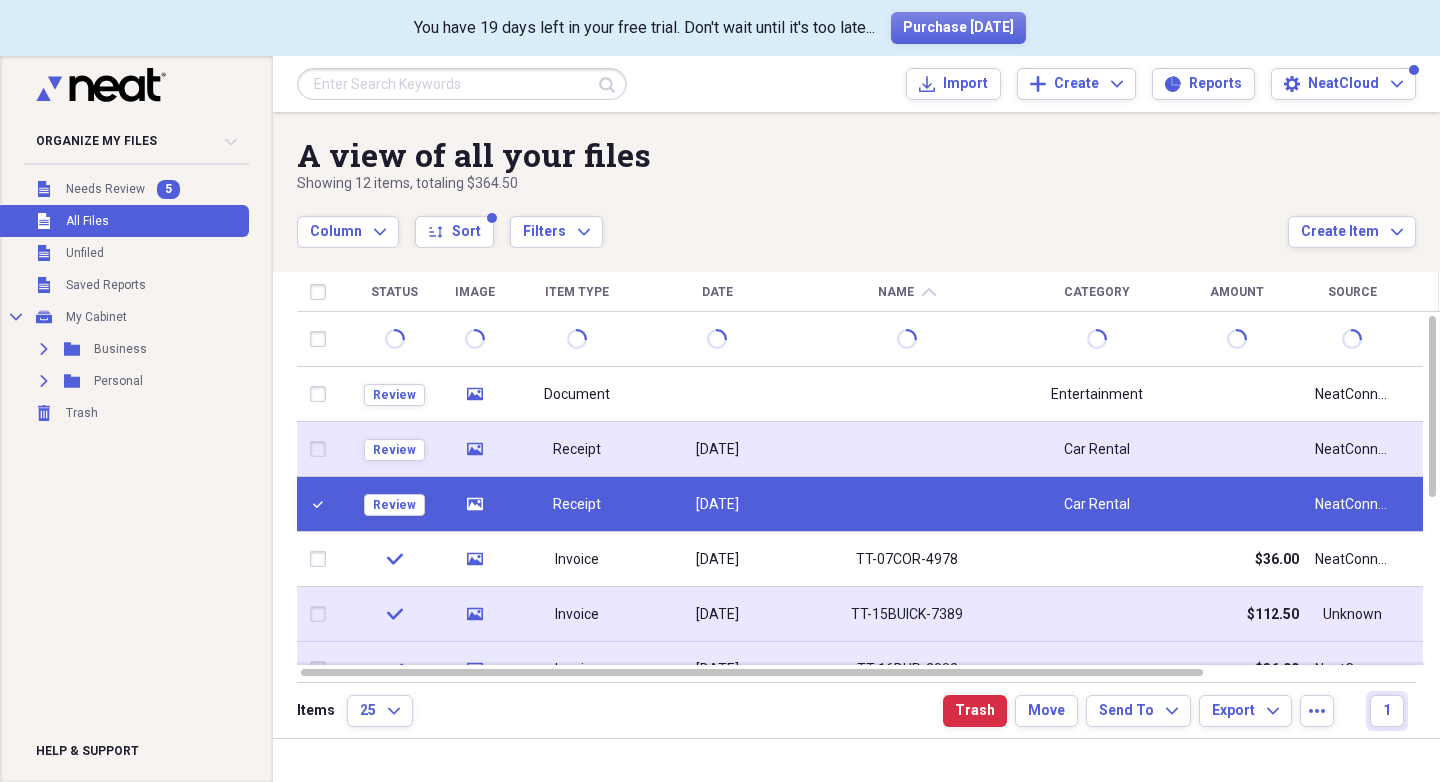 click at bounding box center (322, 449) 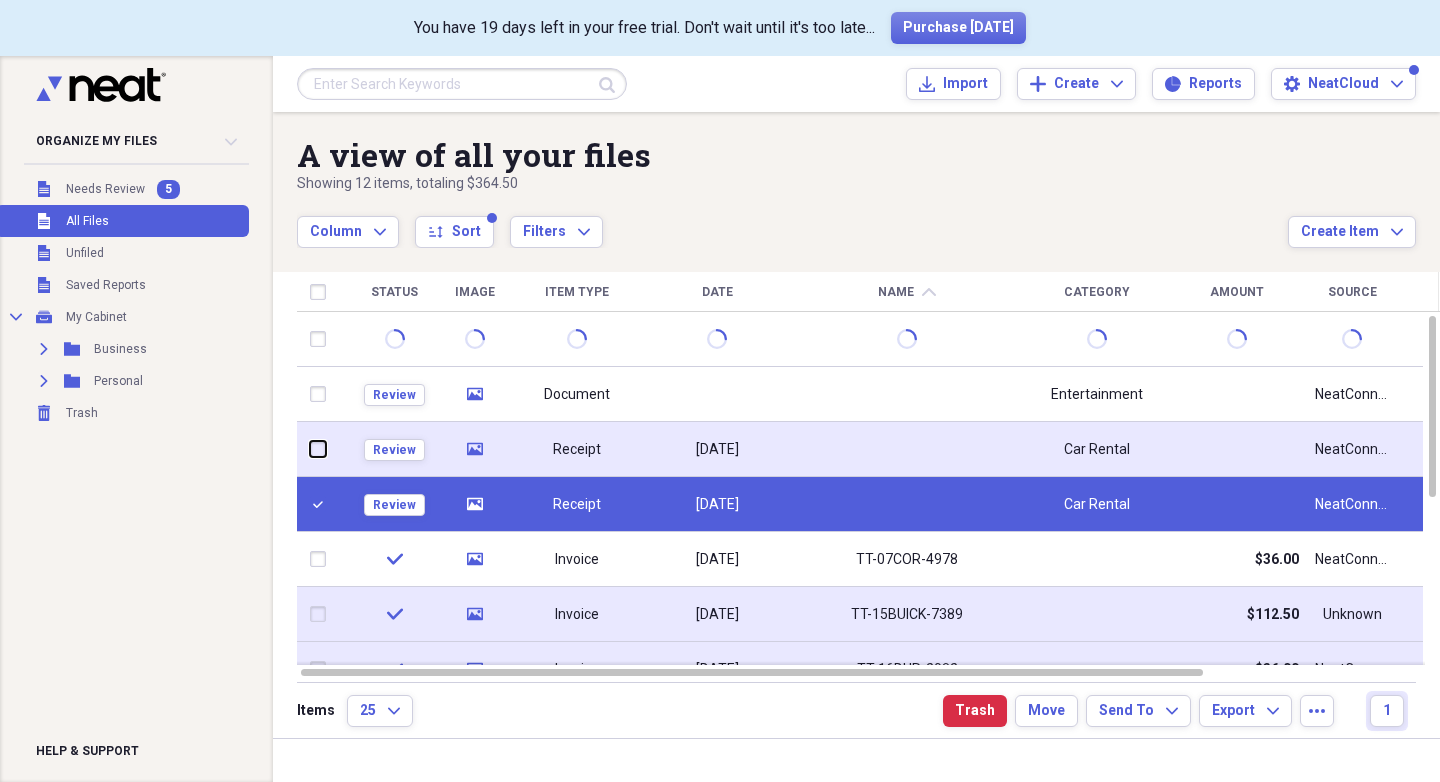 click at bounding box center [310, 449] 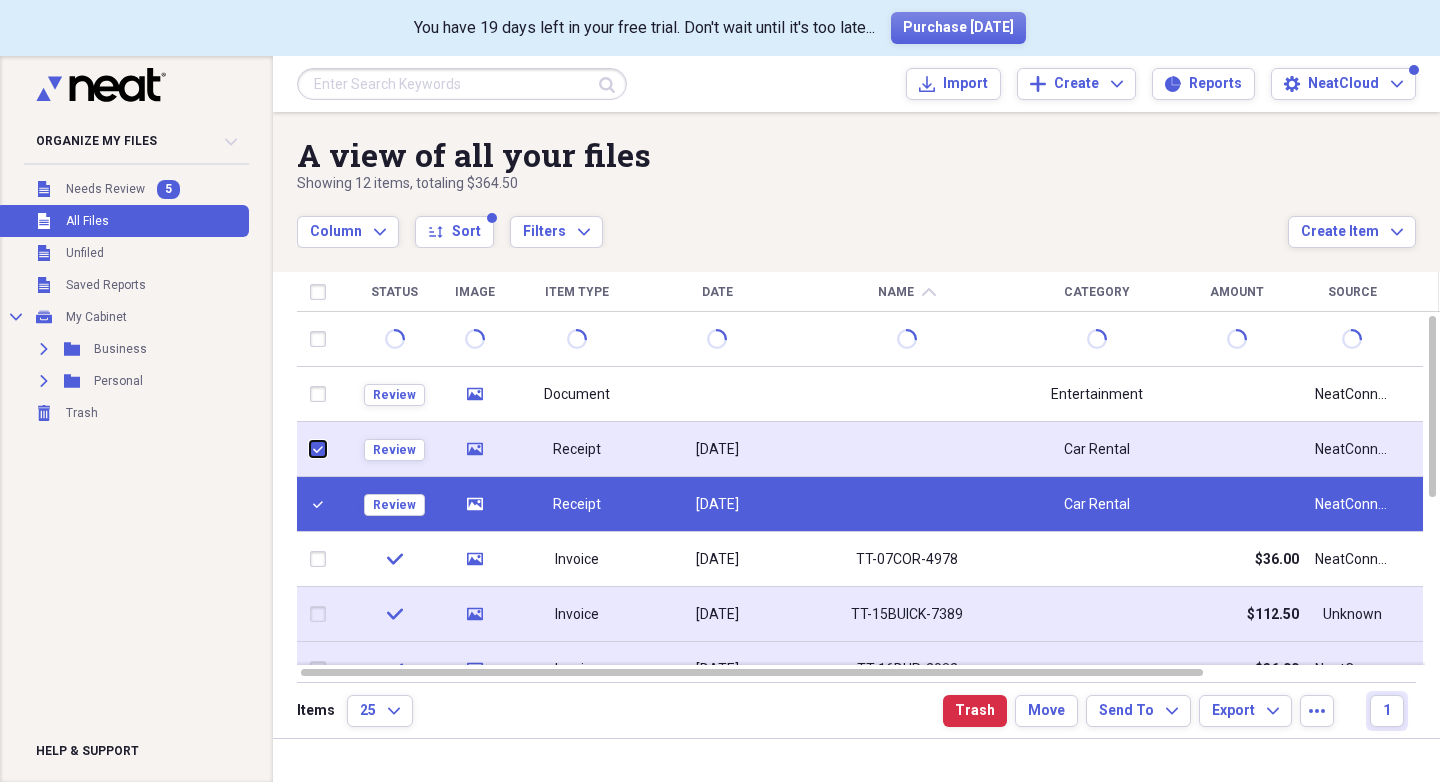 checkbox on "true" 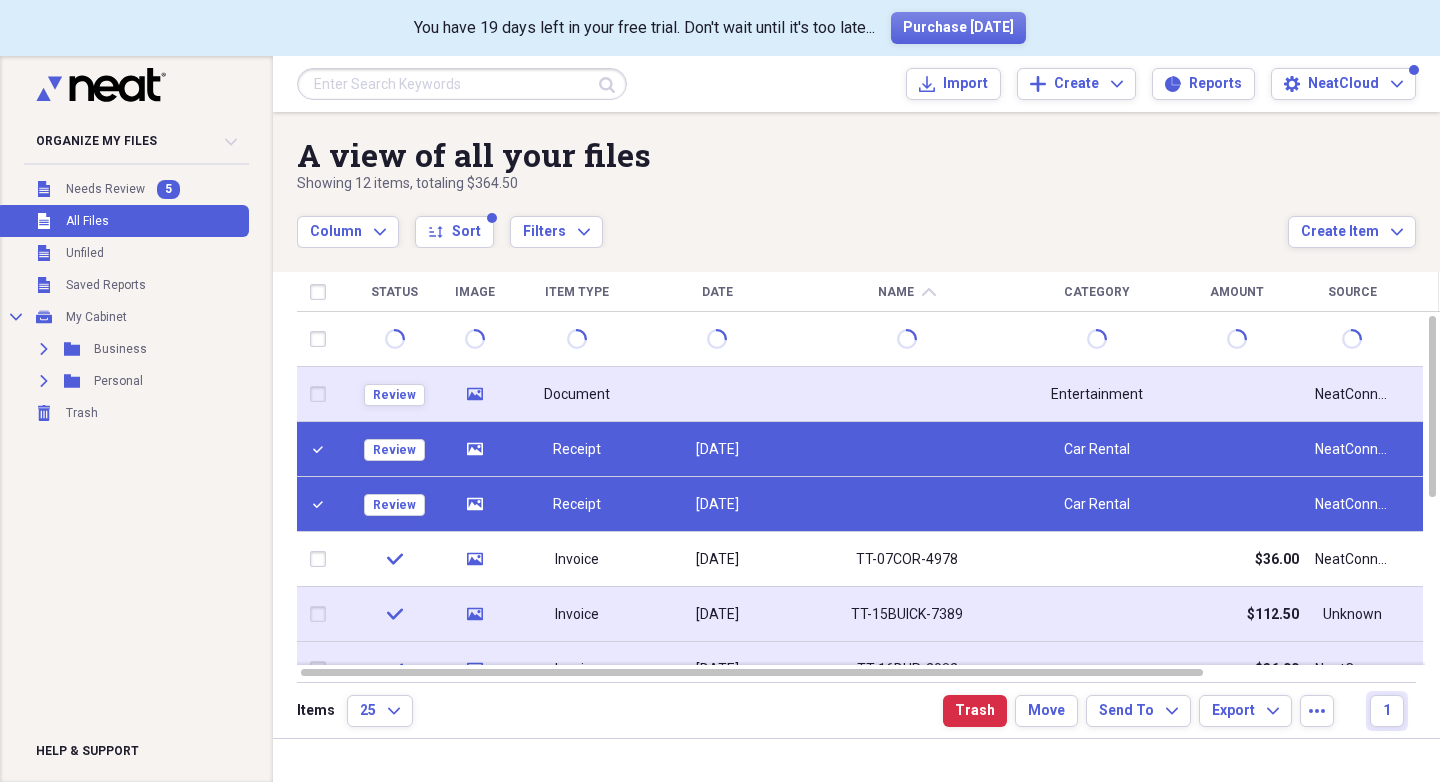 click at bounding box center (322, 394) 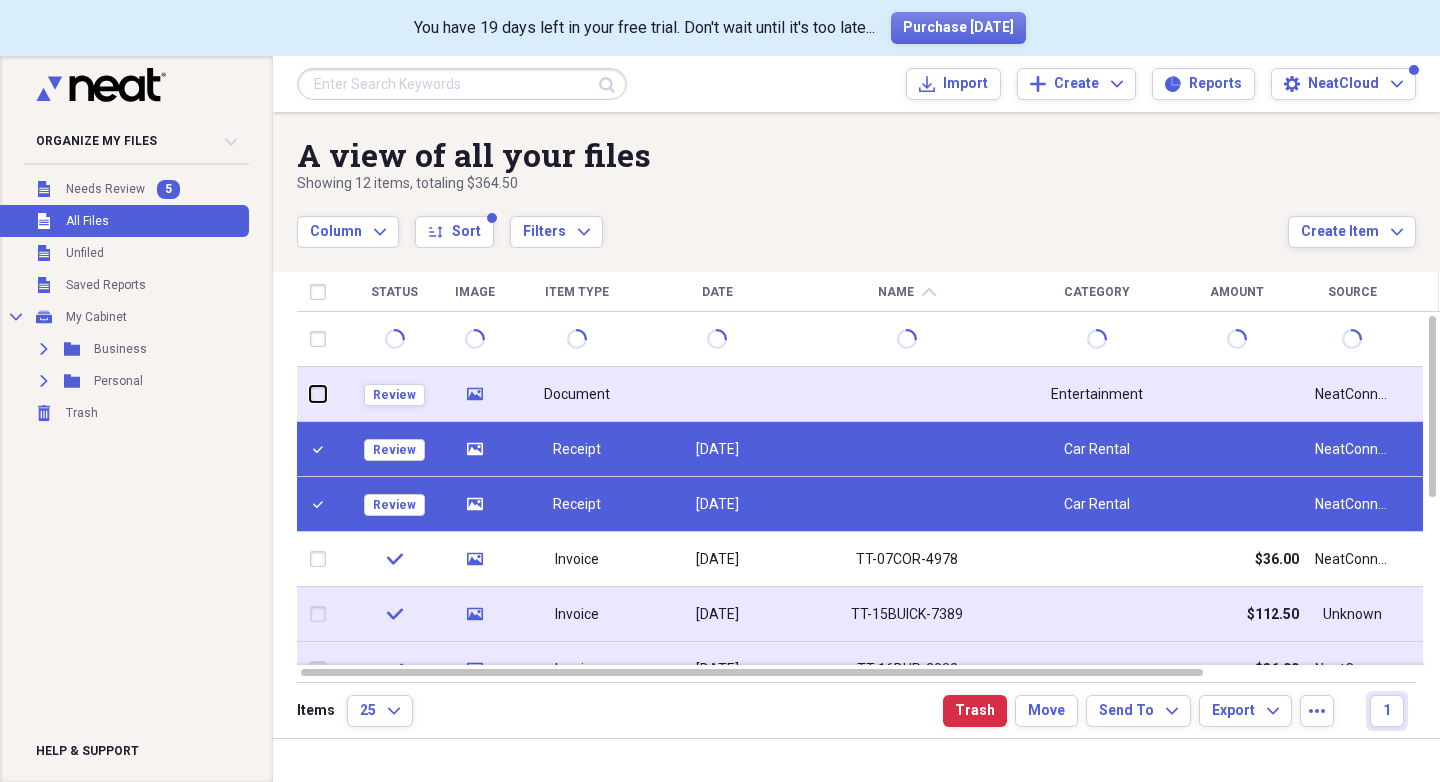 click at bounding box center [310, 394] 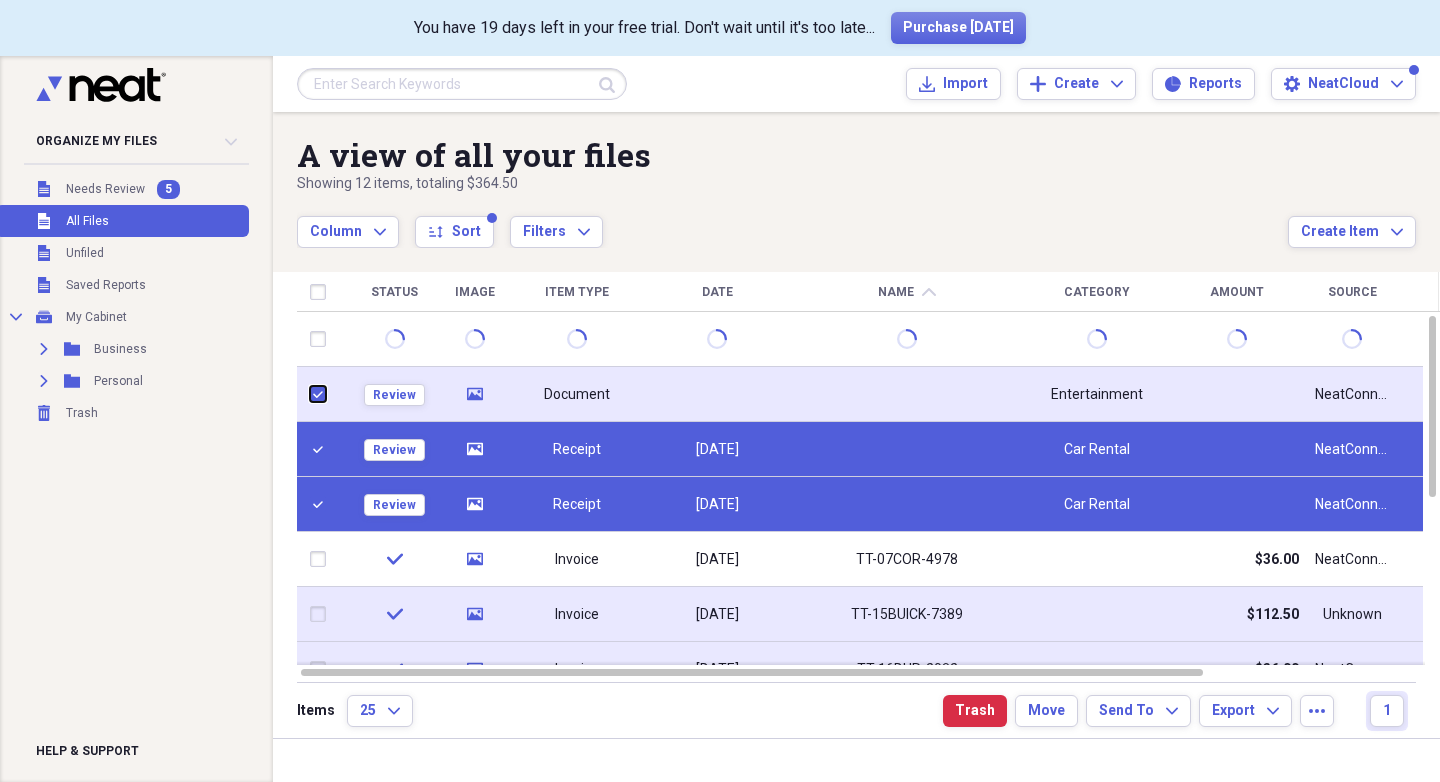 checkbox on "true" 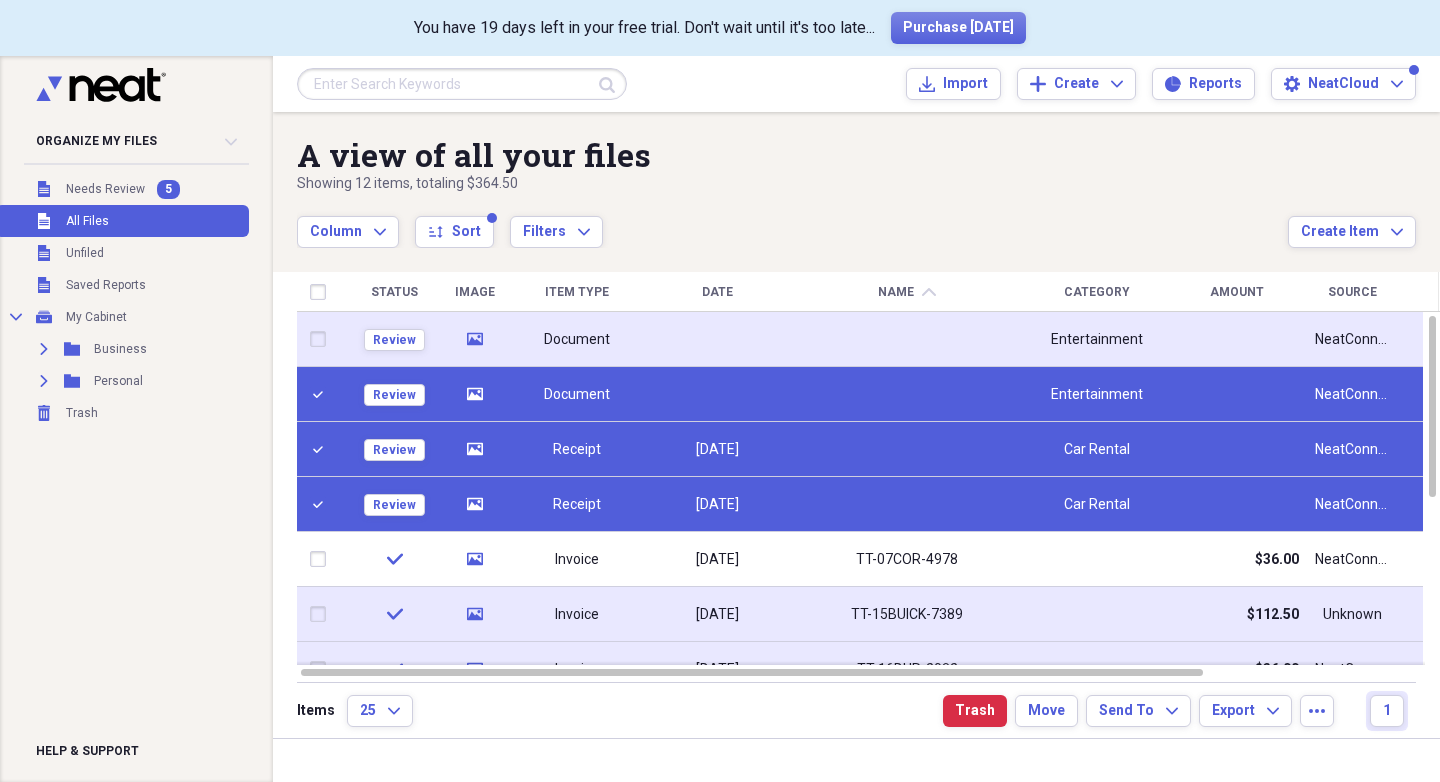 click at bounding box center (322, 339) 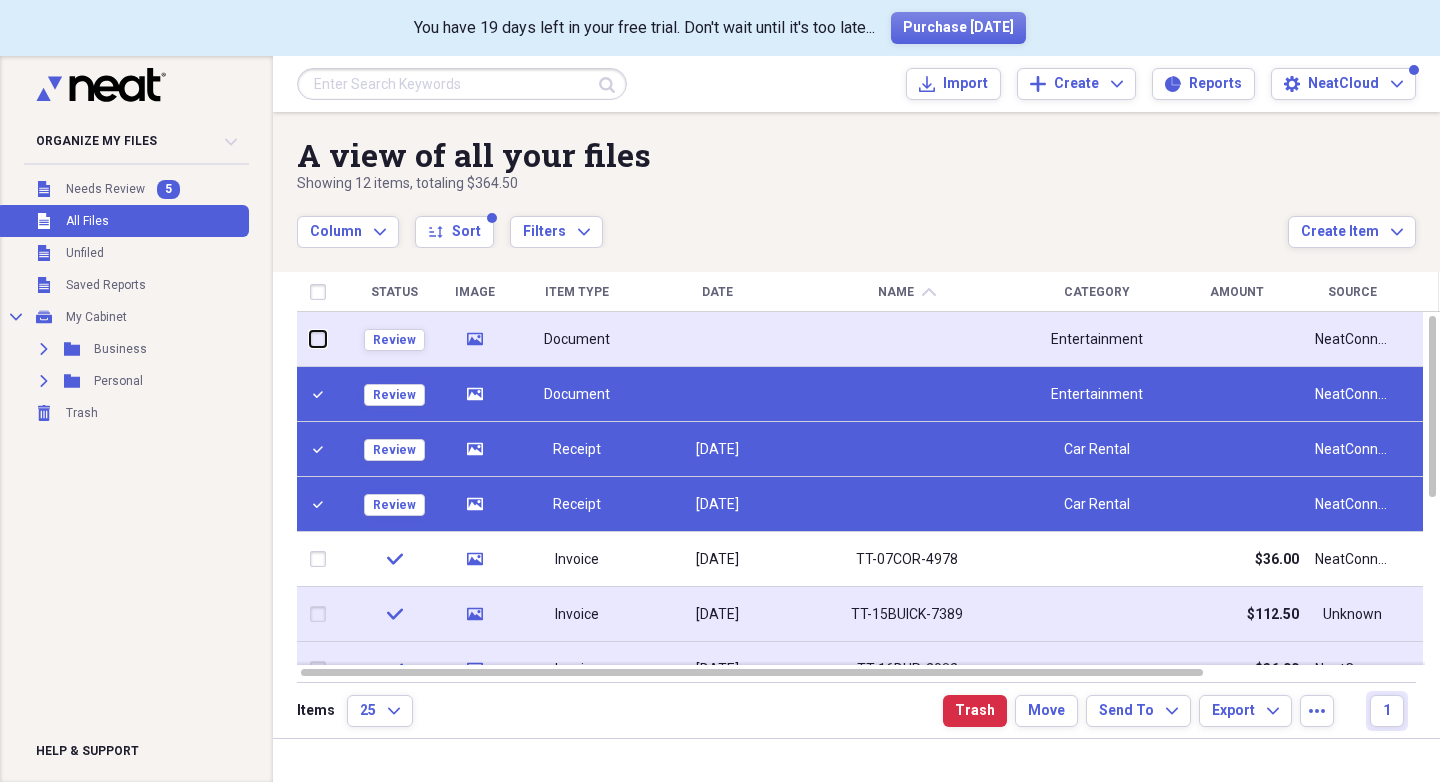 click at bounding box center [310, 339] 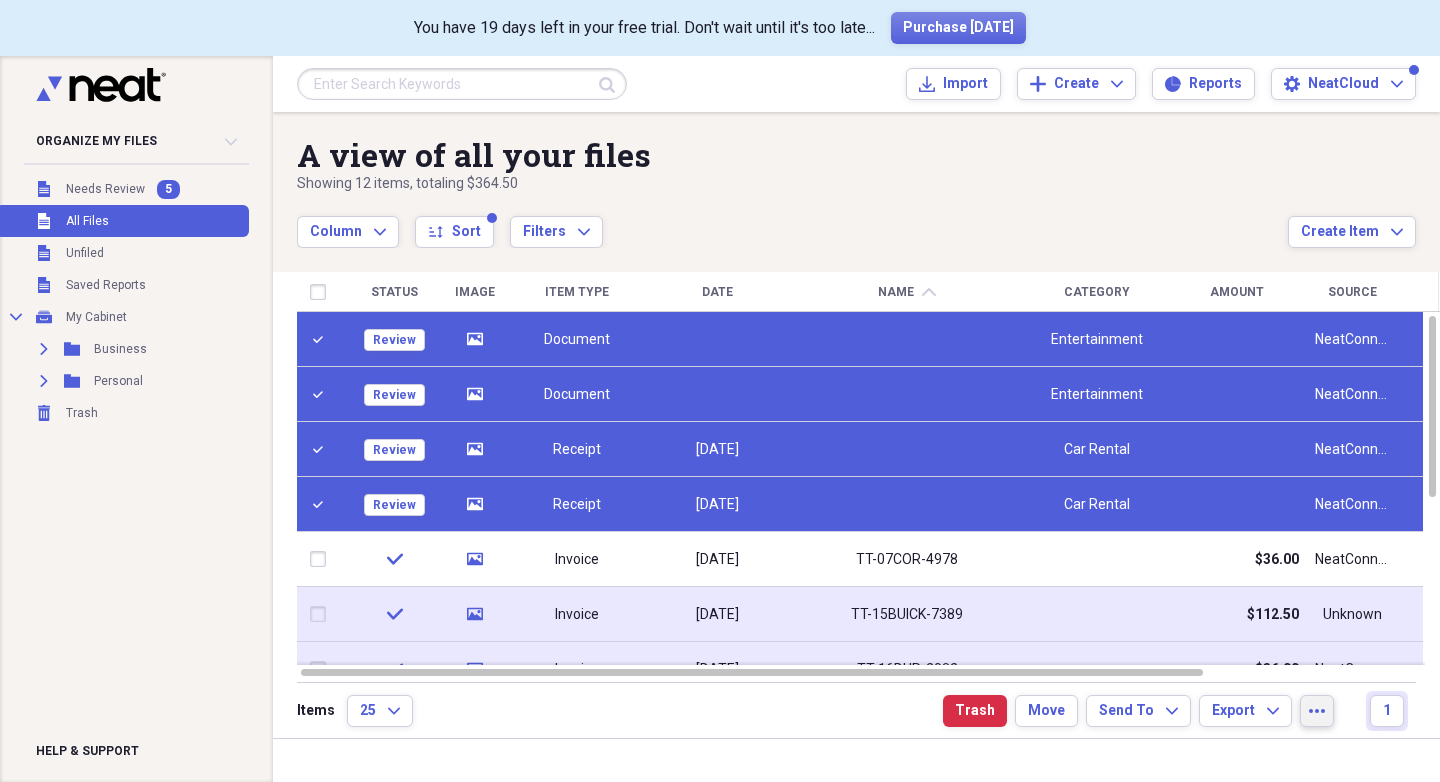 click on "more" at bounding box center [1317, 711] 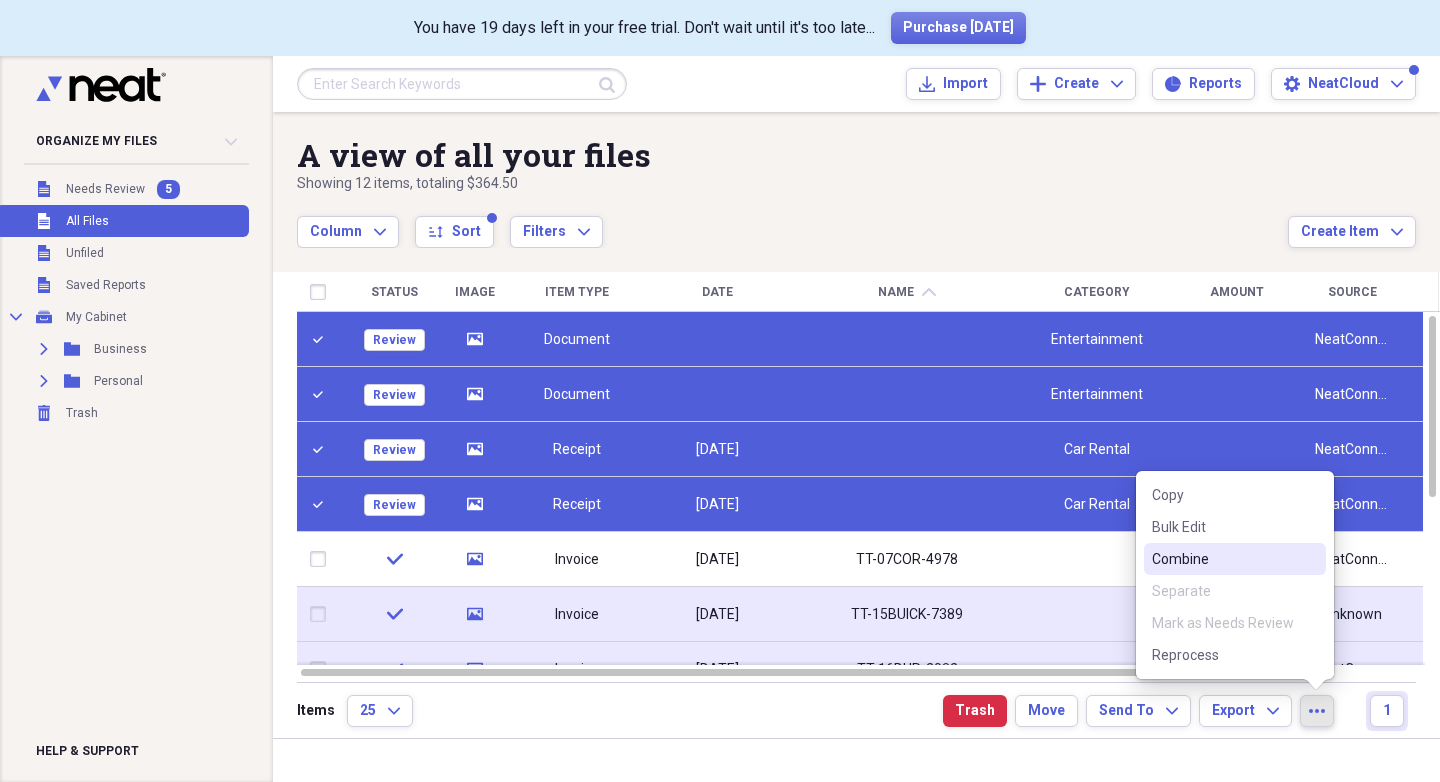 click on "Combine" at bounding box center [1235, 559] 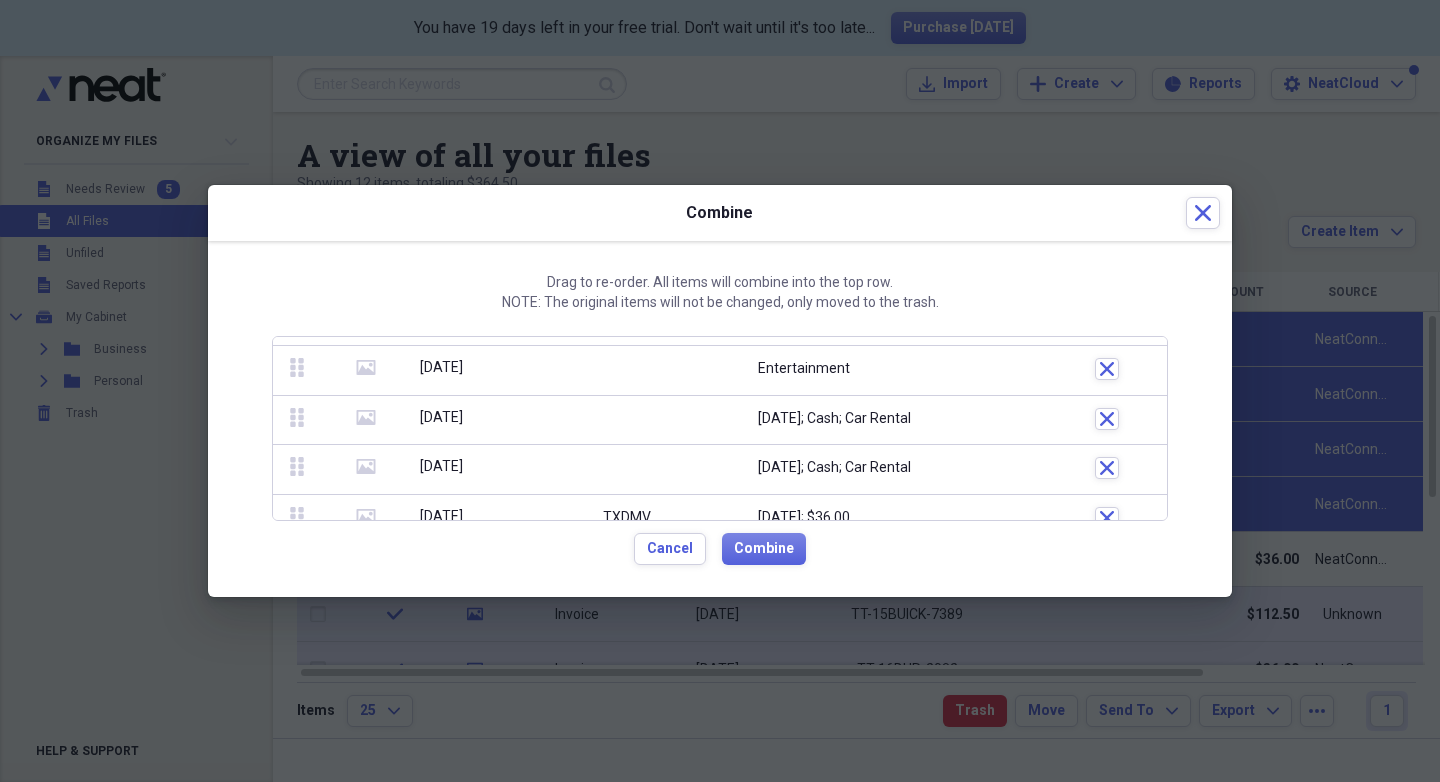 scroll, scrollTop: 107, scrollLeft: 0, axis: vertical 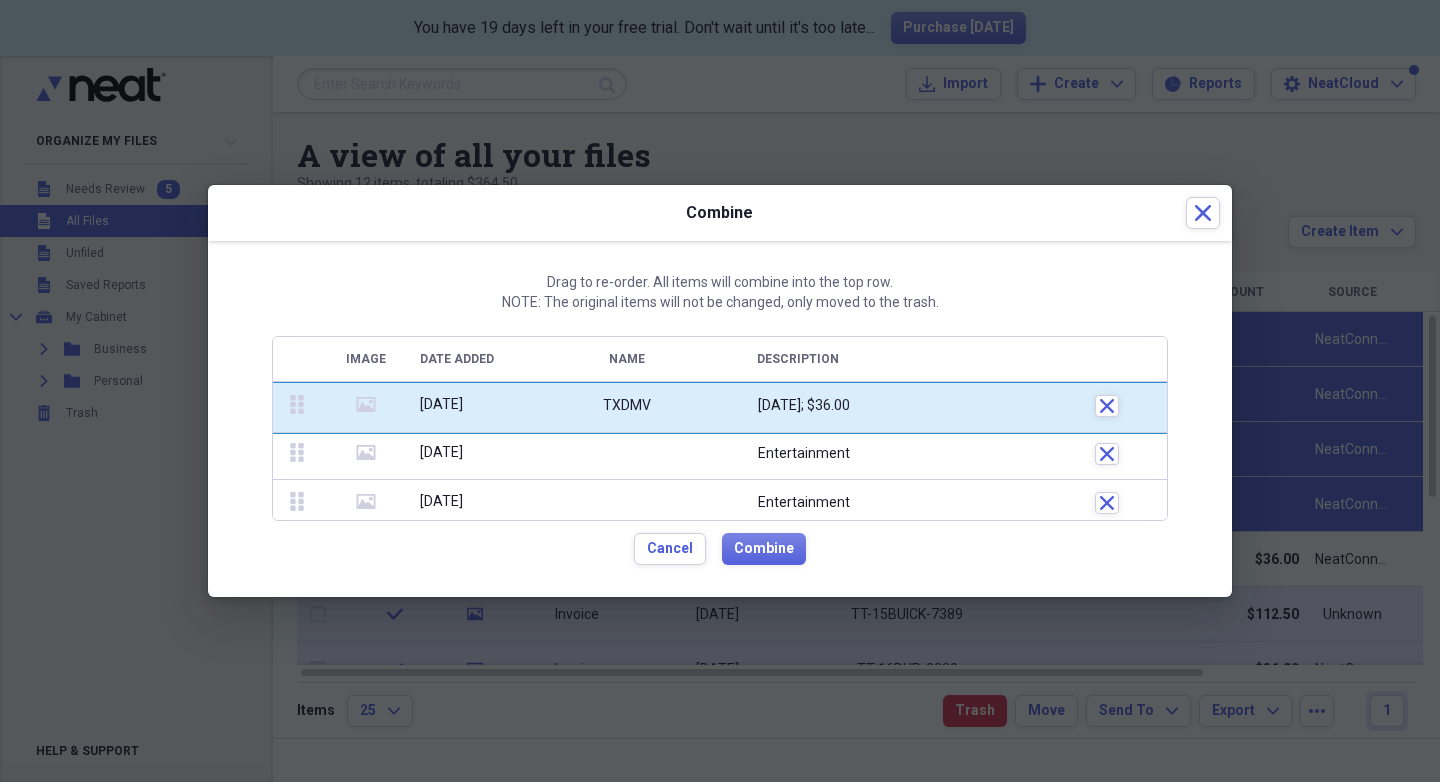 drag, startPoint x: 297, startPoint y: 489, endPoint x: 275, endPoint y: 321, distance: 169.43436 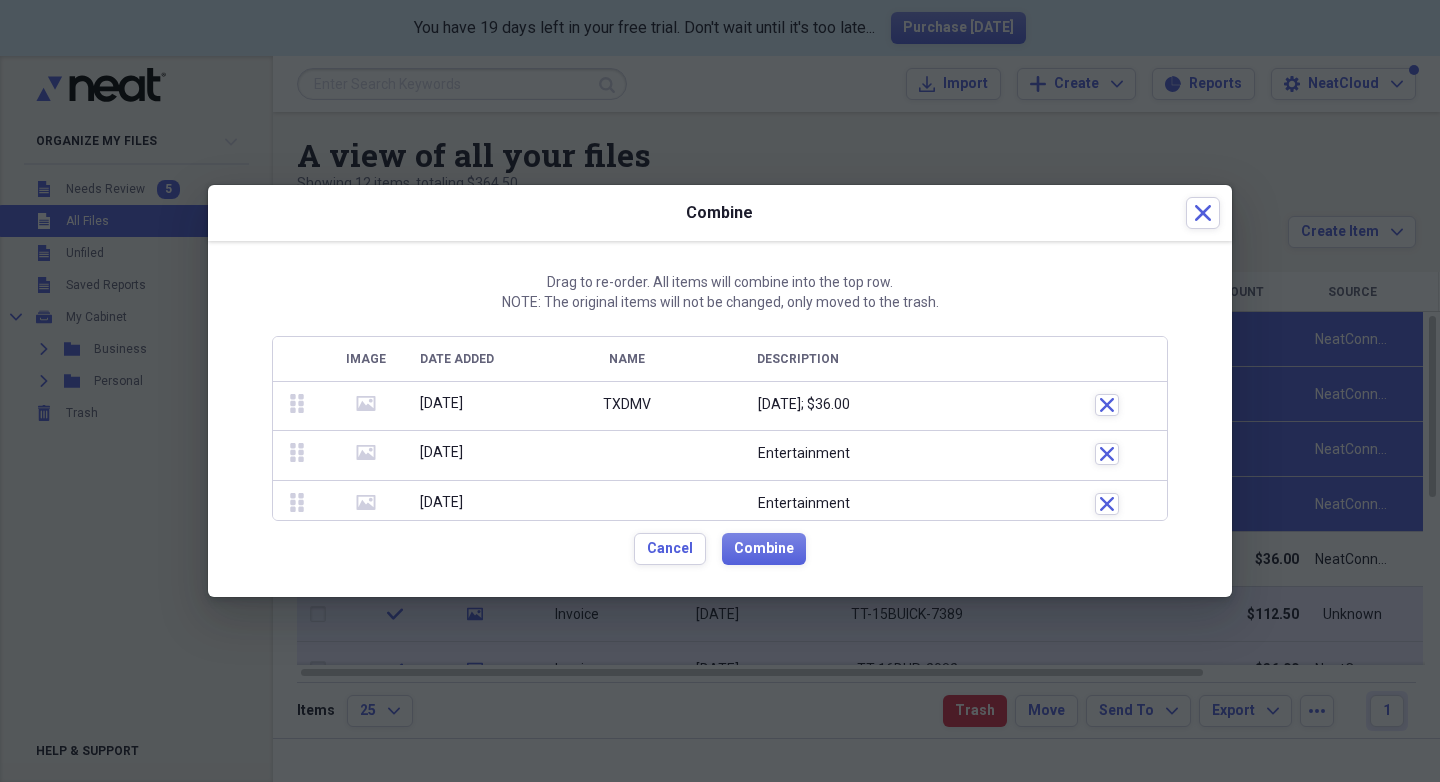 click 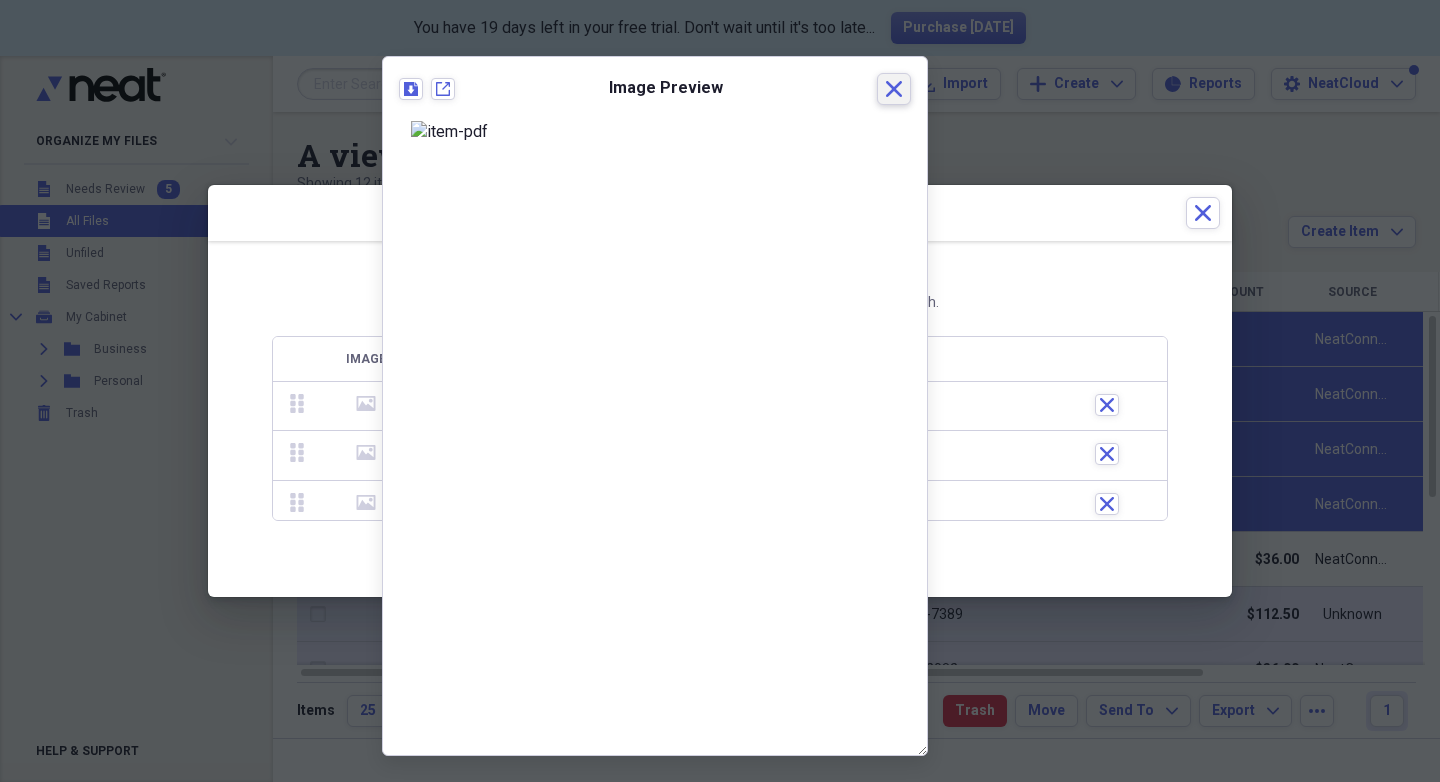 click 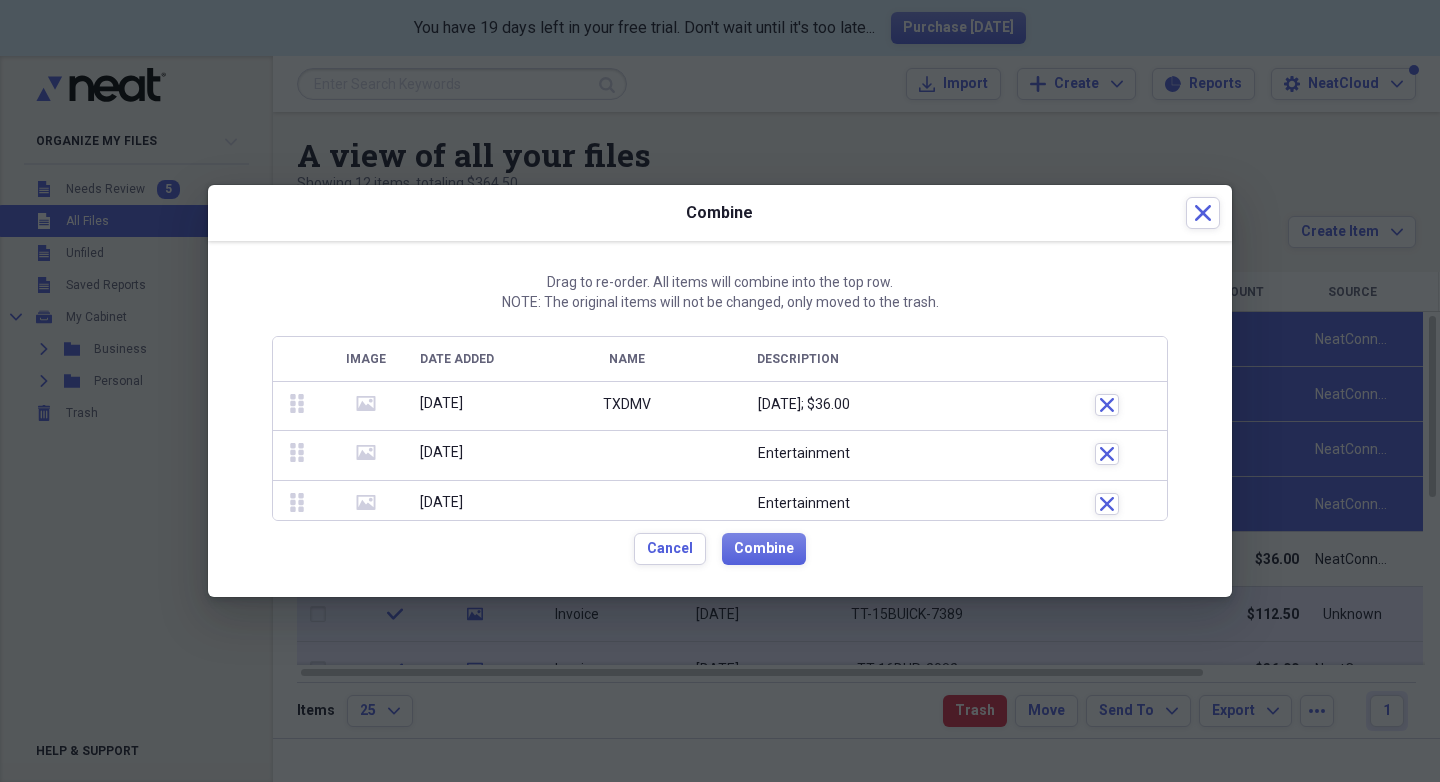 click 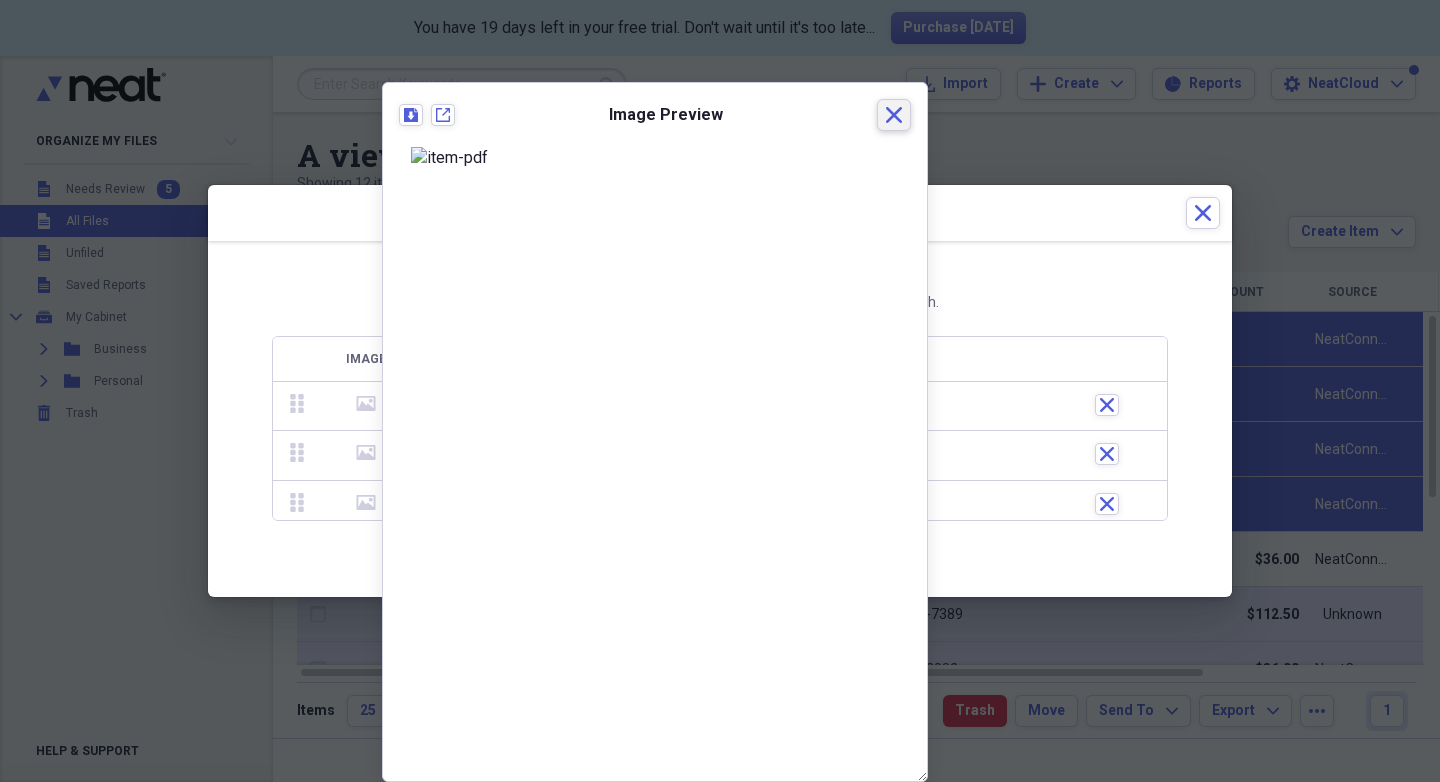 click on "Close" 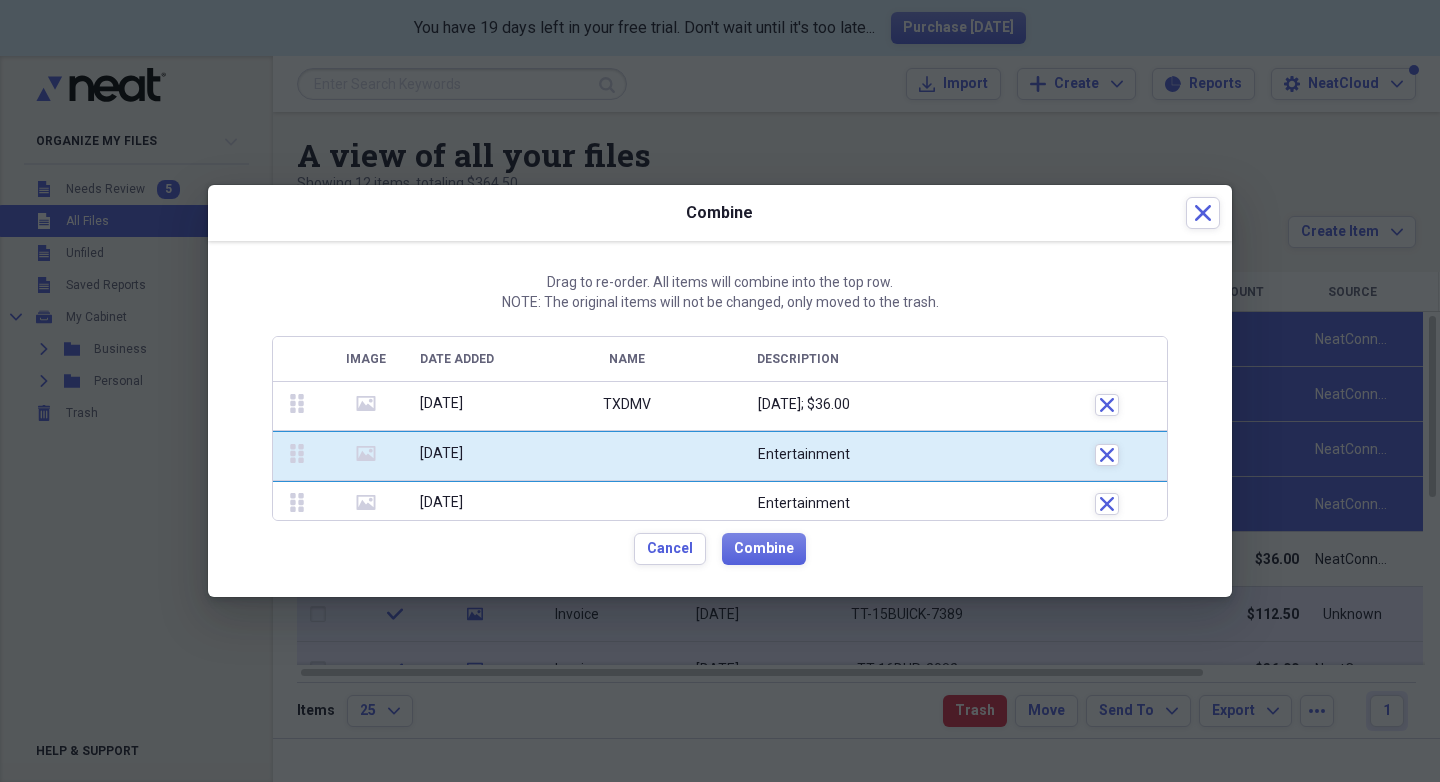 scroll, scrollTop: 107, scrollLeft: 0, axis: vertical 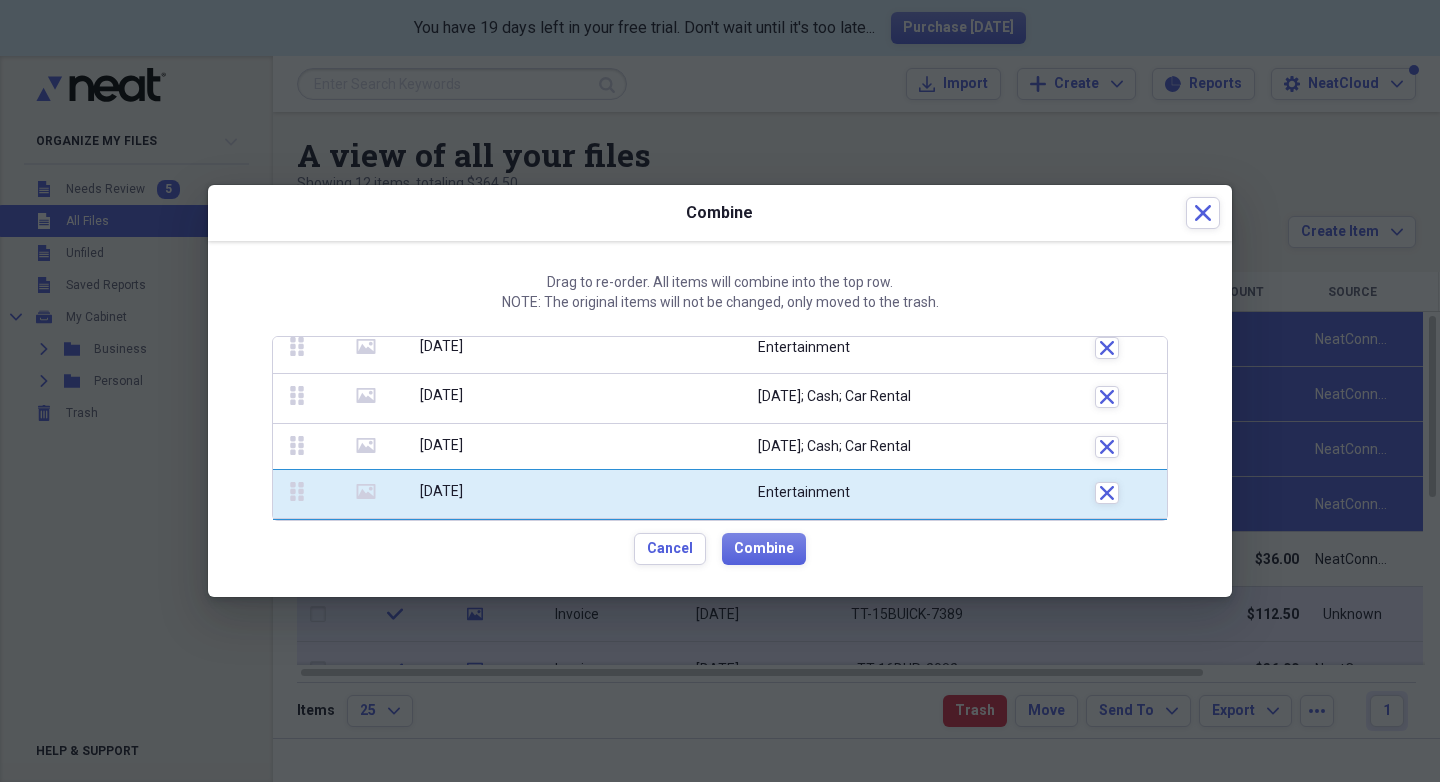 drag, startPoint x: 295, startPoint y: 445, endPoint x: 297, endPoint y: 605, distance: 160.0125 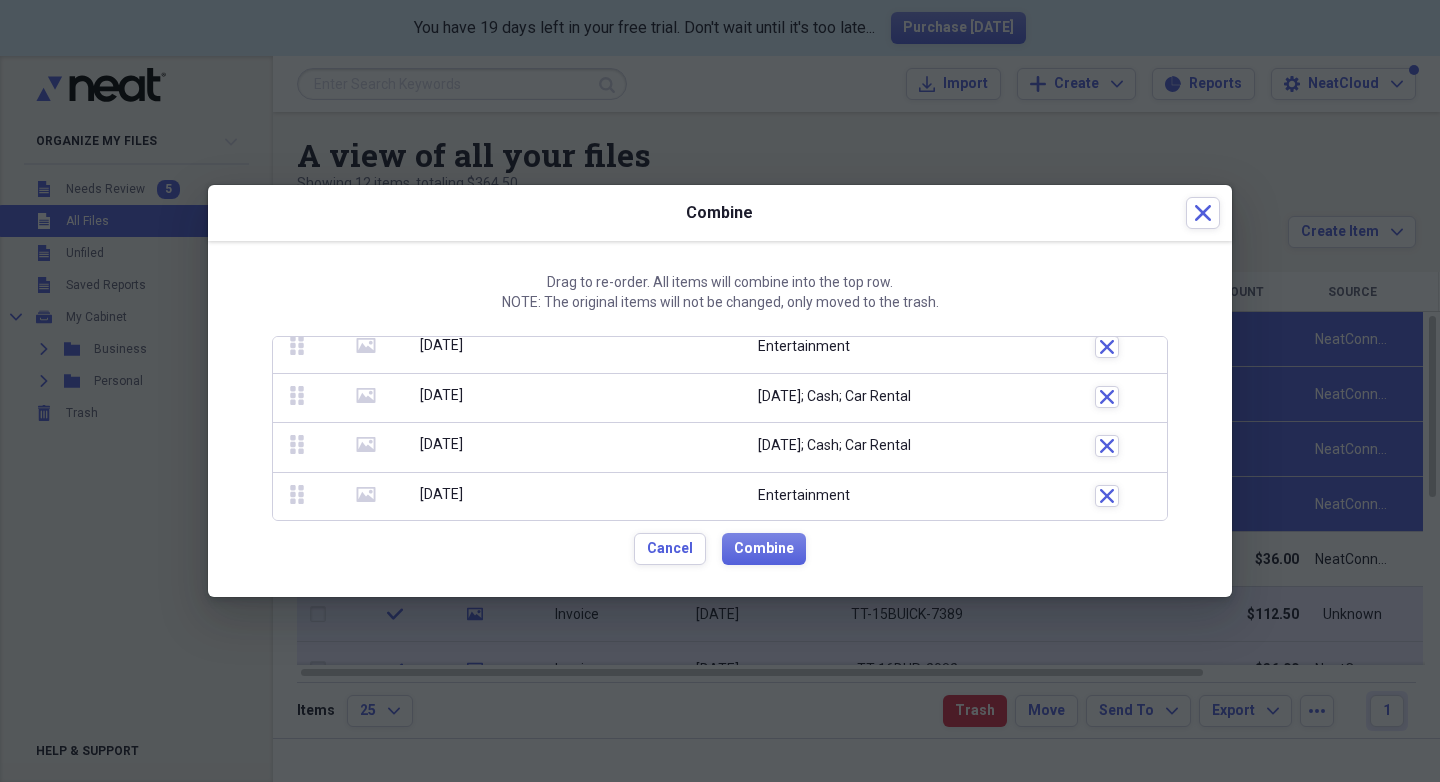 scroll, scrollTop: 0, scrollLeft: 0, axis: both 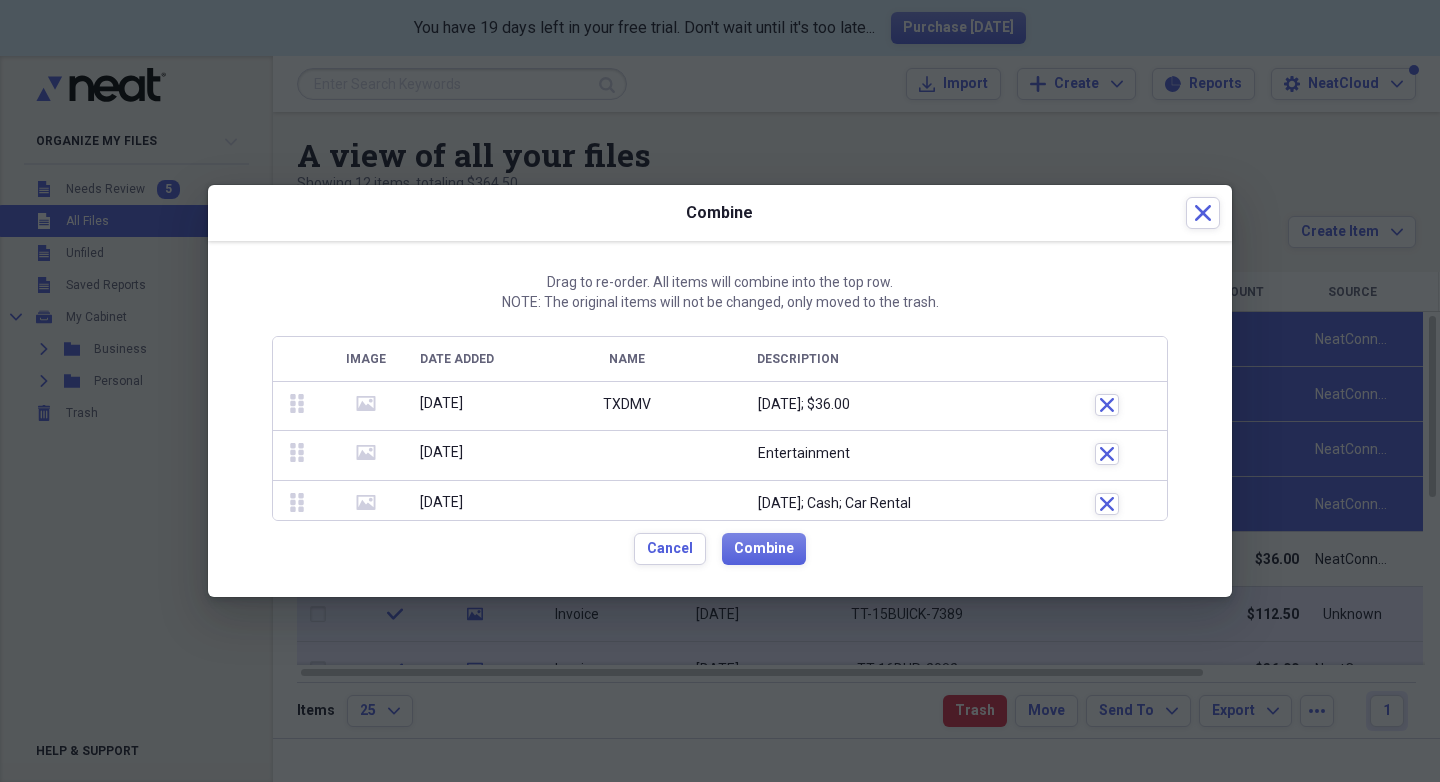 click on "media" 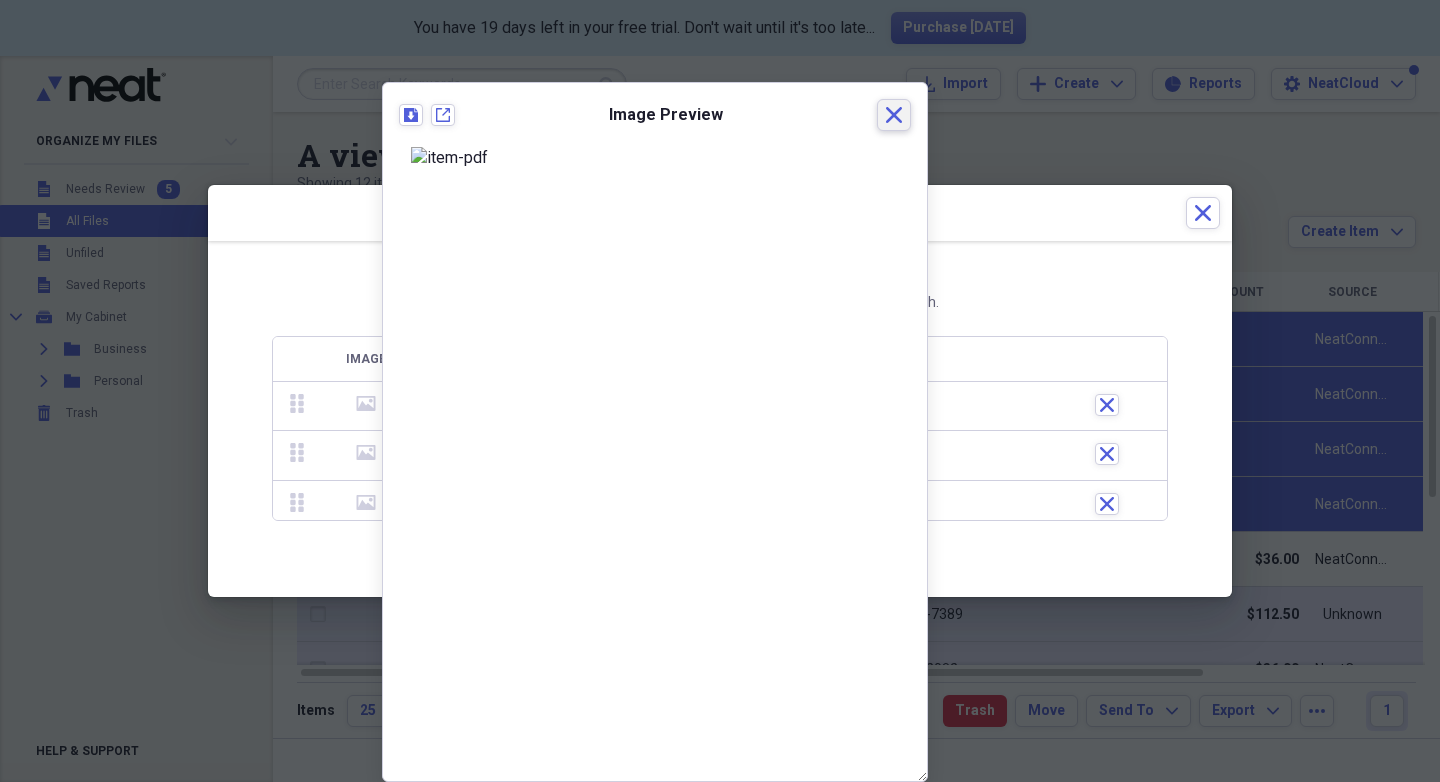 click 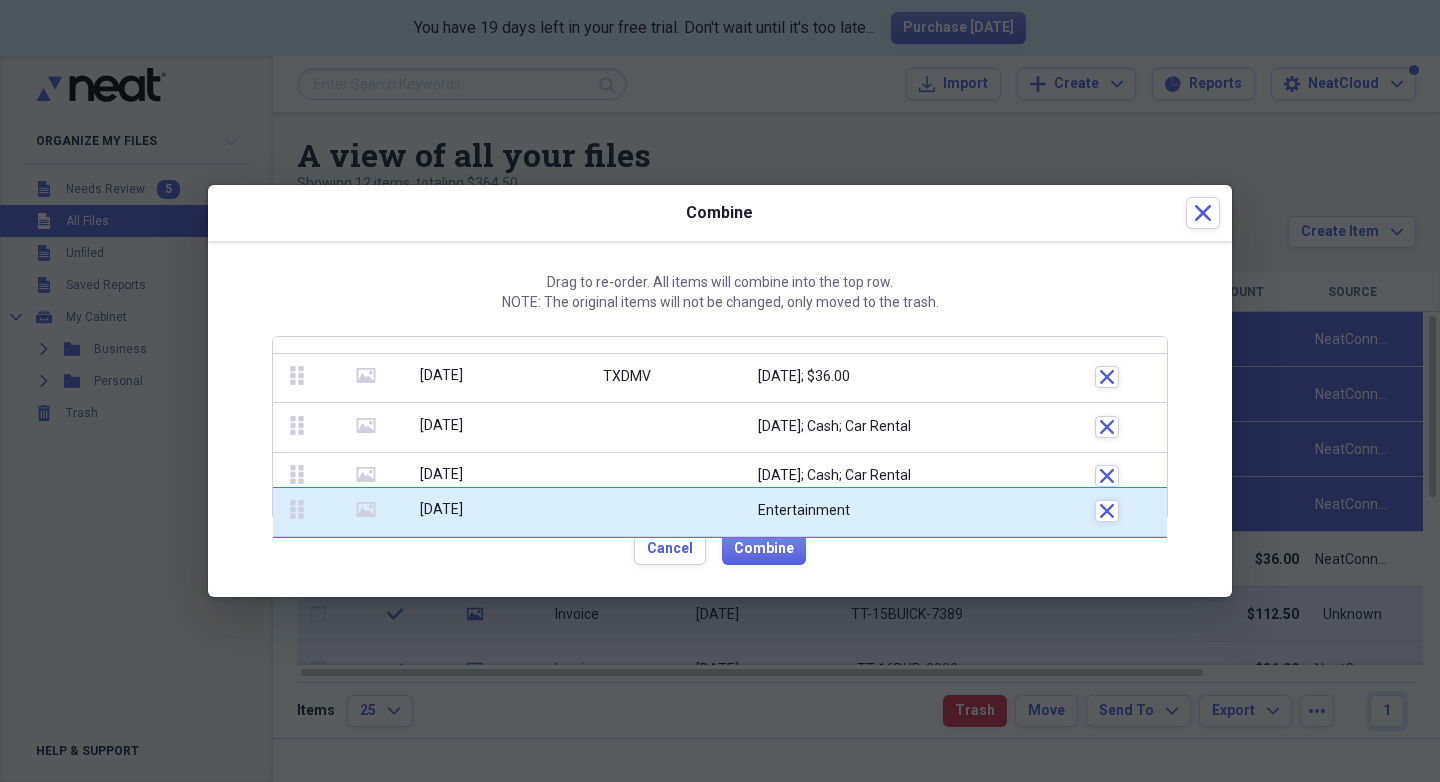 scroll, scrollTop: 107, scrollLeft: 0, axis: vertical 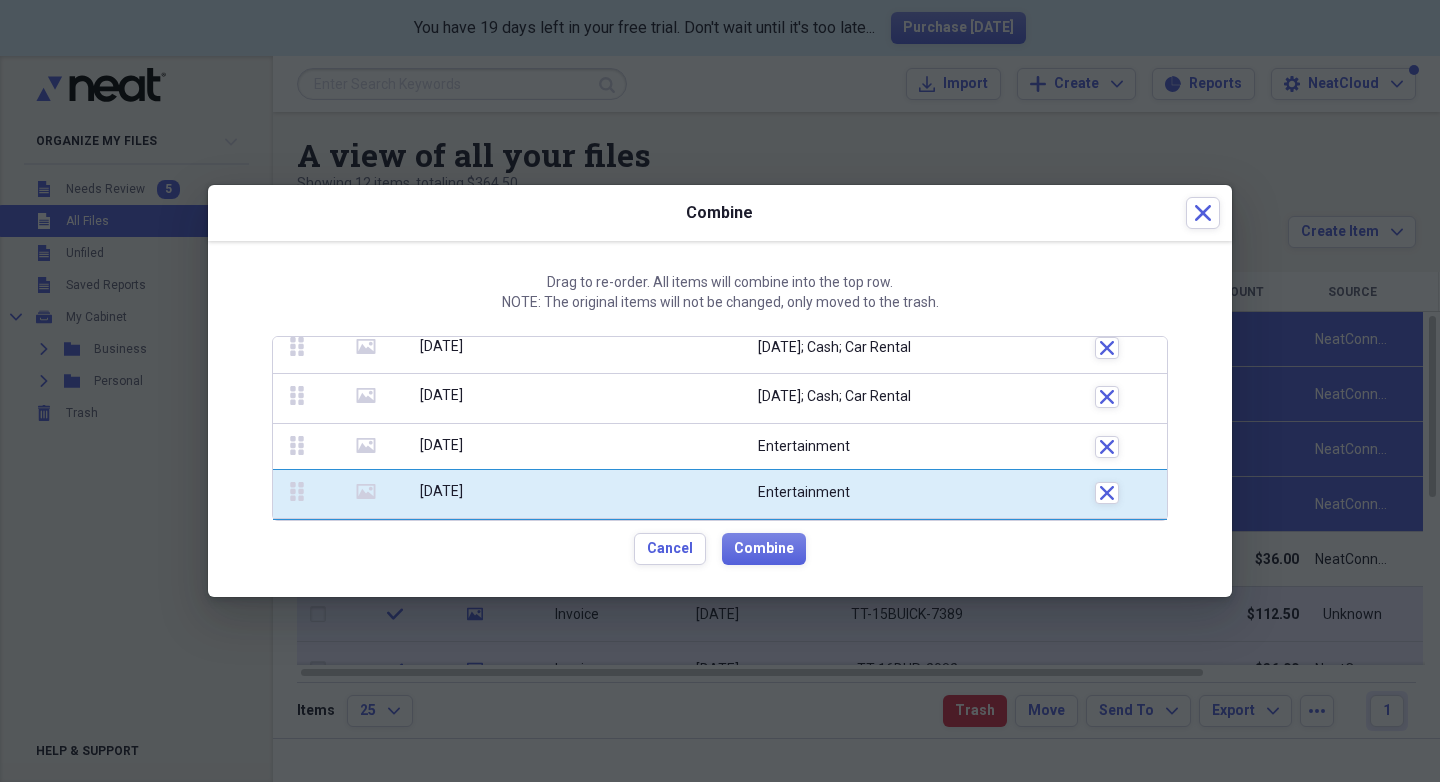 drag, startPoint x: 293, startPoint y: 446, endPoint x: 306, endPoint y: 498, distance: 53.600372 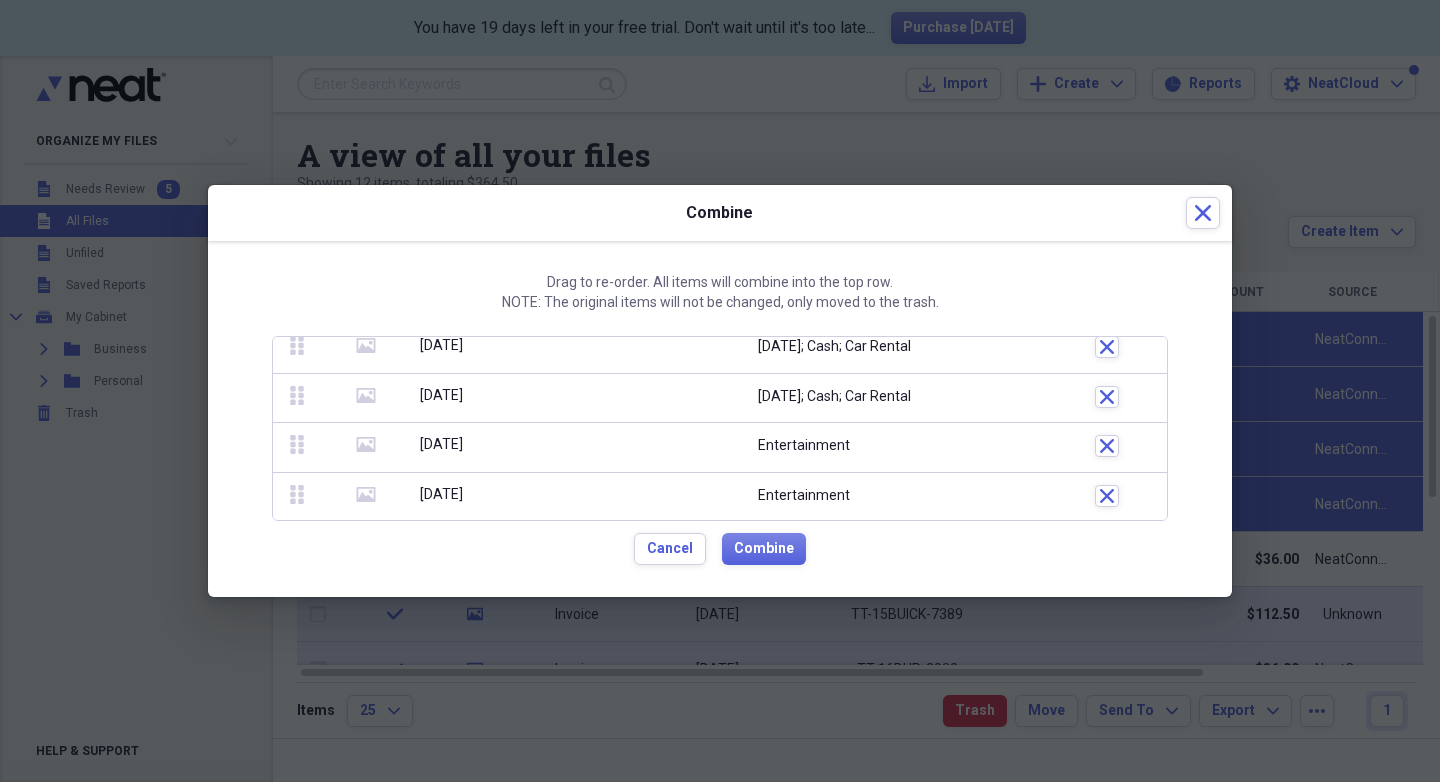drag, startPoint x: 306, startPoint y: 498, endPoint x: 306, endPoint y: 486, distance: 12 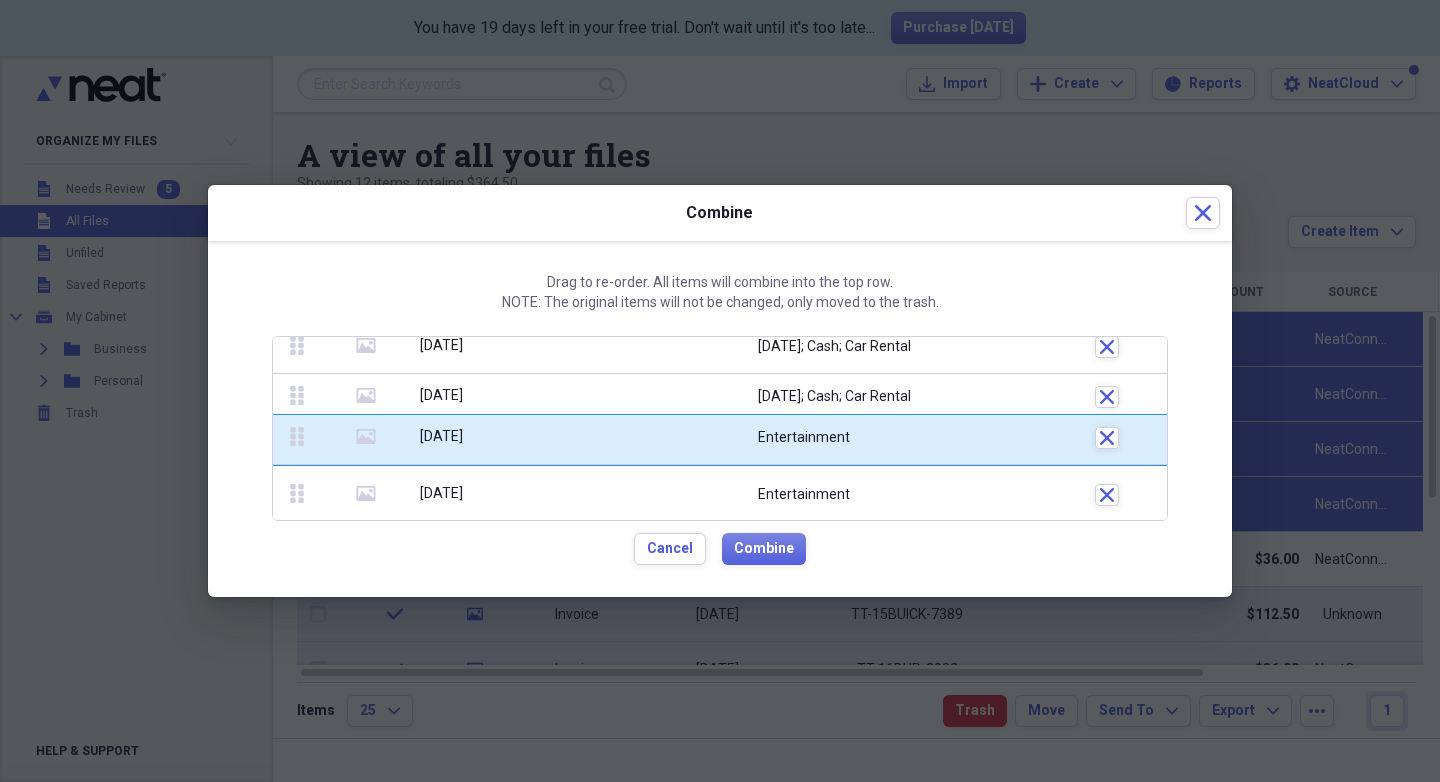 drag, startPoint x: 306, startPoint y: 486, endPoint x: 296, endPoint y: 429, distance: 57.870544 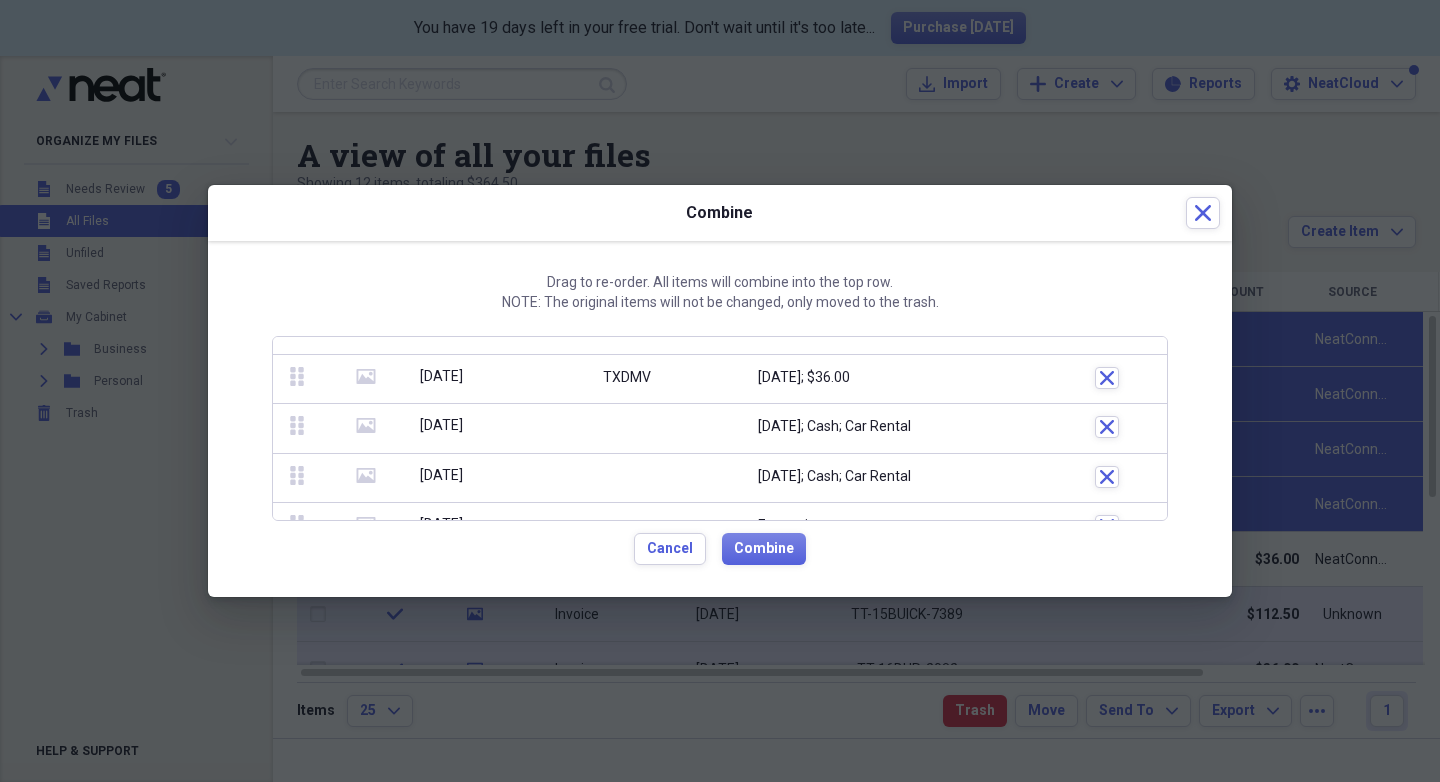 scroll, scrollTop: 0, scrollLeft: 0, axis: both 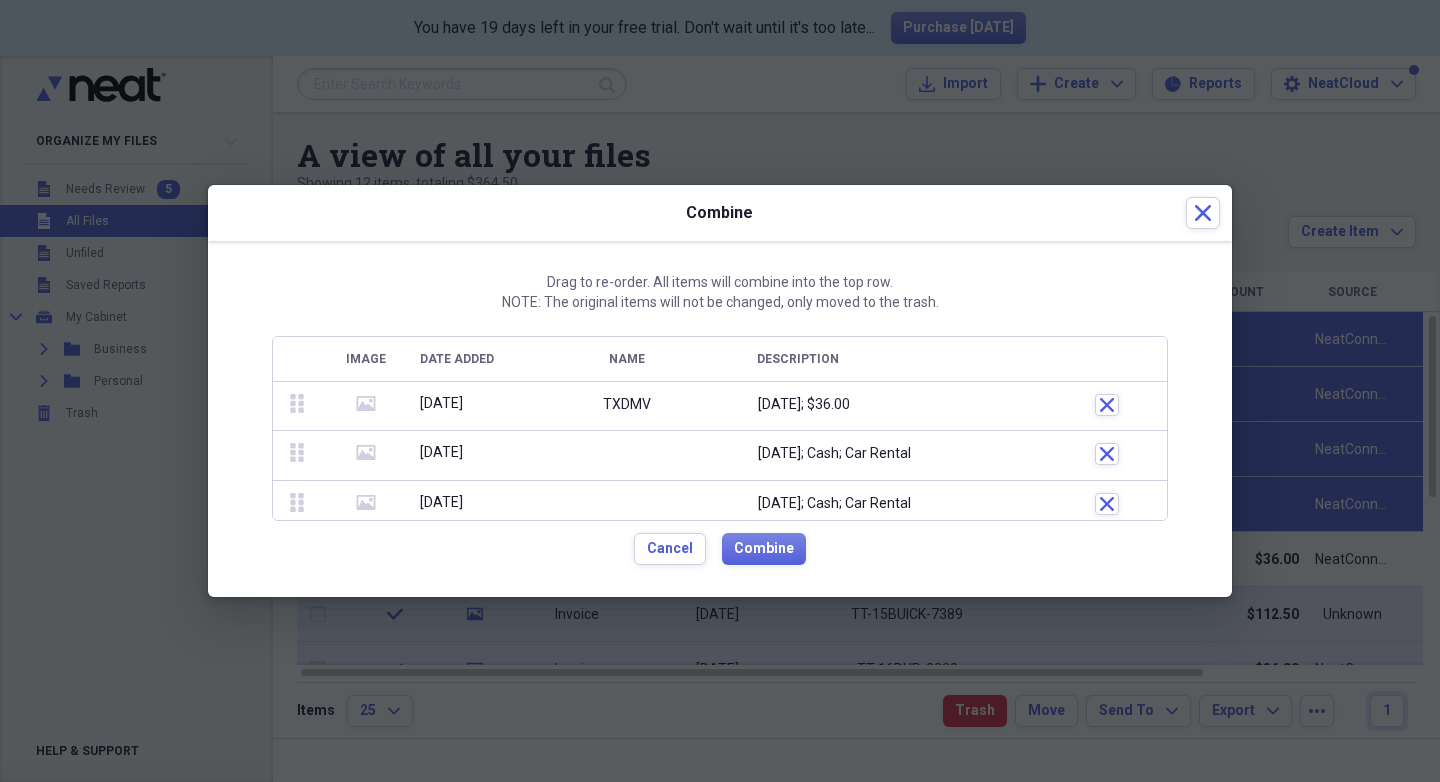 click 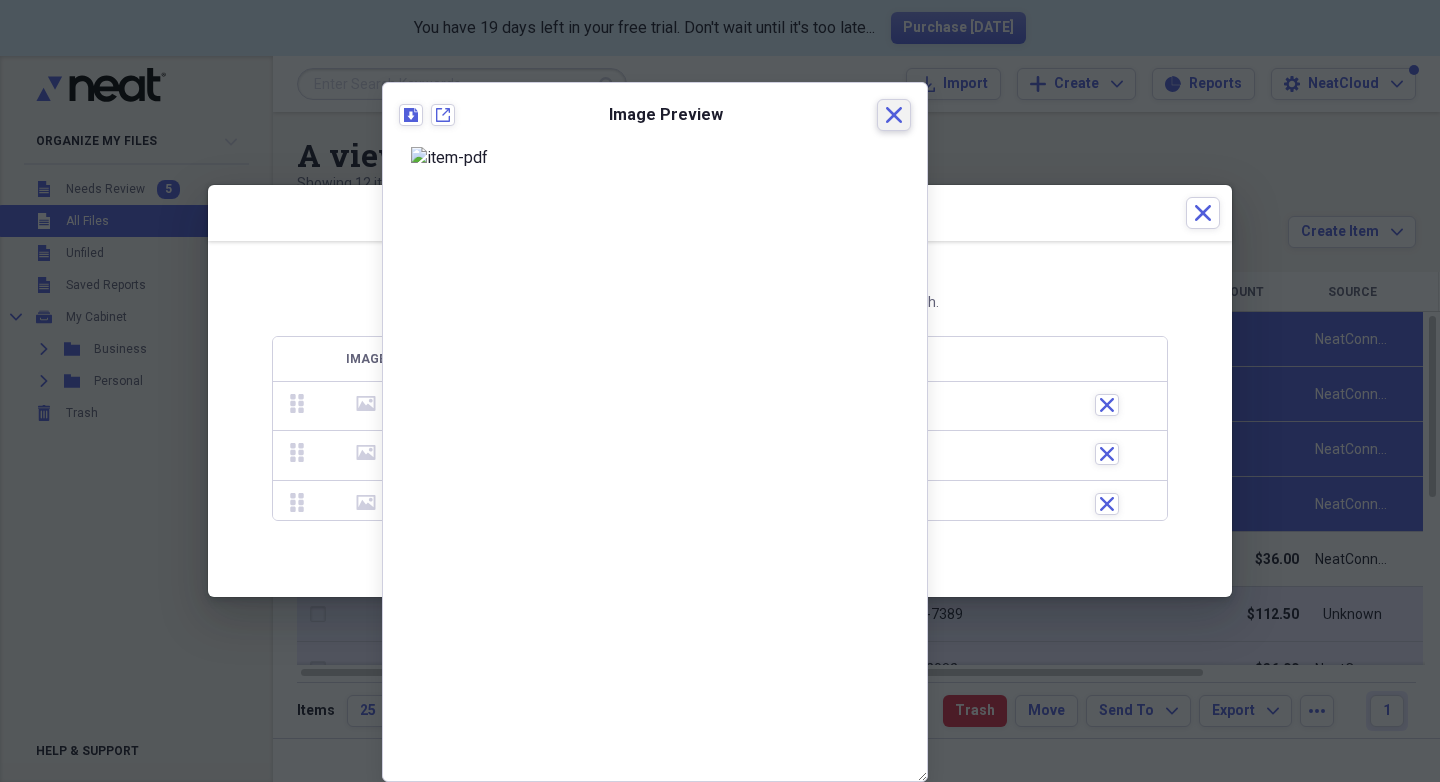 click on "Close" at bounding box center (894, 115) 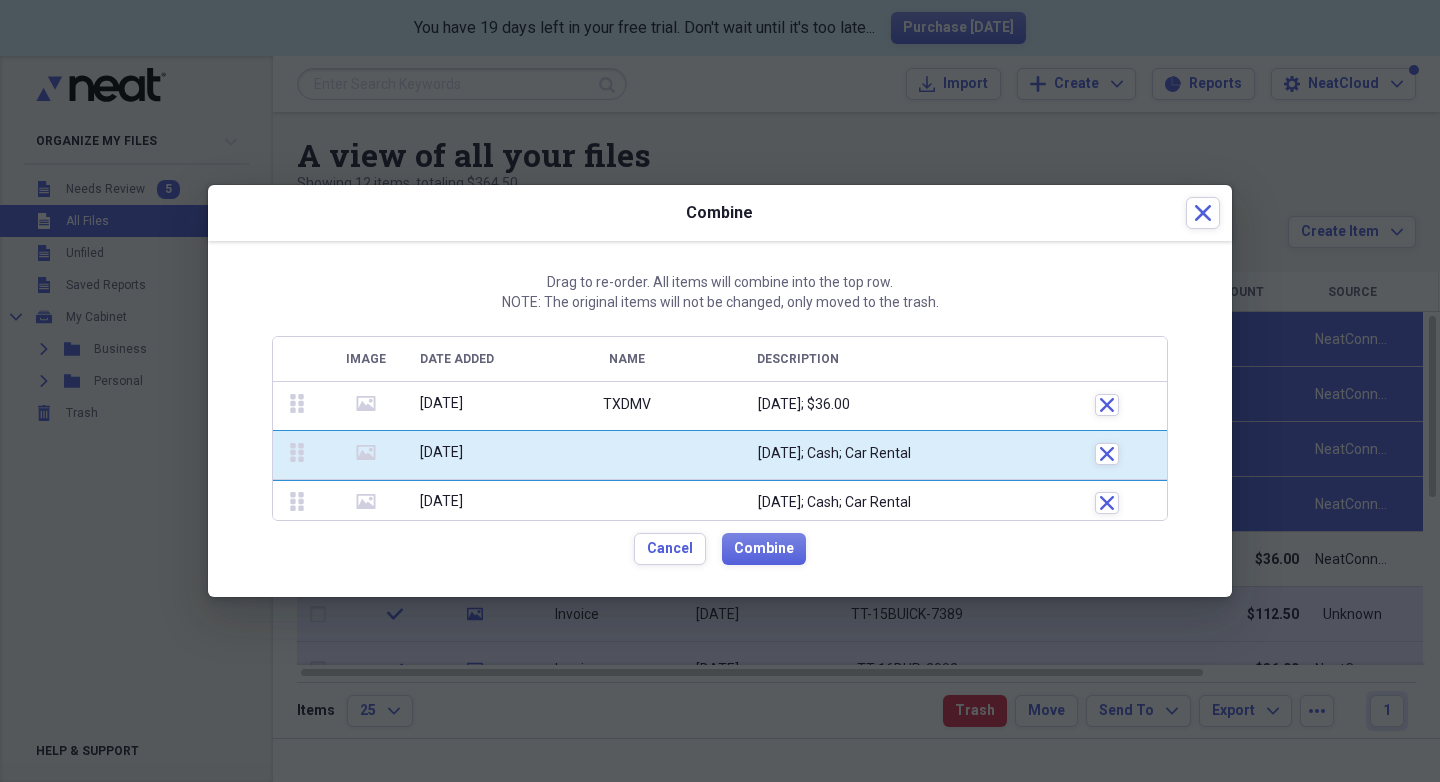 drag, startPoint x: 306, startPoint y: 499, endPoint x: 284, endPoint y: 449, distance: 54.626 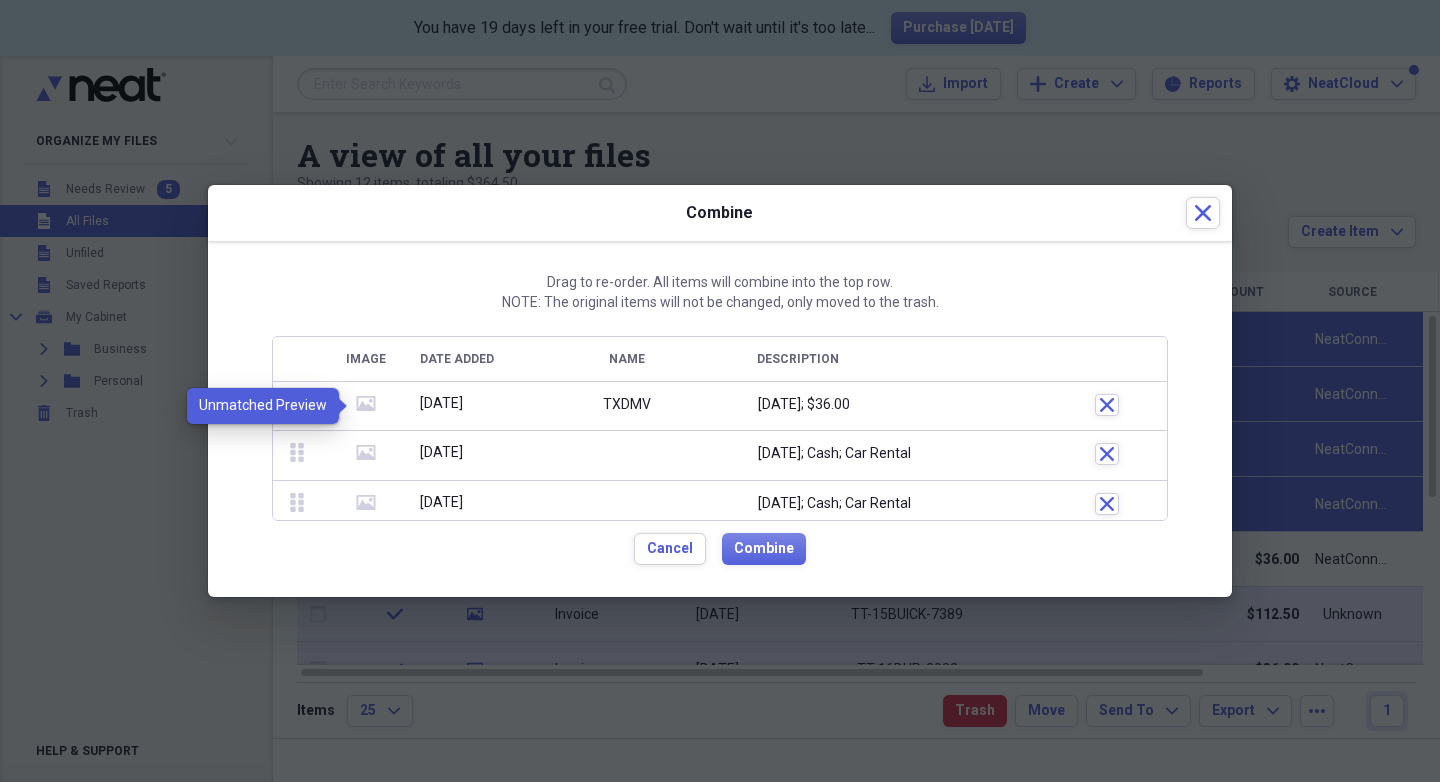 click on "media" 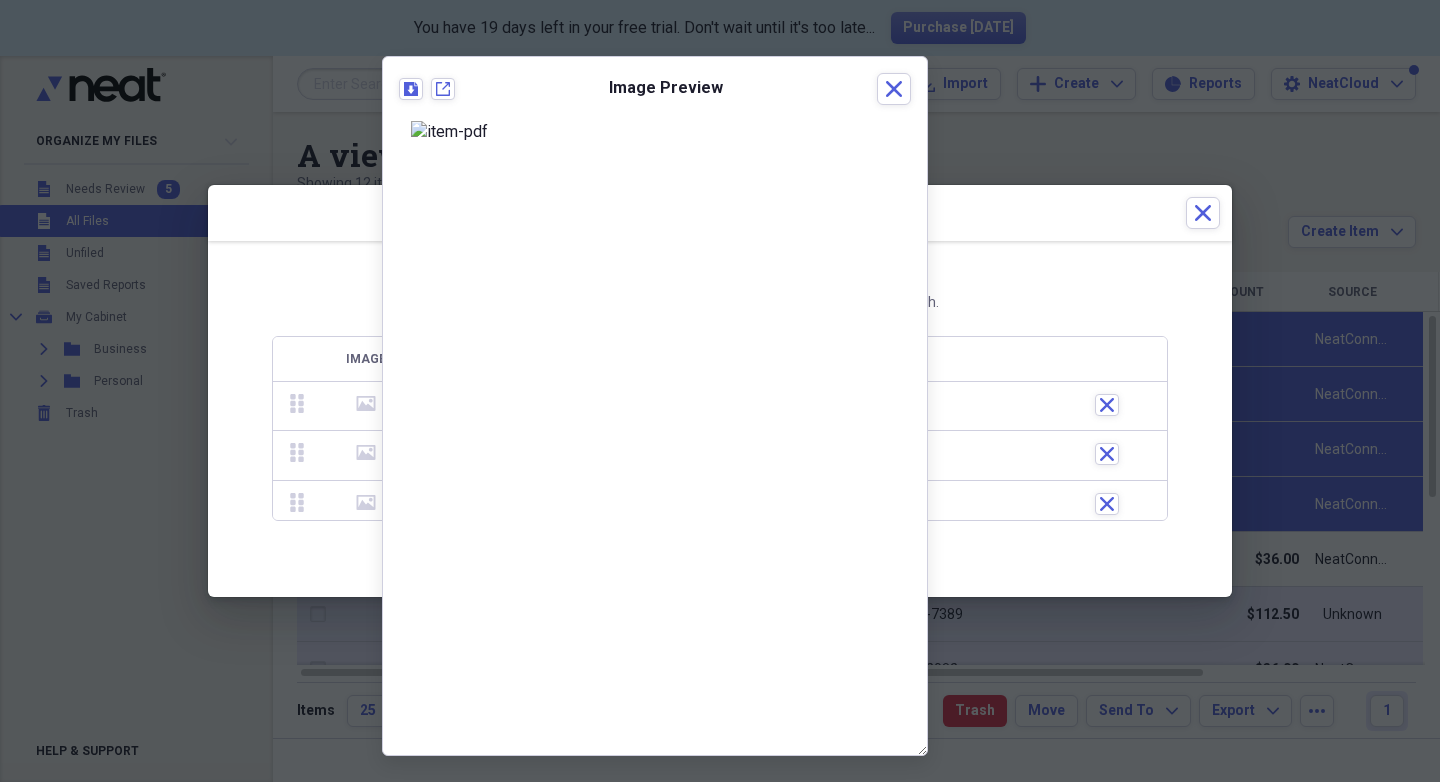 scroll, scrollTop: 5, scrollLeft: 0, axis: vertical 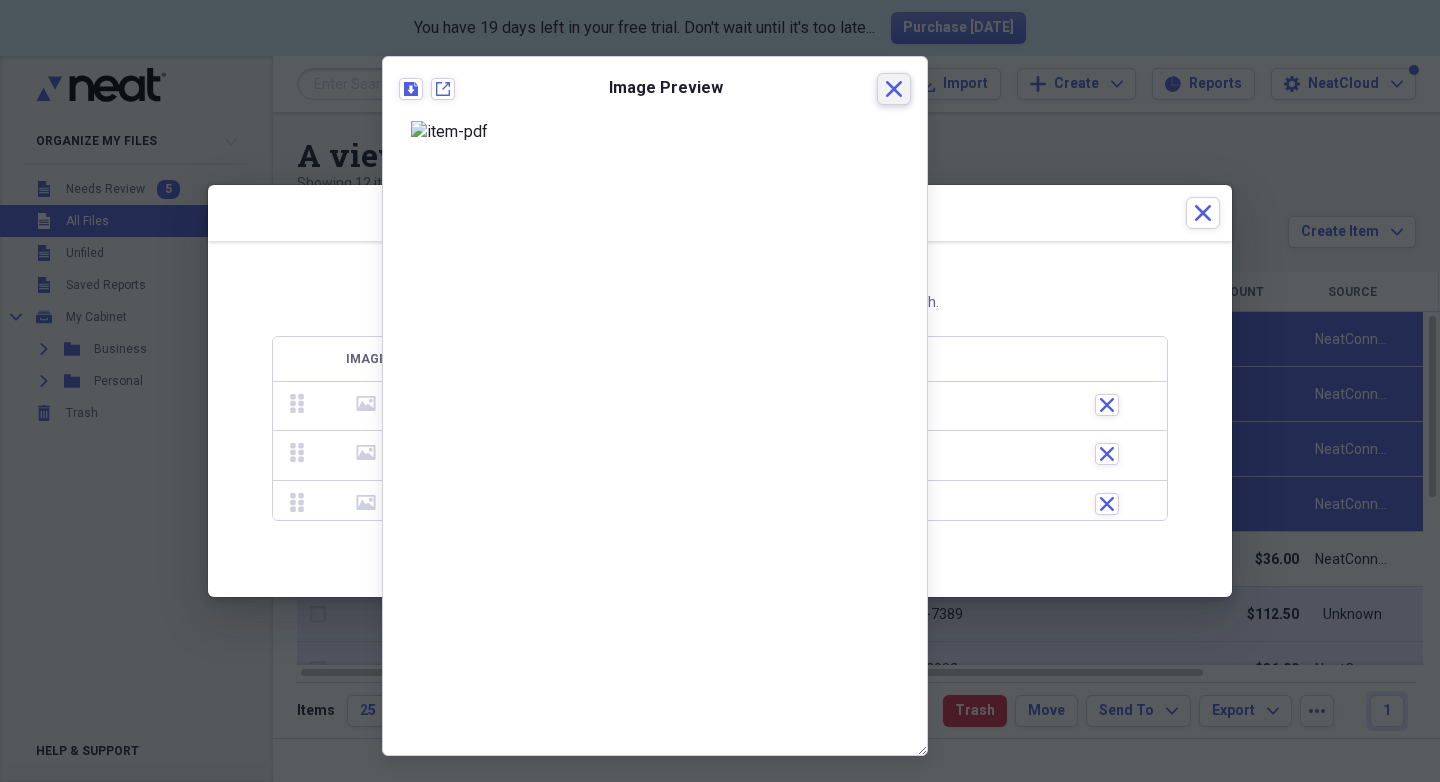 click on "Close" 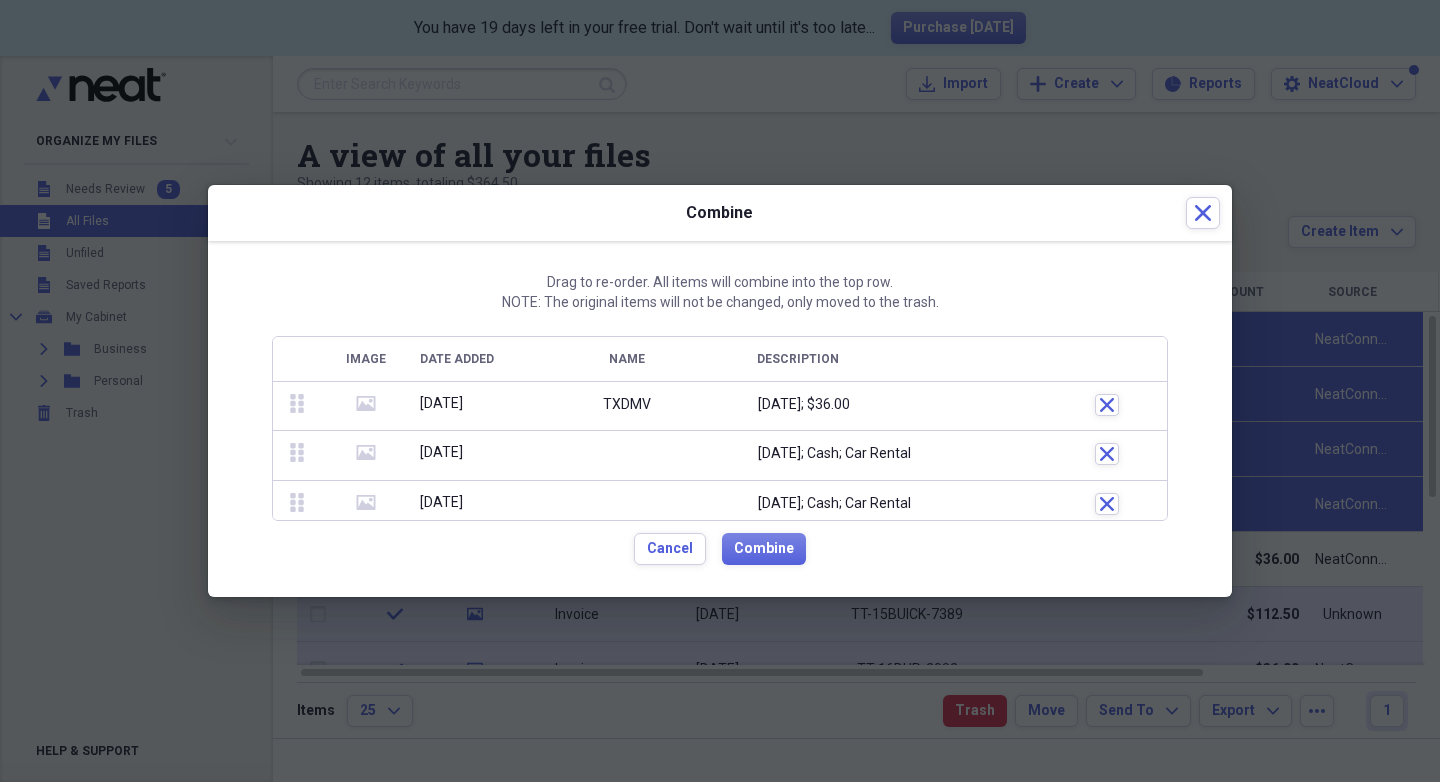 click on "media" 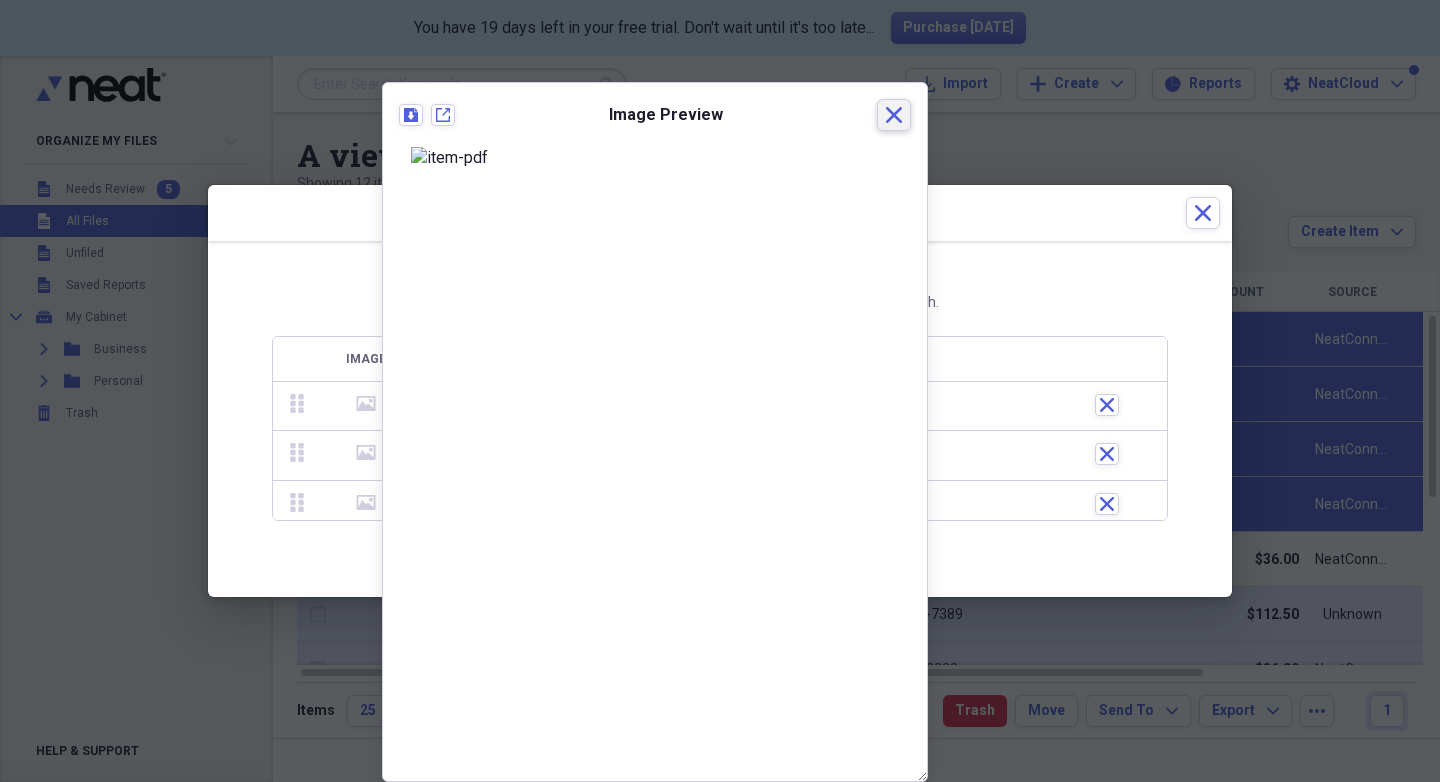 click on "Close" at bounding box center (894, 115) 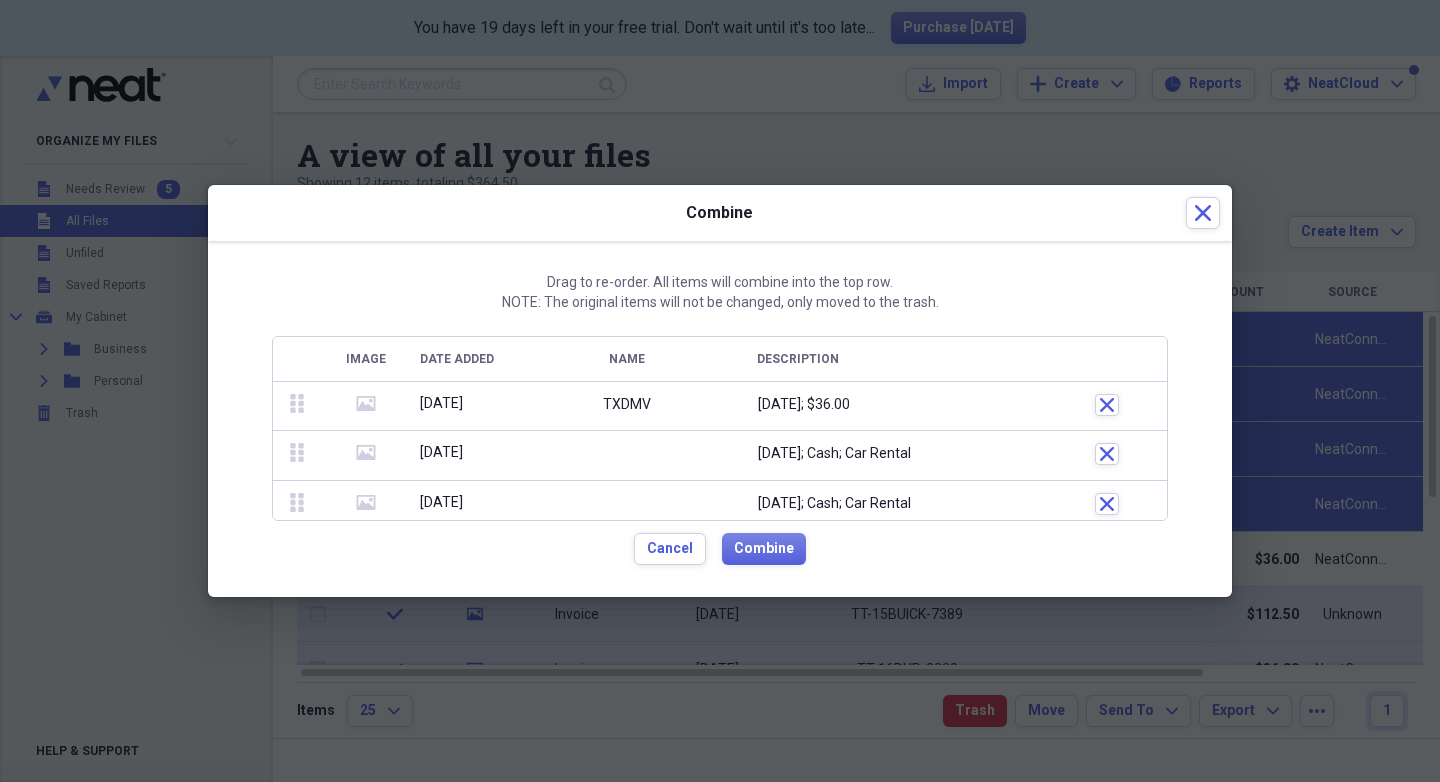 click 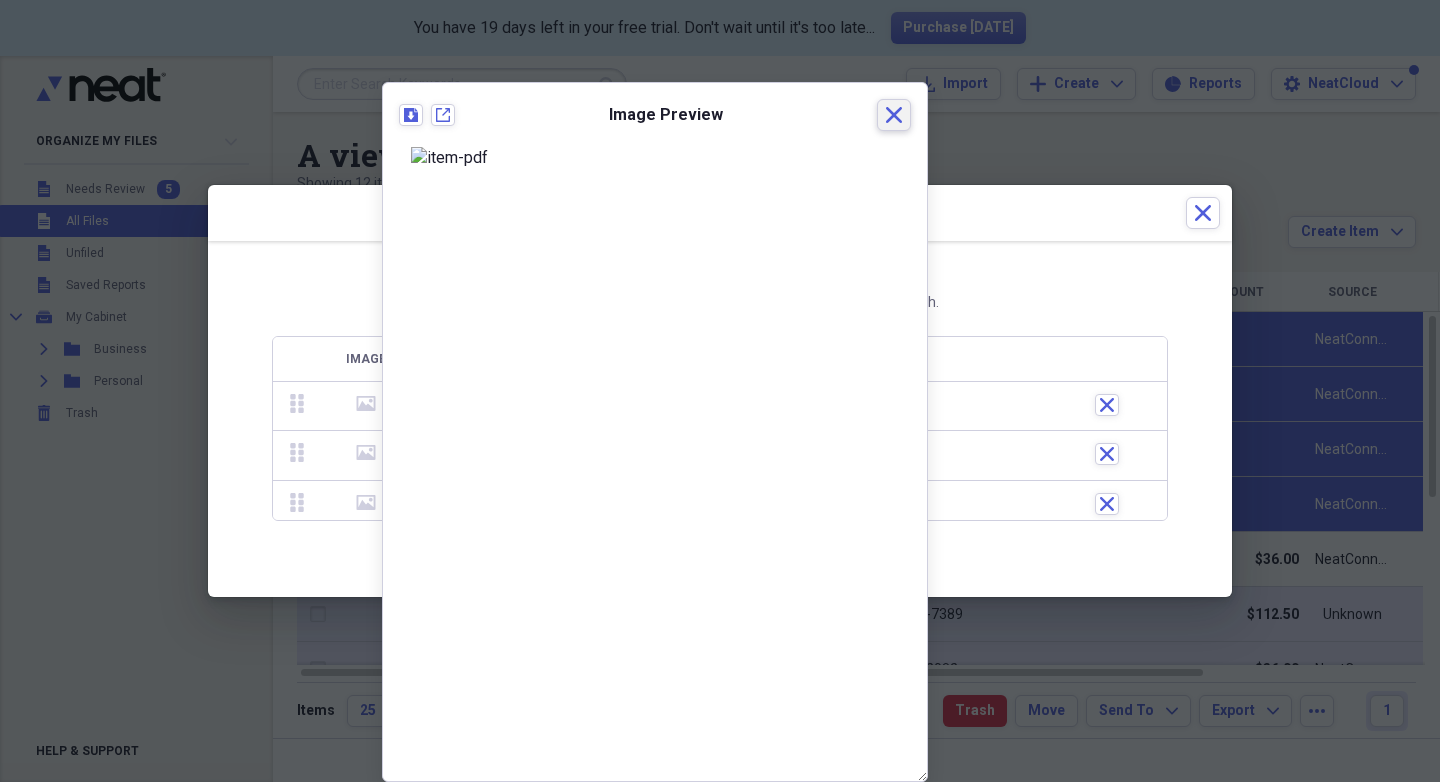 click 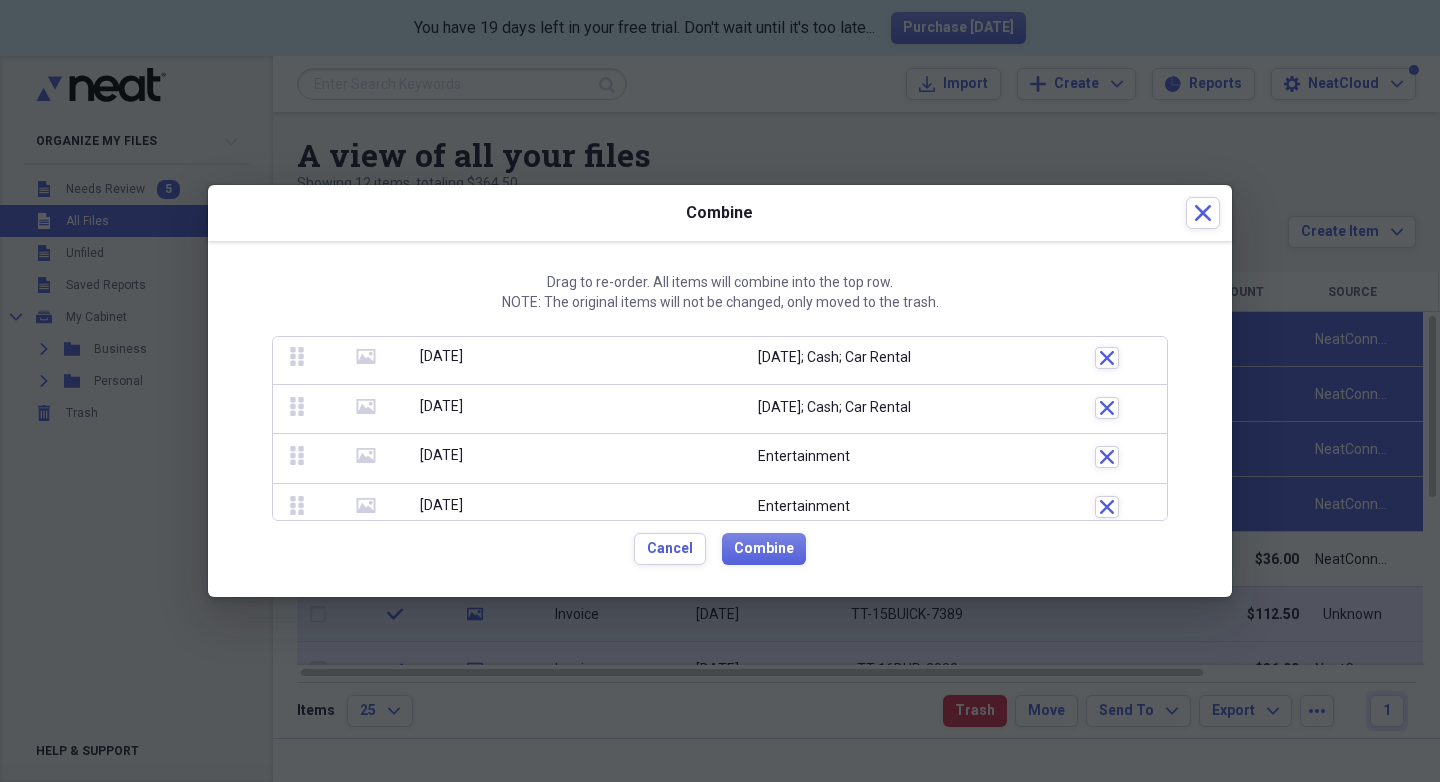 scroll, scrollTop: 107, scrollLeft: 0, axis: vertical 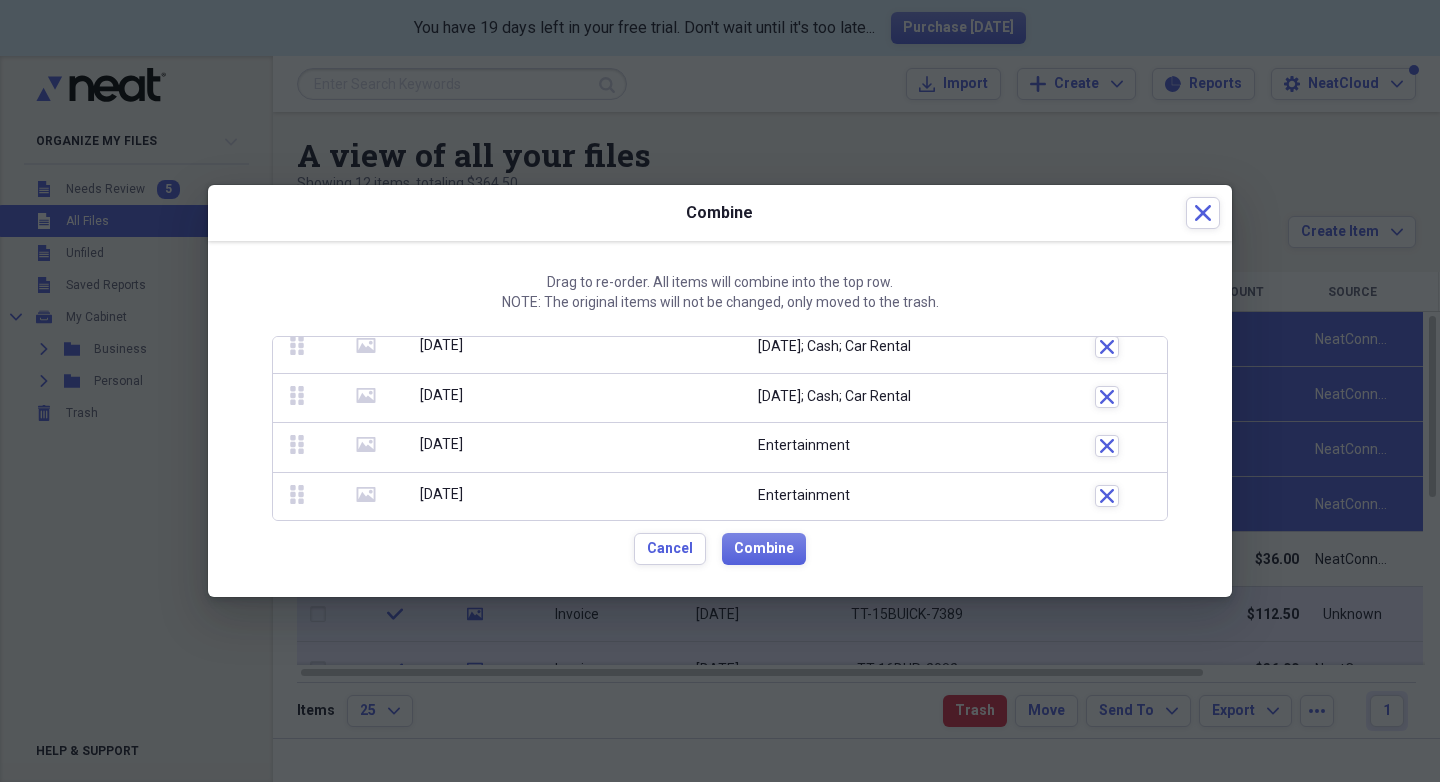 click 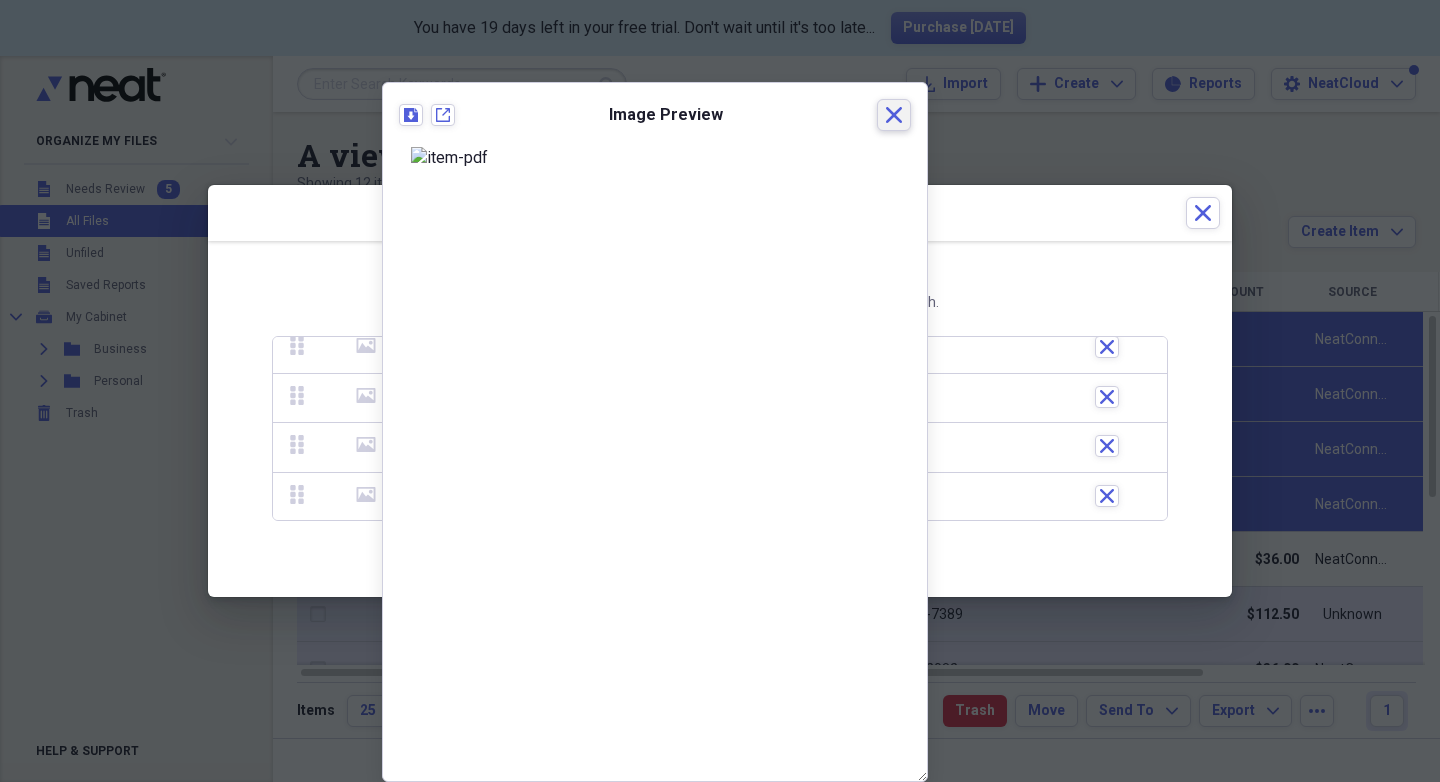 click on "Close" at bounding box center (894, 115) 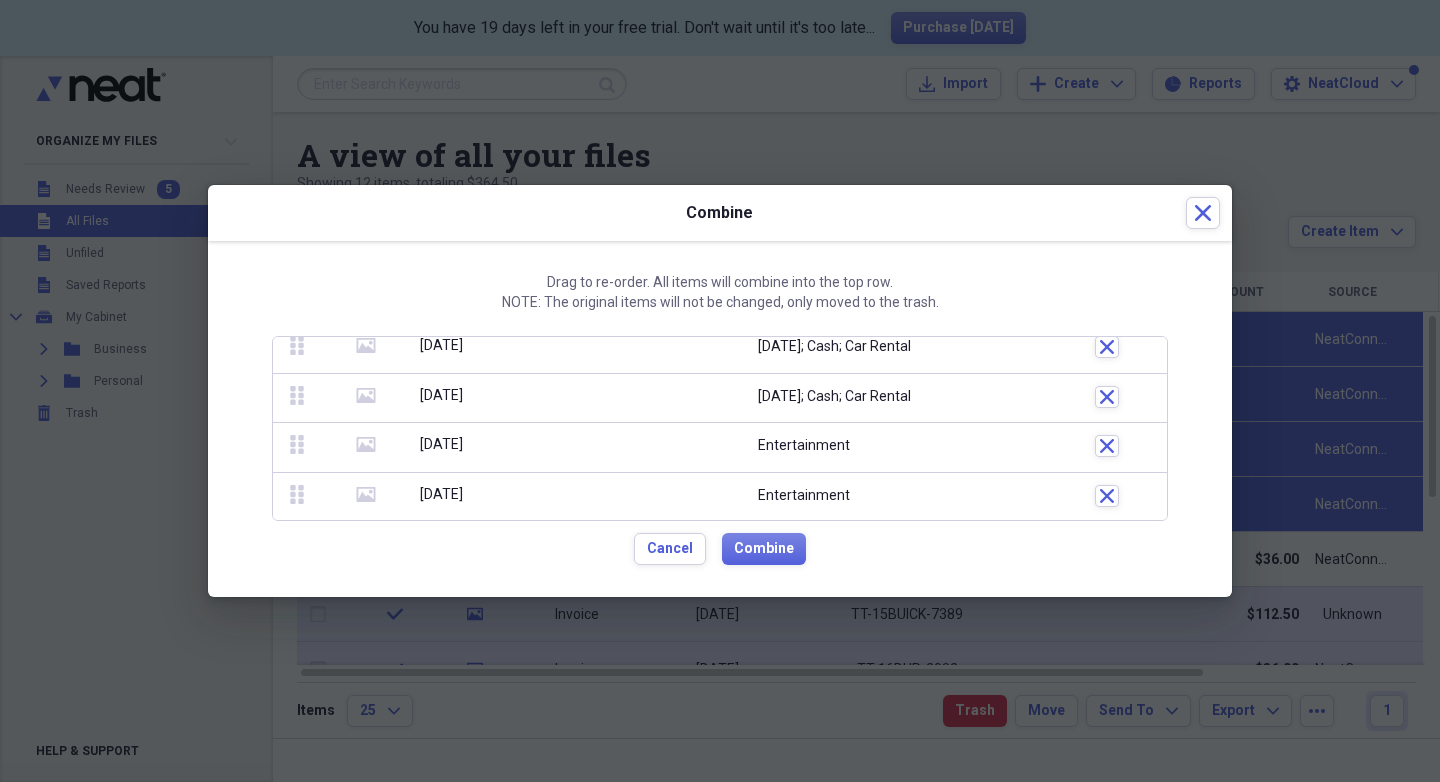 click on "media" 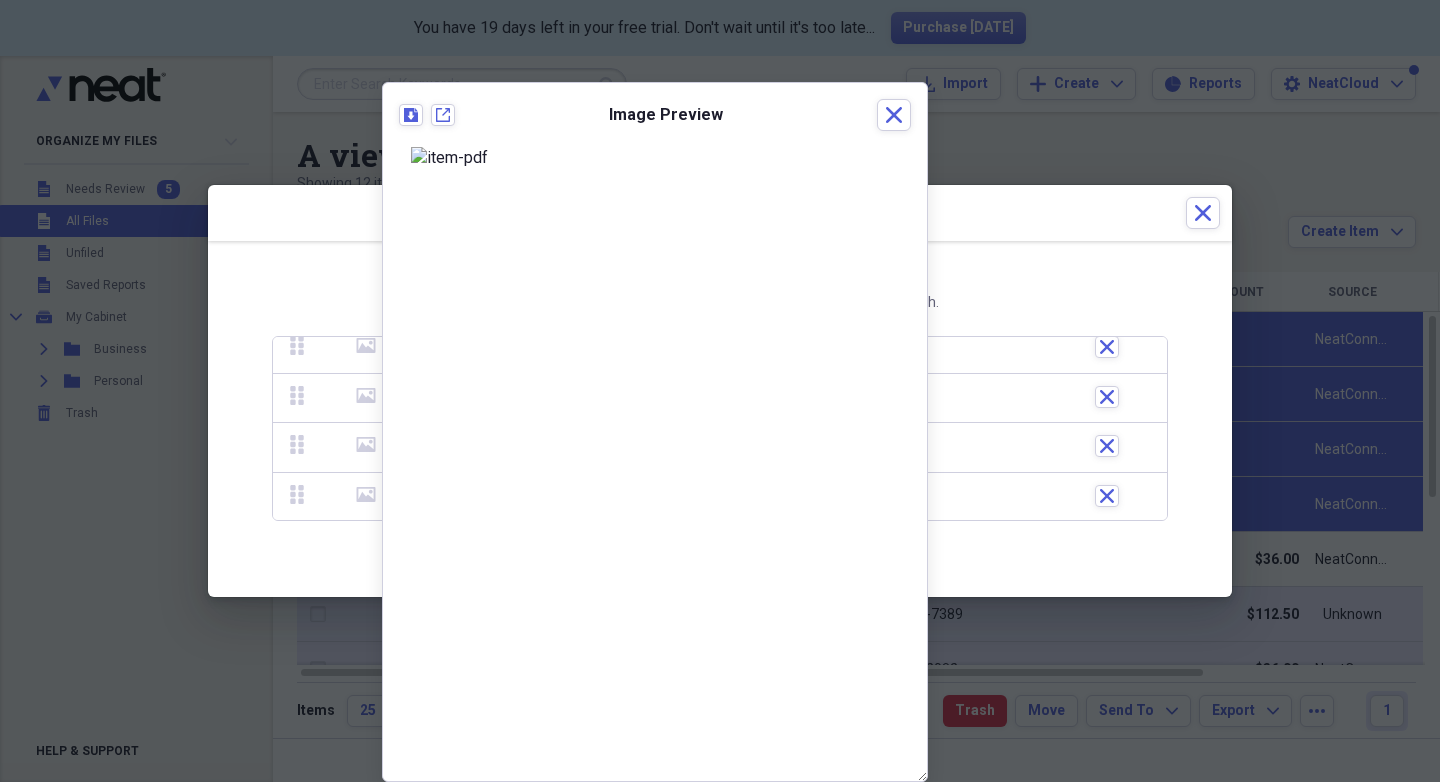 scroll, scrollTop: 0, scrollLeft: 0, axis: both 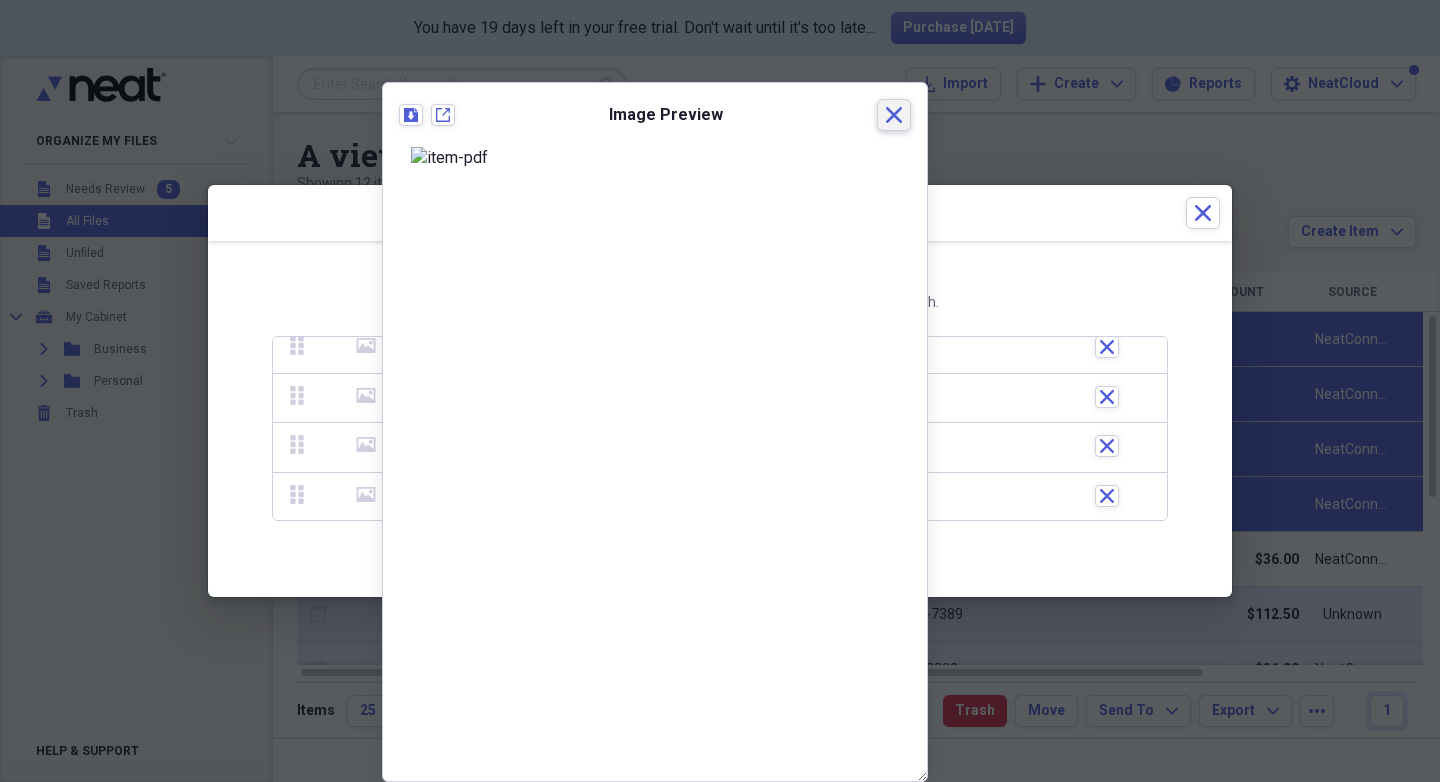 click on "Close" at bounding box center (894, 115) 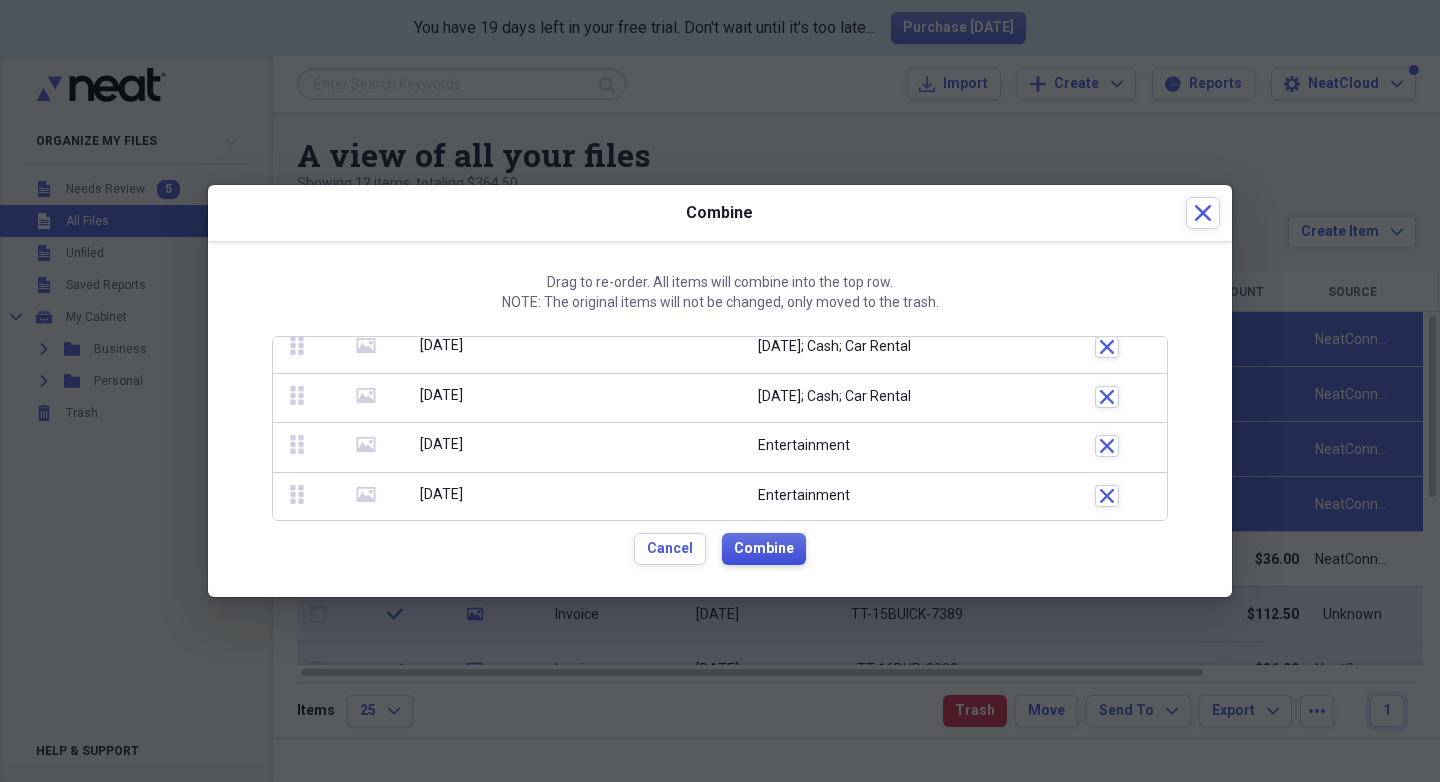 click on "Combine" at bounding box center (764, 549) 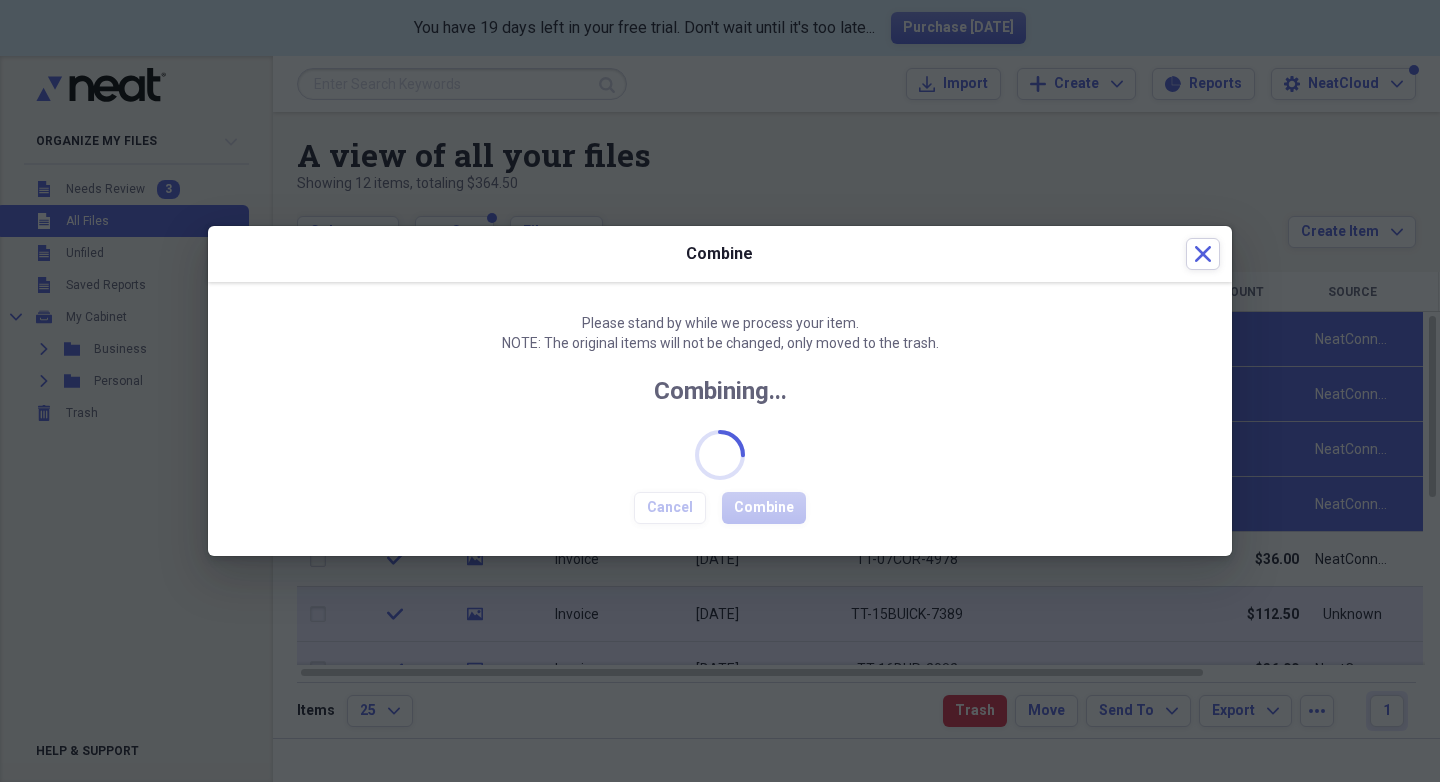 checkbox on "false" 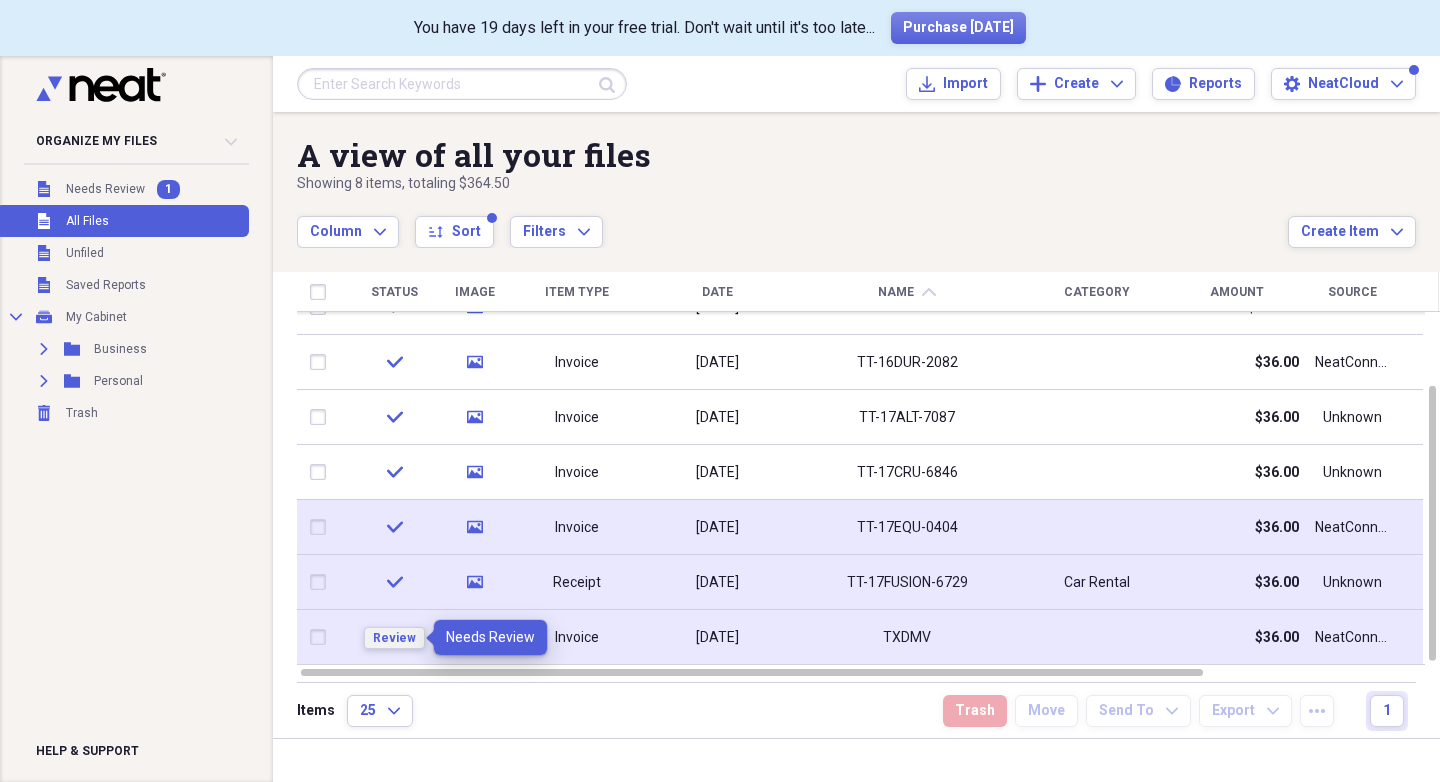 click on "Review" at bounding box center [394, 638] 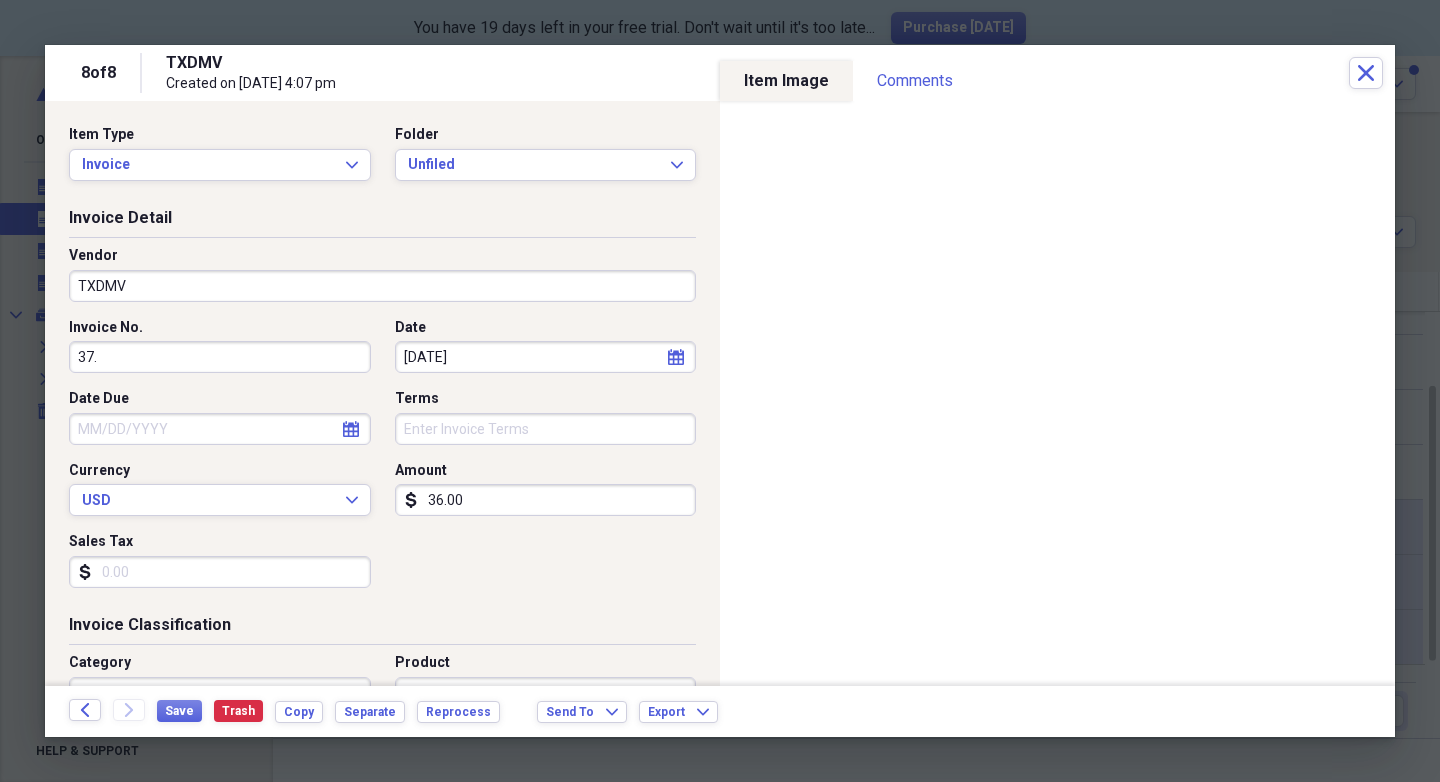 click on "TXDMV" at bounding box center [382, 286] 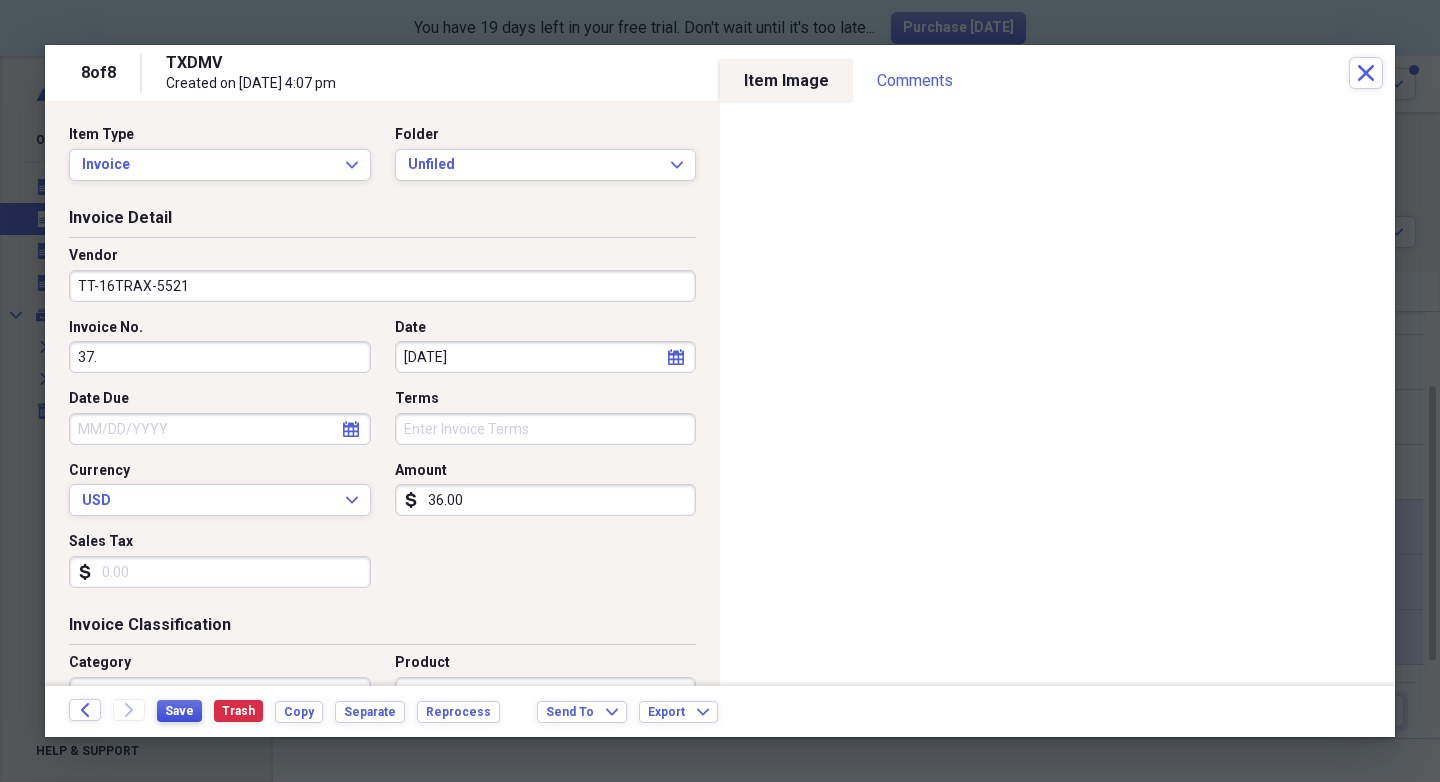 type on "TT-16TRAX-5521" 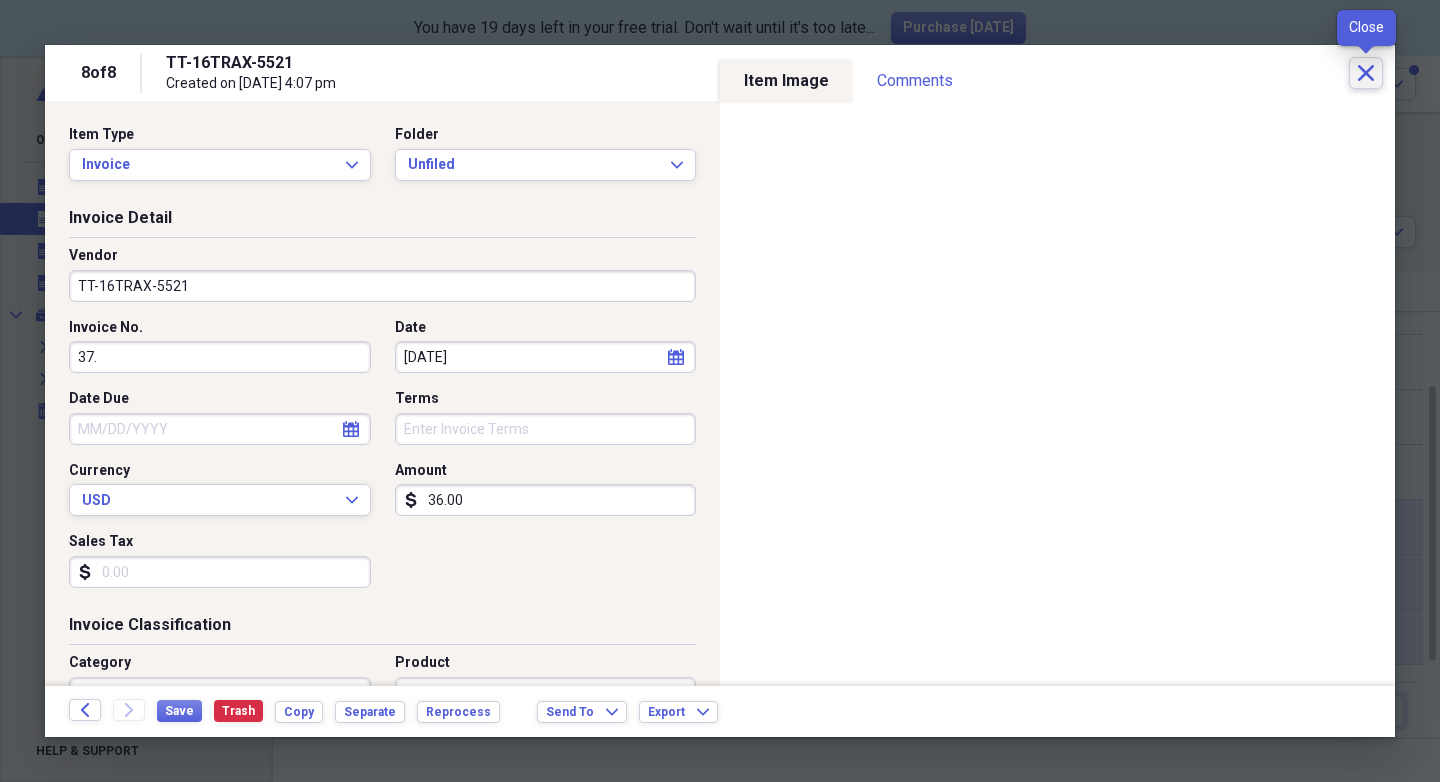 click on "Close" 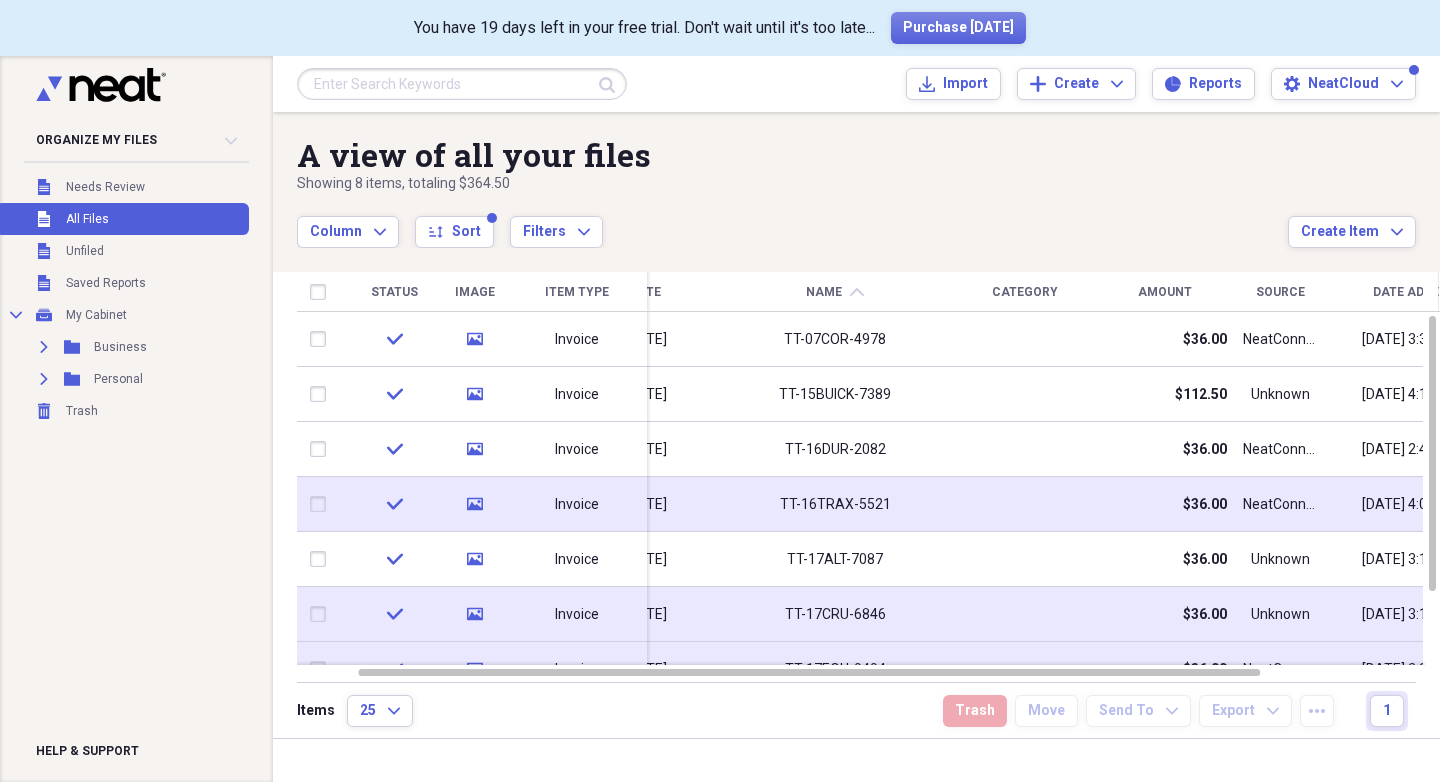 click at bounding box center [322, 504] 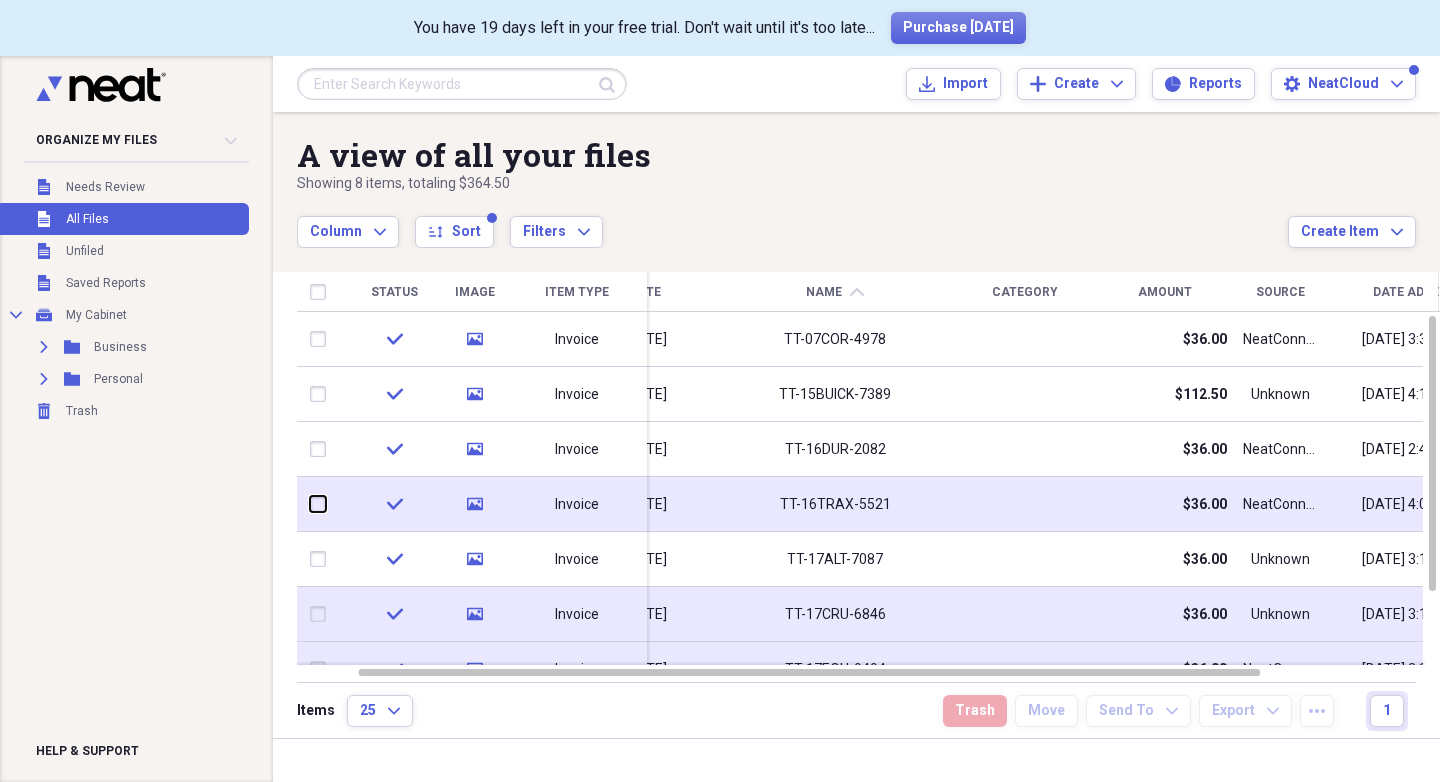 click at bounding box center (310, 504) 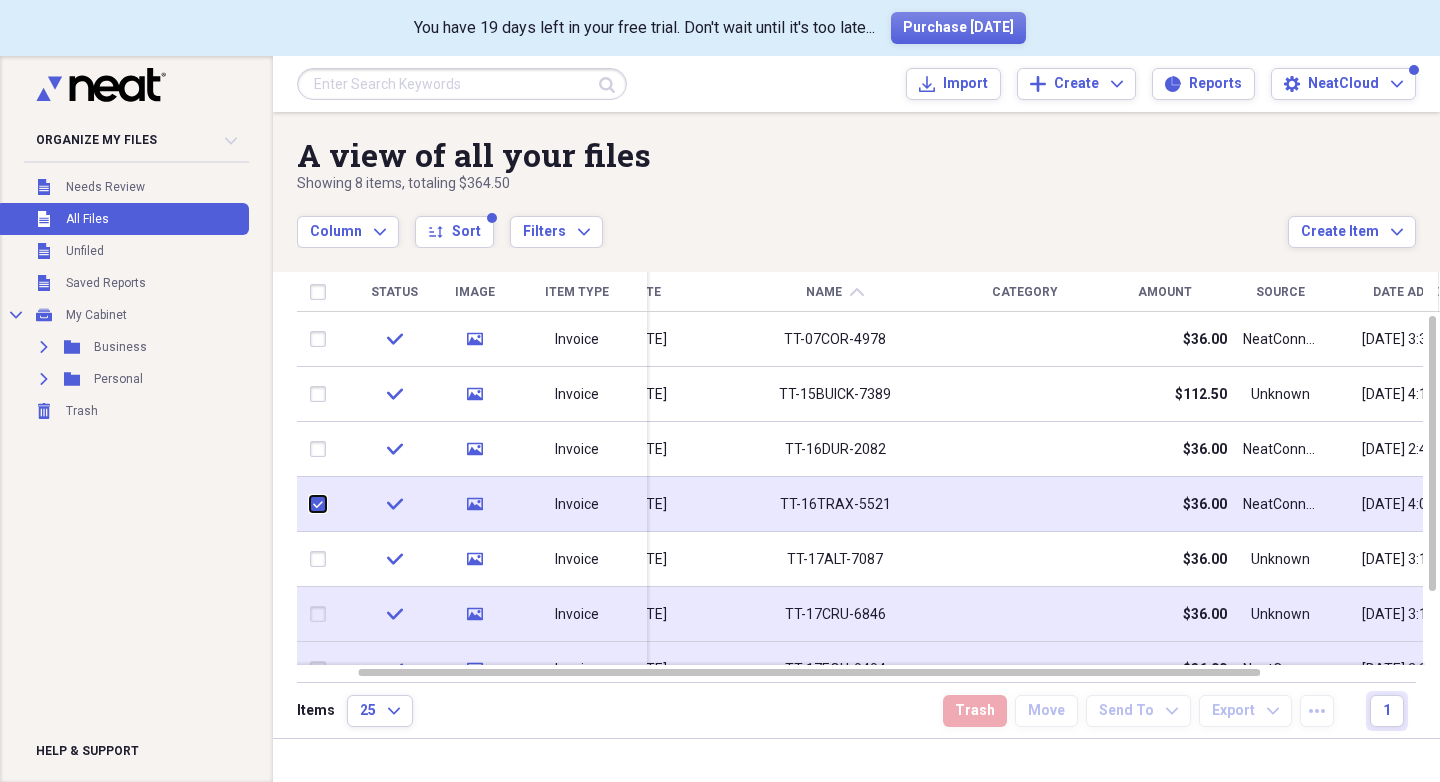 checkbox on "true" 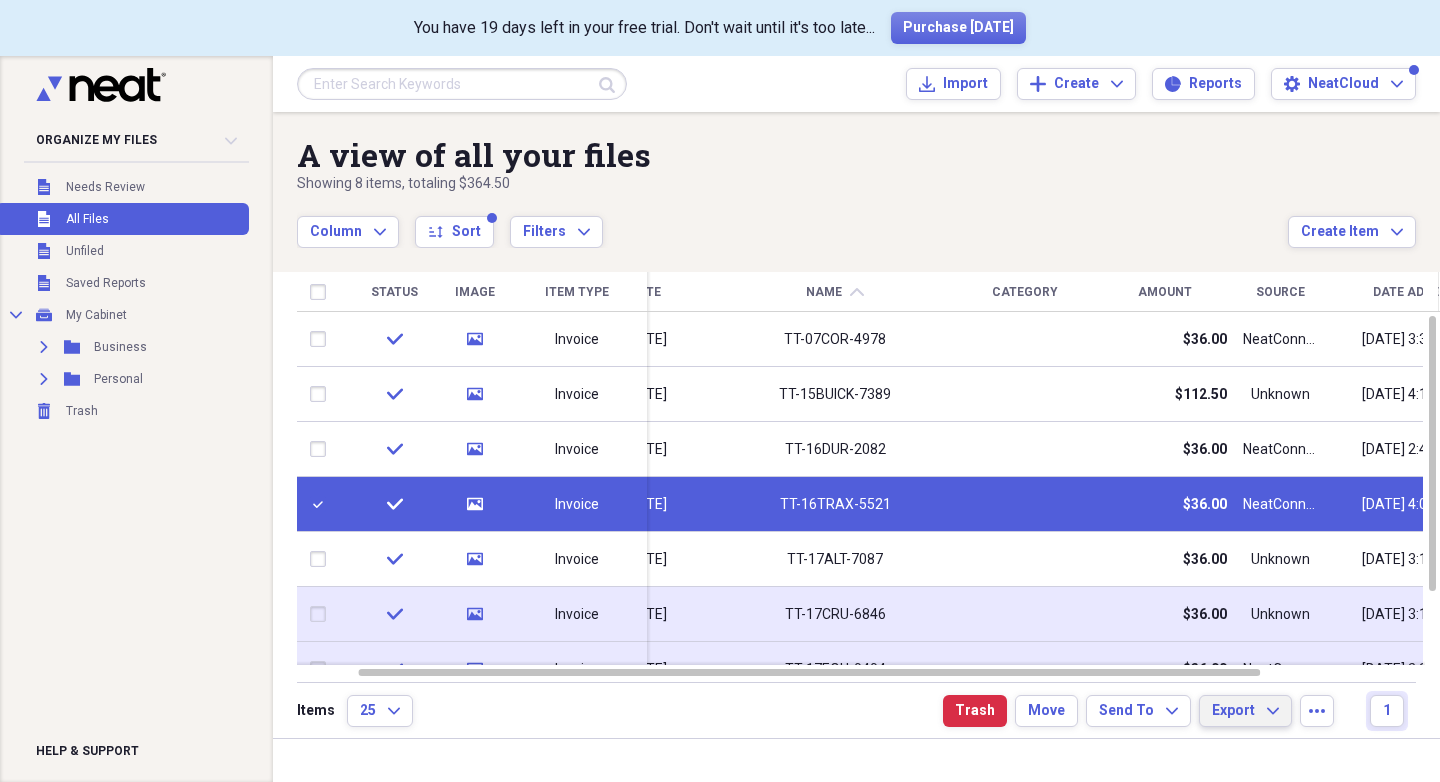 click on "Export Expand" at bounding box center (1245, 711) 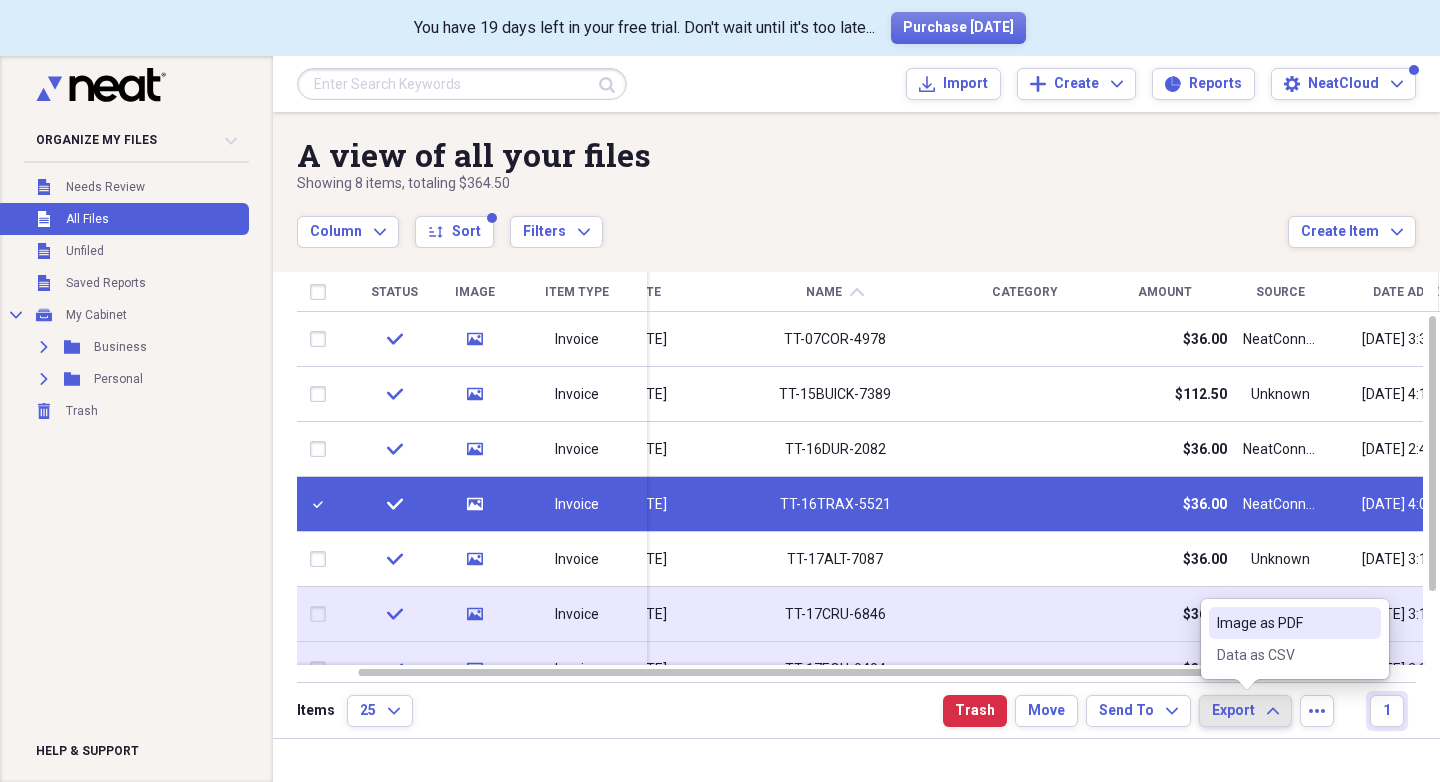 click on "Image as PDF" at bounding box center (1283, 623) 